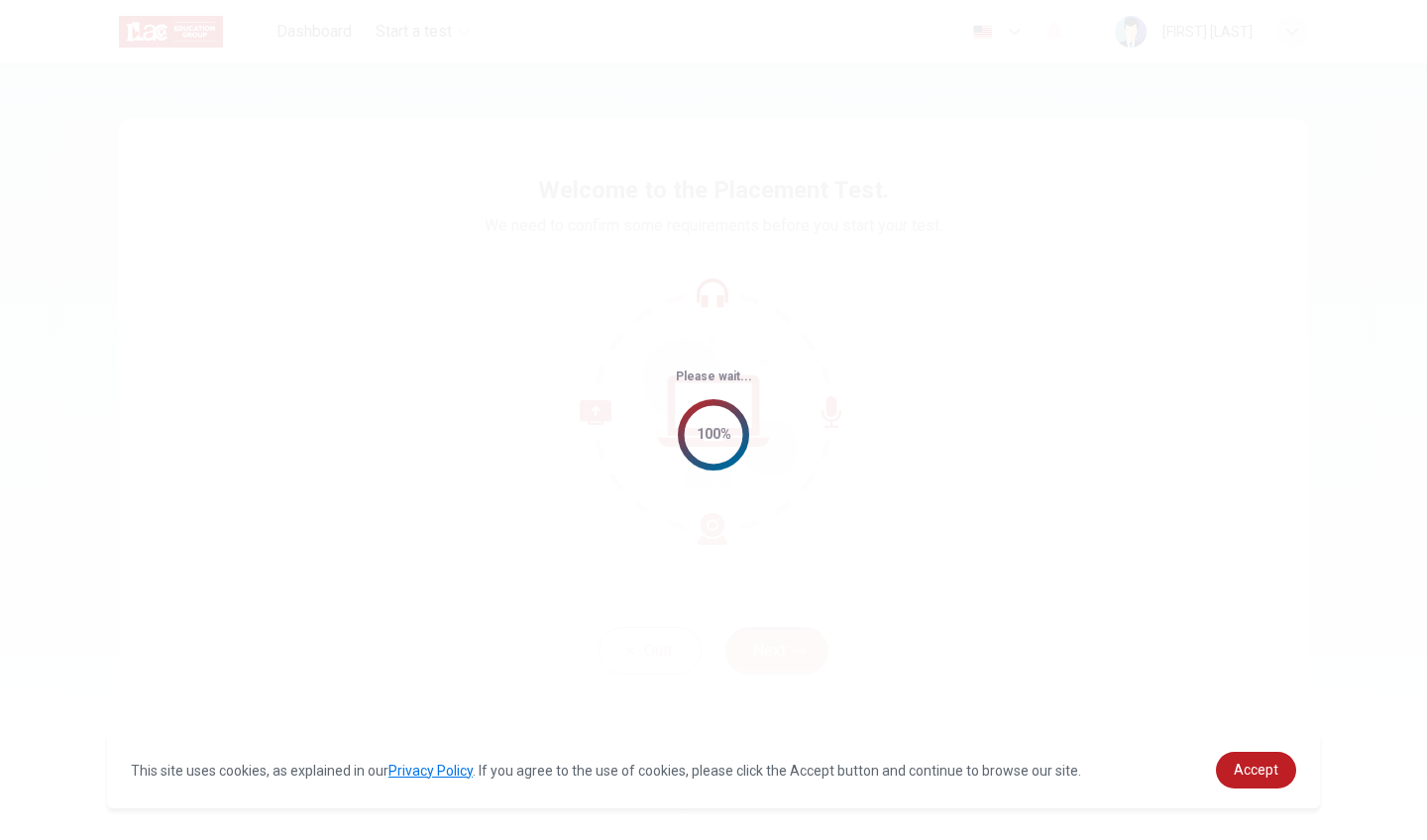 scroll, scrollTop: 0, scrollLeft: 0, axis: both 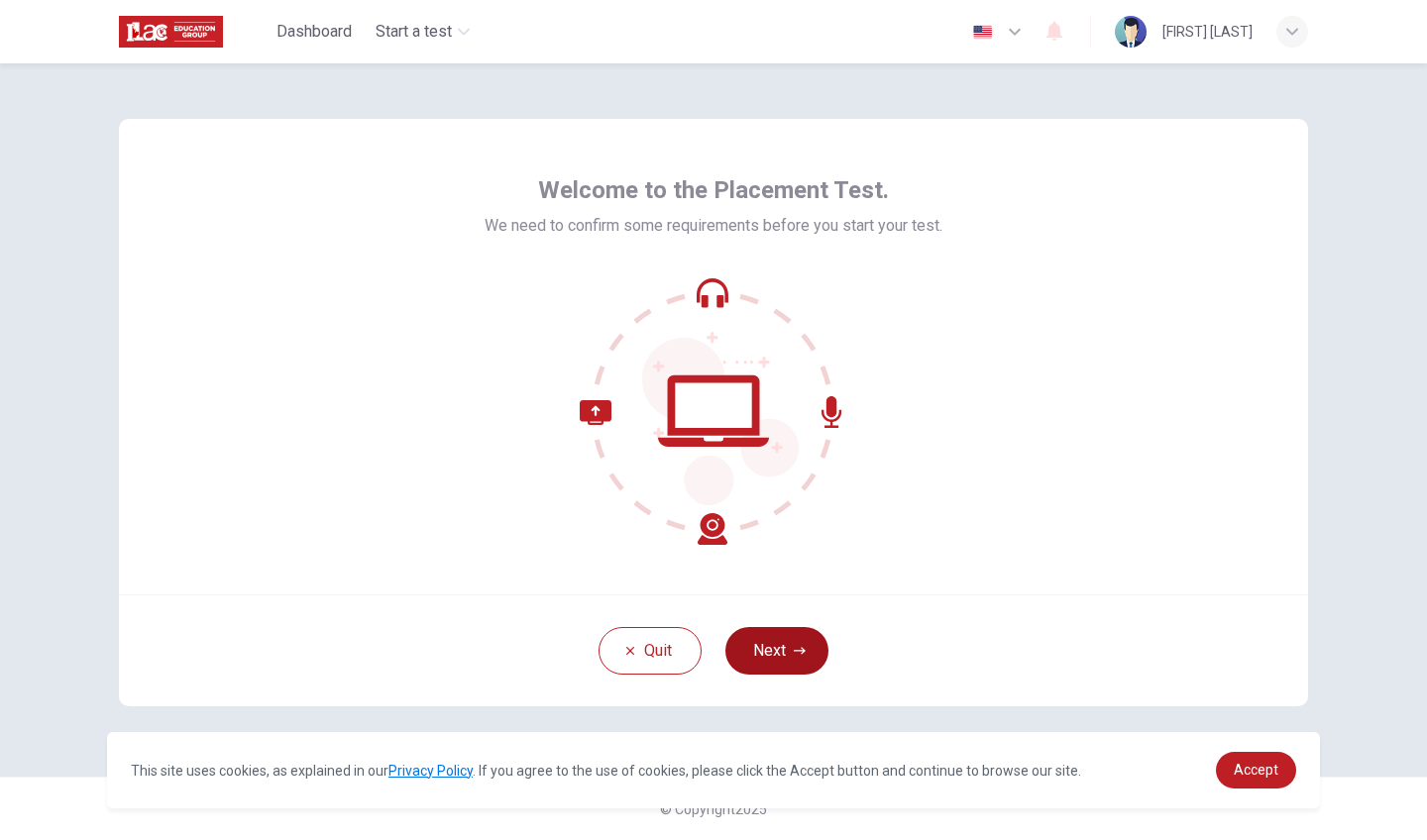 click on "Next" at bounding box center [777, 651] 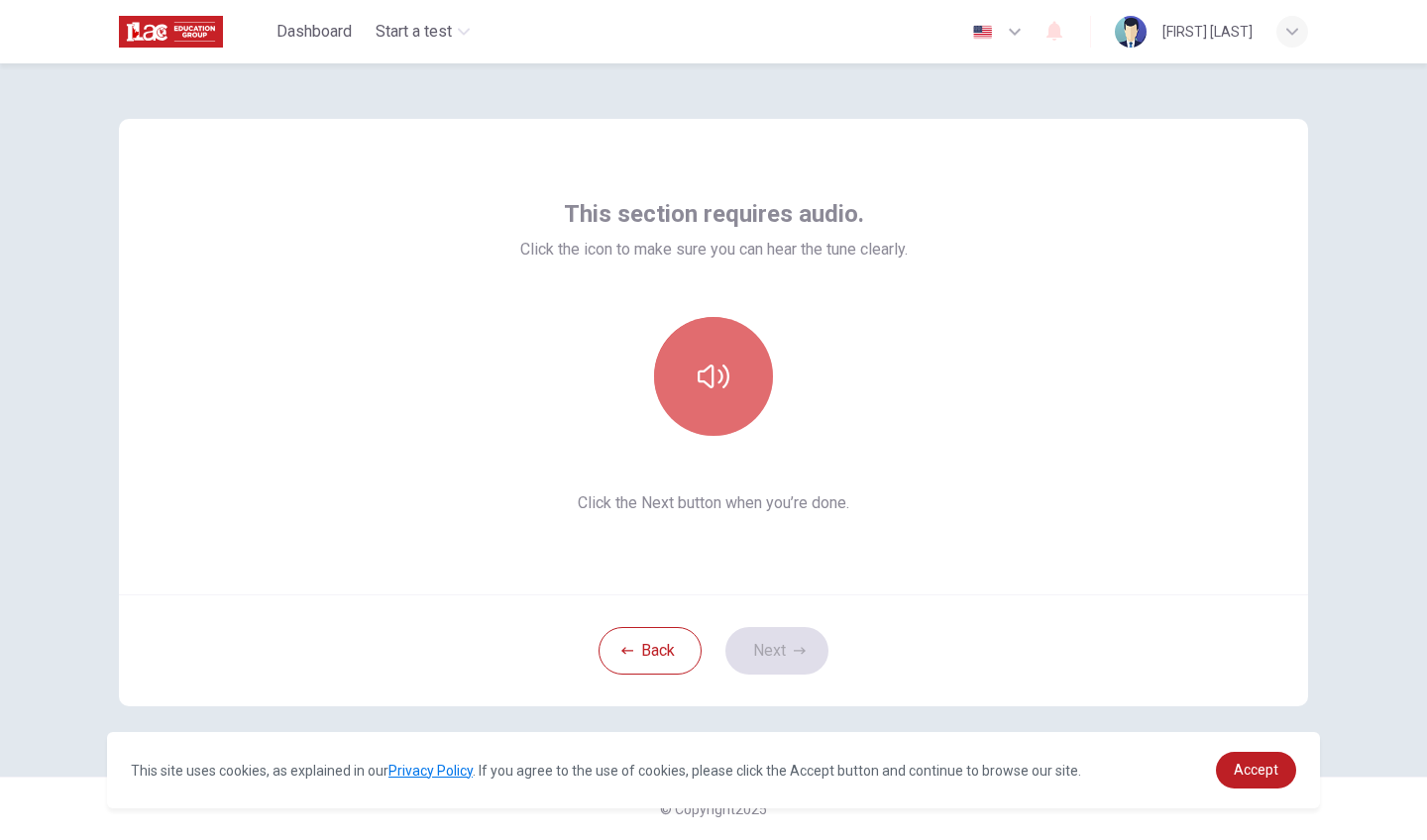 click 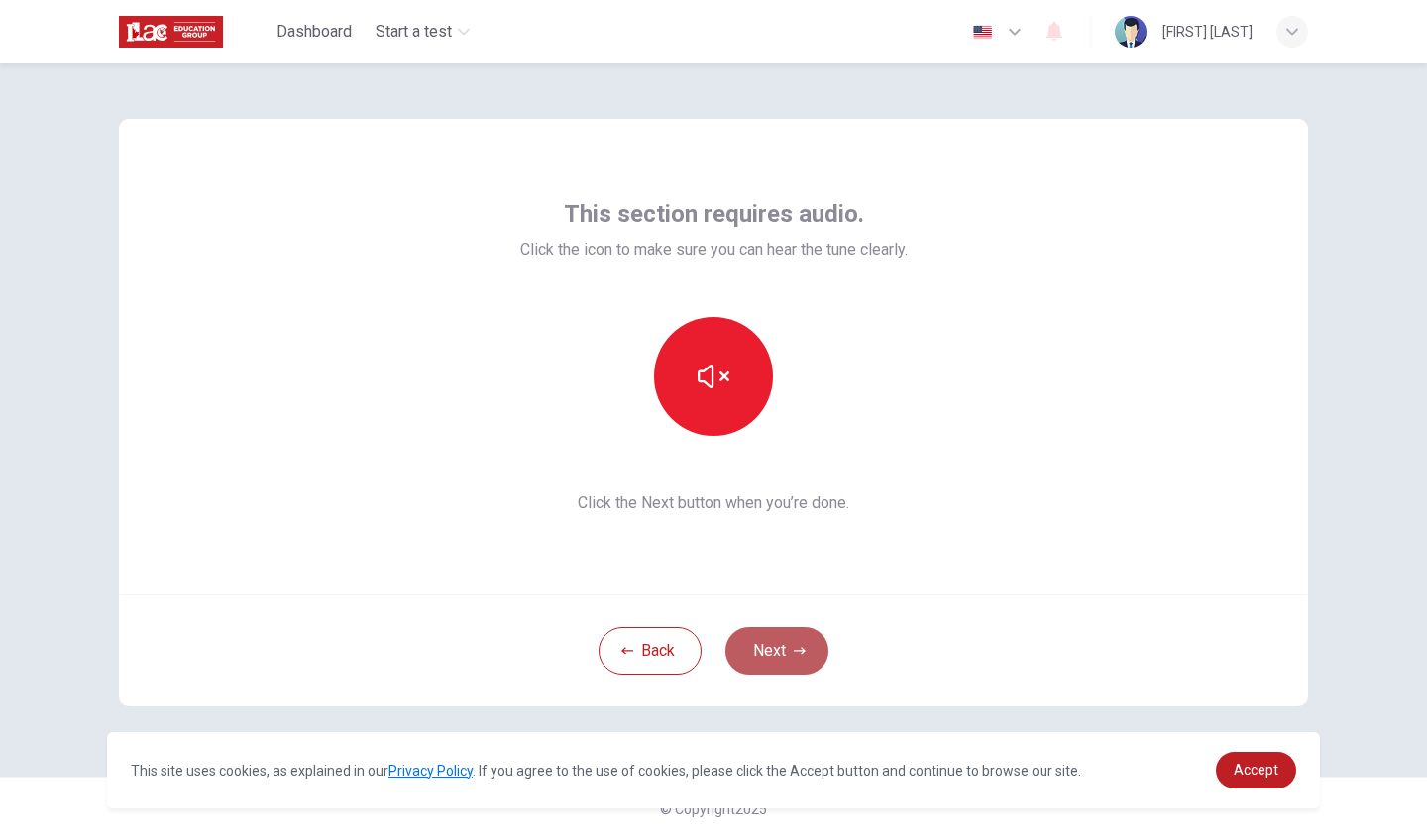 click on "Next" at bounding box center [777, 651] 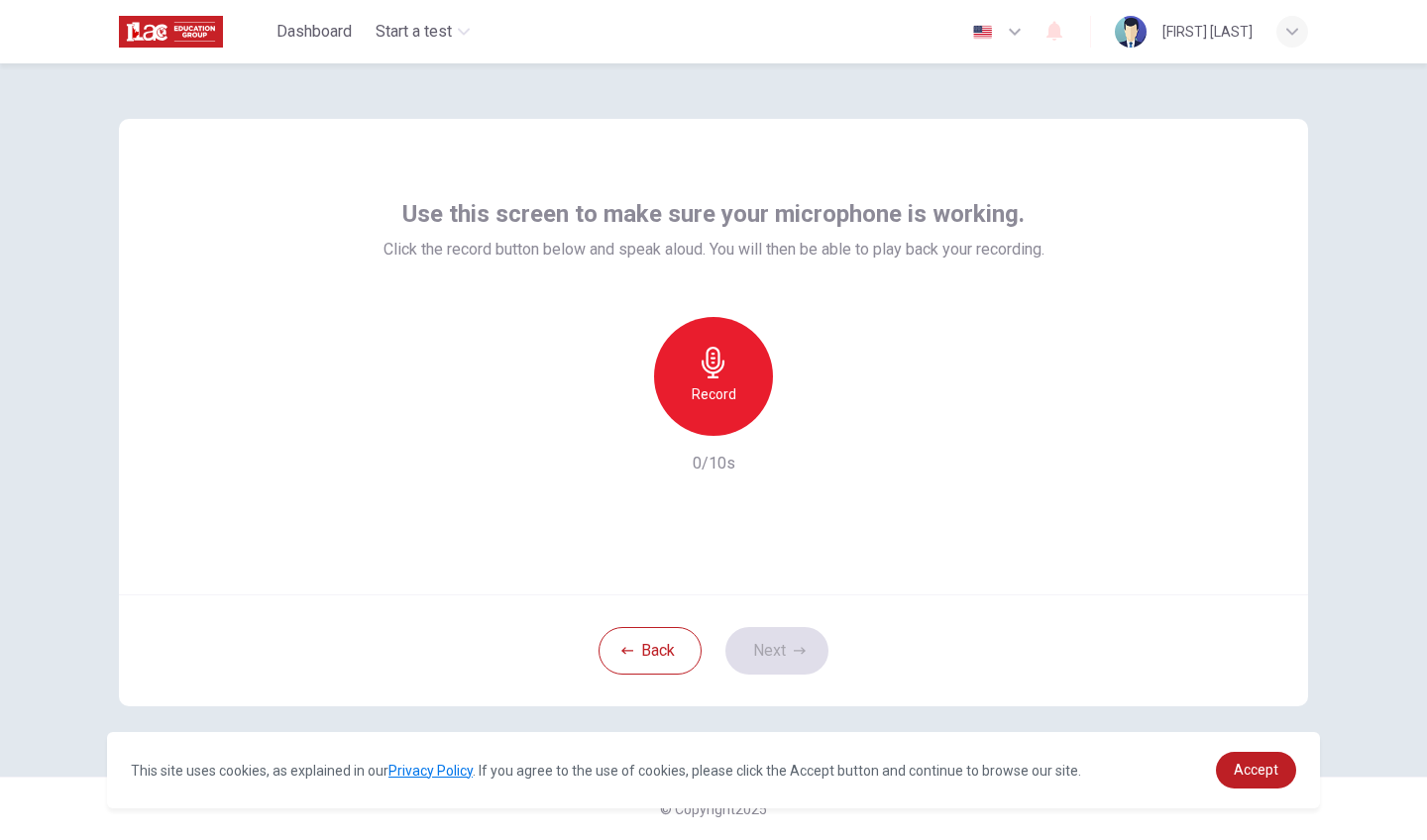 click on "Record" at bounding box center [714, 376] 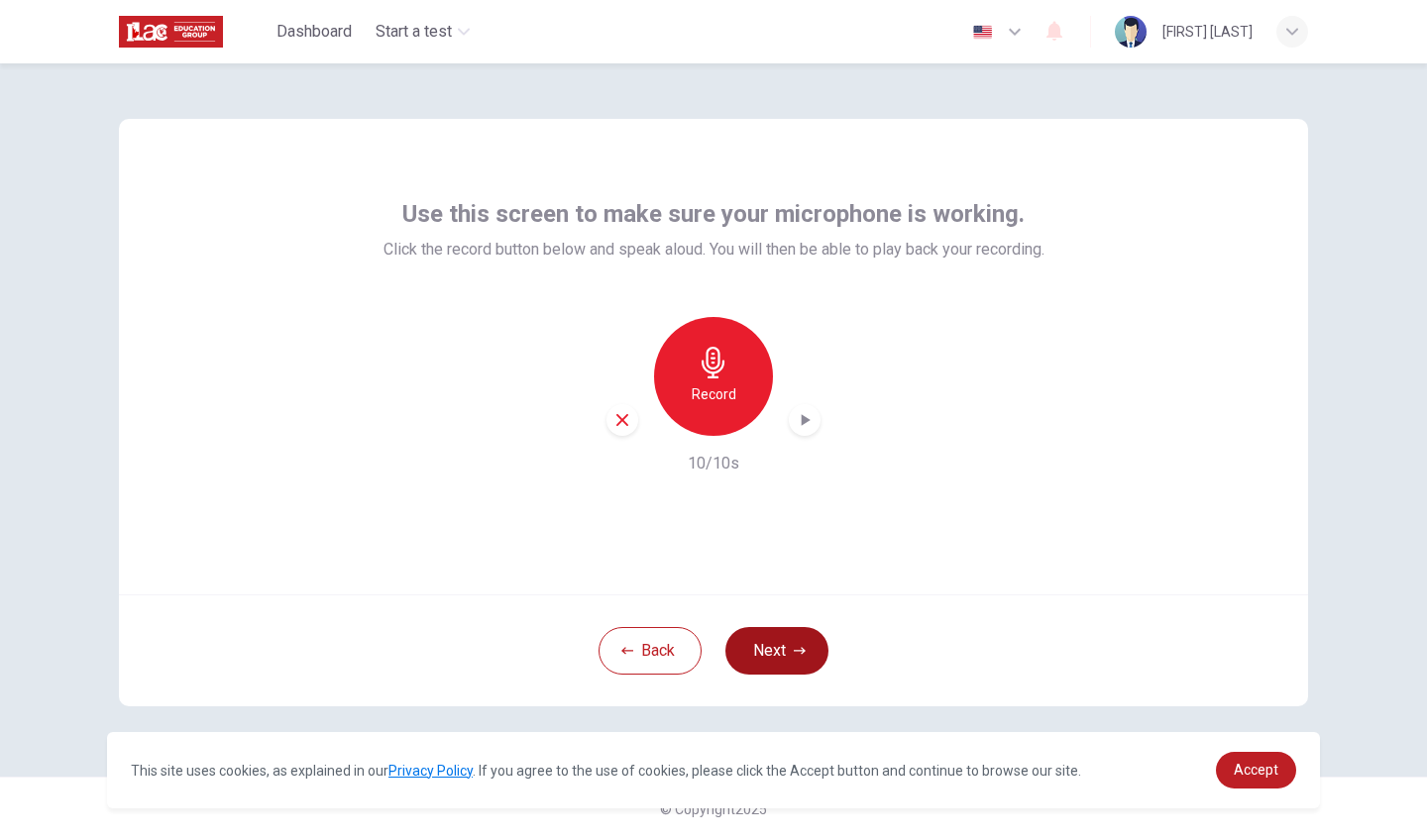 click on "Next" at bounding box center [777, 651] 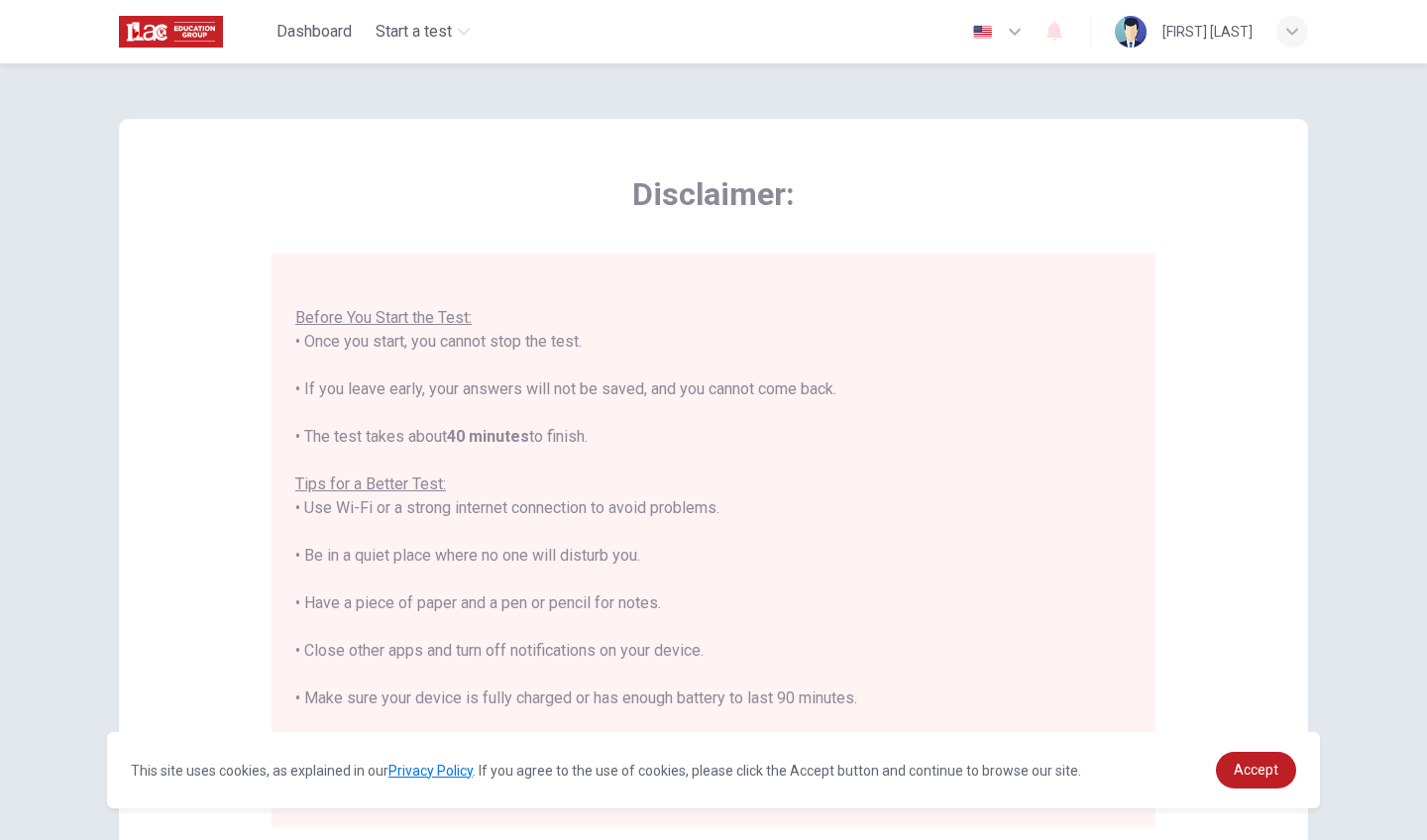 scroll, scrollTop: 21, scrollLeft: 0, axis: vertical 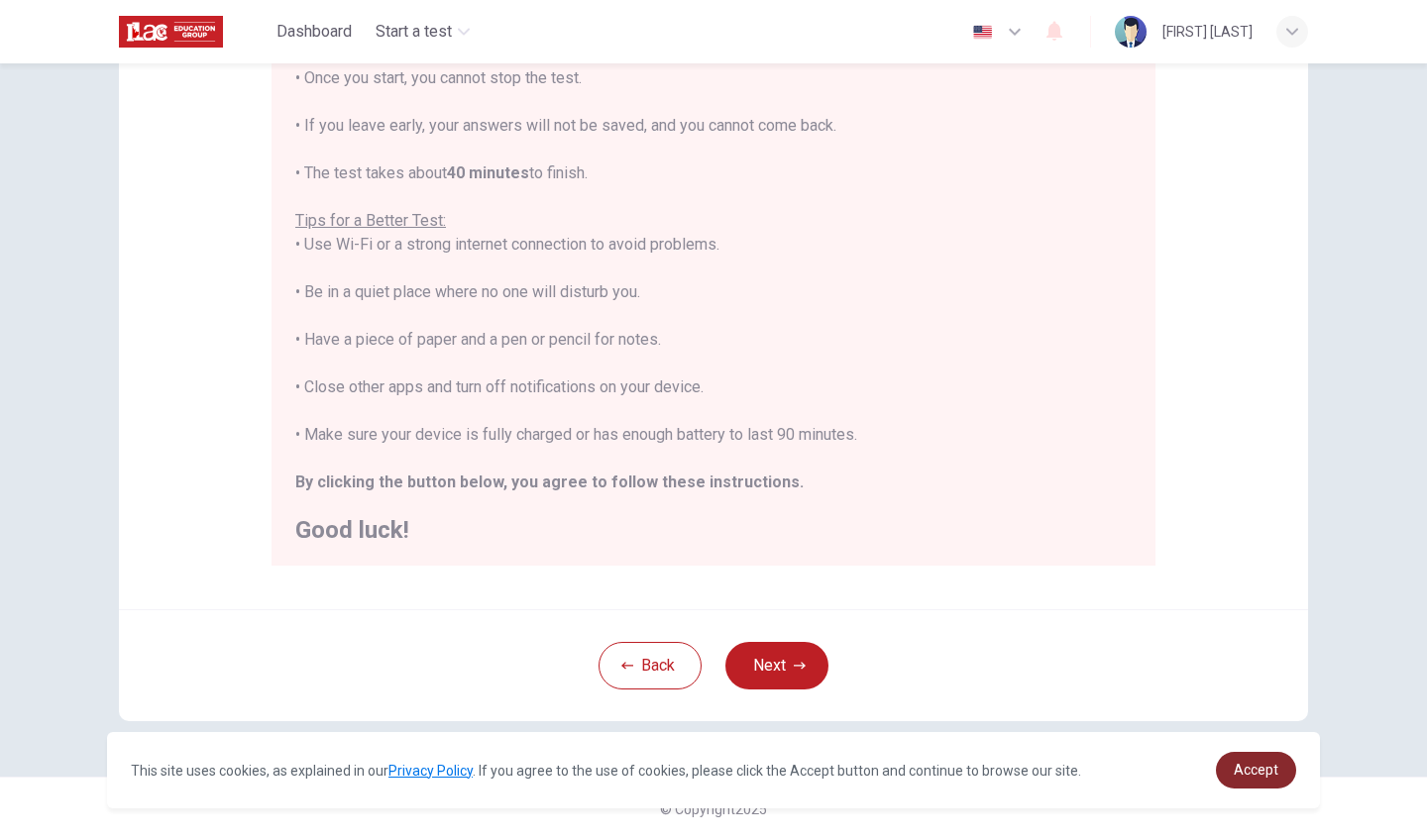 click on "Accept" at bounding box center (1256, 770) 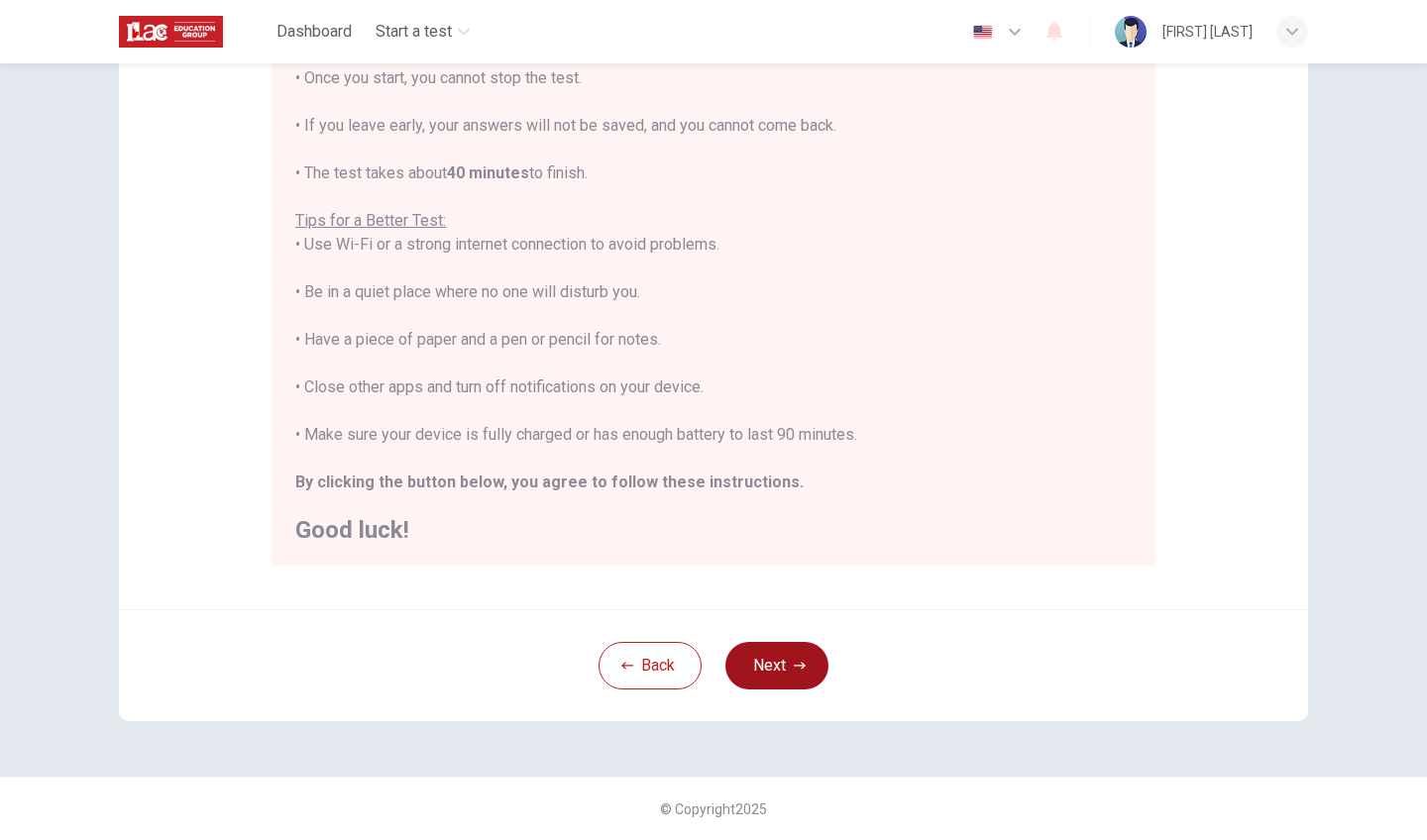 click on "Next" at bounding box center (777, 666) 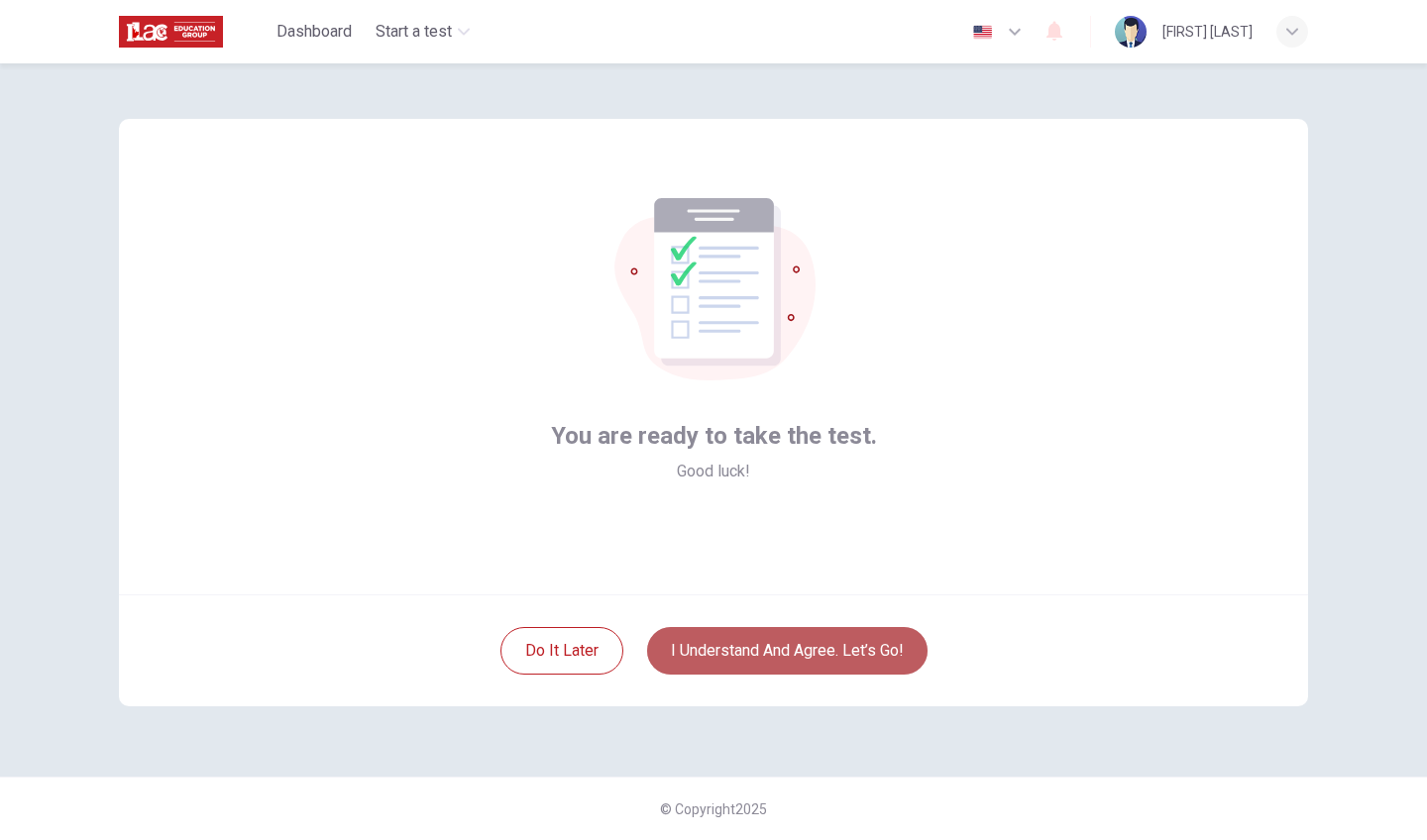 click on "I understand and agree. Let’s go!" at bounding box center (787, 651) 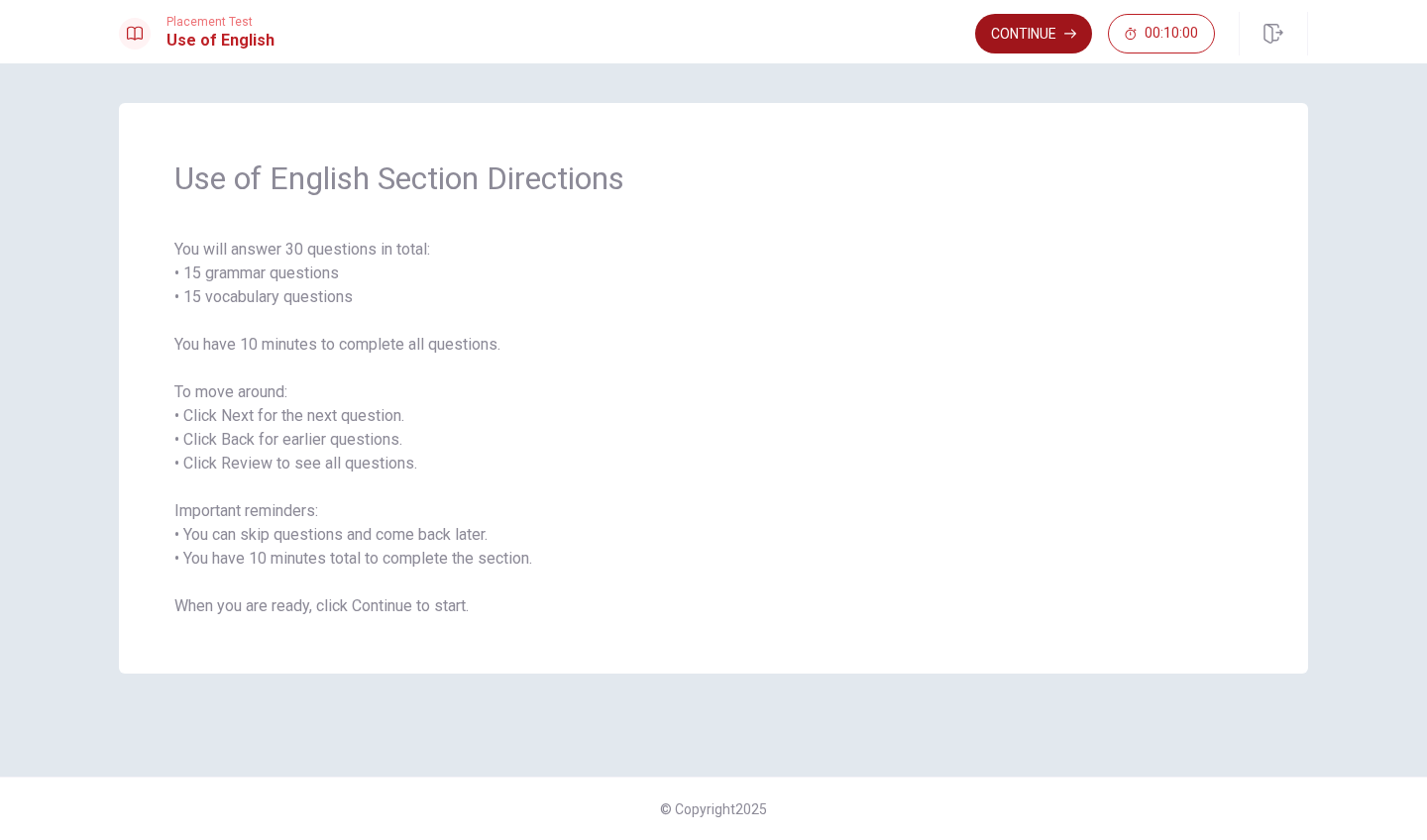 click on "Continue" at bounding box center (1034, 34) 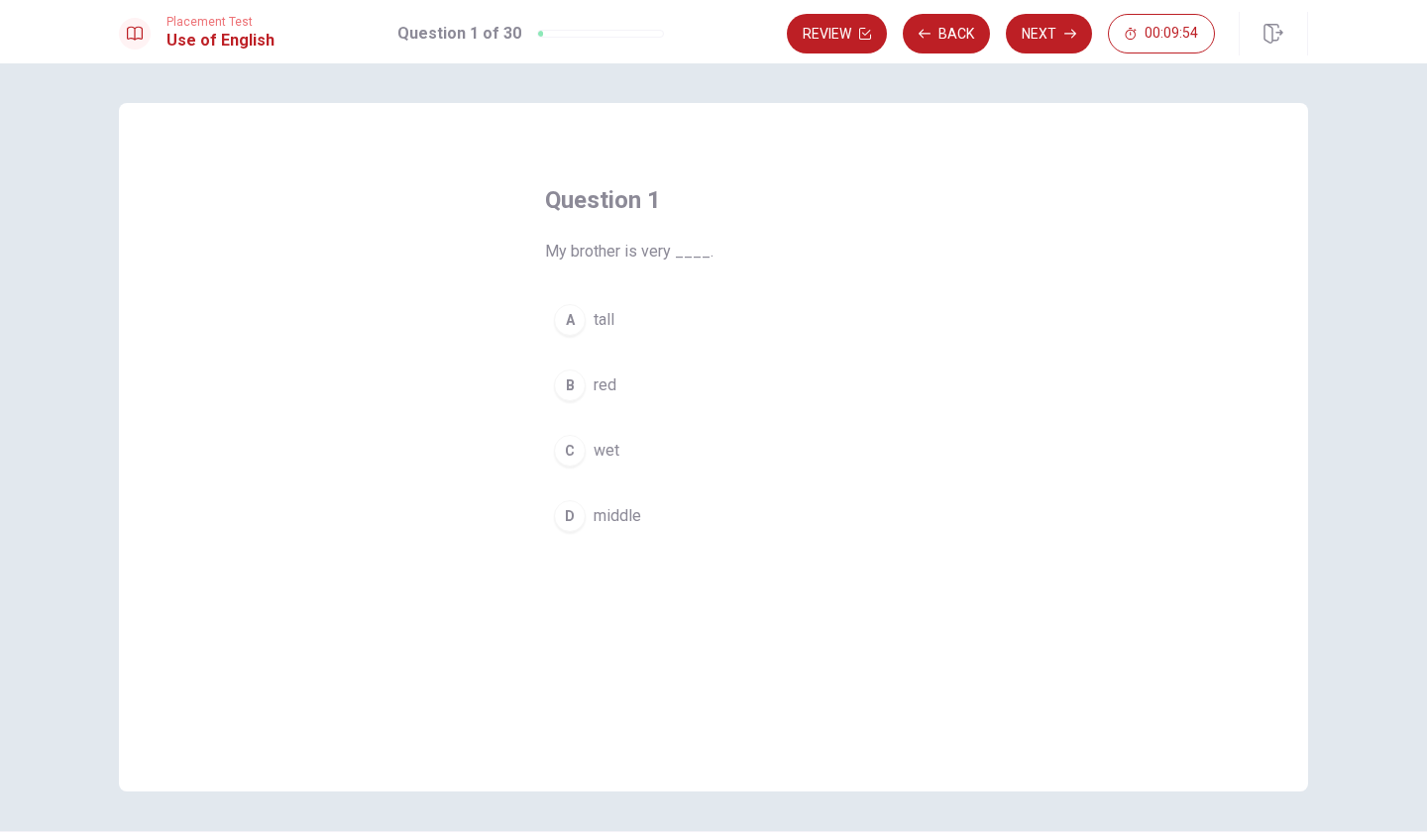 click on "A" at bounding box center (570, 320) 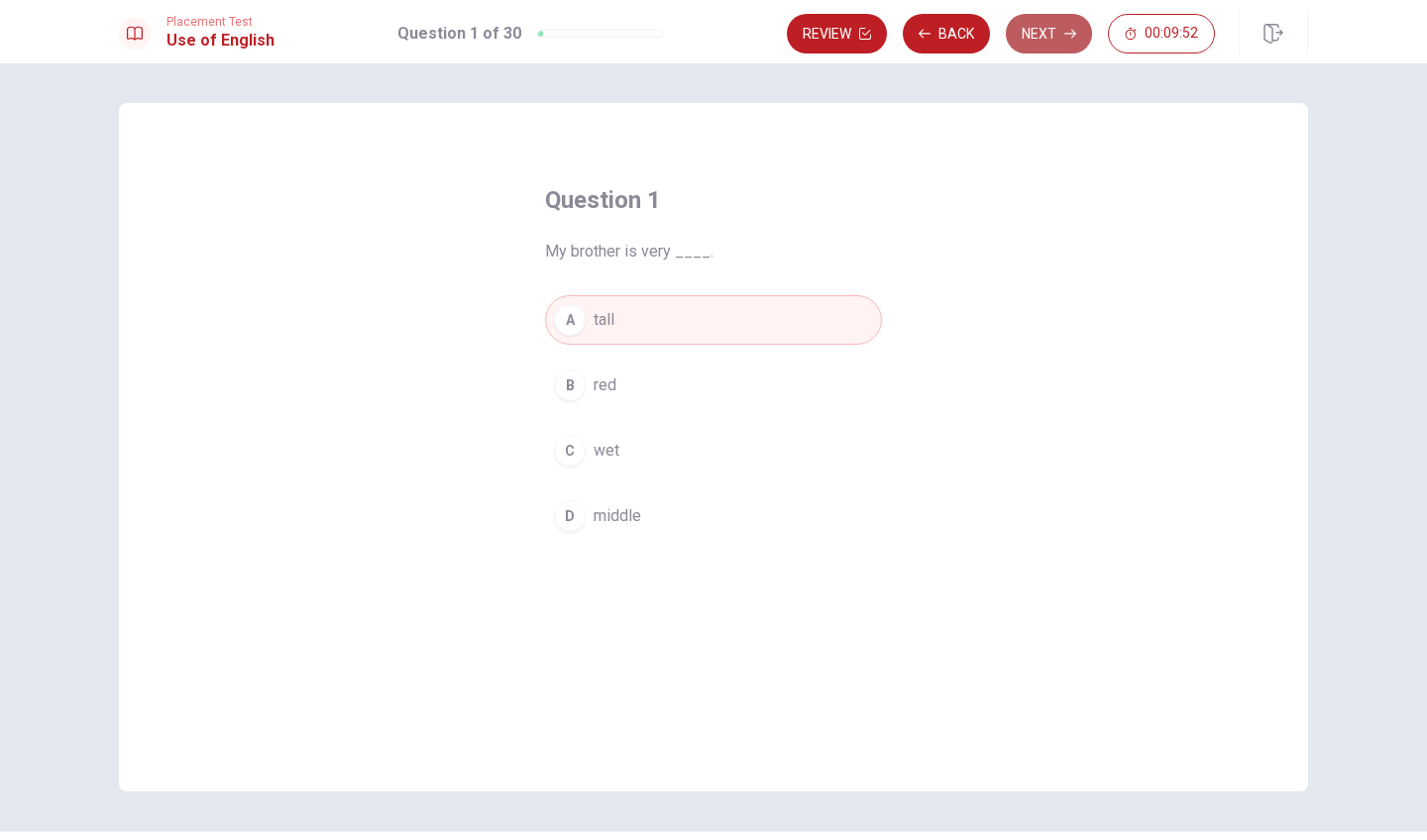 click on "Next" at bounding box center (1048, 34) 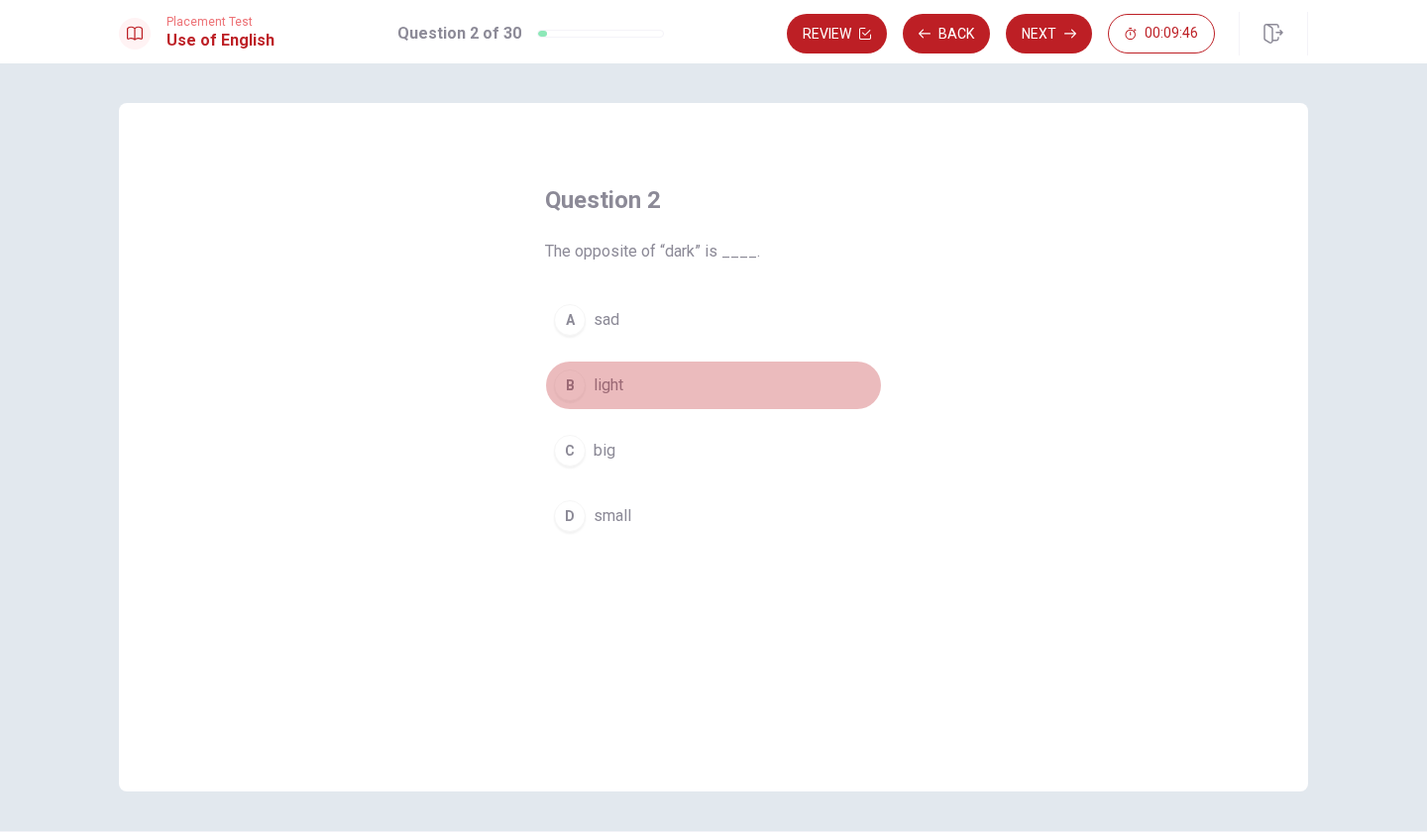 click on "B" at bounding box center (570, 385) 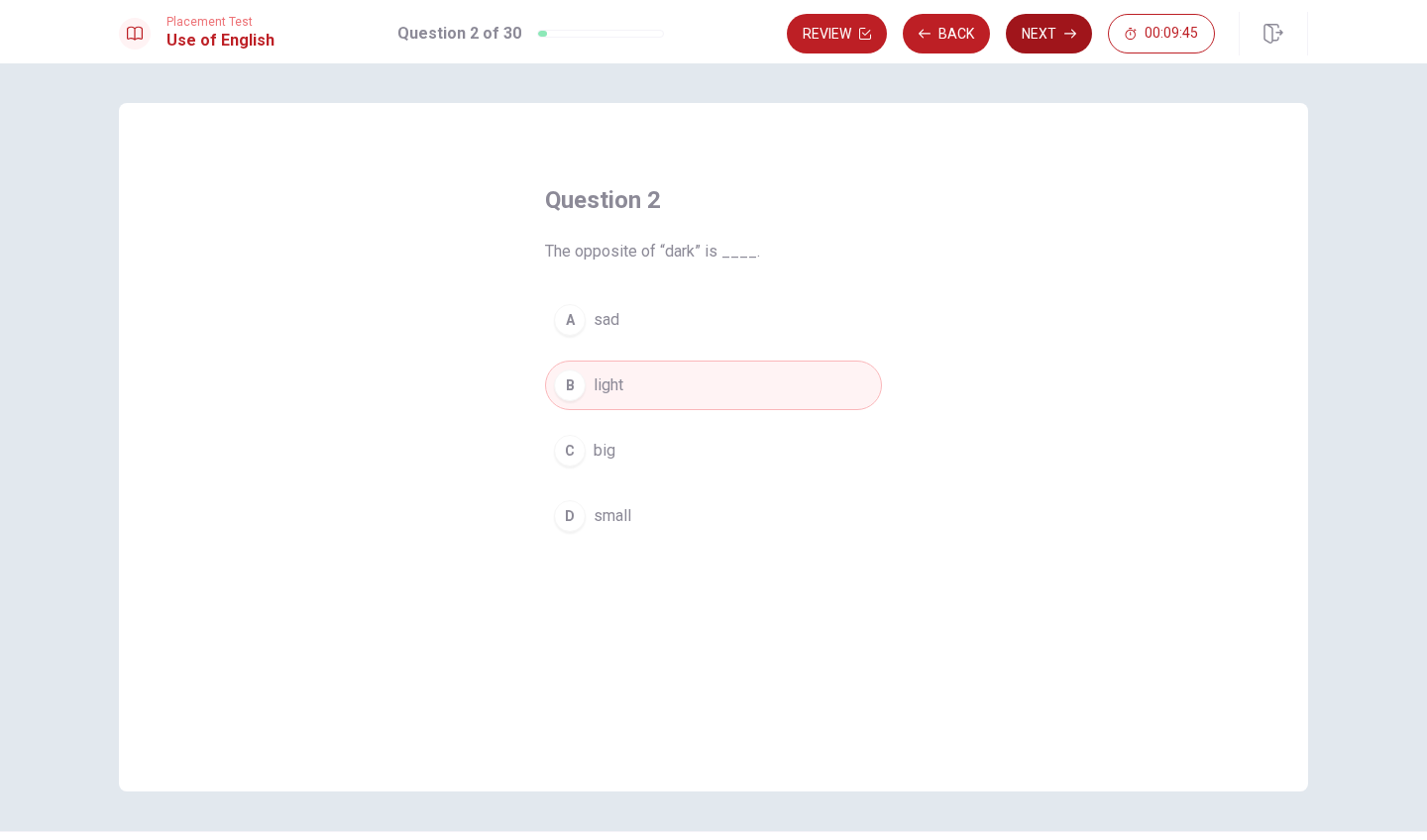 click on "Next" at bounding box center (1048, 34) 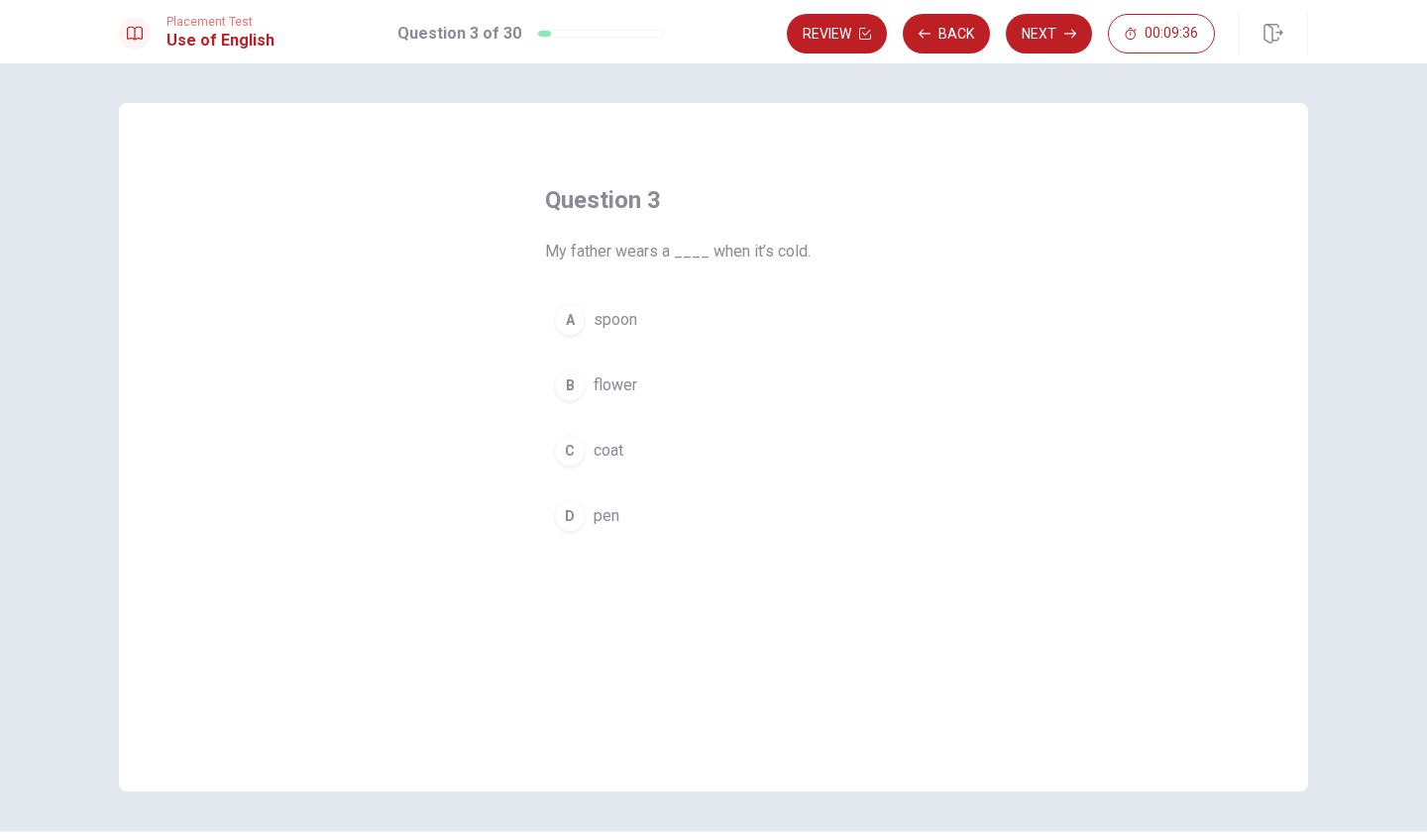 click on "C" at bounding box center [570, 451] 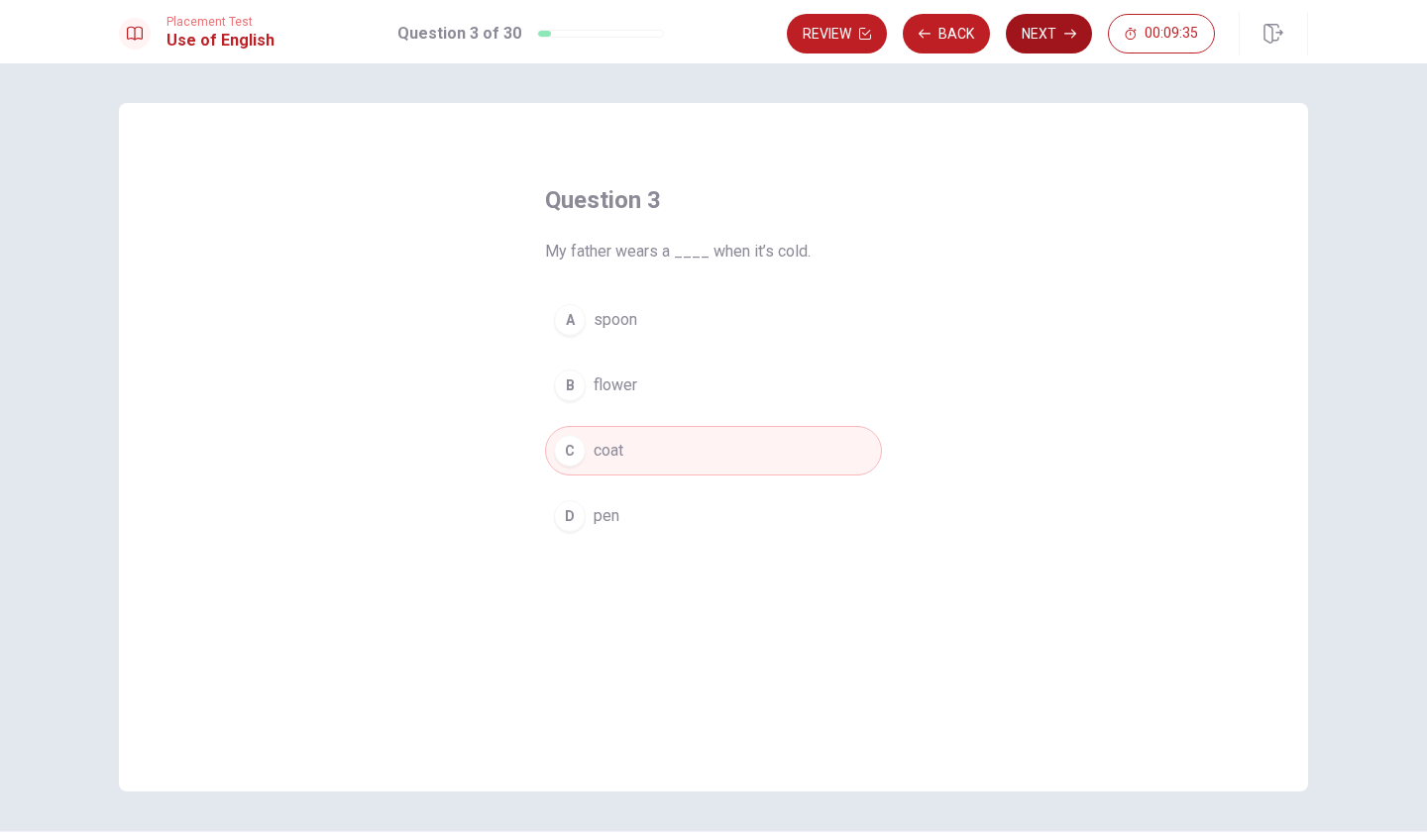 click on "Next" at bounding box center [1048, 34] 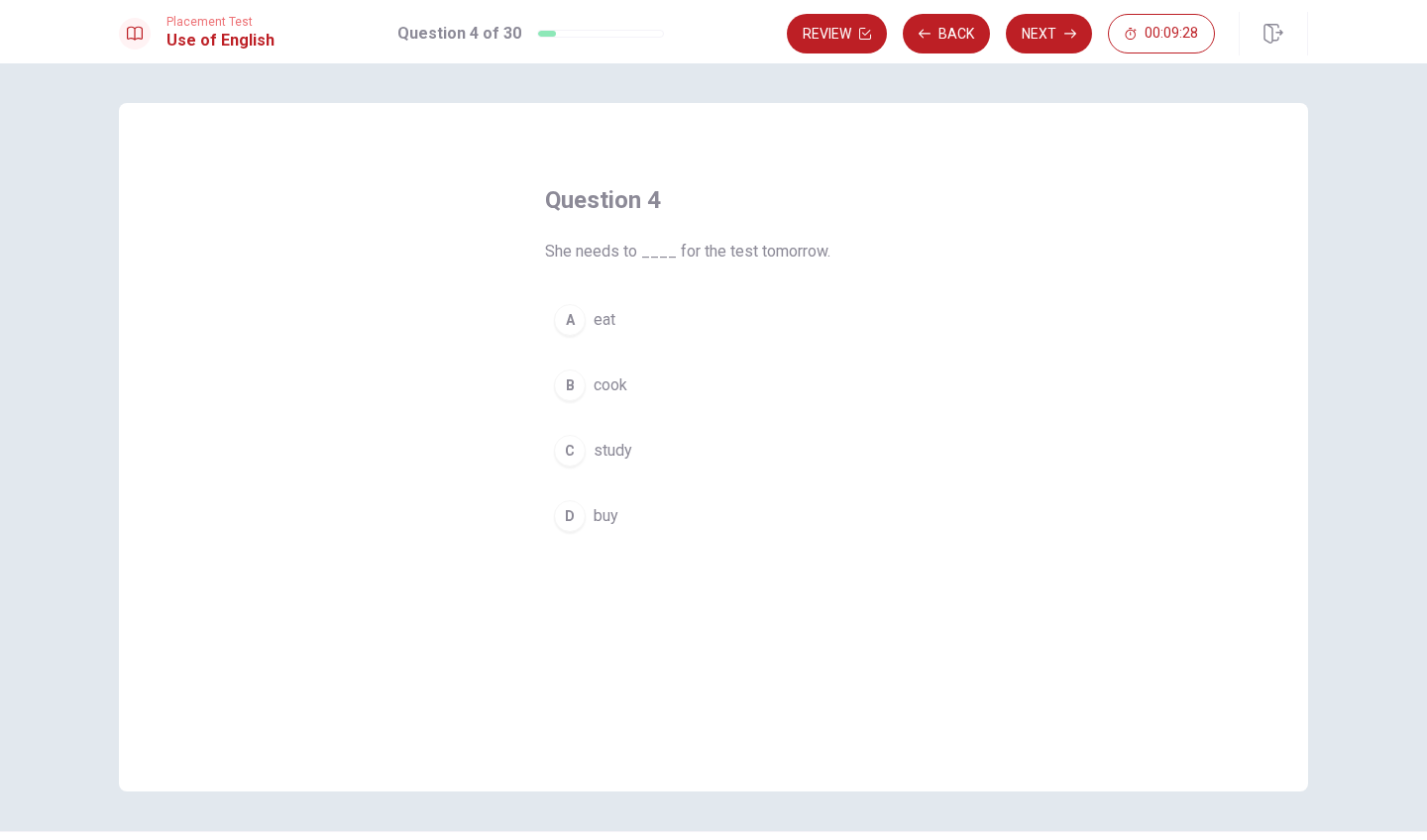 click on "C" at bounding box center (570, 451) 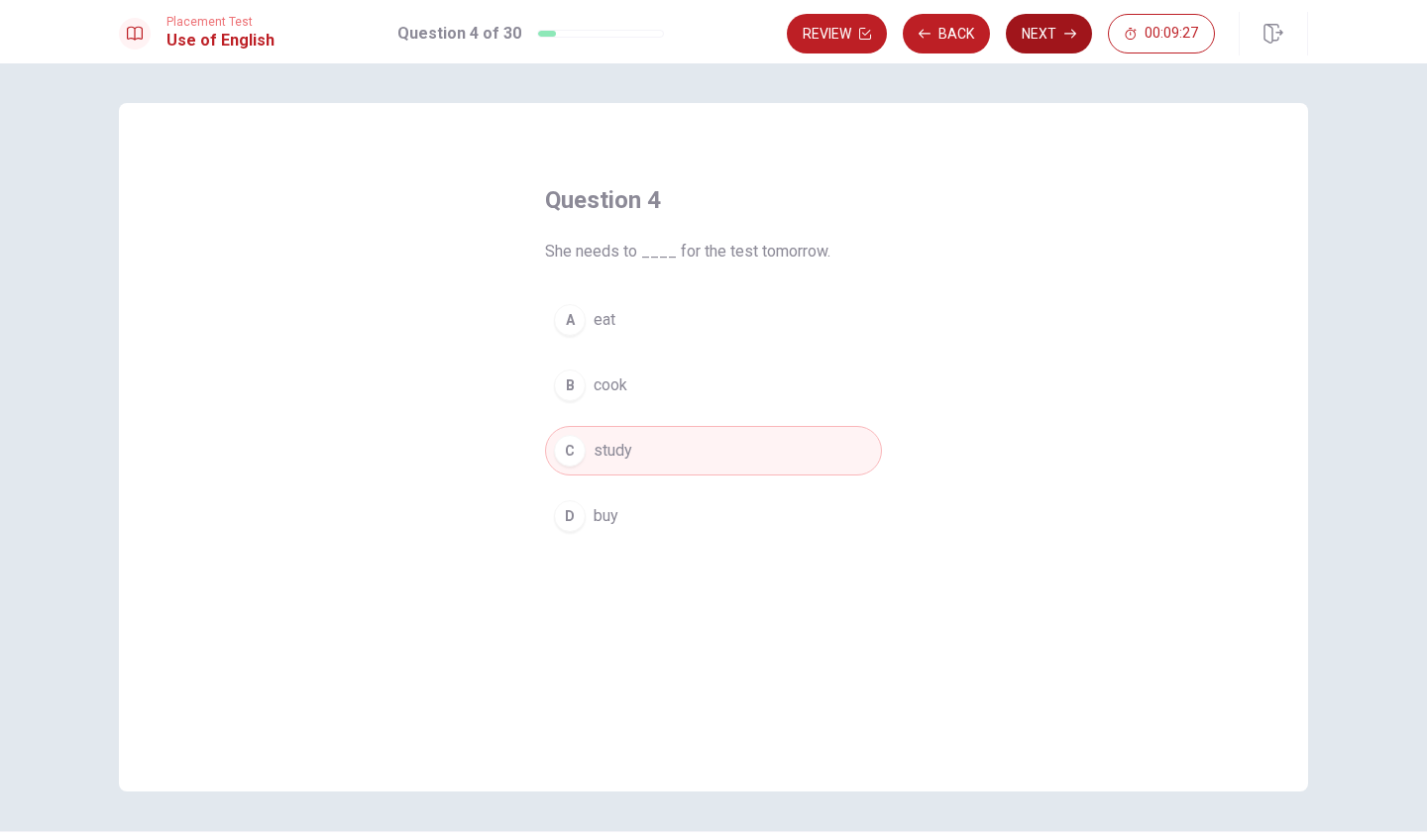 click on "Next" at bounding box center (1048, 34) 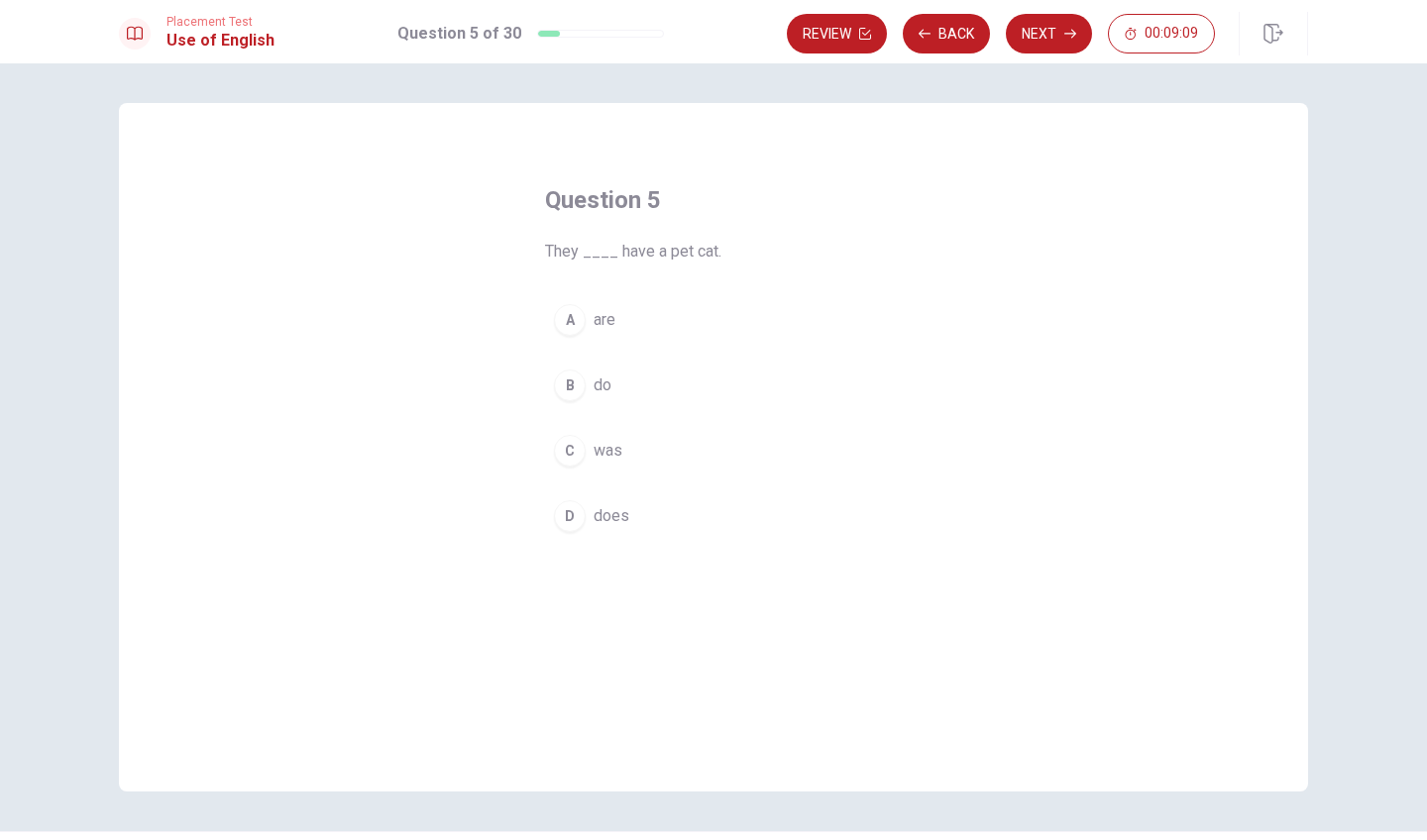 click on "B" at bounding box center [570, 385] 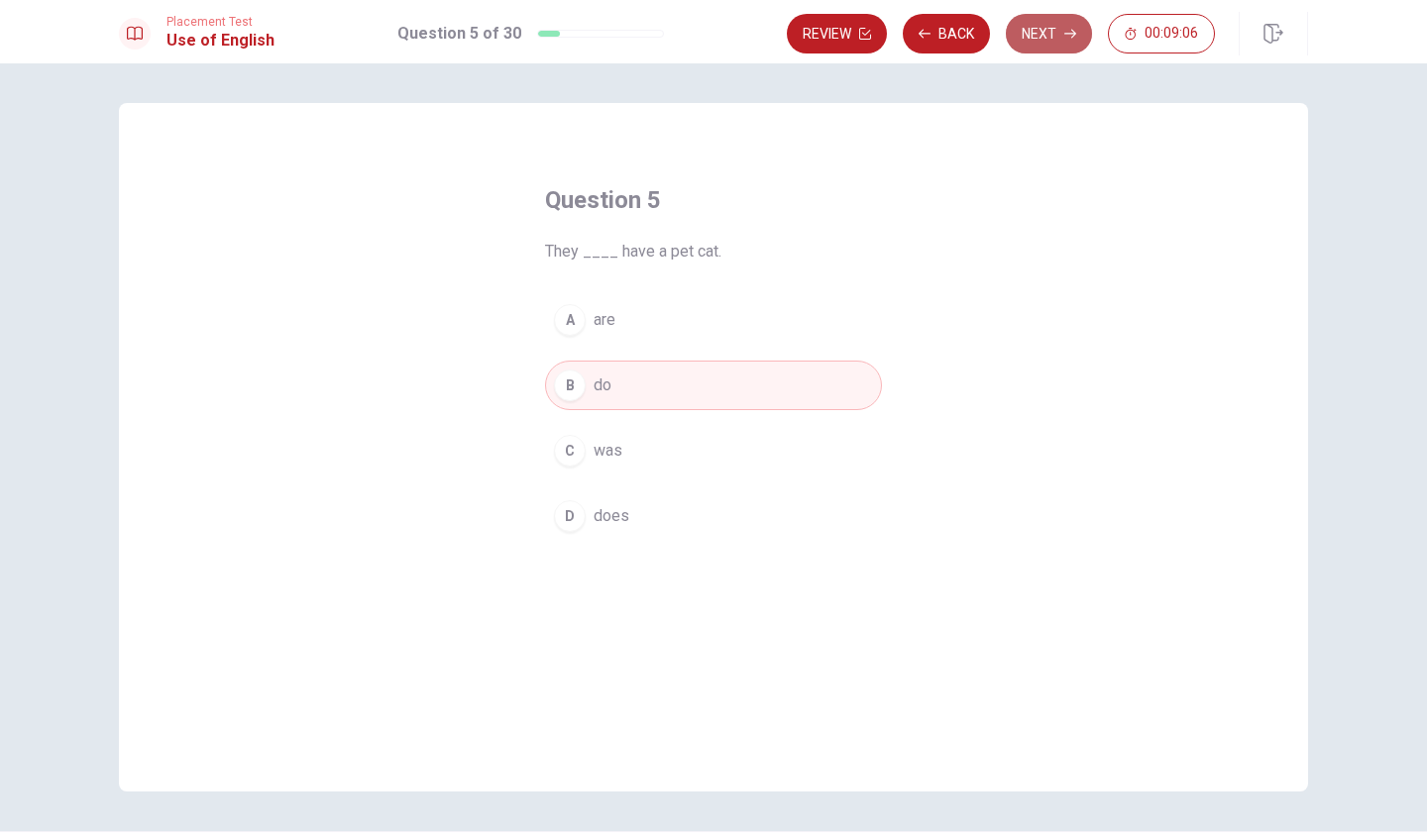 click on "Next" at bounding box center [1048, 34] 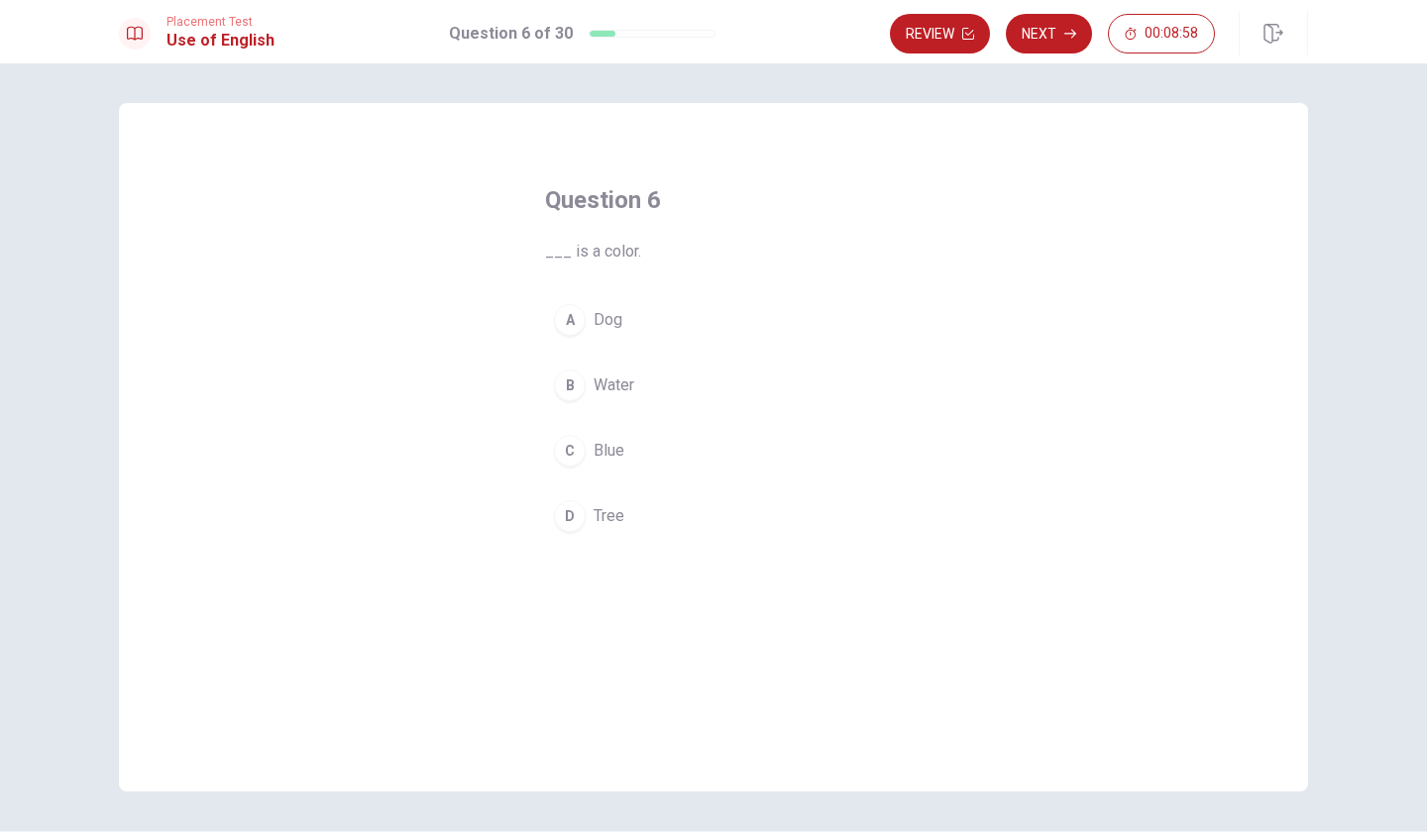 click on "C" at bounding box center (570, 451) 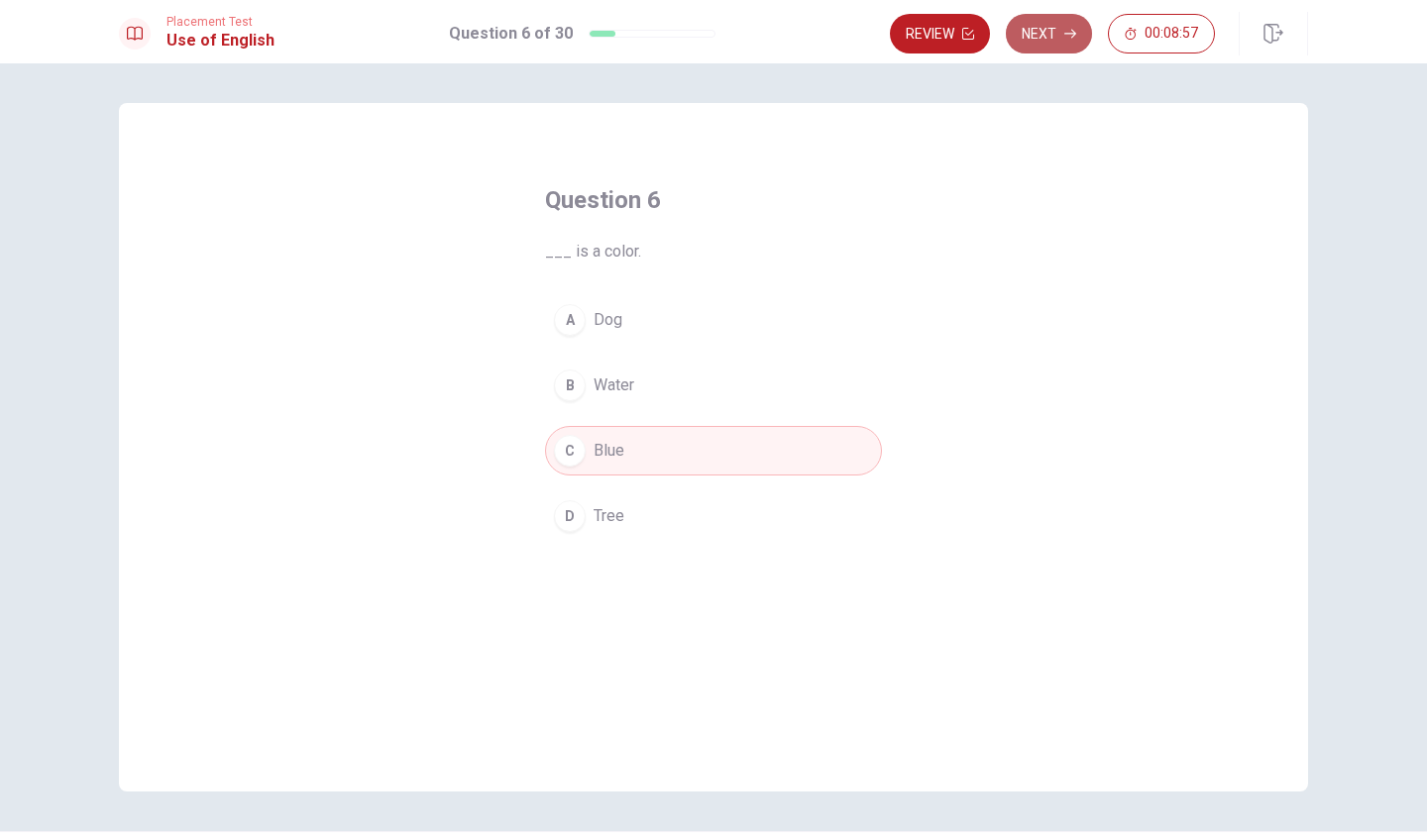 click on "Next" at bounding box center (1048, 34) 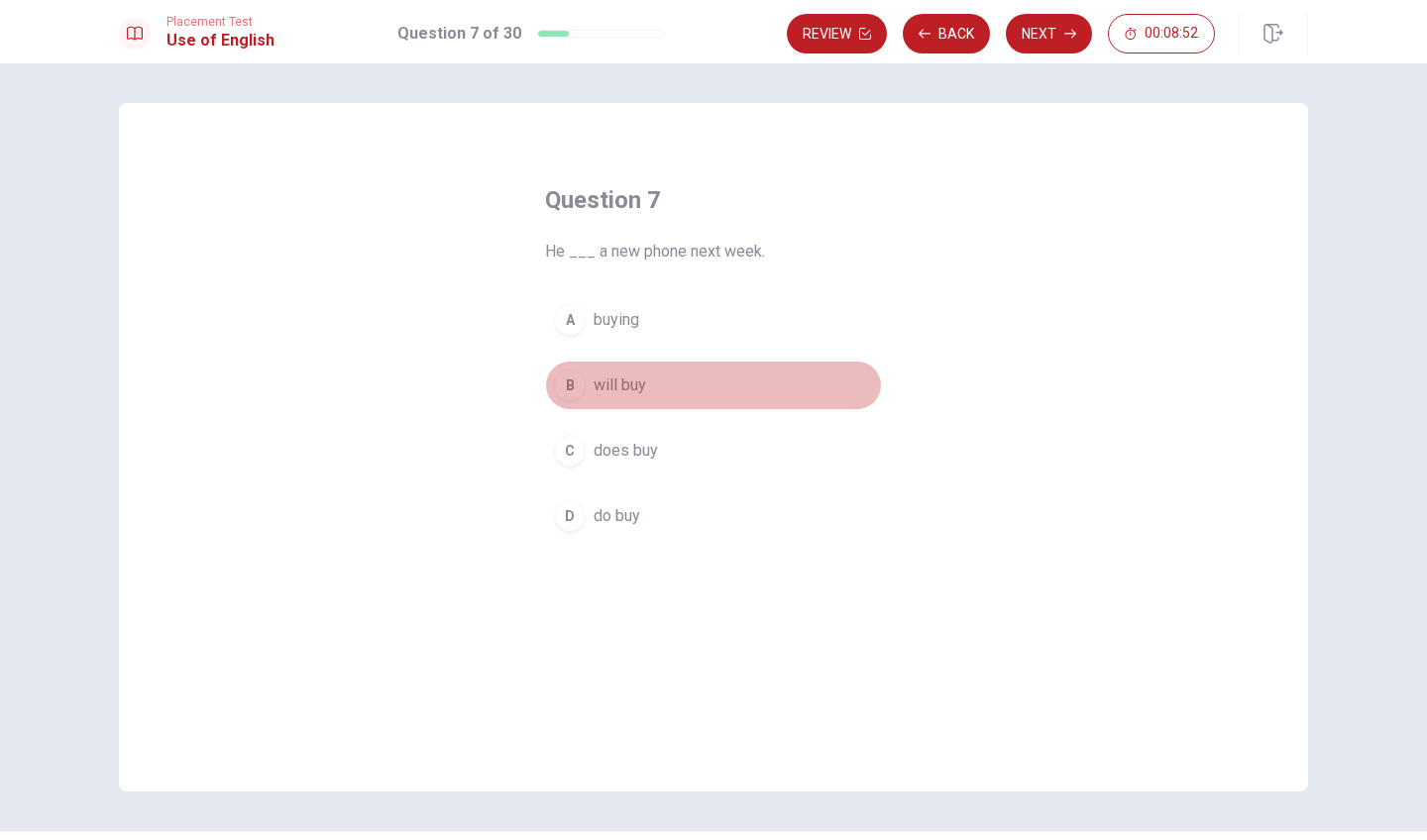 click on "B" at bounding box center [570, 385] 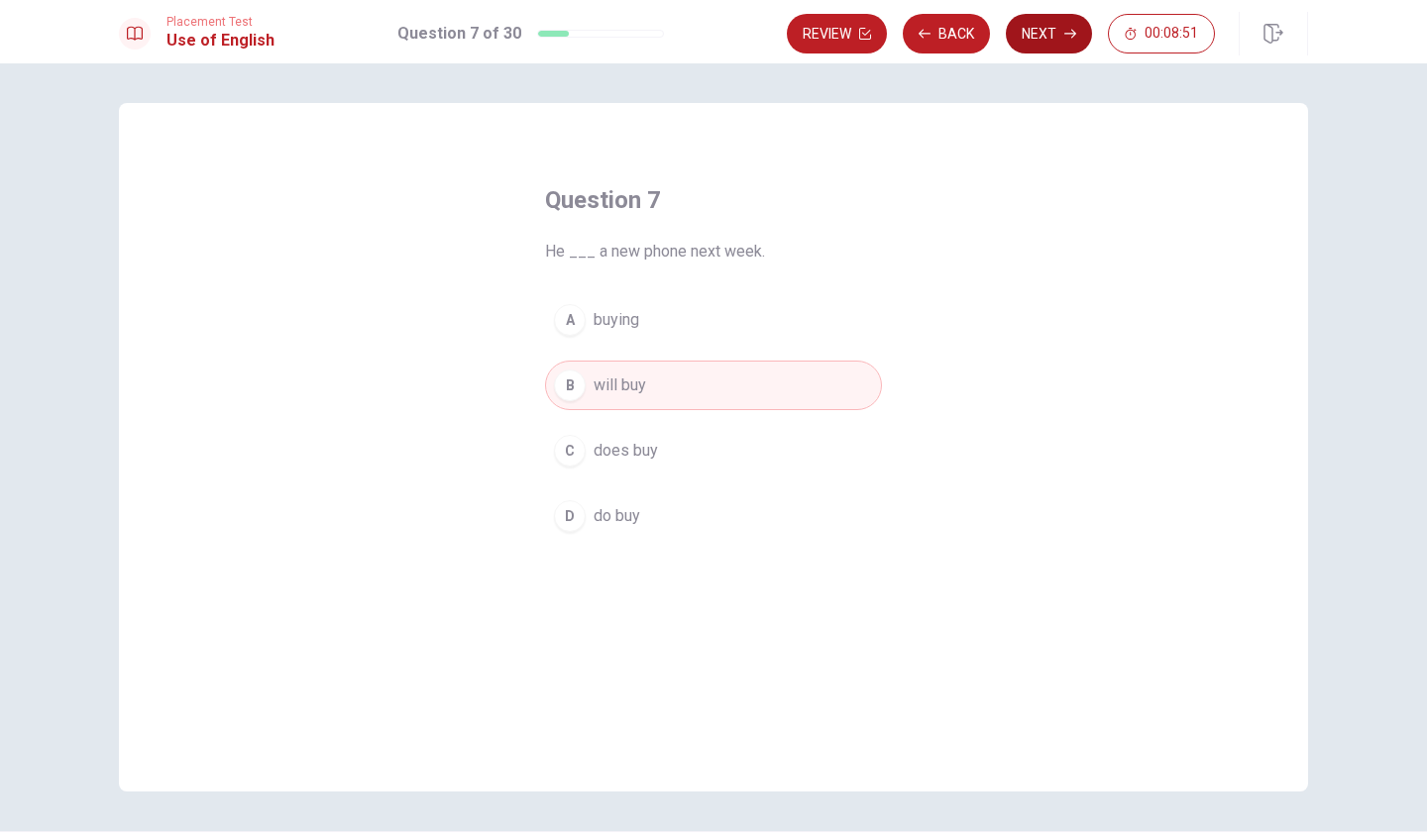 click on "Next" at bounding box center [1048, 34] 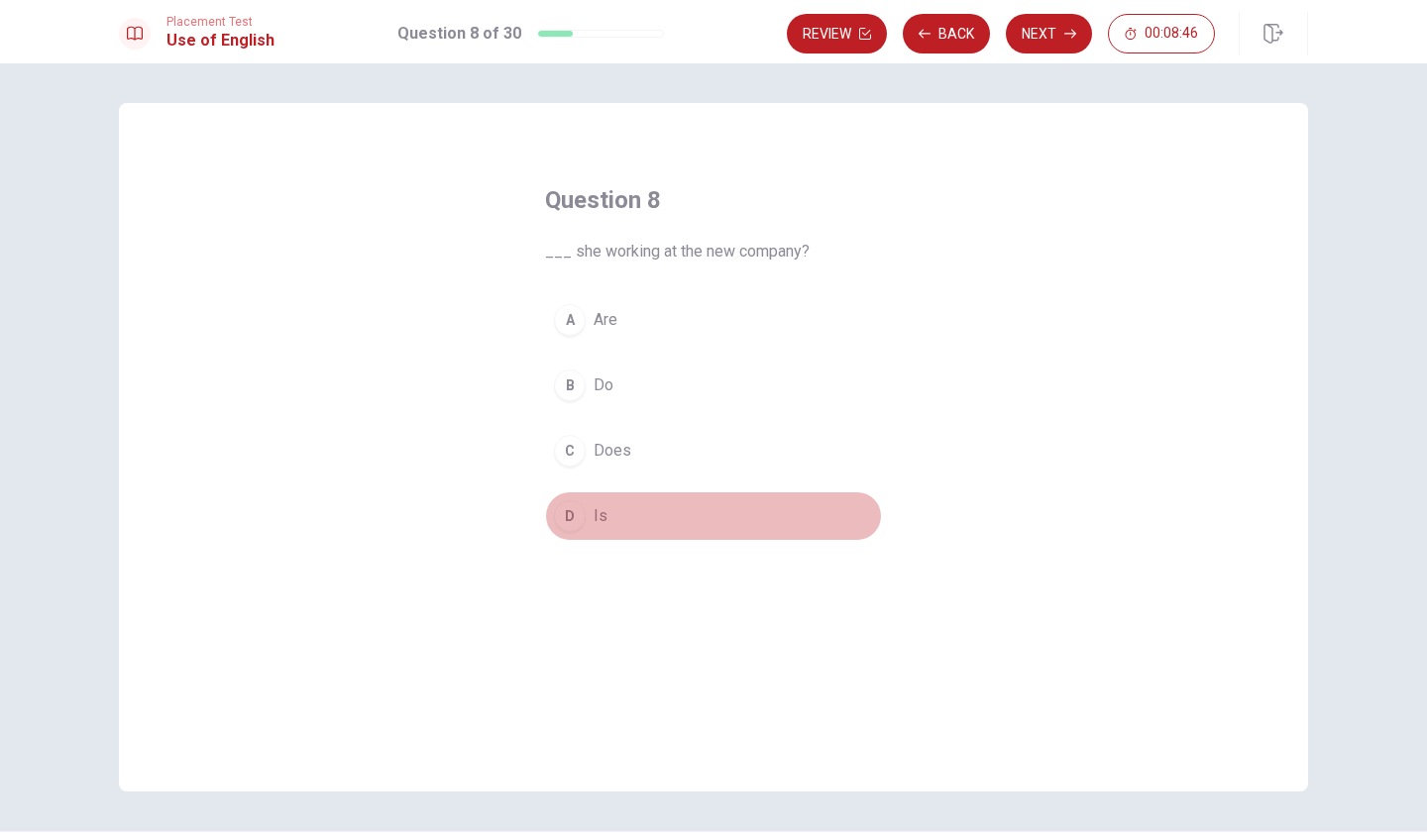 click on "D" at bounding box center [570, 516] 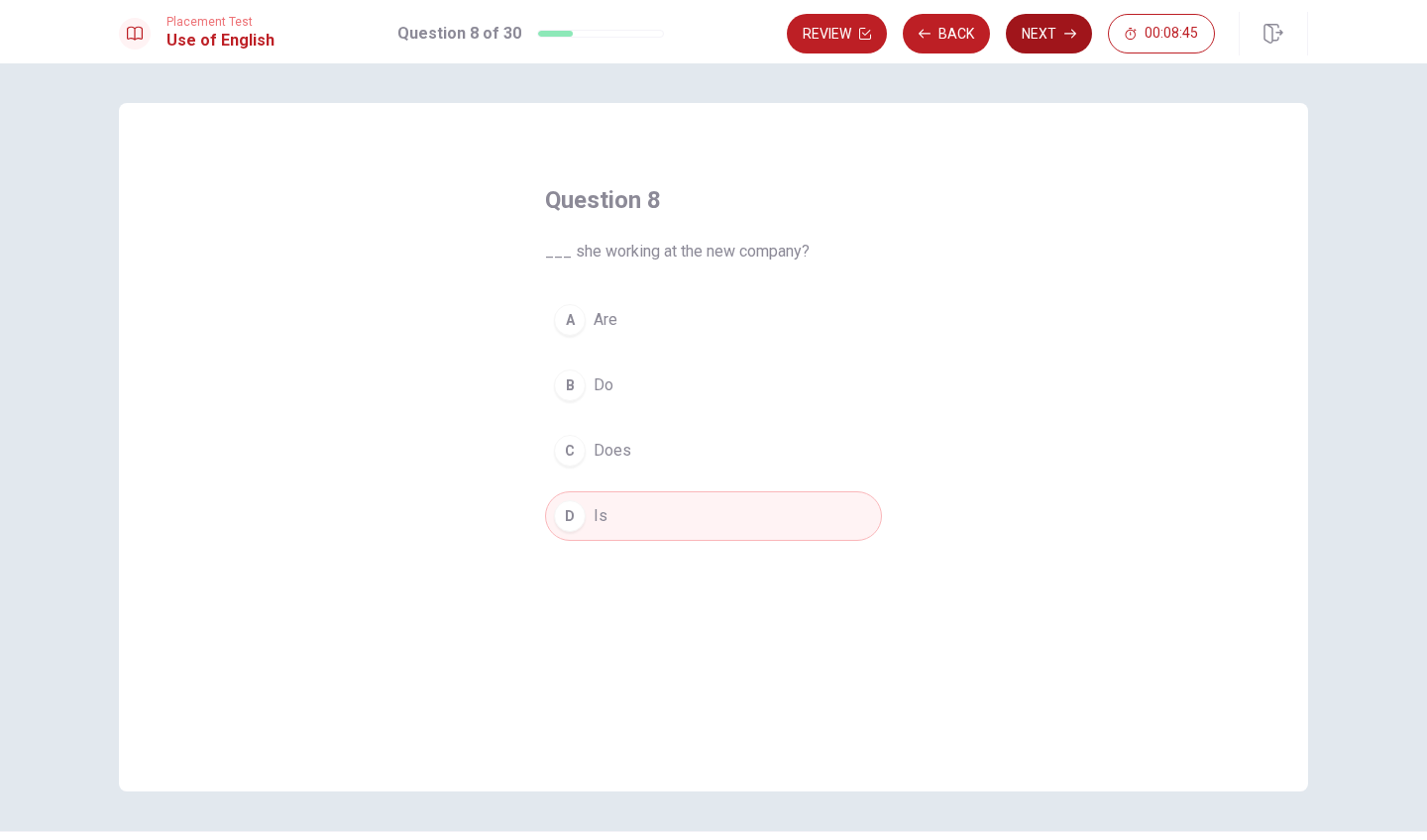 click on "Next" at bounding box center [1048, 34] 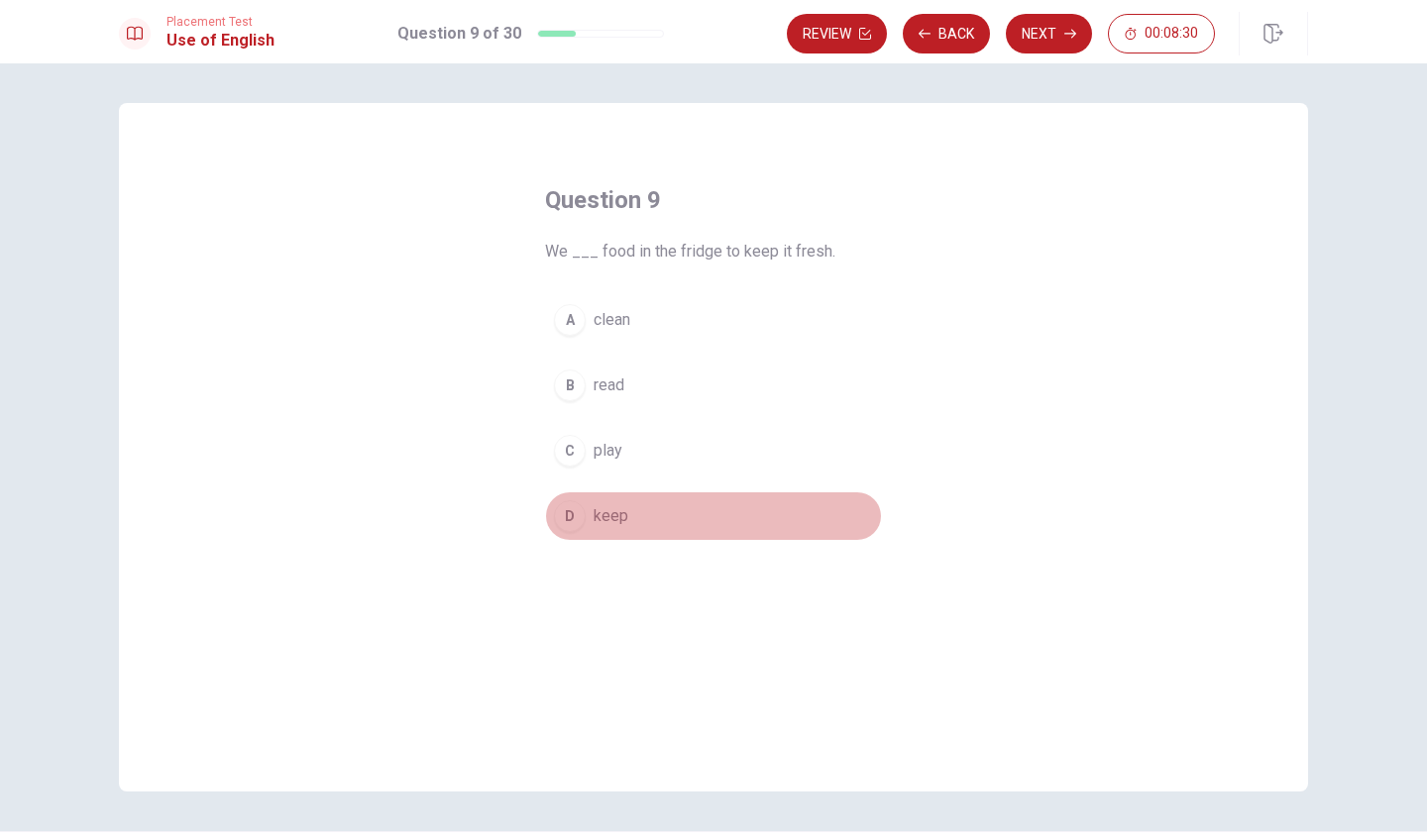 click on "D" at bounding box center [570, 516] 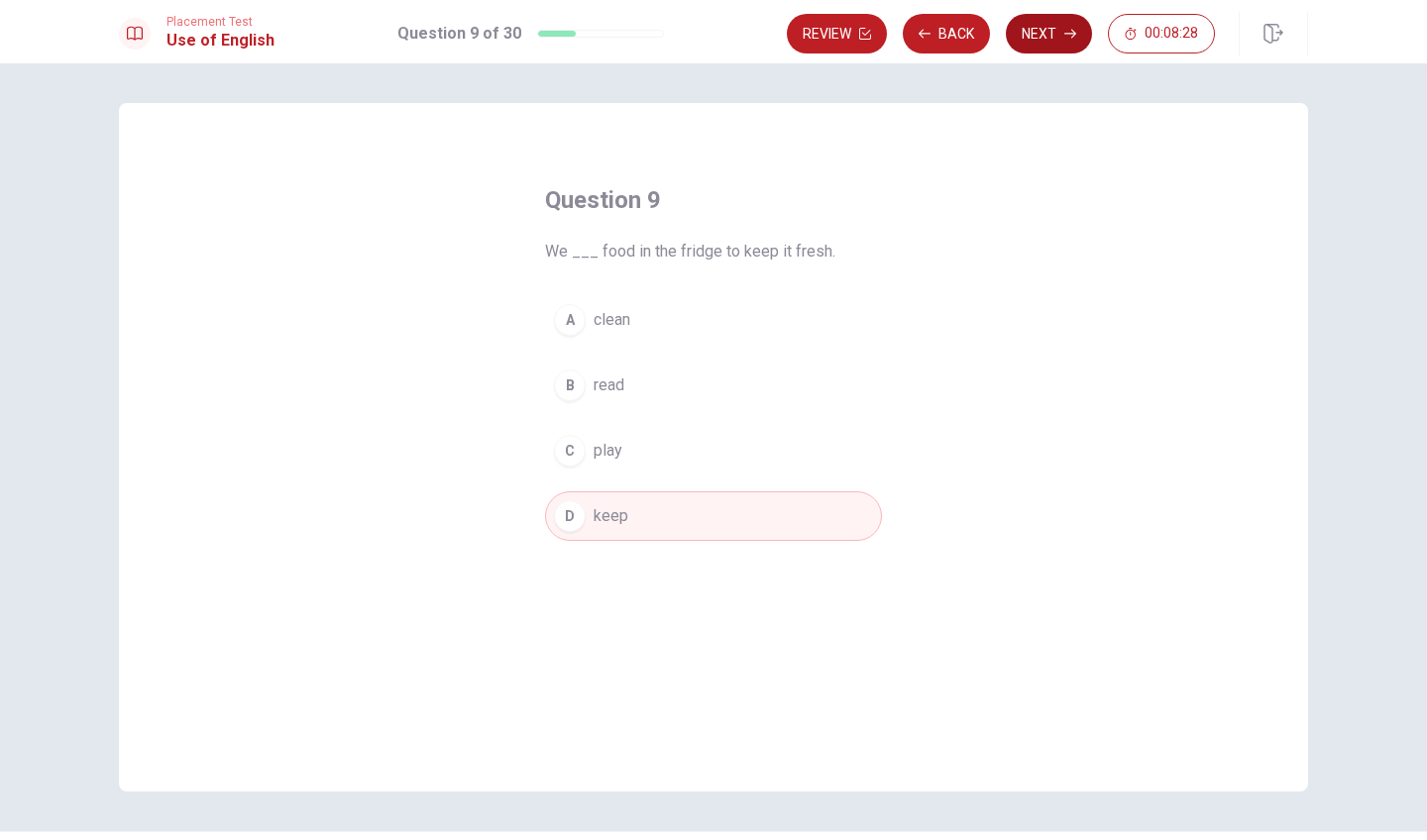 click on "Next" at bounding box center [1048, 34] 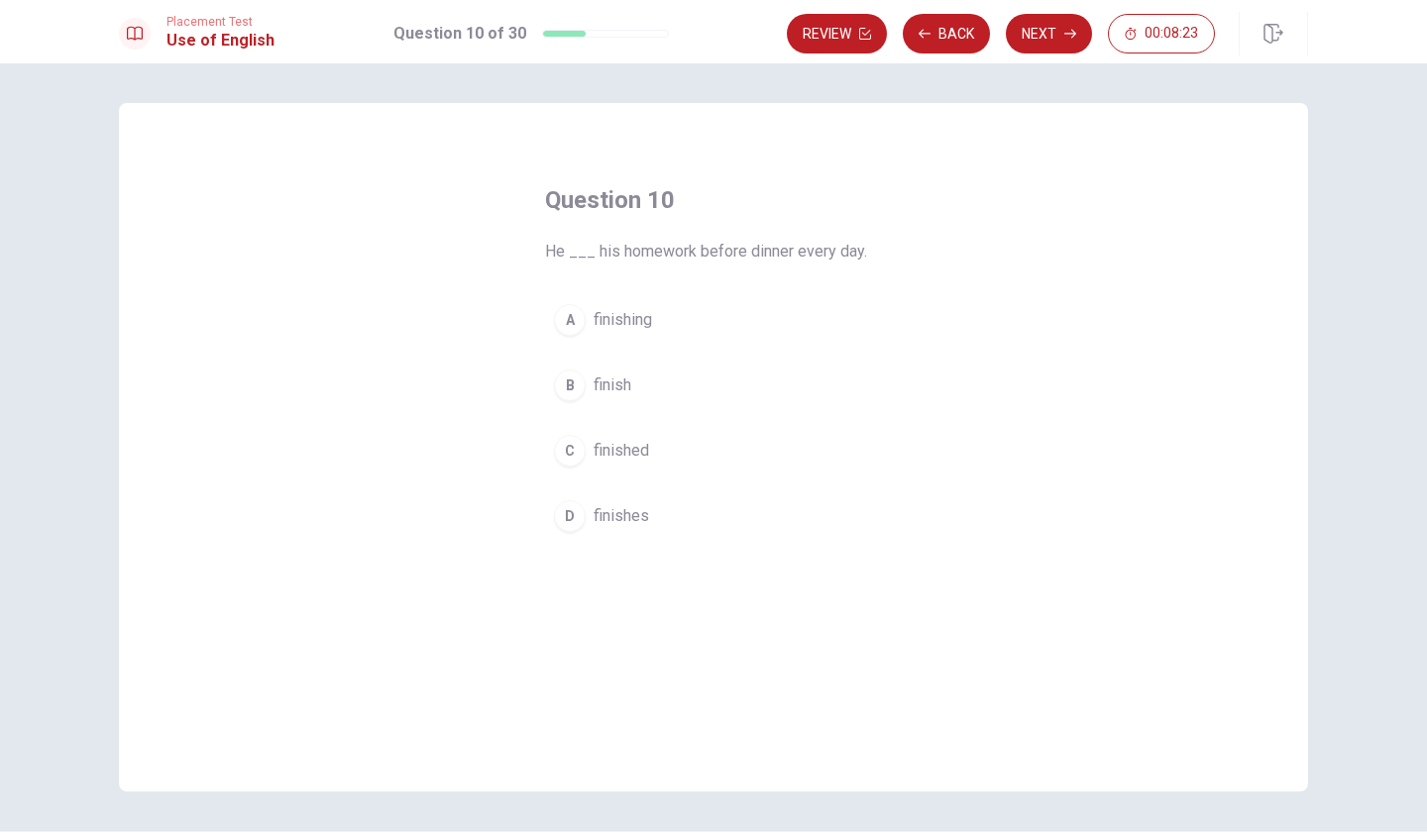click on "D" at bounding box center (570, 516) 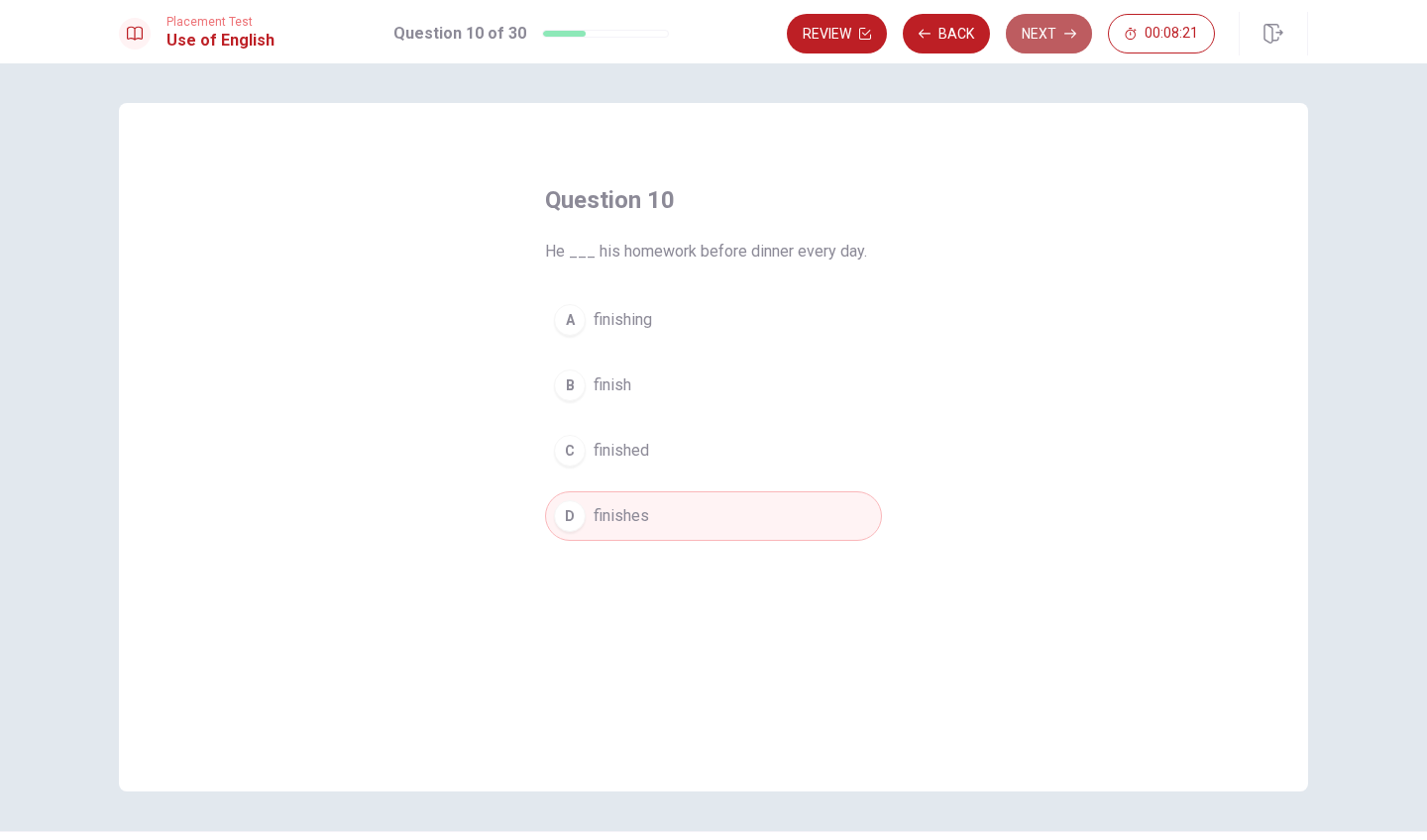 click on "Next" at bounding box center [1048, 34] 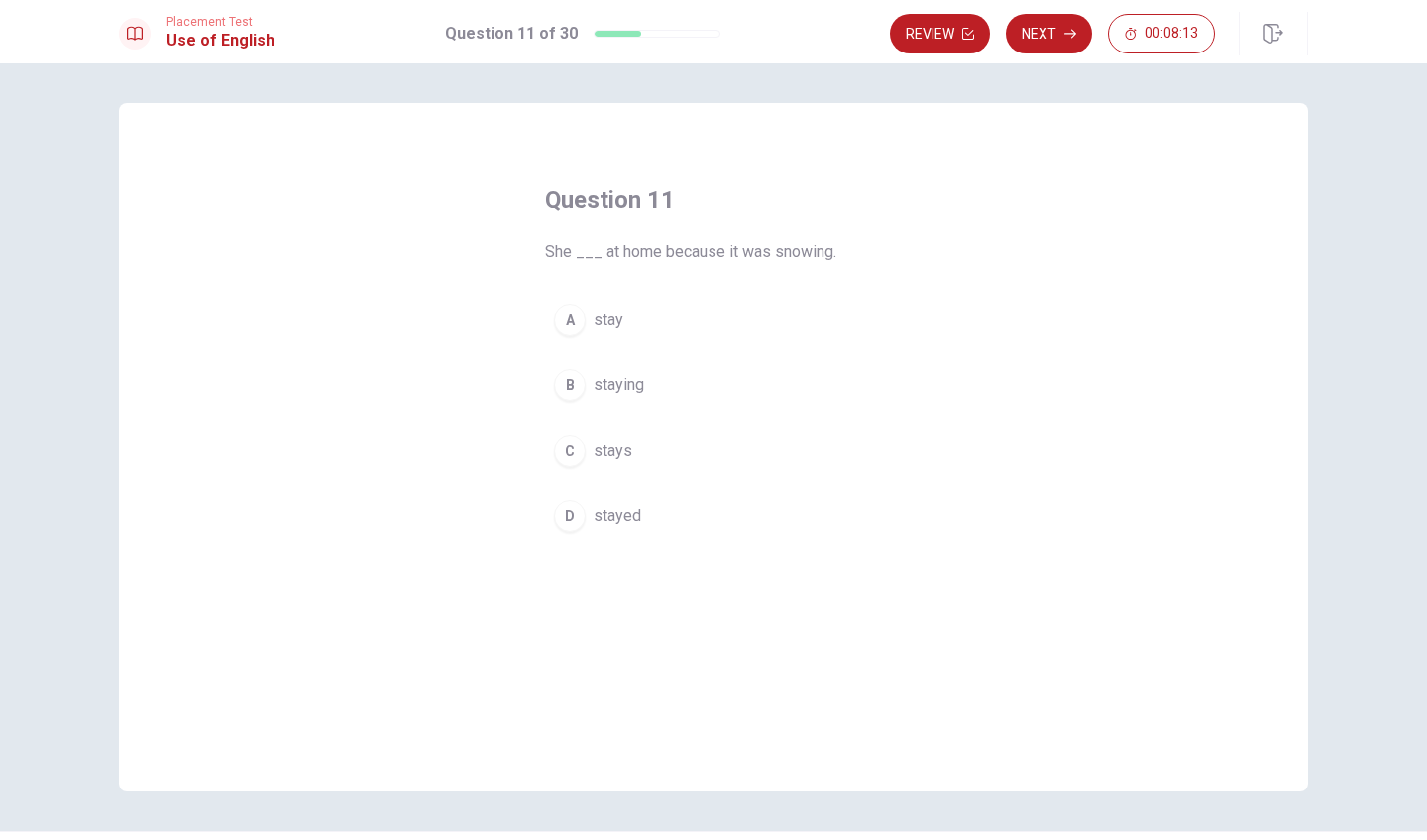 click on "D" at bounding box center (570, 516) 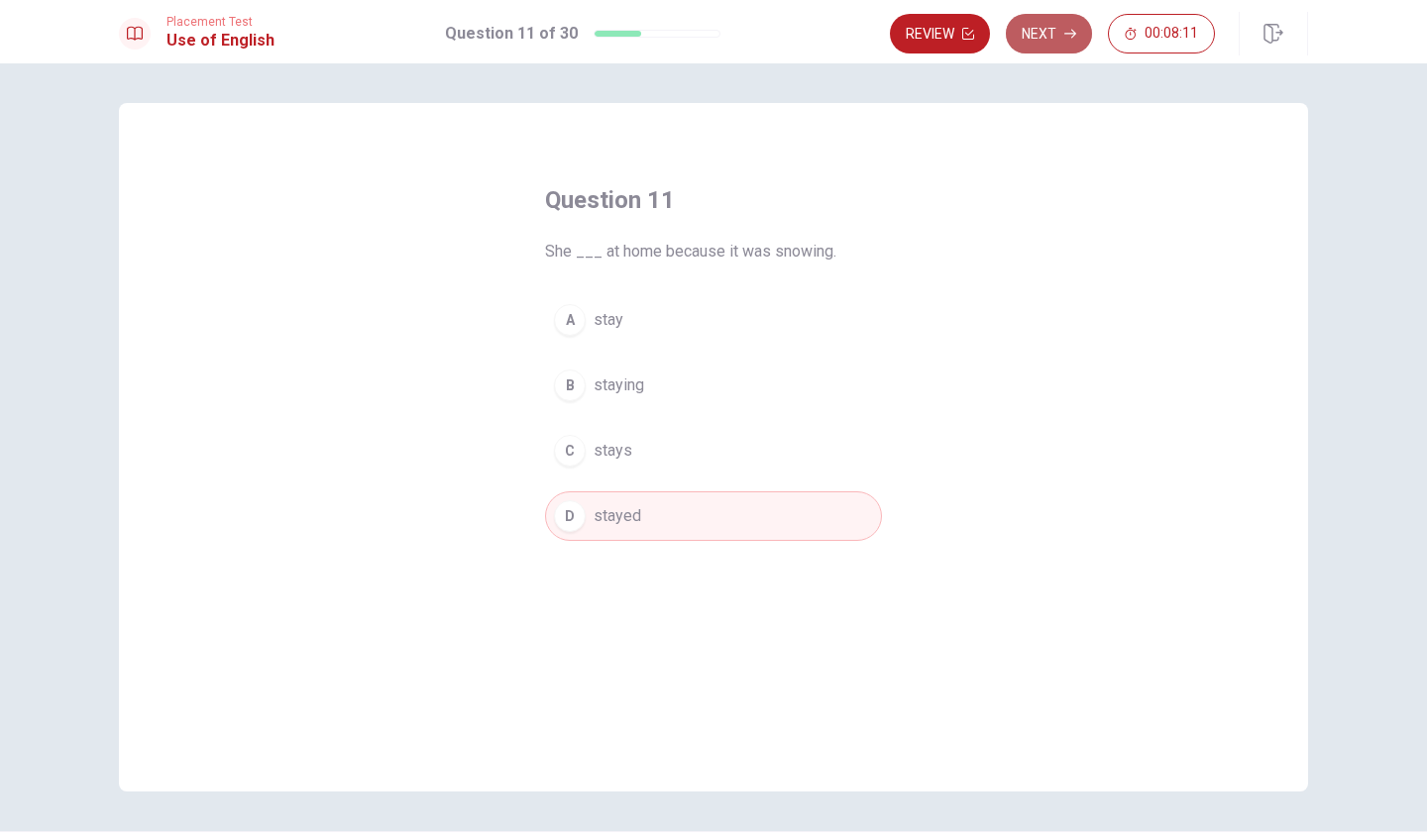 click on "Next" at bounding box center (1048, 34) 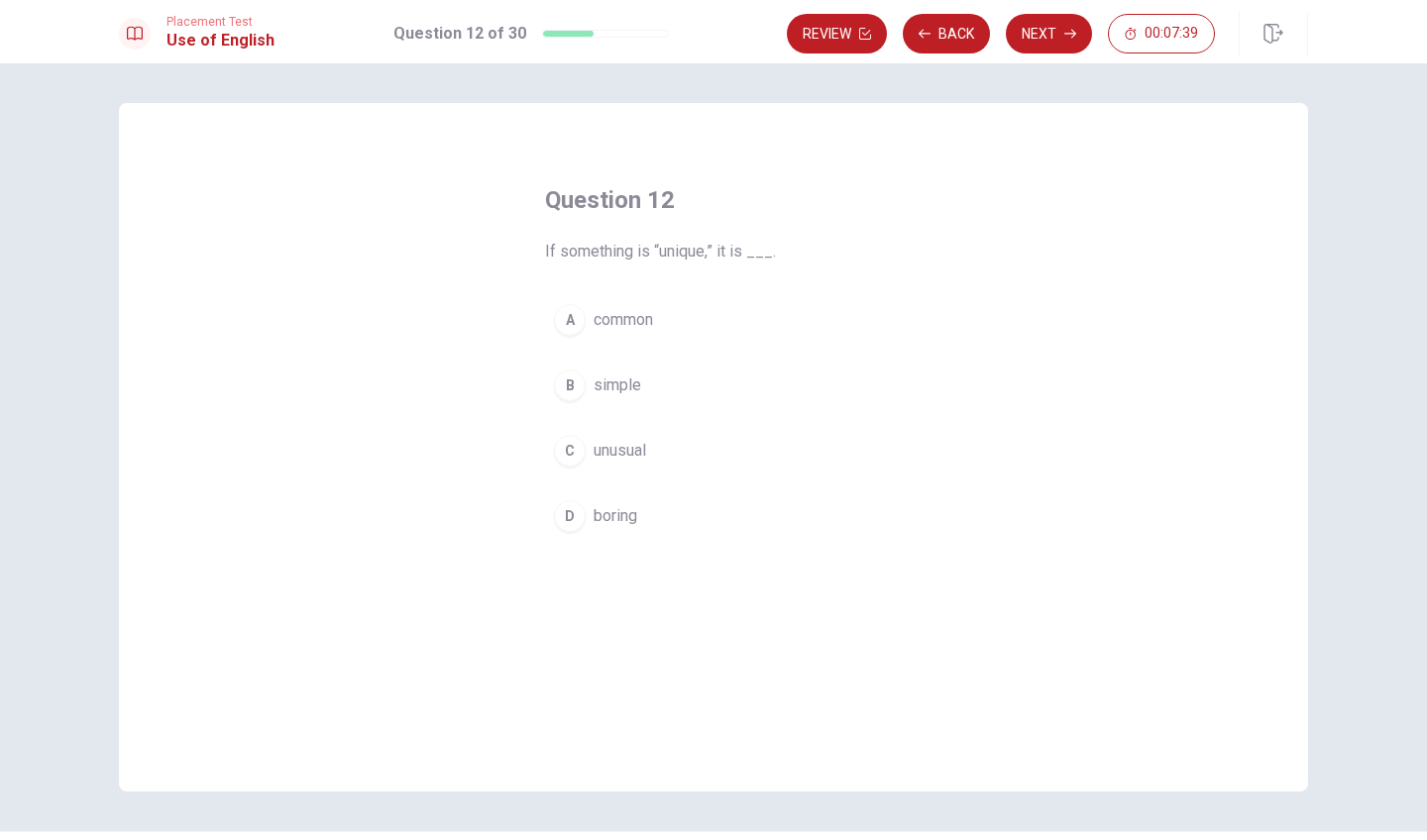 click on "C" at bounding box center [570, 451] 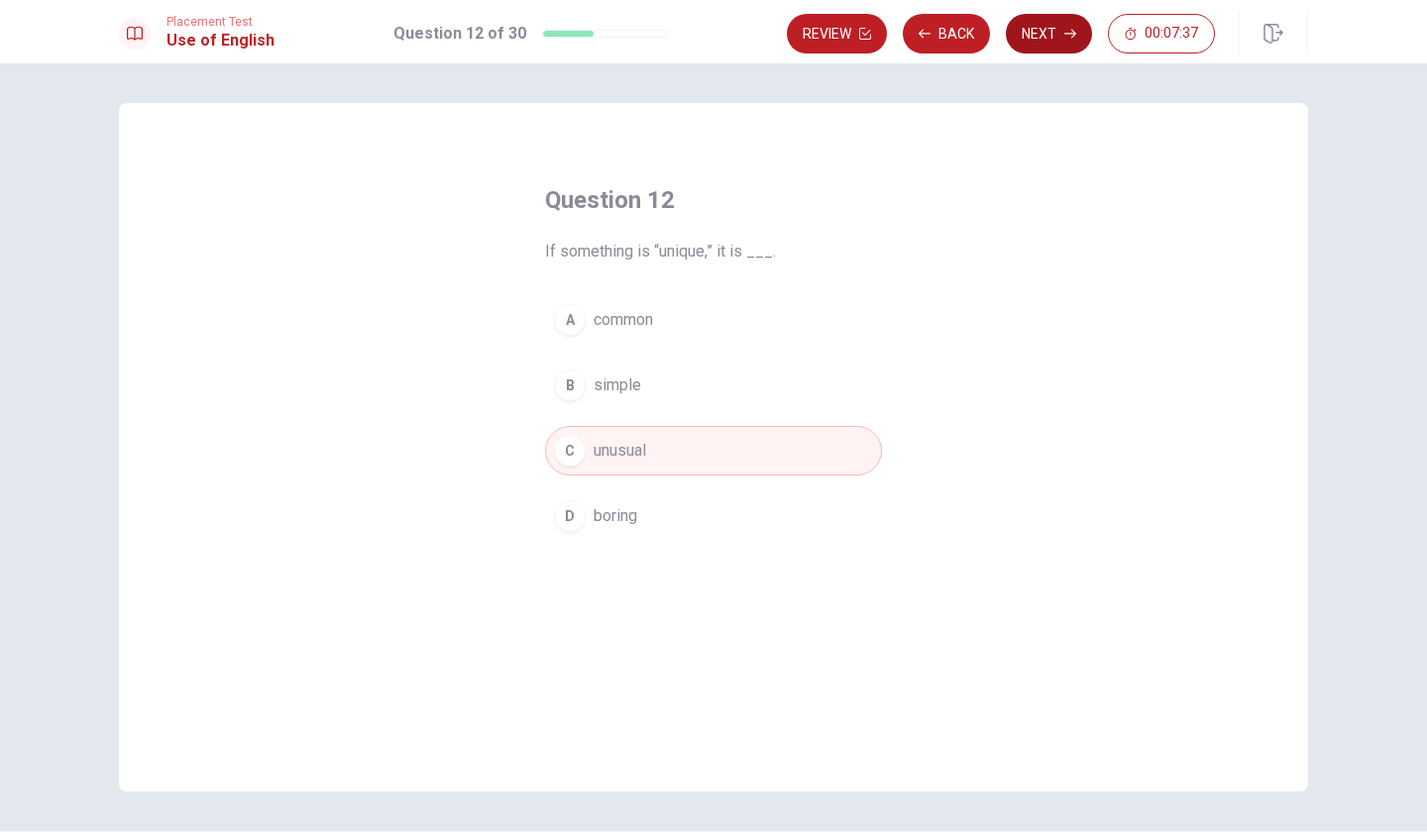 click on "Next" at bounding box center [1048, 34] 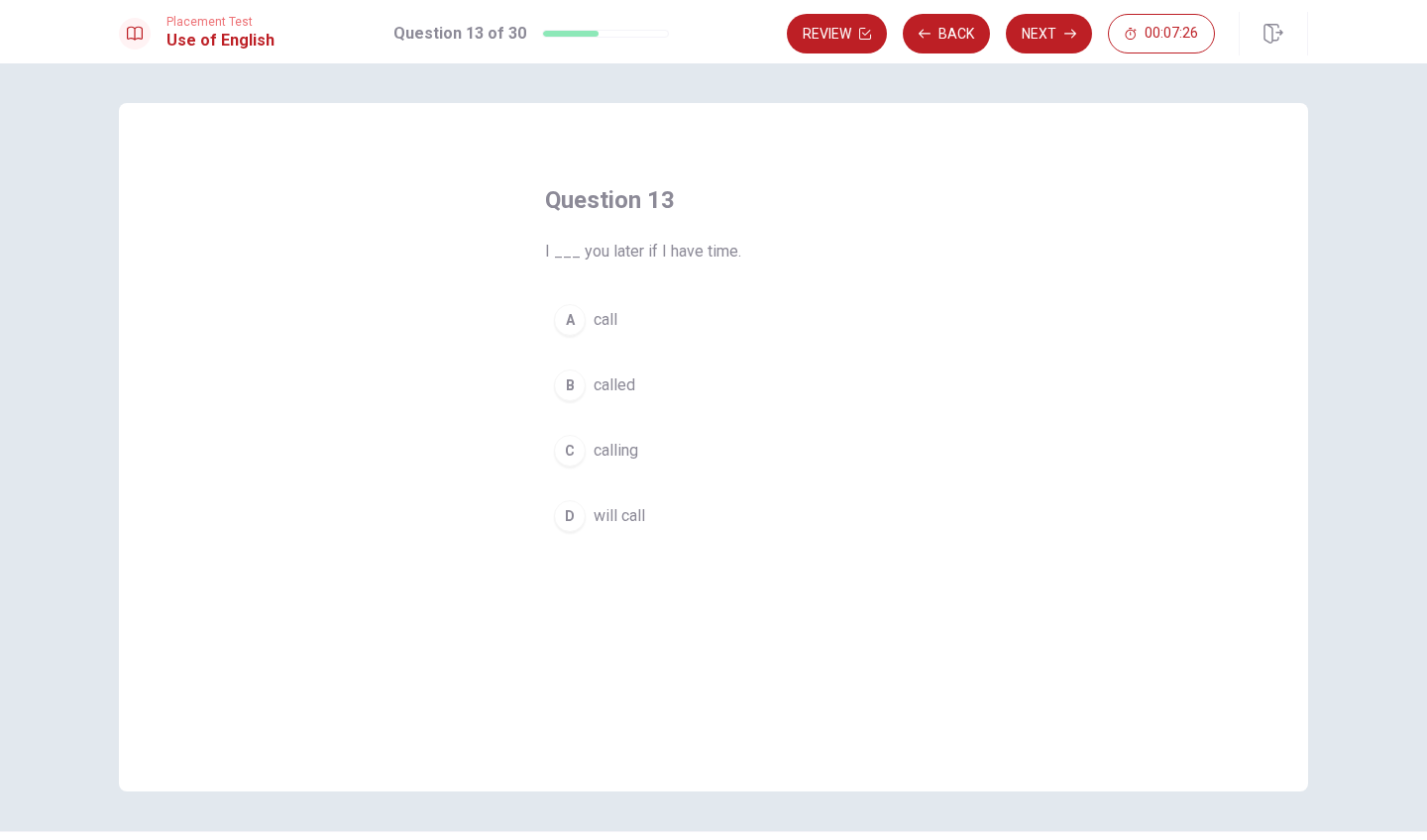 click on "A" at bounding box center [570, 320] 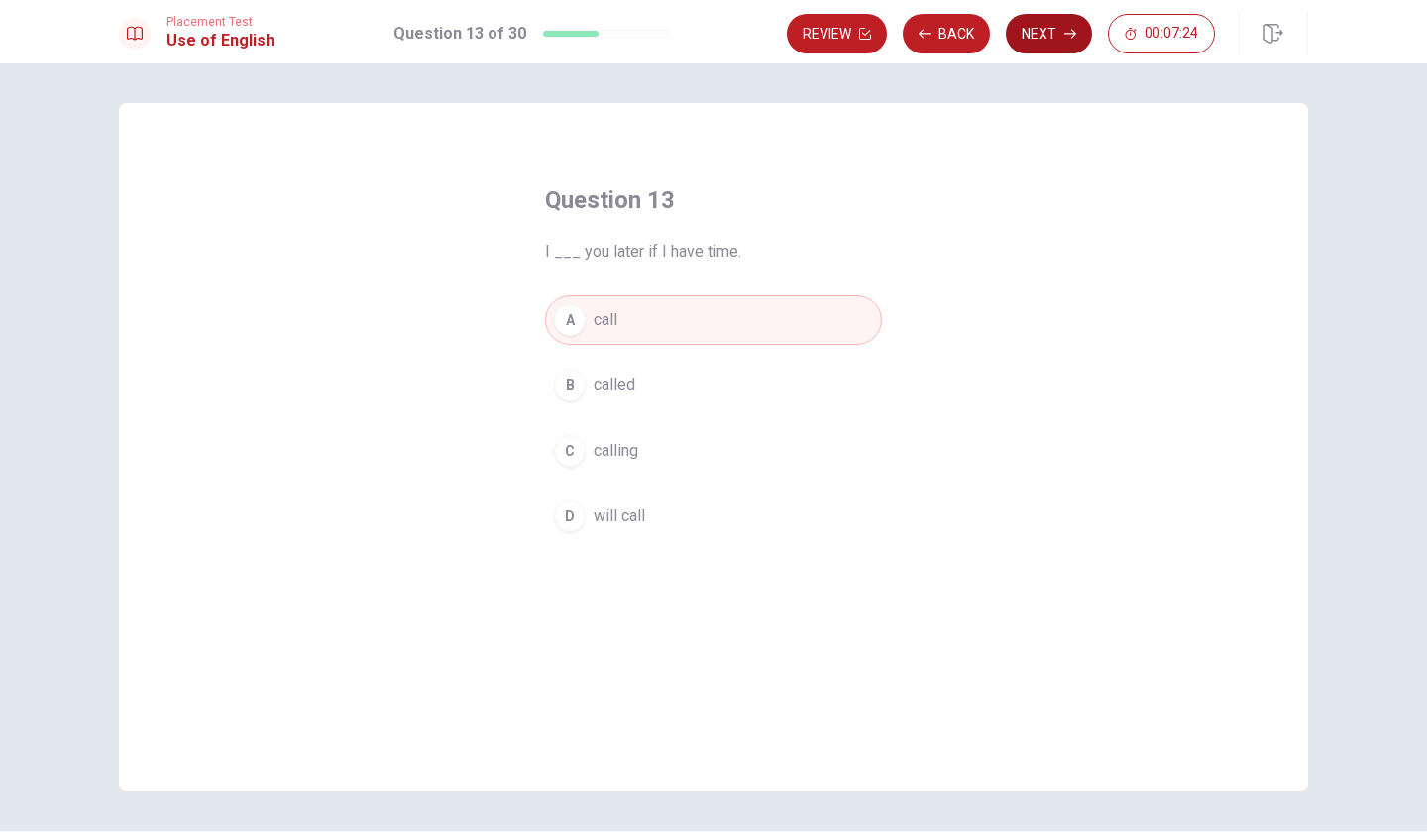 click on "Next" at bounding box center (1048, 34) 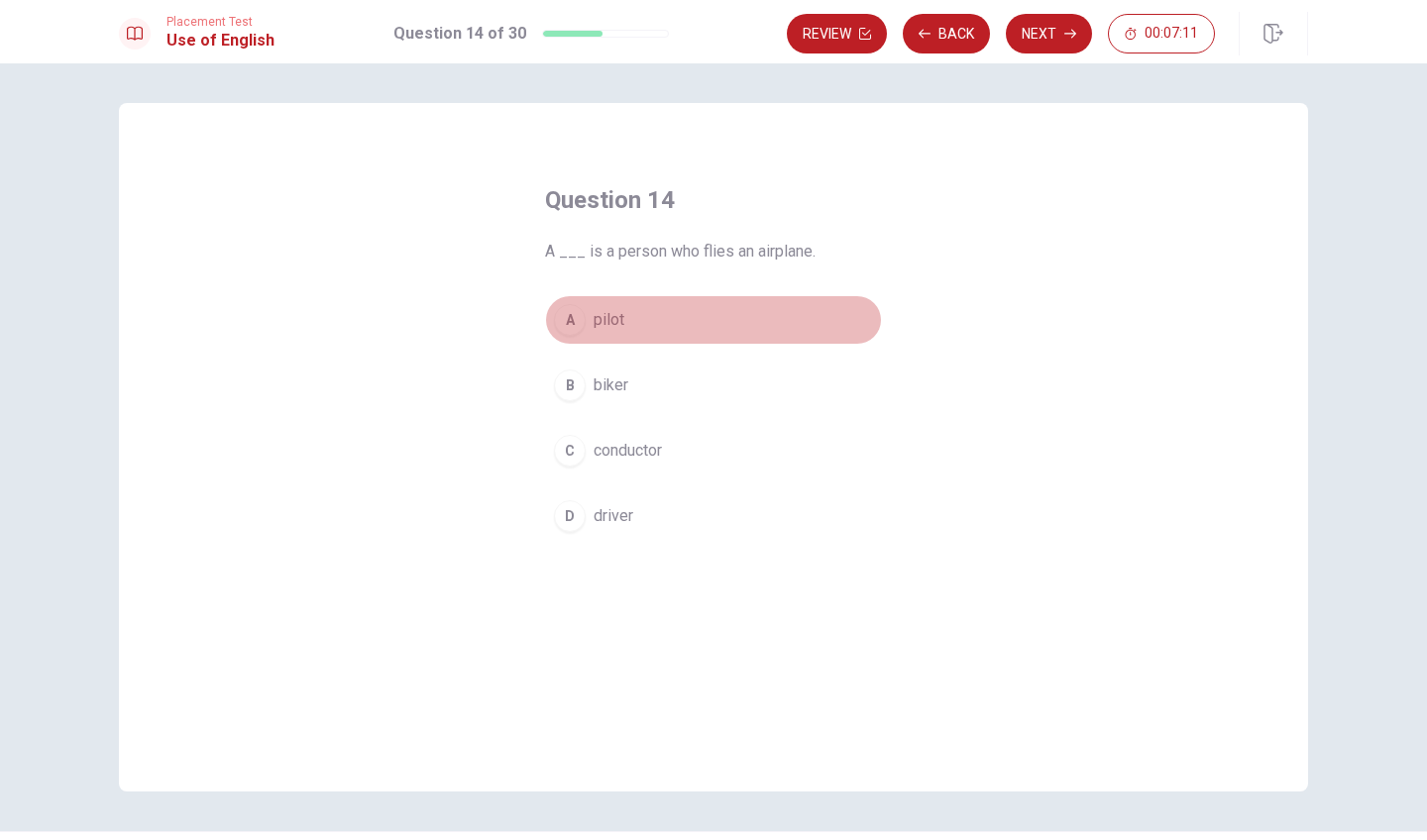 click on "A" at bounding box center [570, 320] 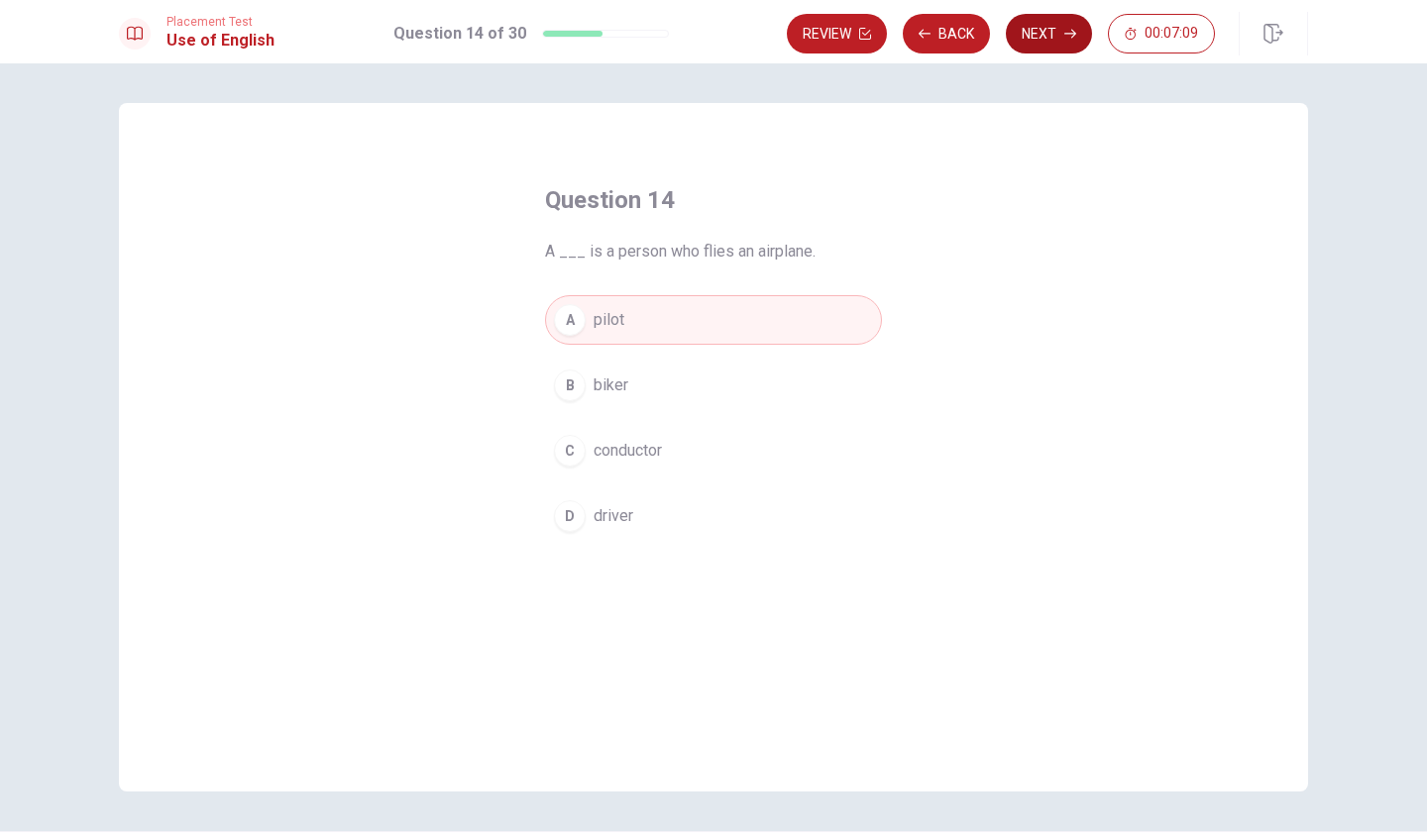 click on "Next" at bounding box center [1048, 34] 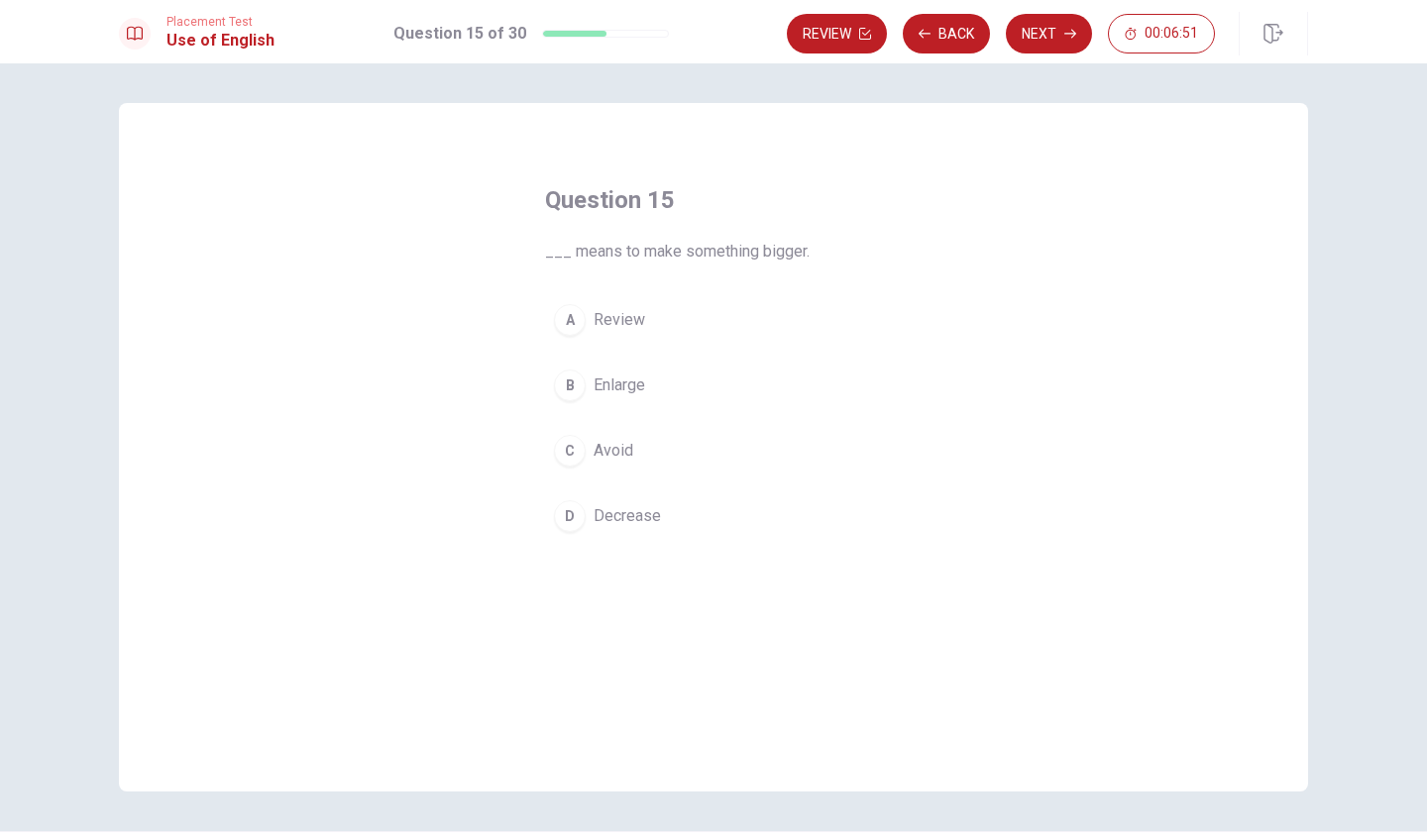 click on "B" at bounding box center (570, 385) 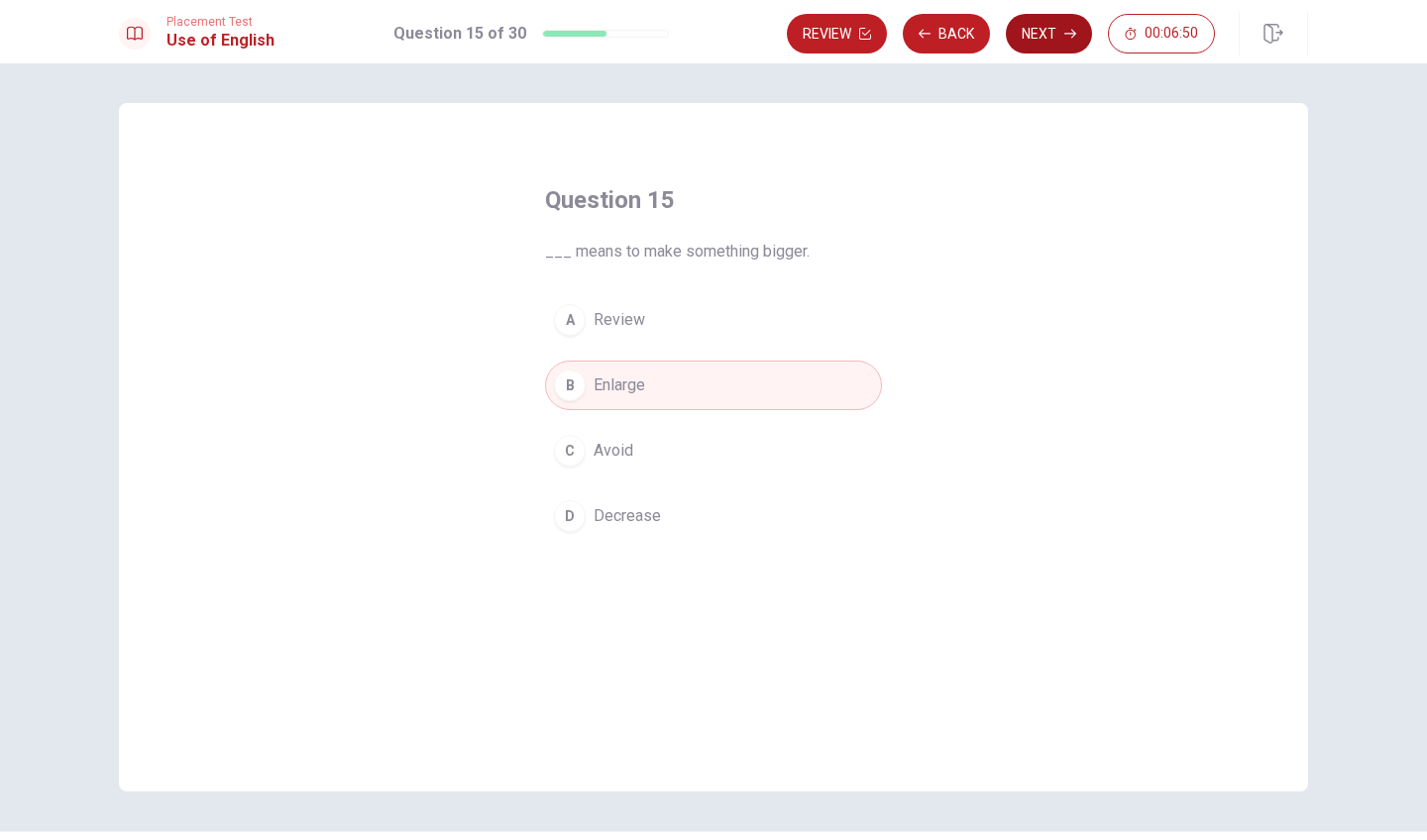 click on "Next" at bounding box center [1048, 34] 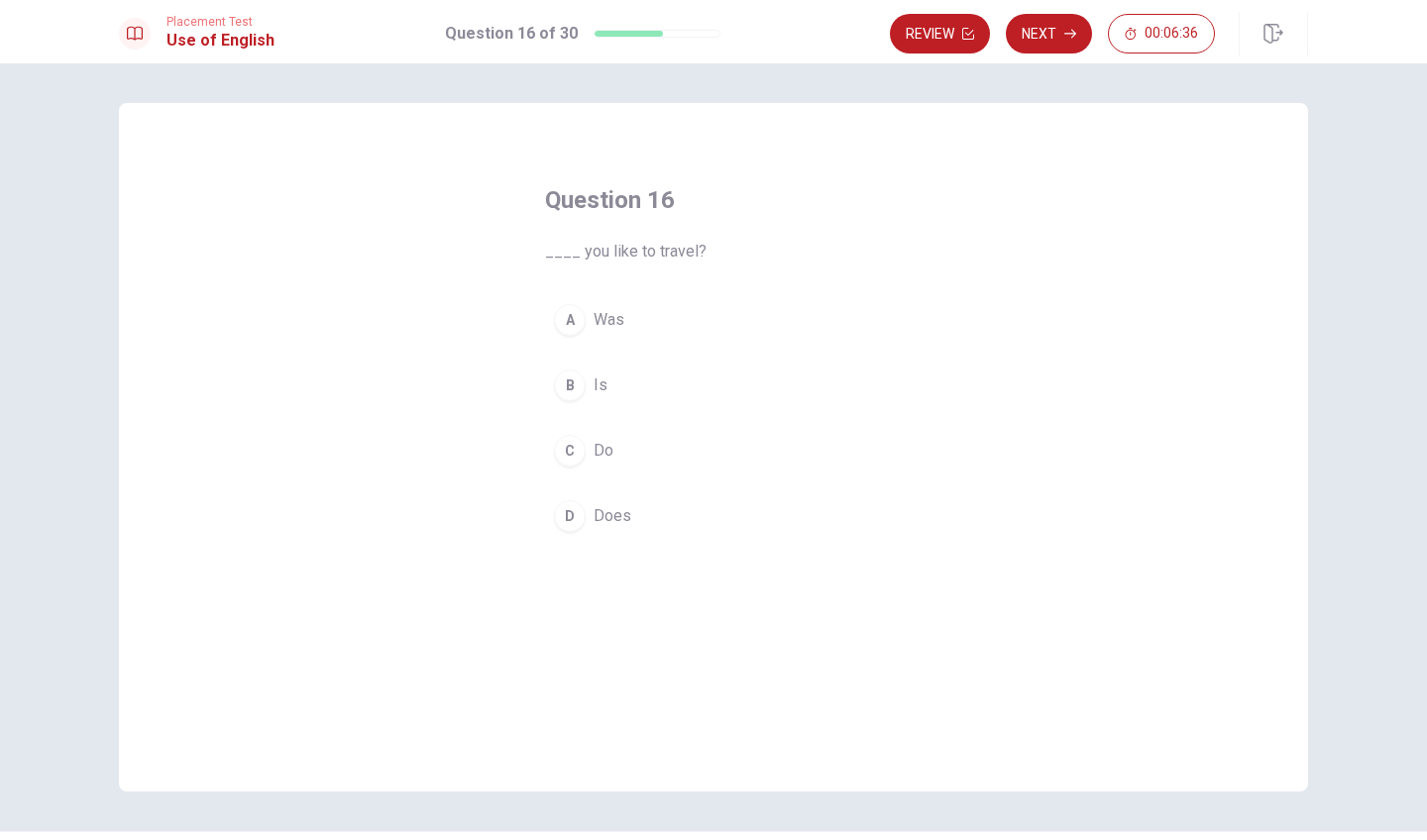 click on "C" at bounding box center (570, 451) 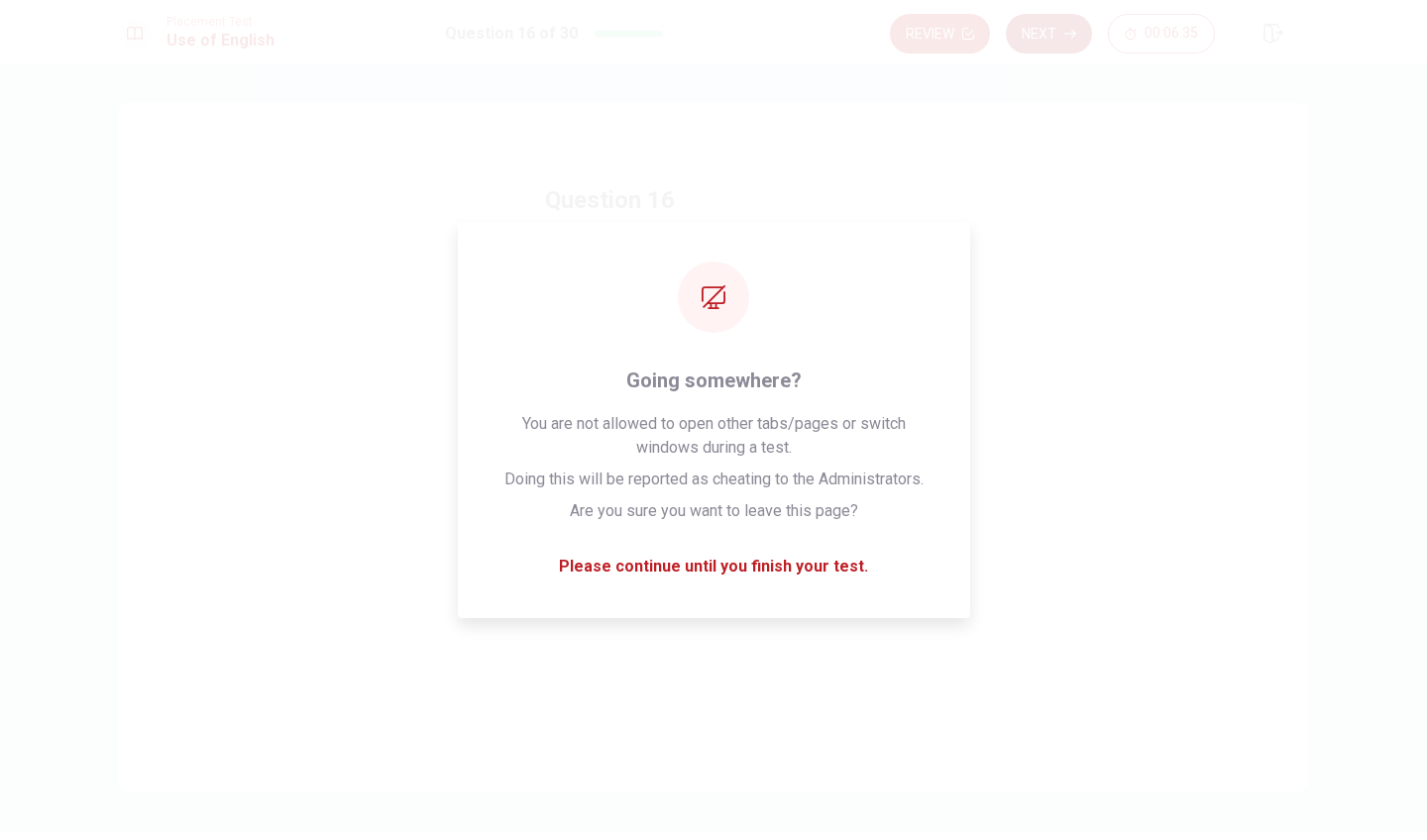 click on "Next" at bounding box center (1048, 34) 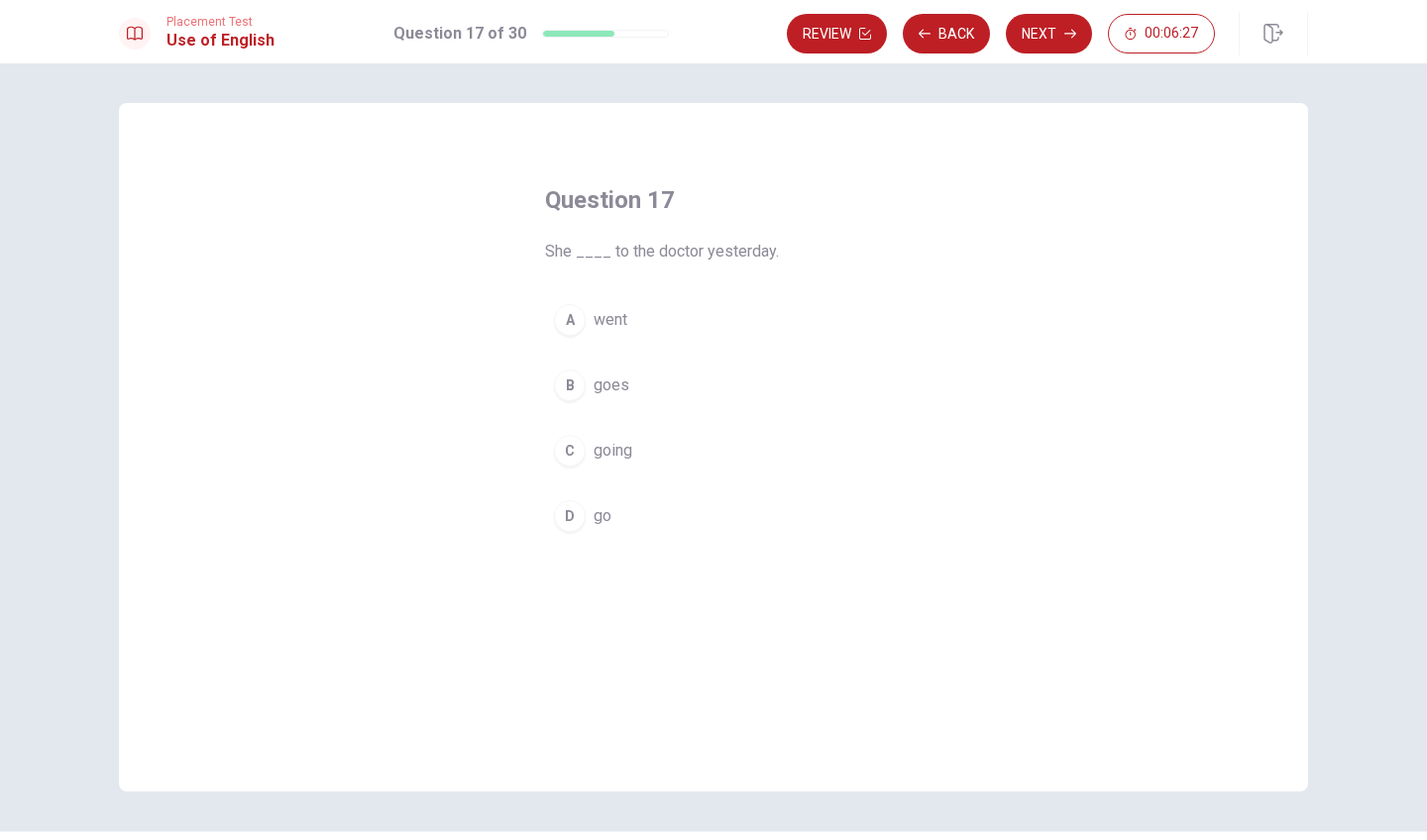 click on "A went" at bounding box center [714, 320] 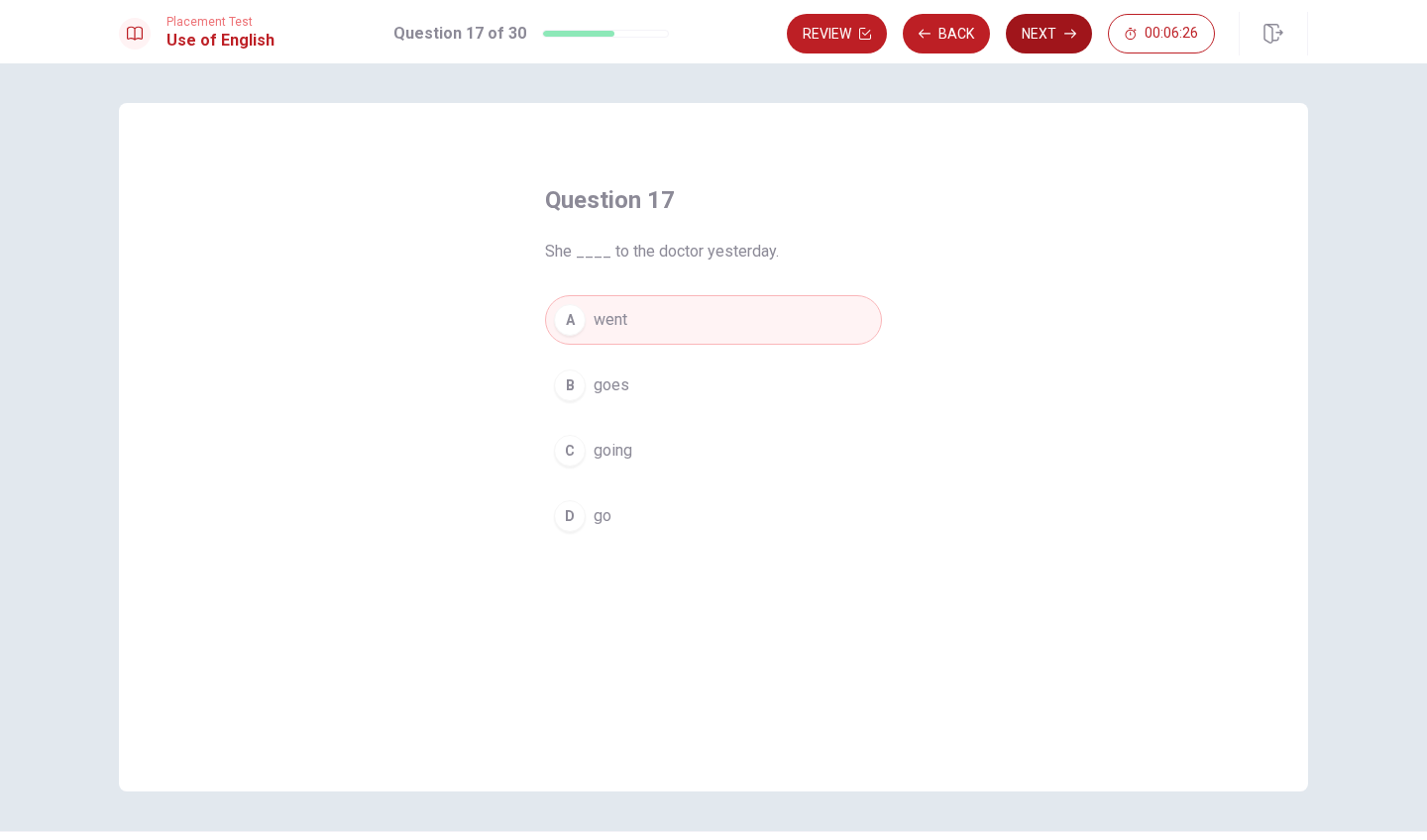 click on "Next" at bounding box center [1048, 34] 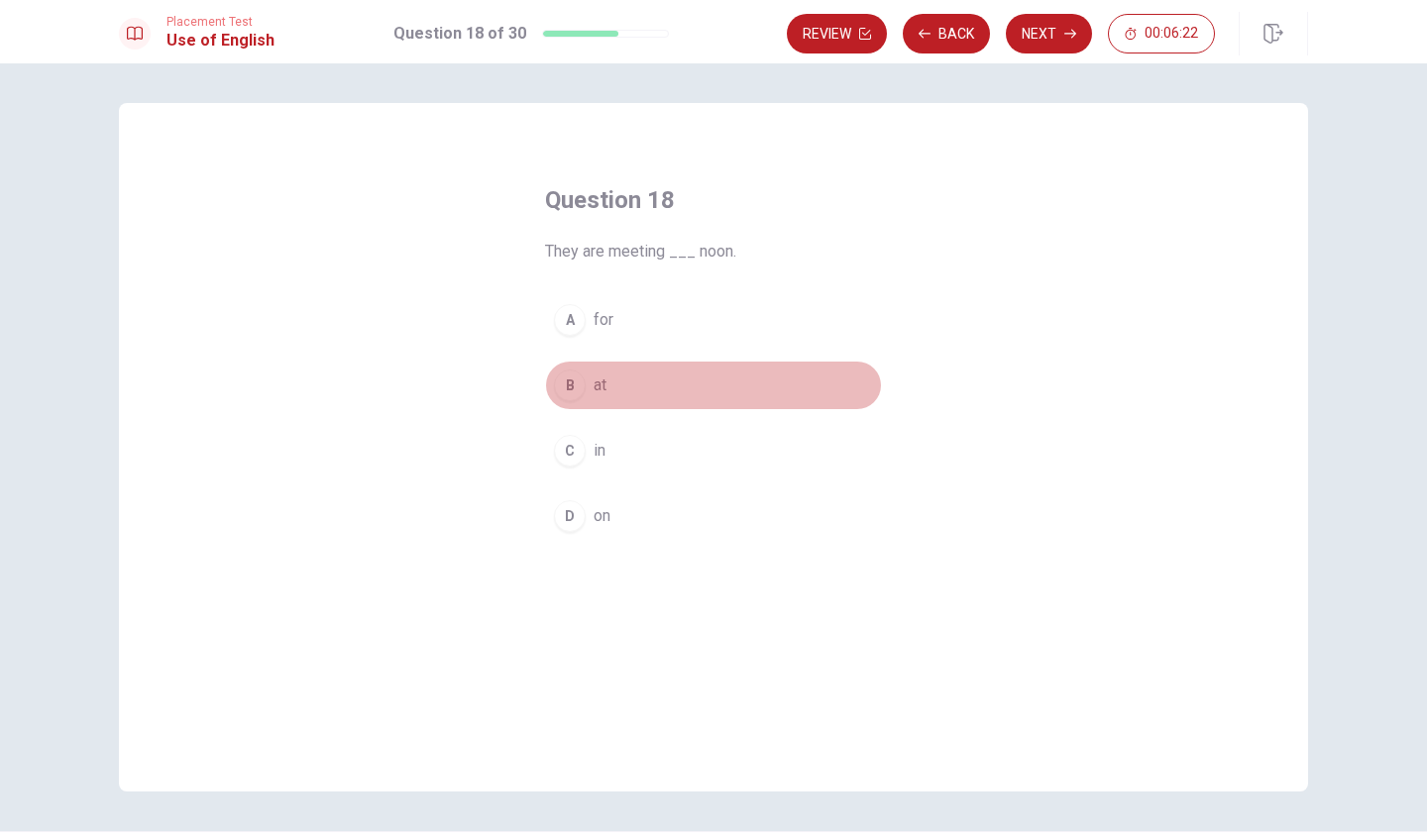 click on "B" at bounding box center (570, 385) 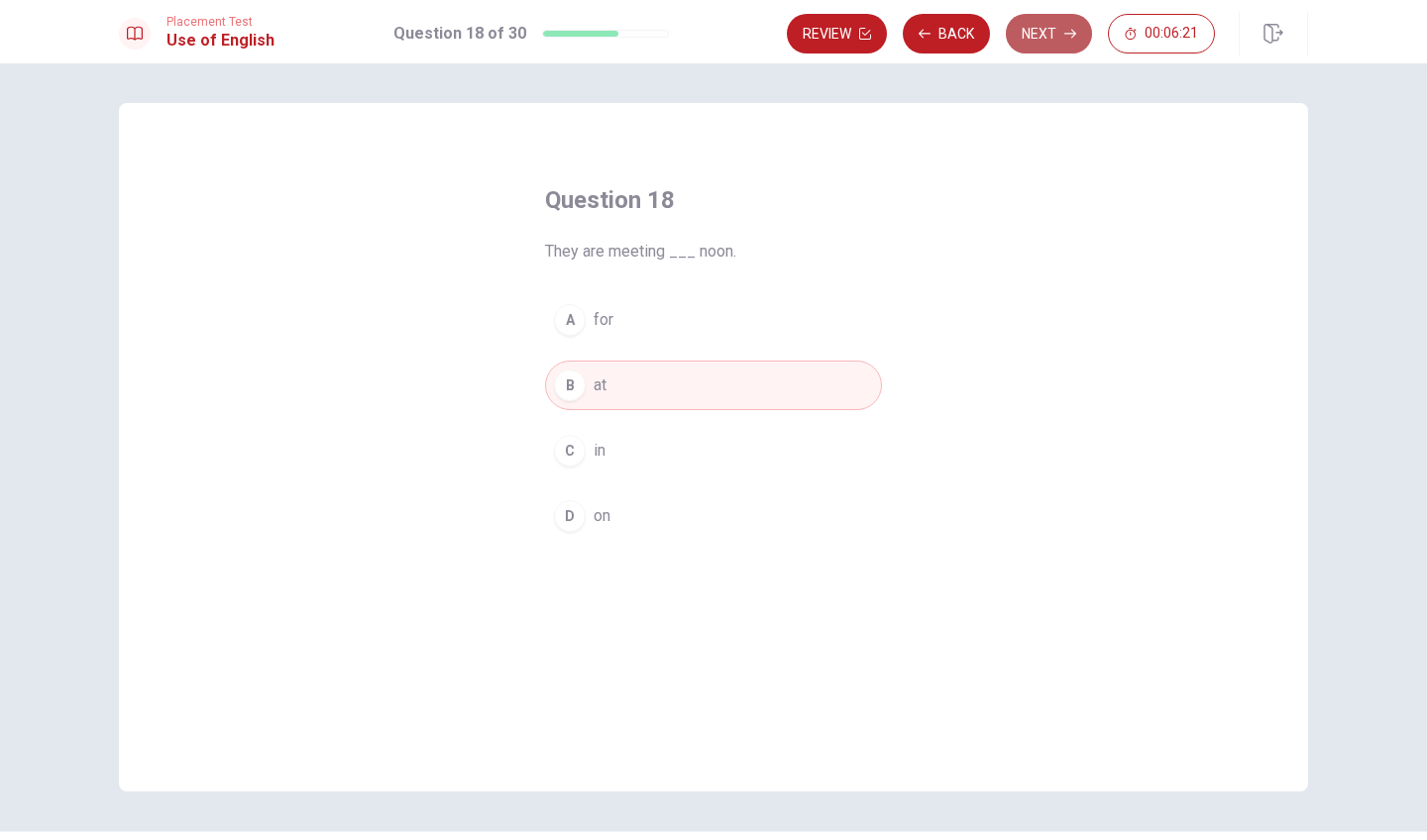 click on "Next" at bounding box center [1048, 34] 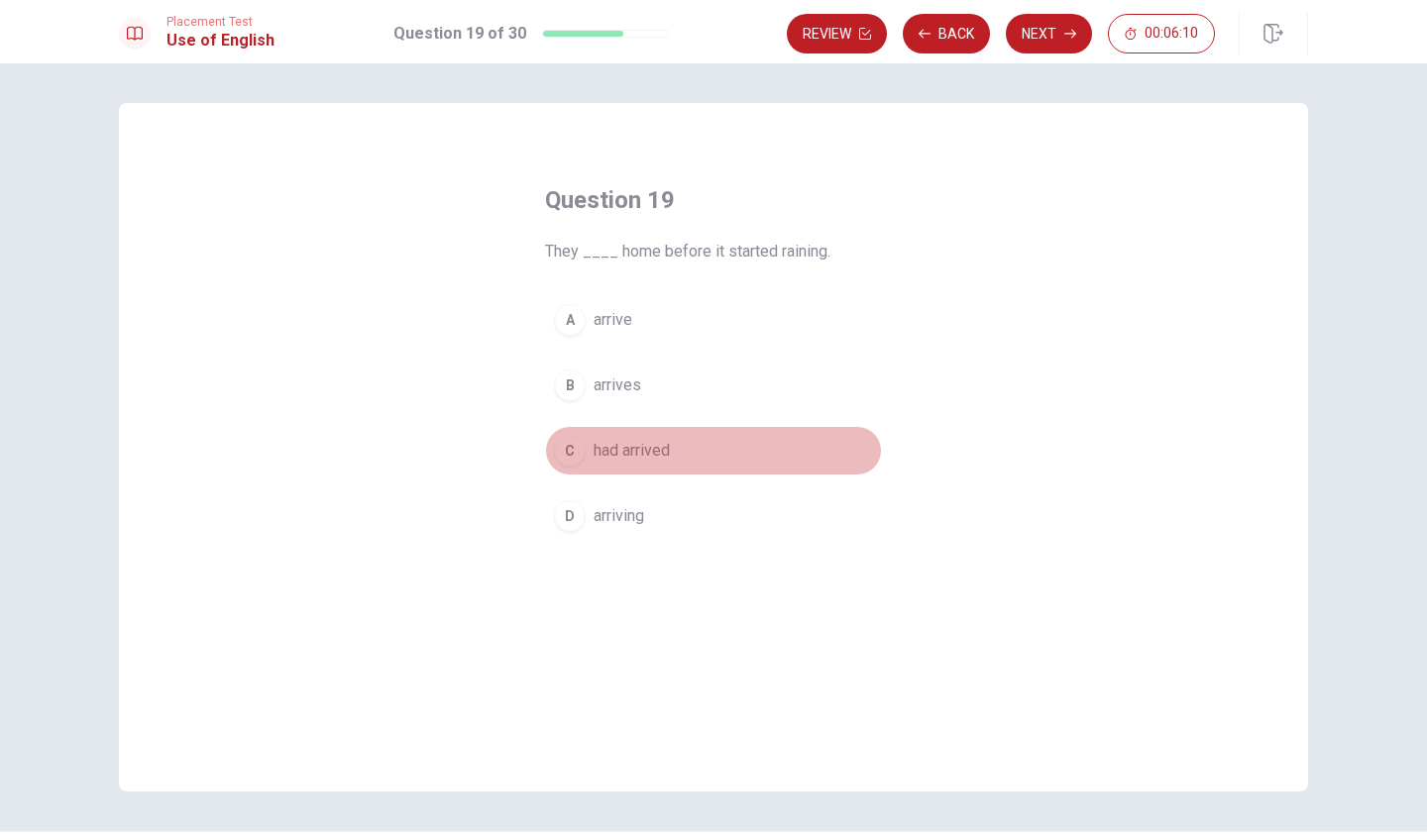 click on "C" at bounding box center (570, 451) 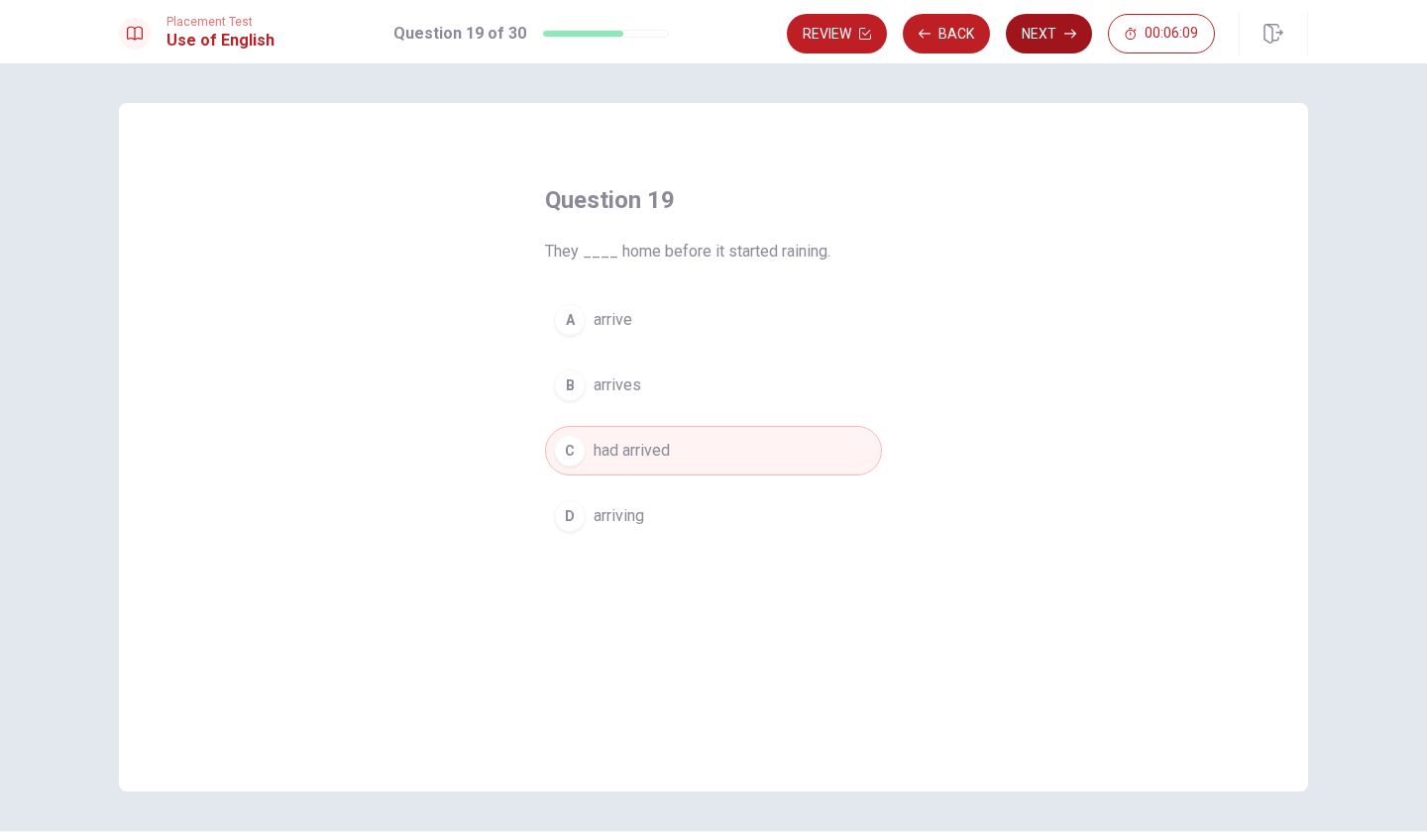 click on "Next" at bounding box center [1048, 34] 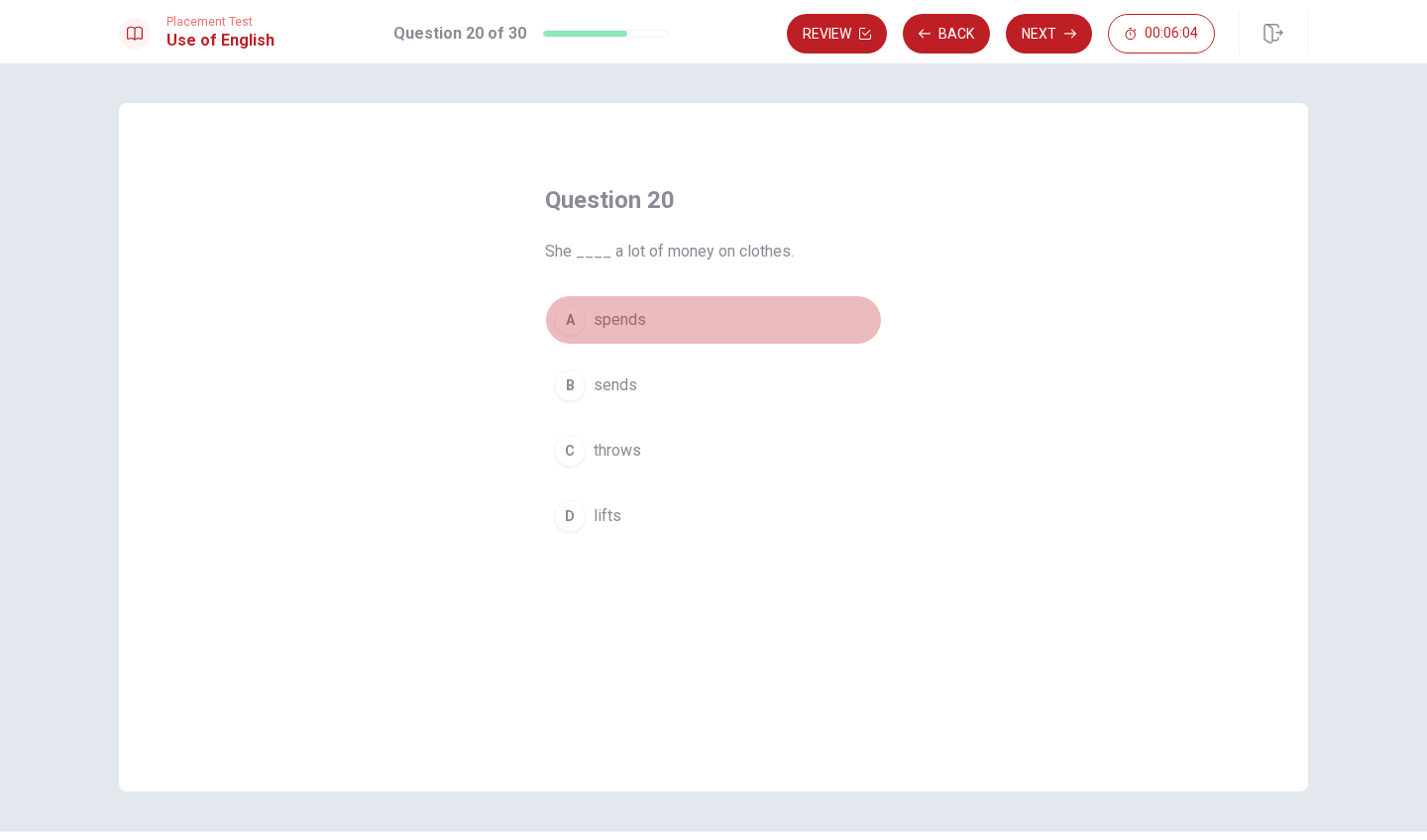 click on "A" at bounding box center (570, 320) 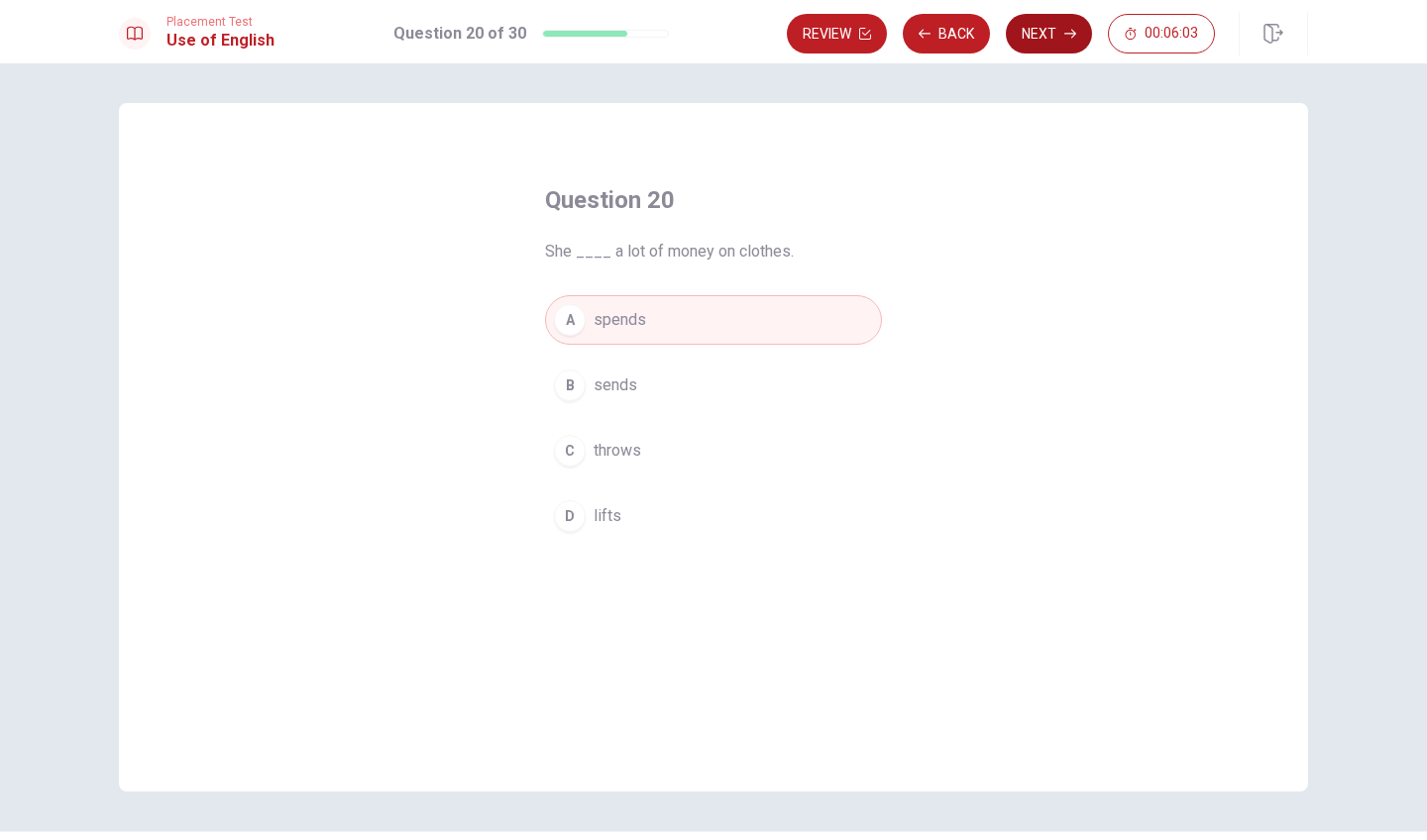 click on "Next" at bounding box center (1048, 34) 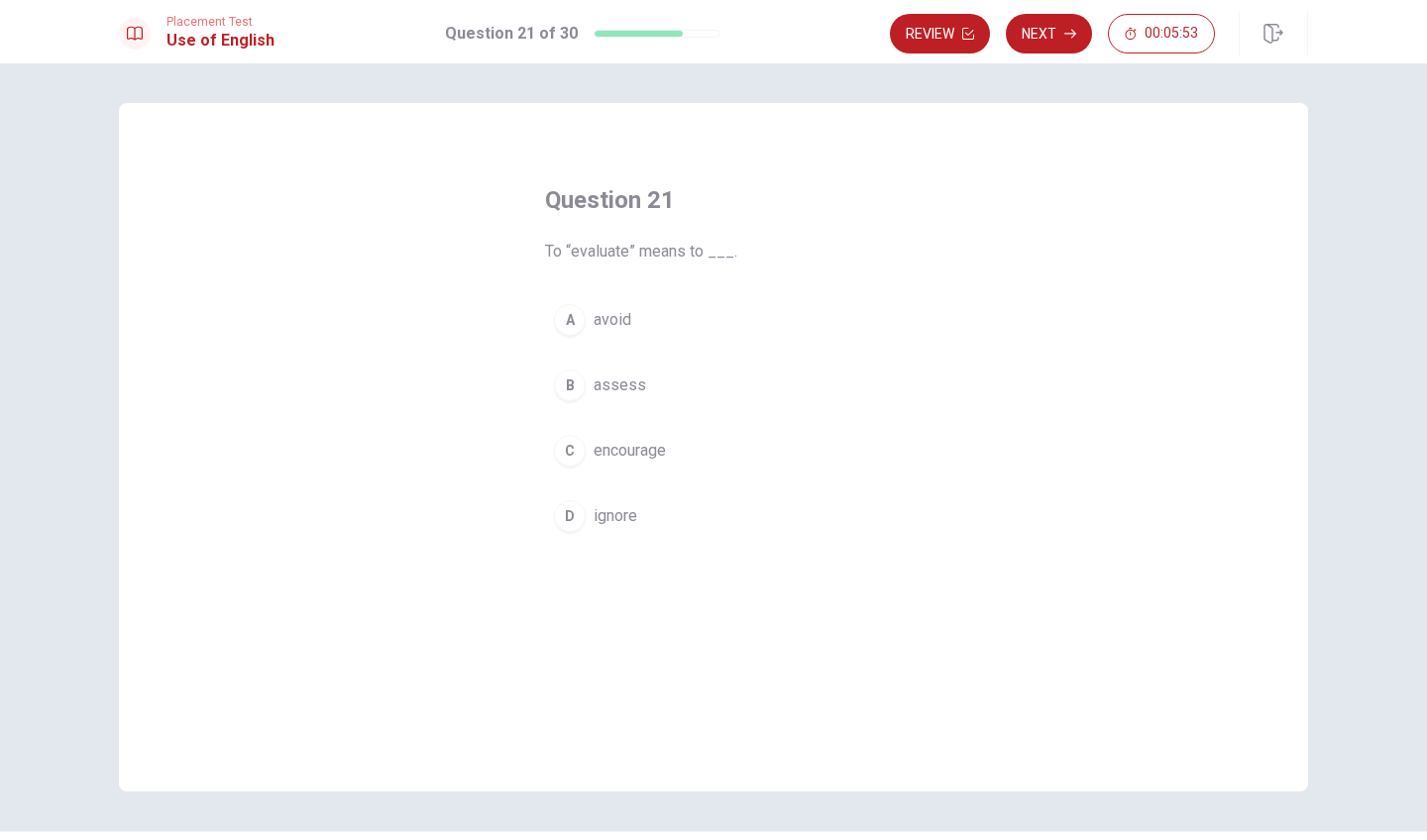 click on "B assess" at bounding box center (714, 385) 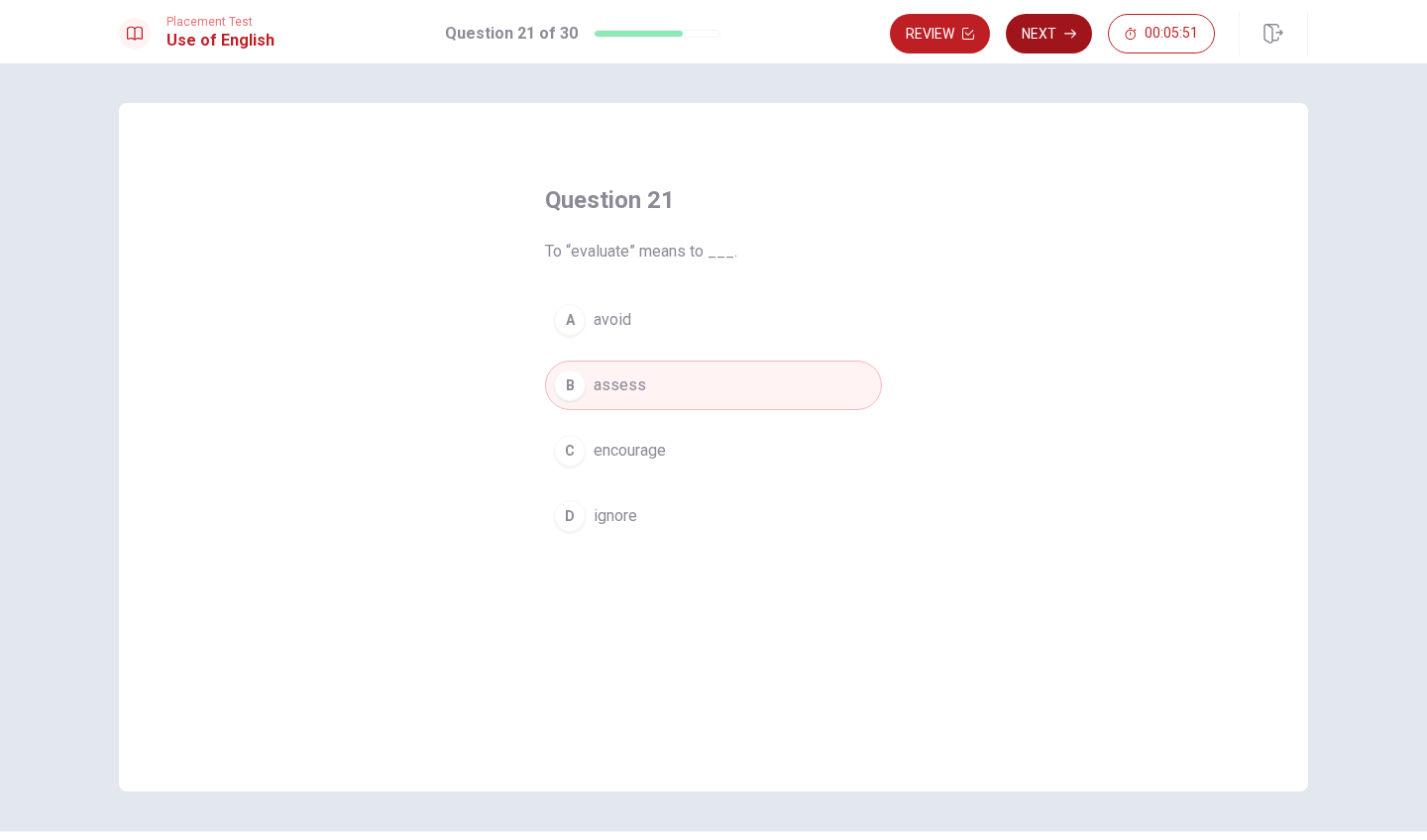 click on "Next" at bounding box center (1048, 34) 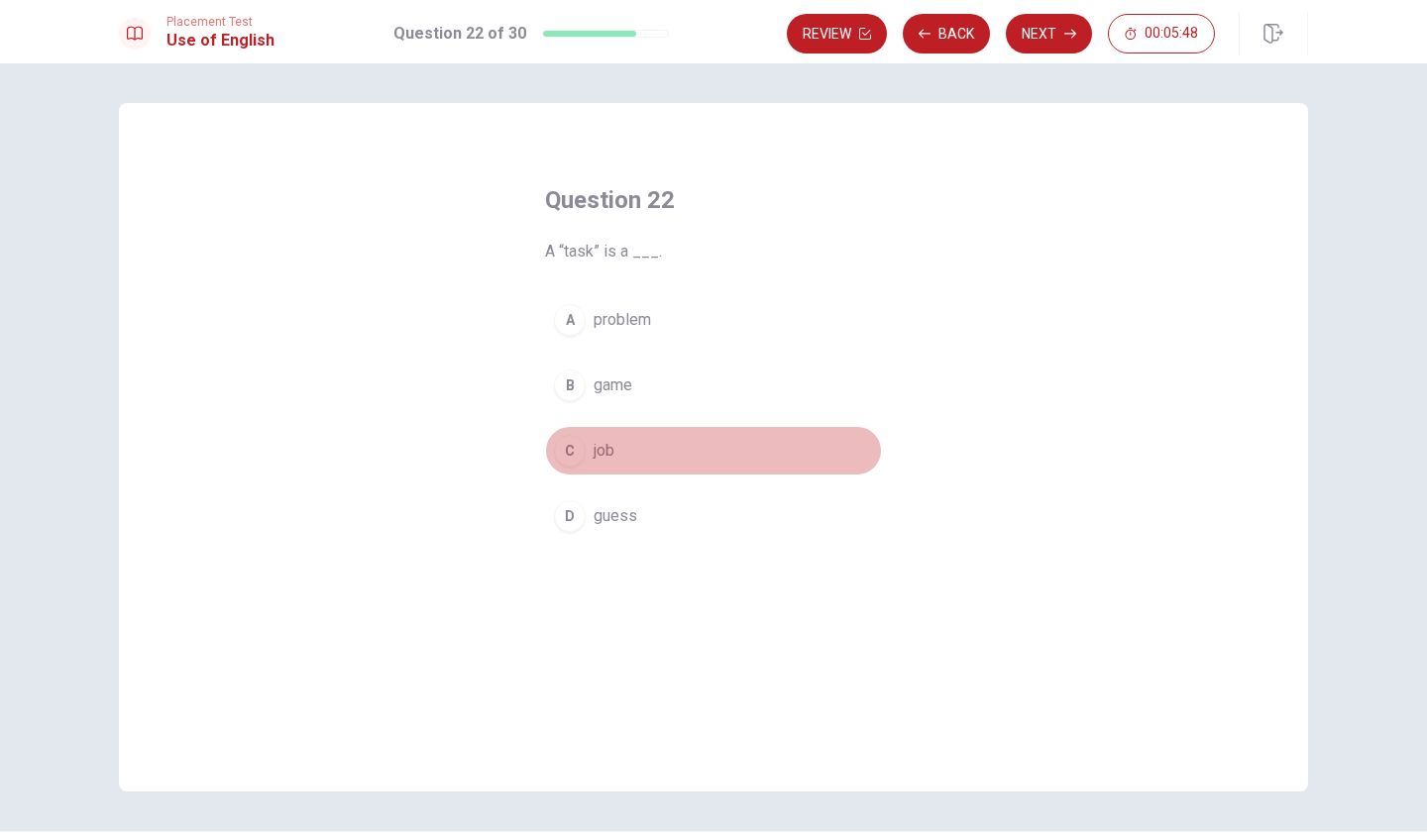 click on "C" at bounding box center (570, 451) 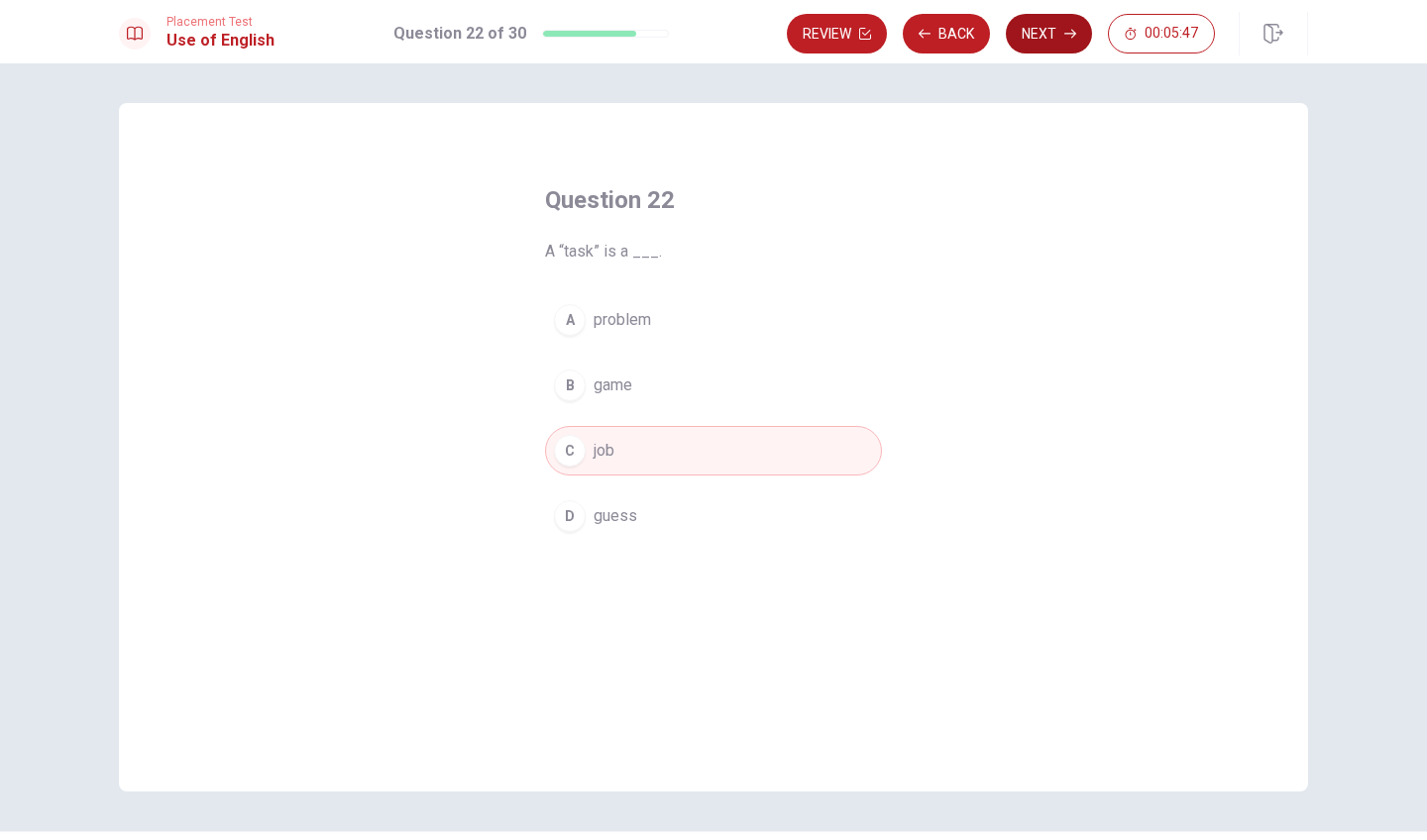 click on "Next" at bounding box center (1048, 34) 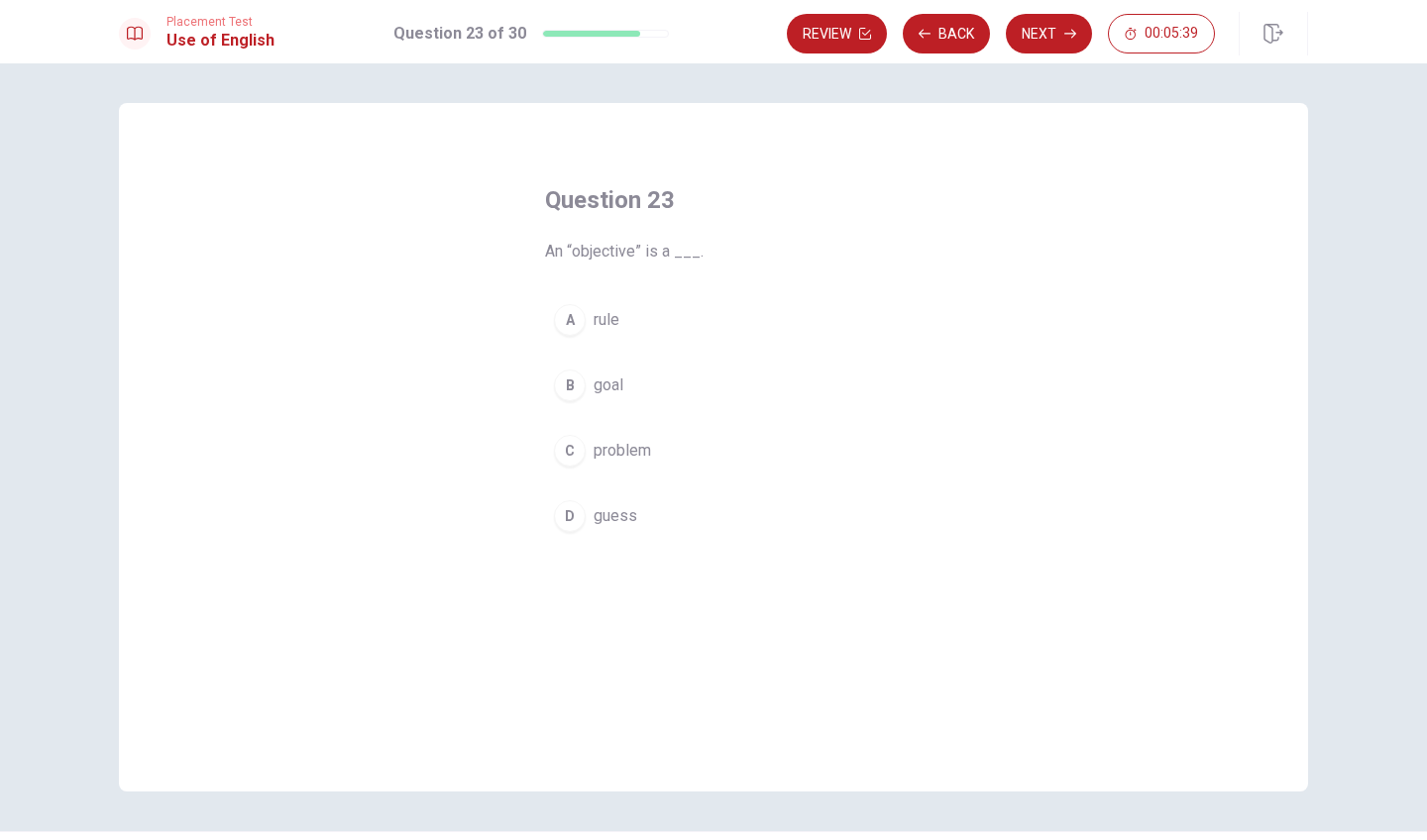 click on "B" at bounding box center [570, 385] 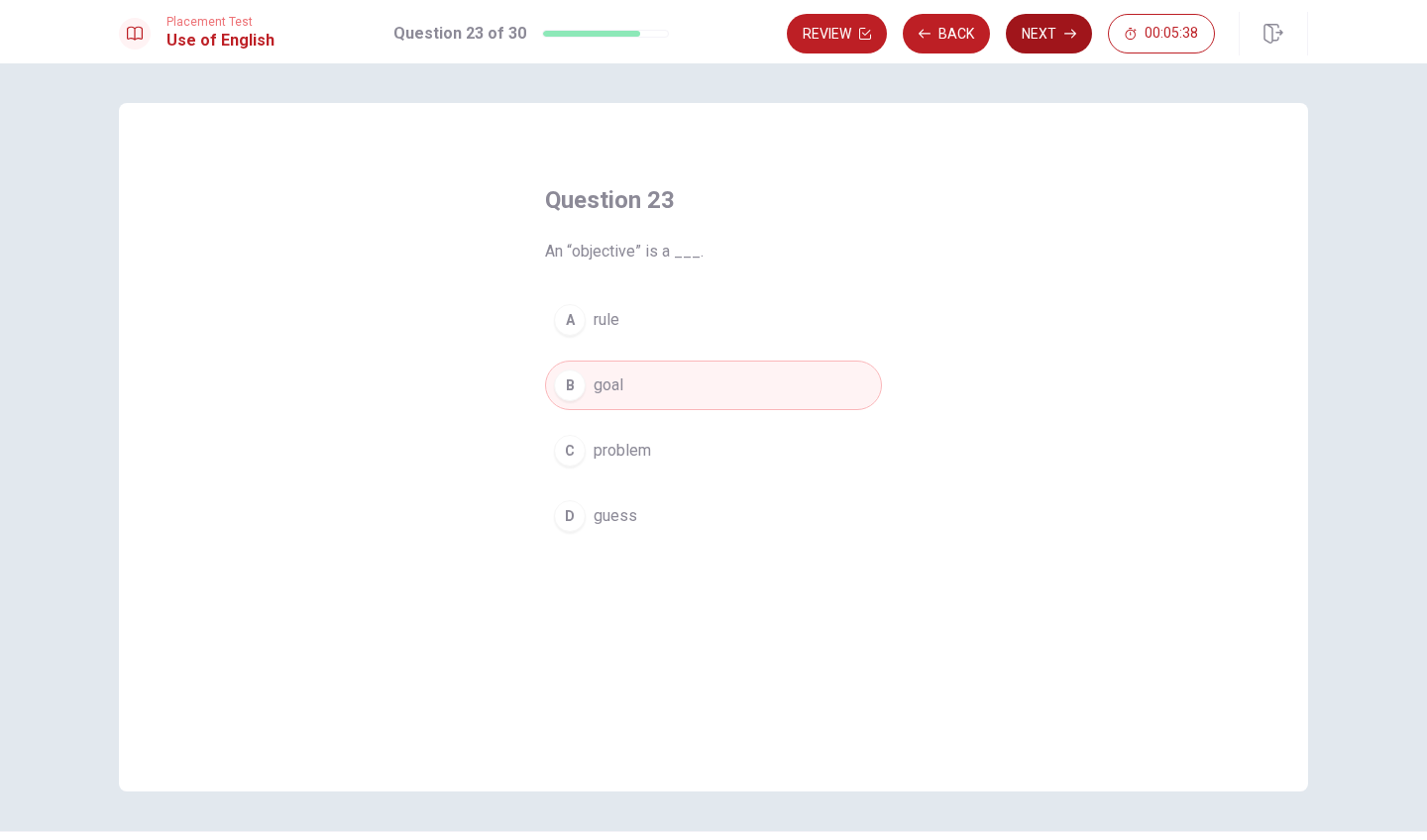 click on "Next" at bounding box center [1048, 34] 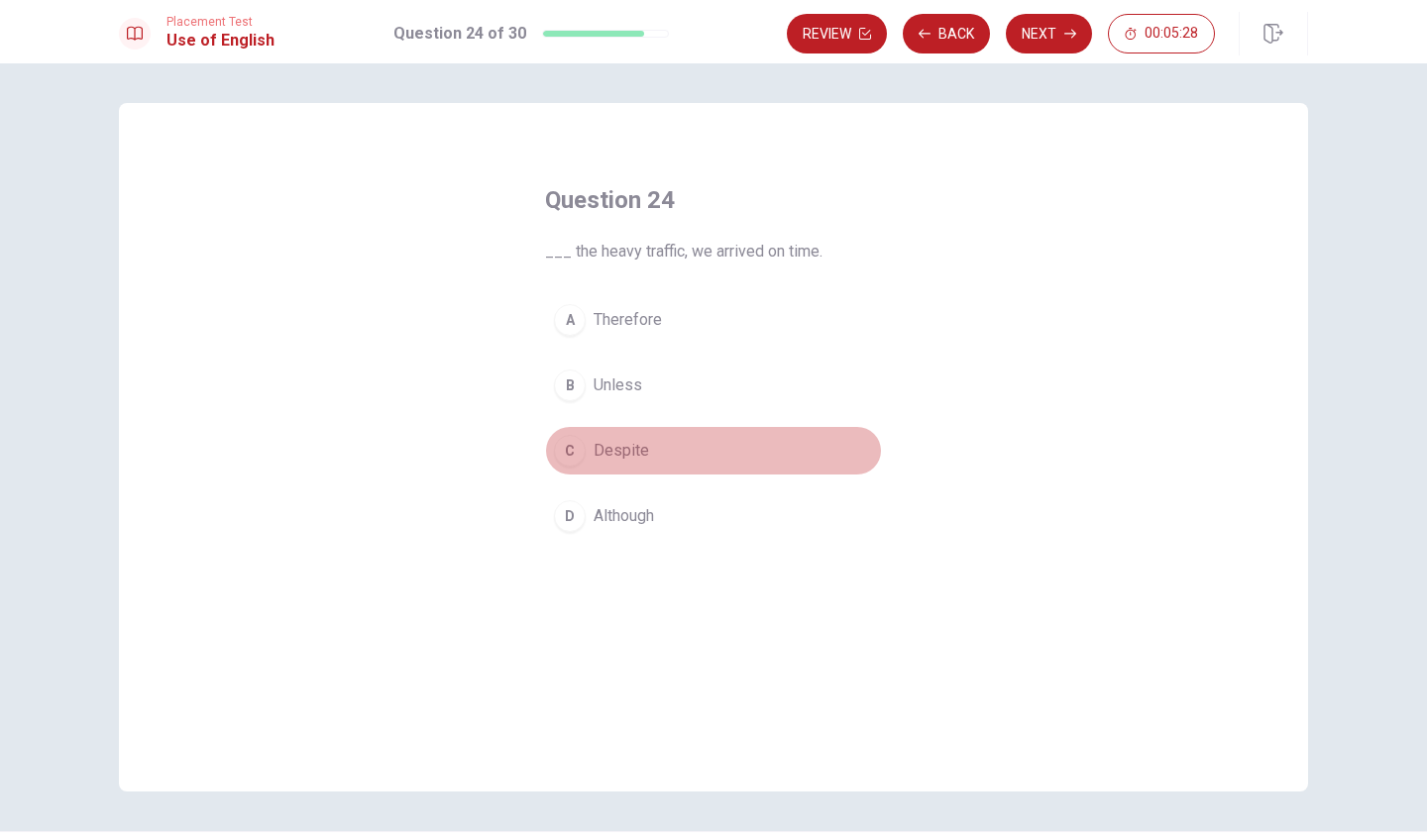 click on "C" at bounding box center (570, 451) 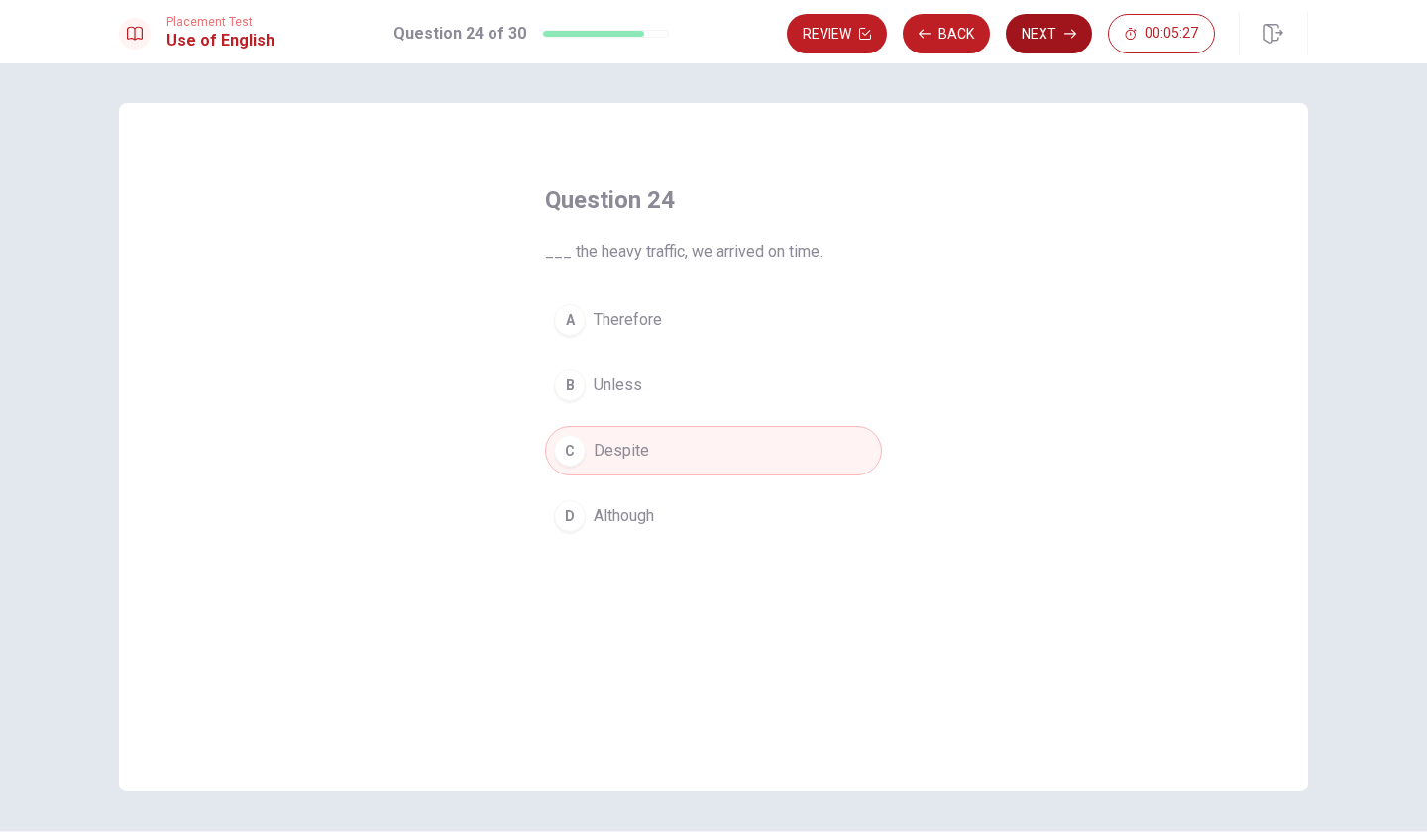 click on "Next" at bounding box center (1048, 34) 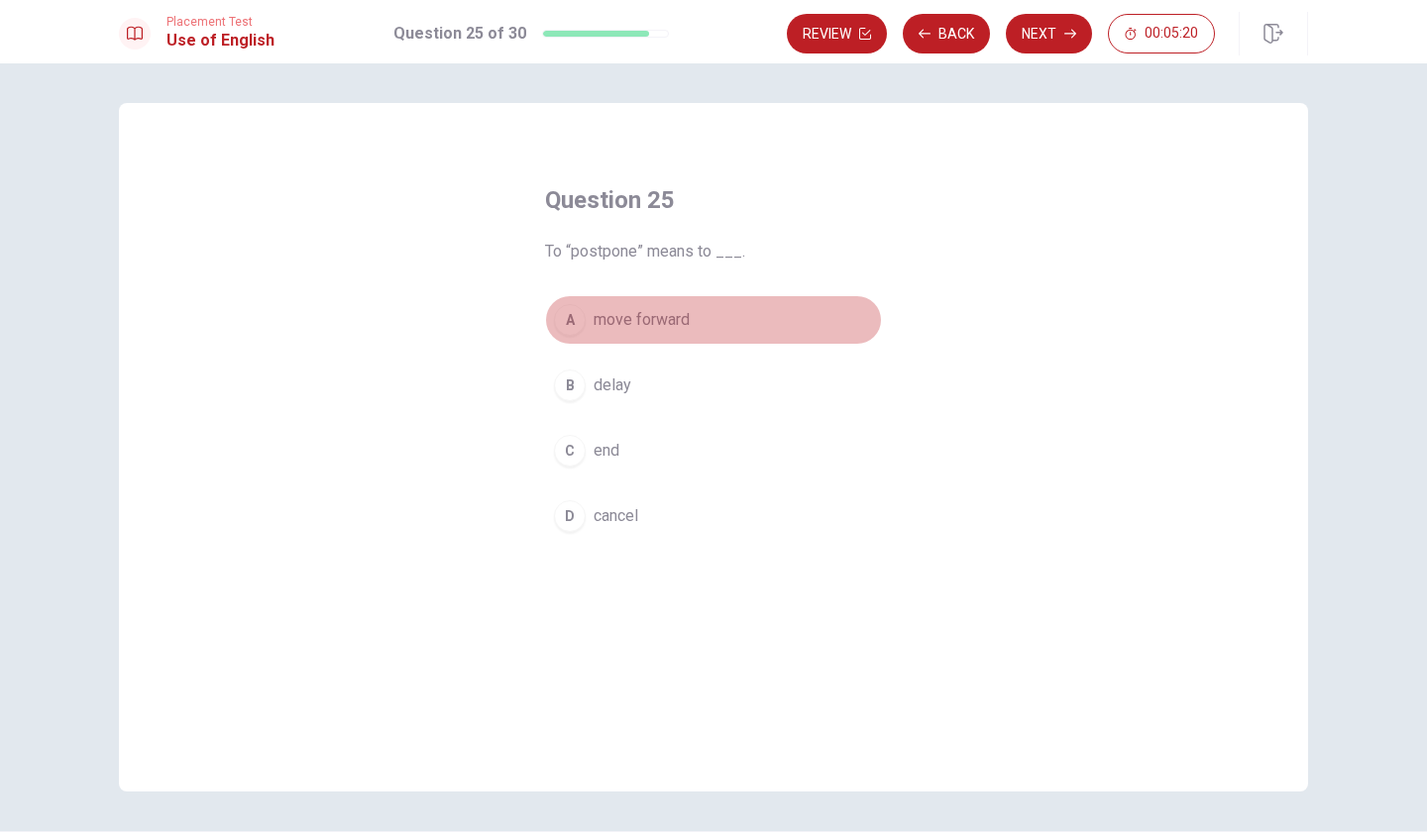click on "A" at bounding box center (570, 320) 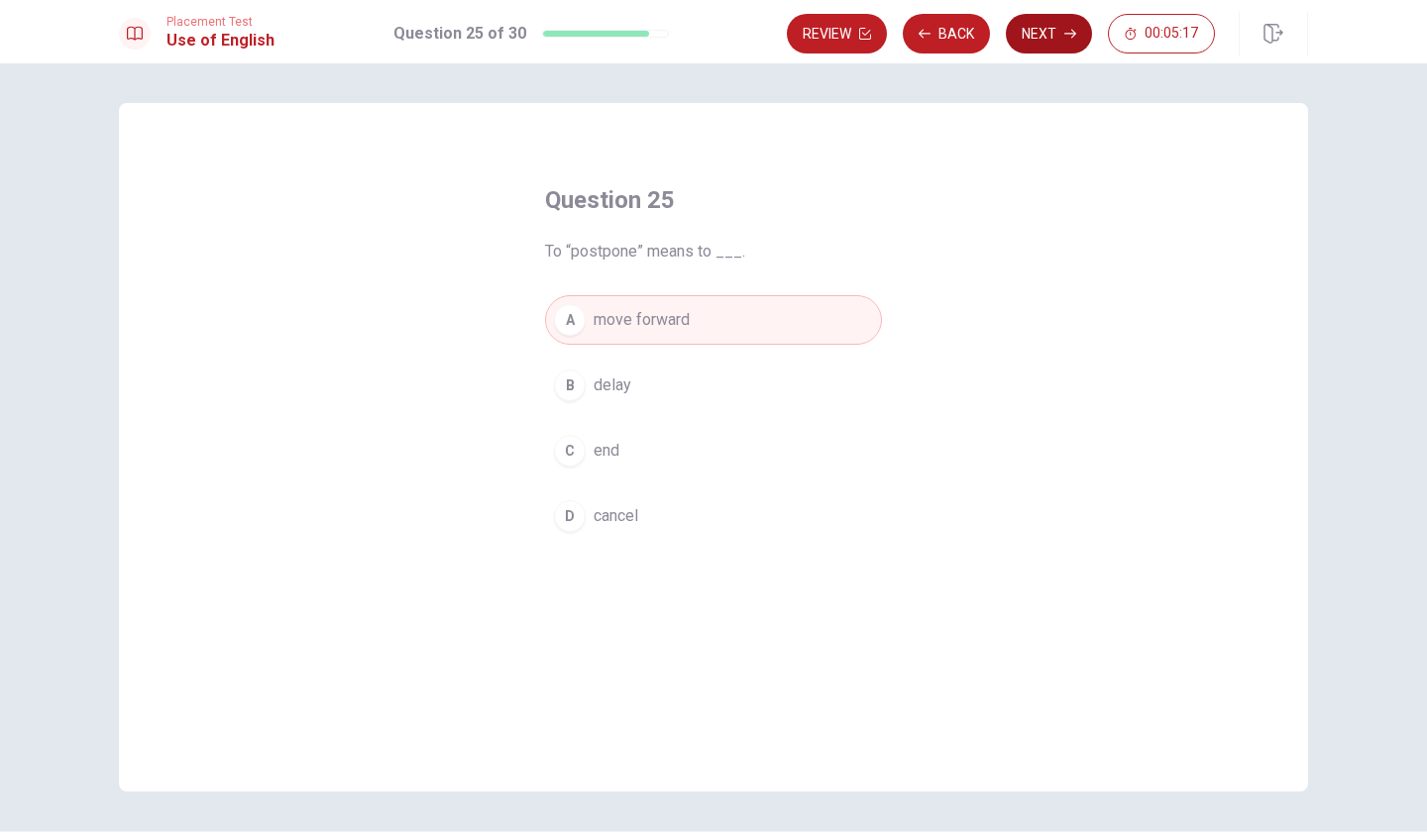 click on "Next" at bounding box center (1048, 34) 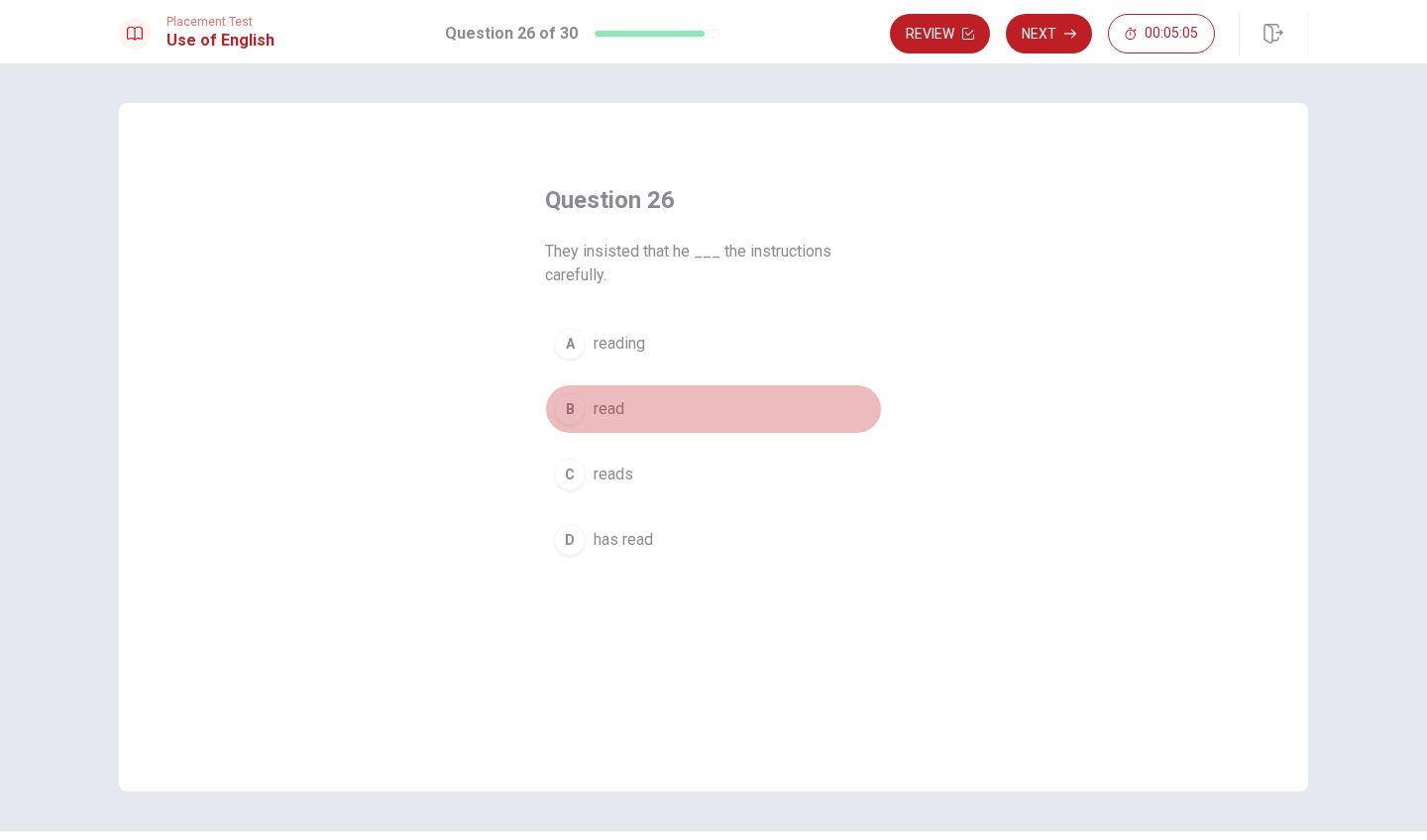click on "B" at bounding box center (570, 409) 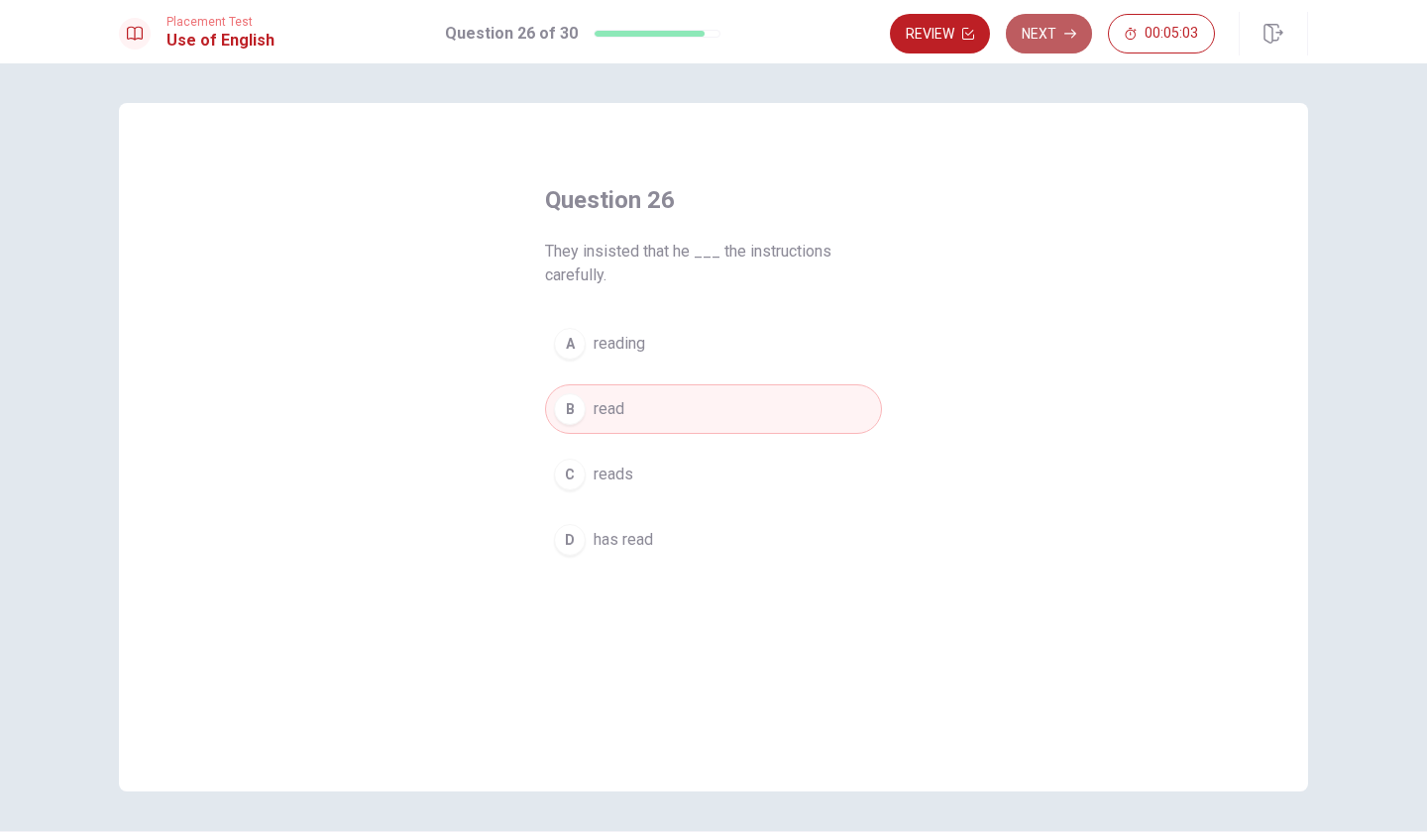 click on "Next" at bounding box center [1048, 34] 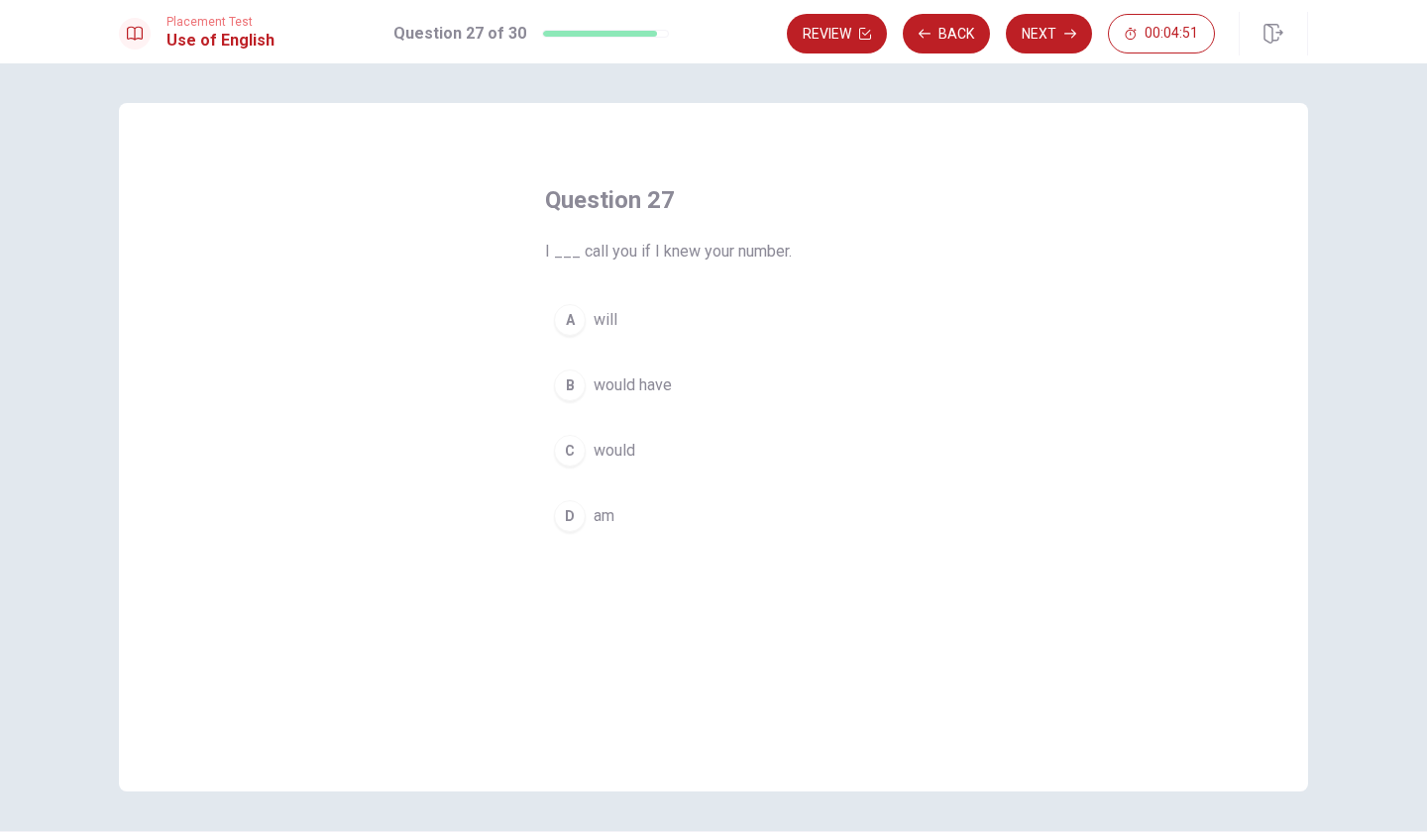 click on "B would have" at bounding box center [714, 385] 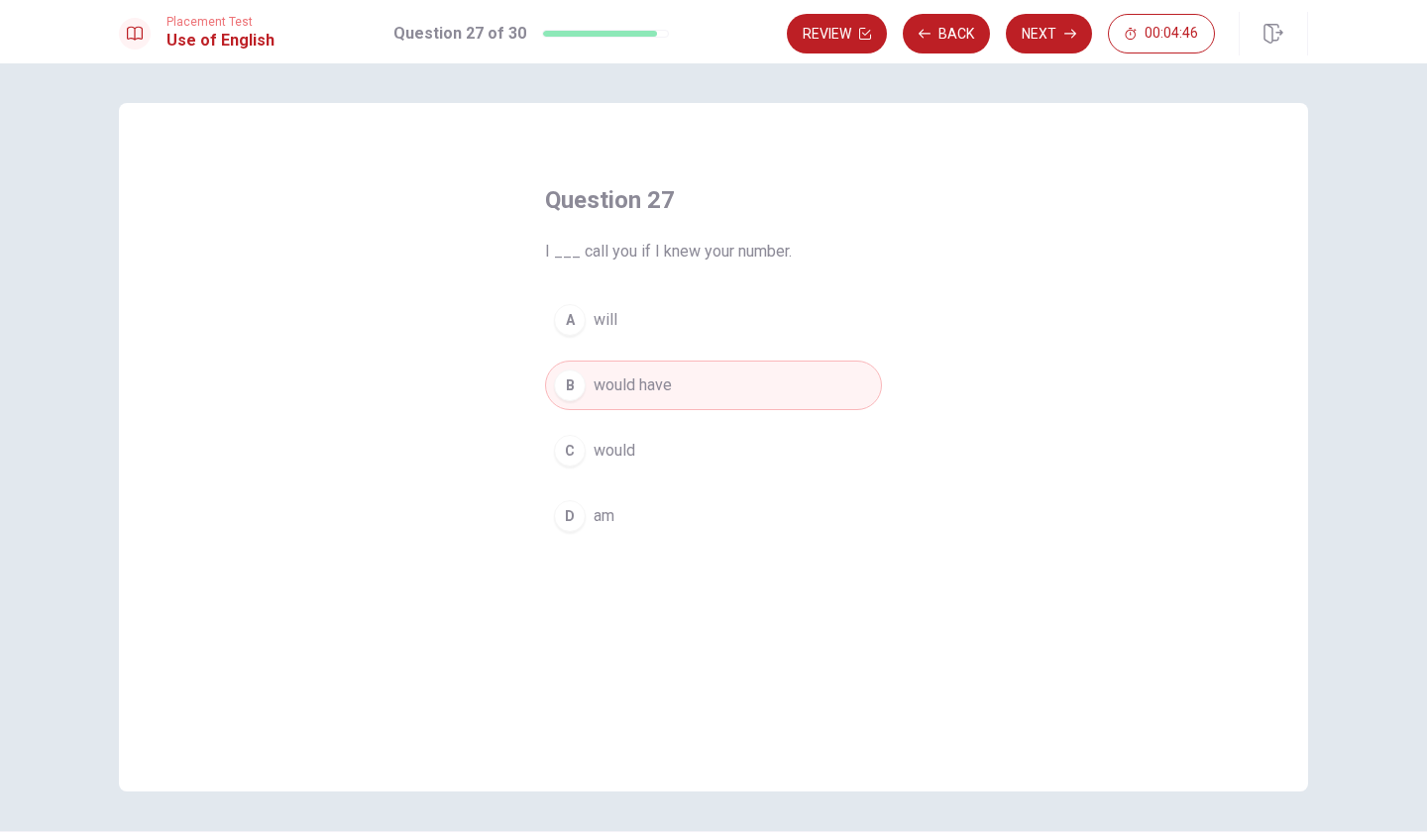 click on "C" at bounding box center (570, 451) 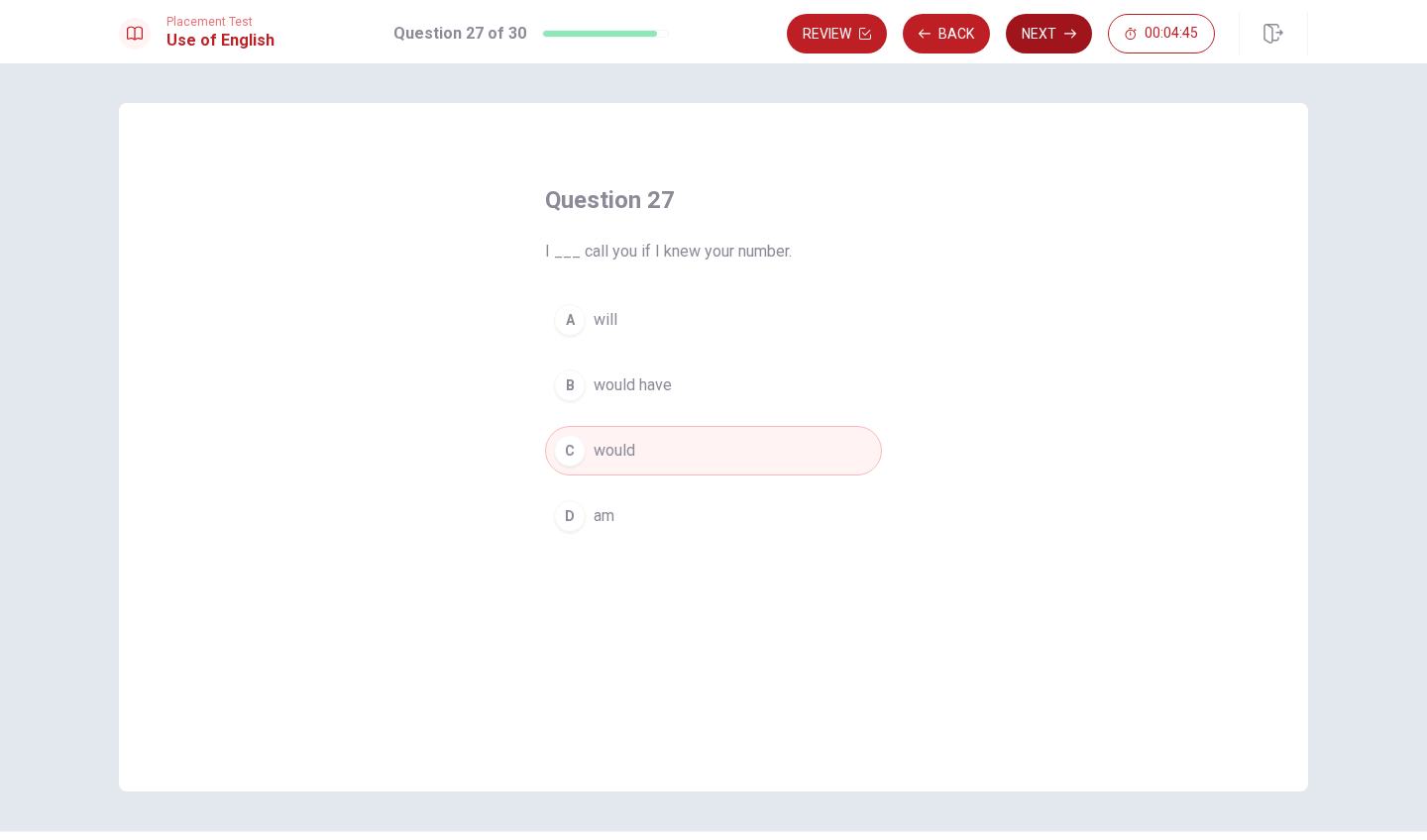 click on "Next" at bounding box center [1048, 34] 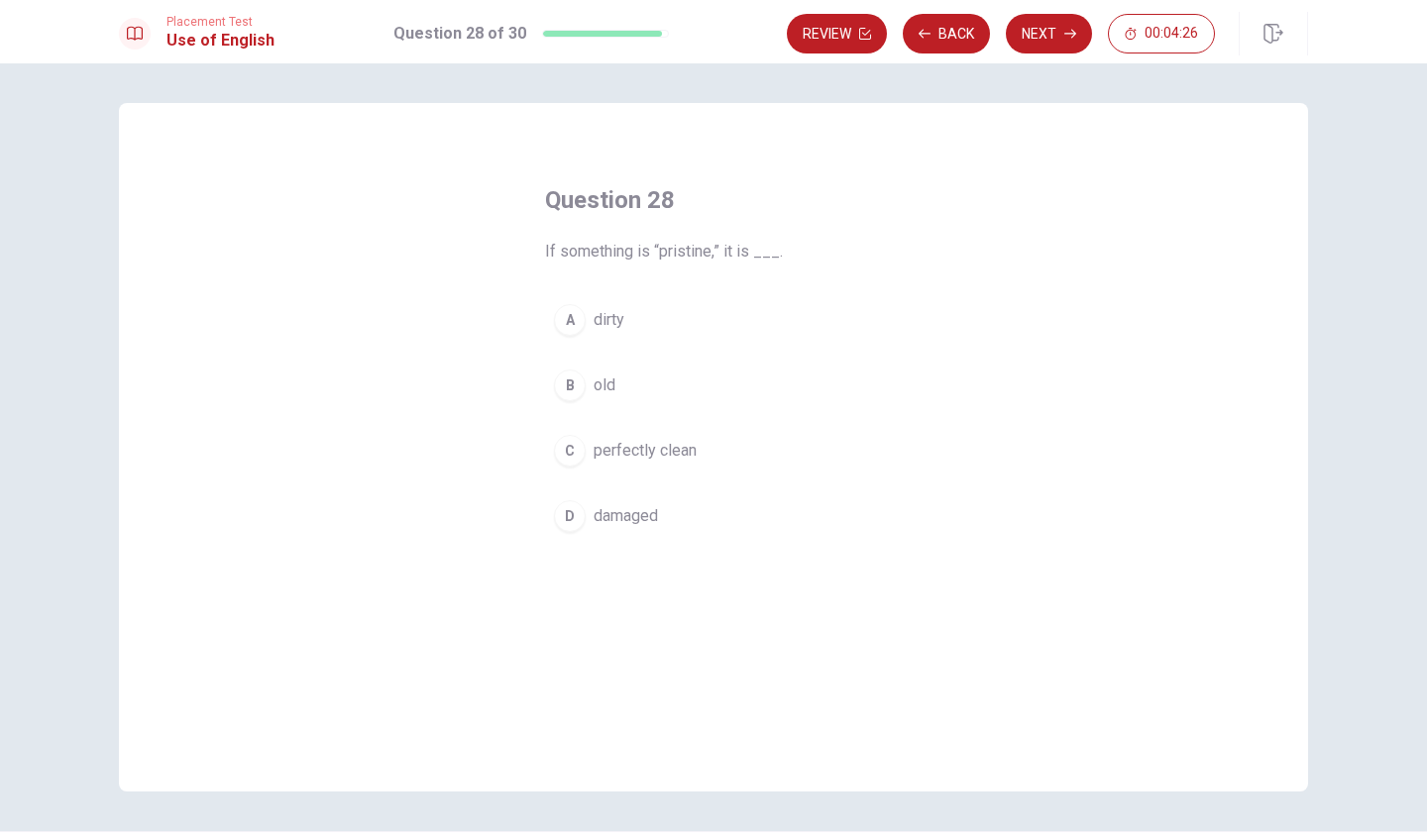 click on "B" at bounding box center (570, 385) 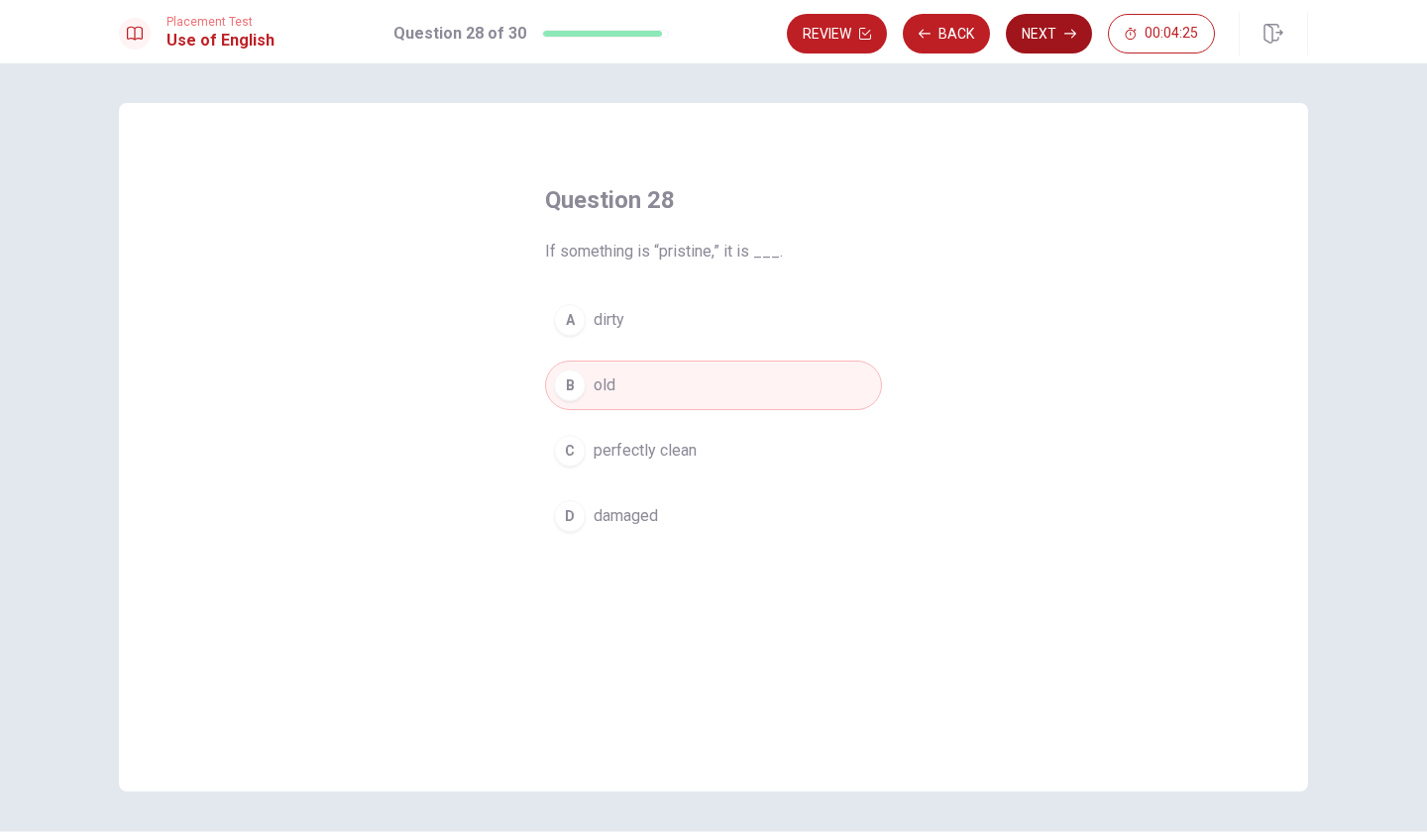 click on "Next" at bounding box center (1048, 34) 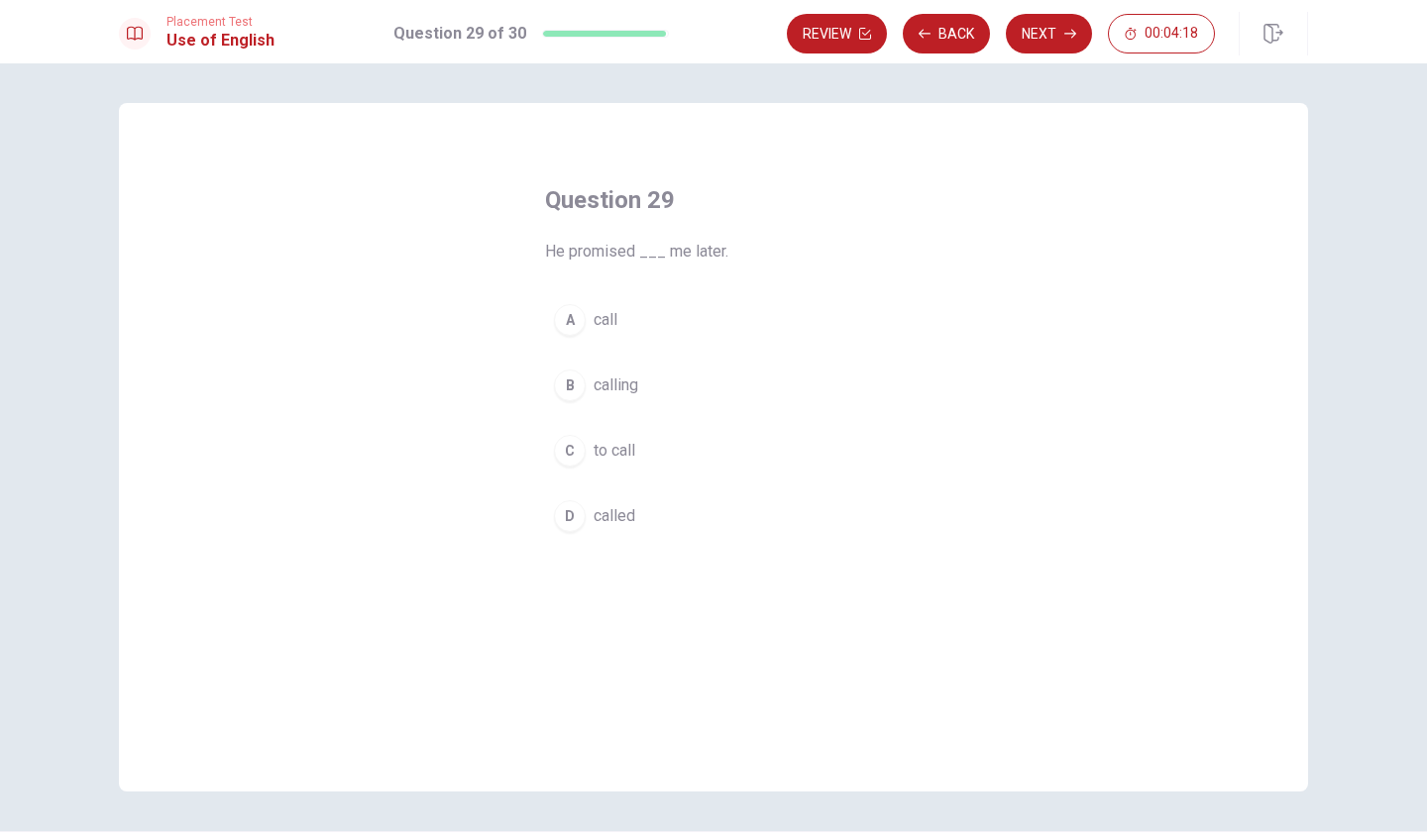 click on "C" at bounding box center (570, 451) 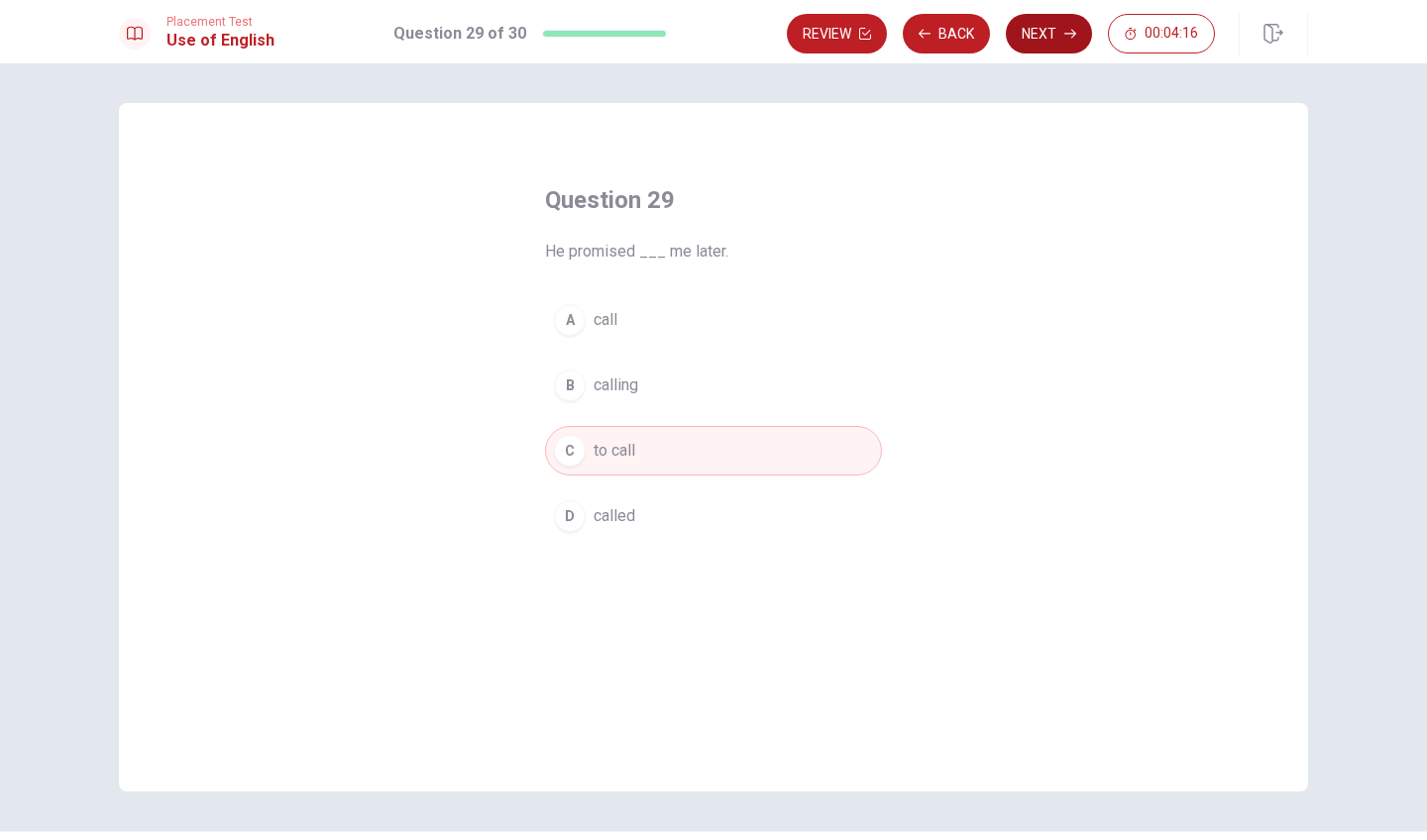 click on "Next" at bounding box center (1048, 34) 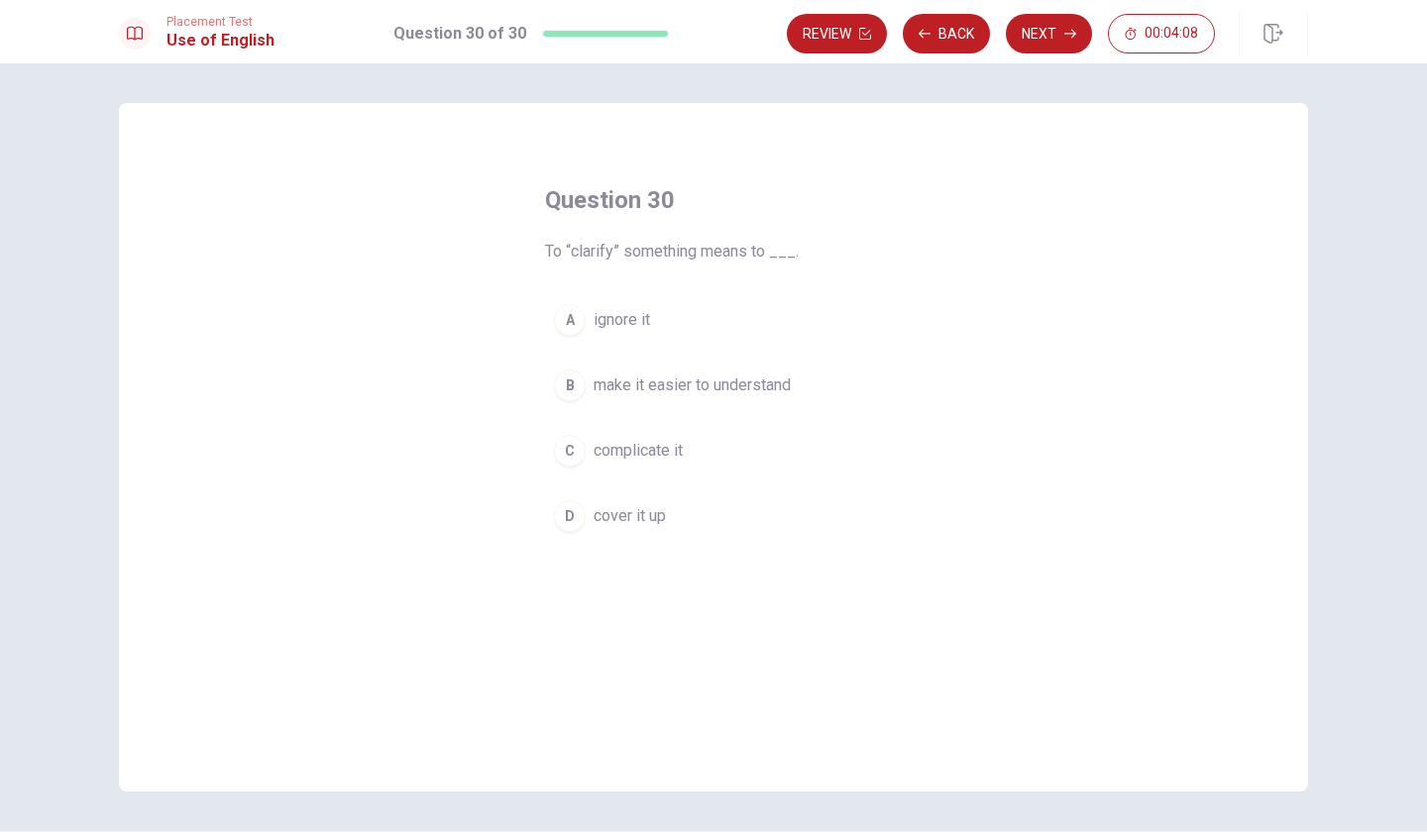 click on "B" at bounding box center [570, 385] 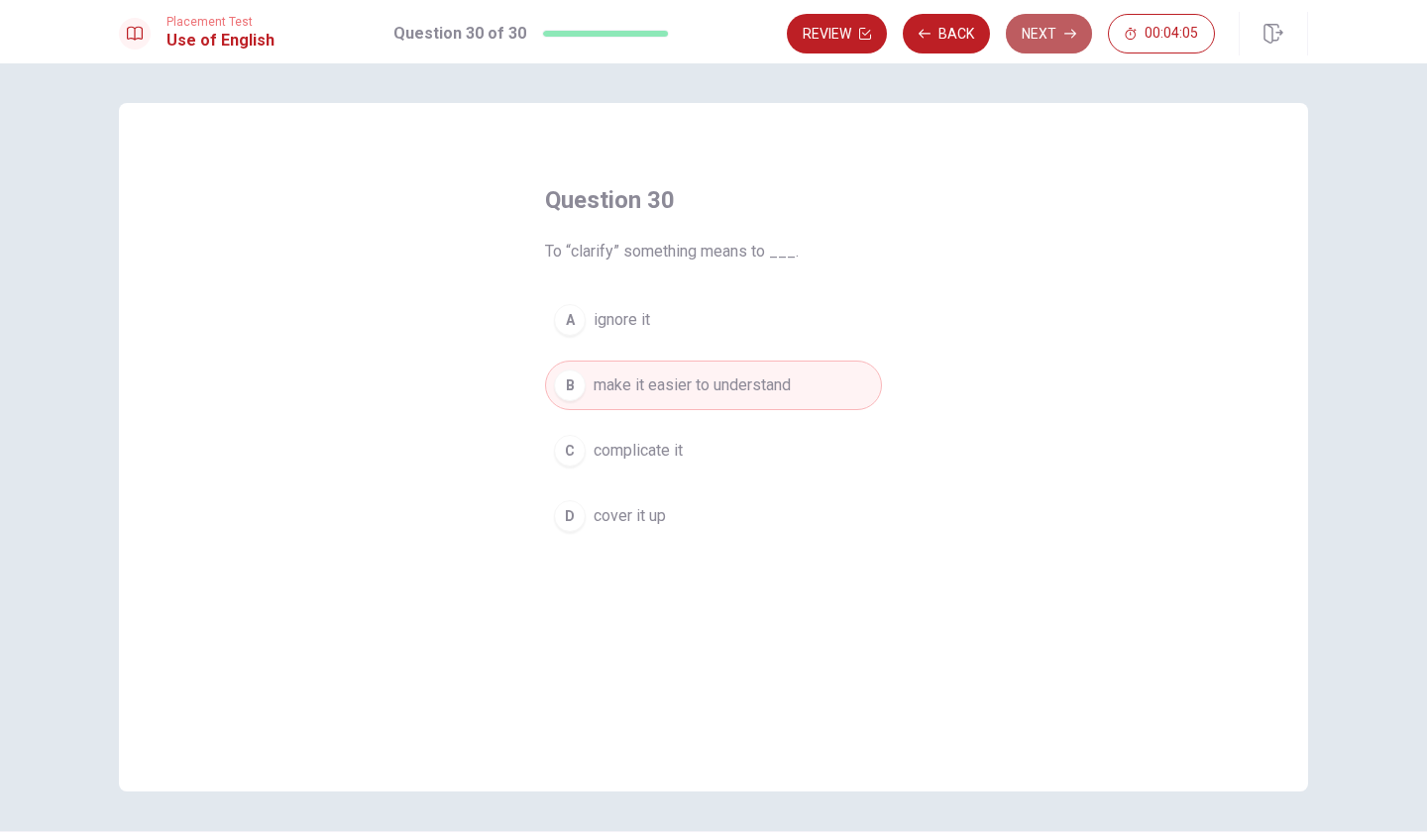 click on "Next" at bounding box center [1048, 34] 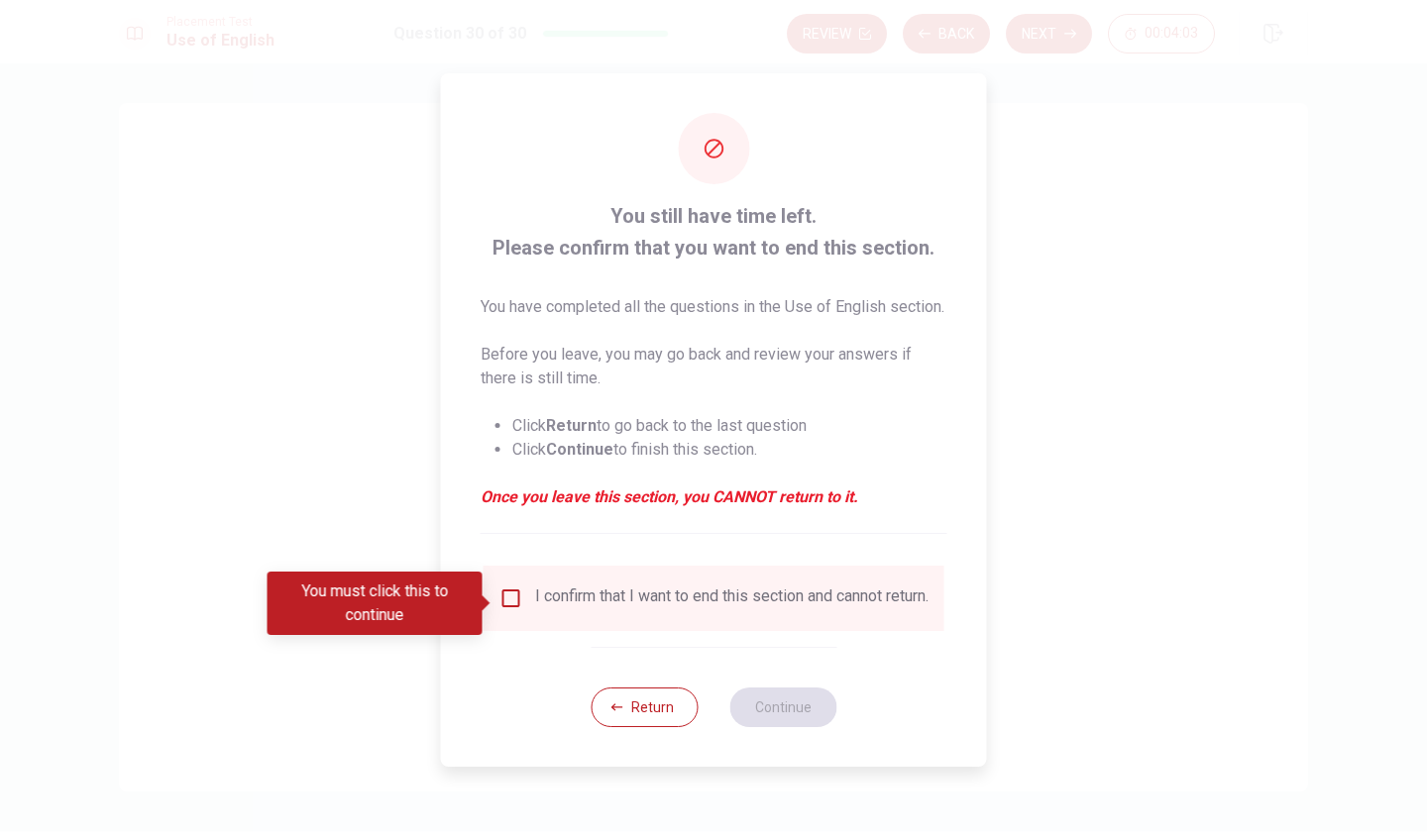 click at bounding box center (511, 598) 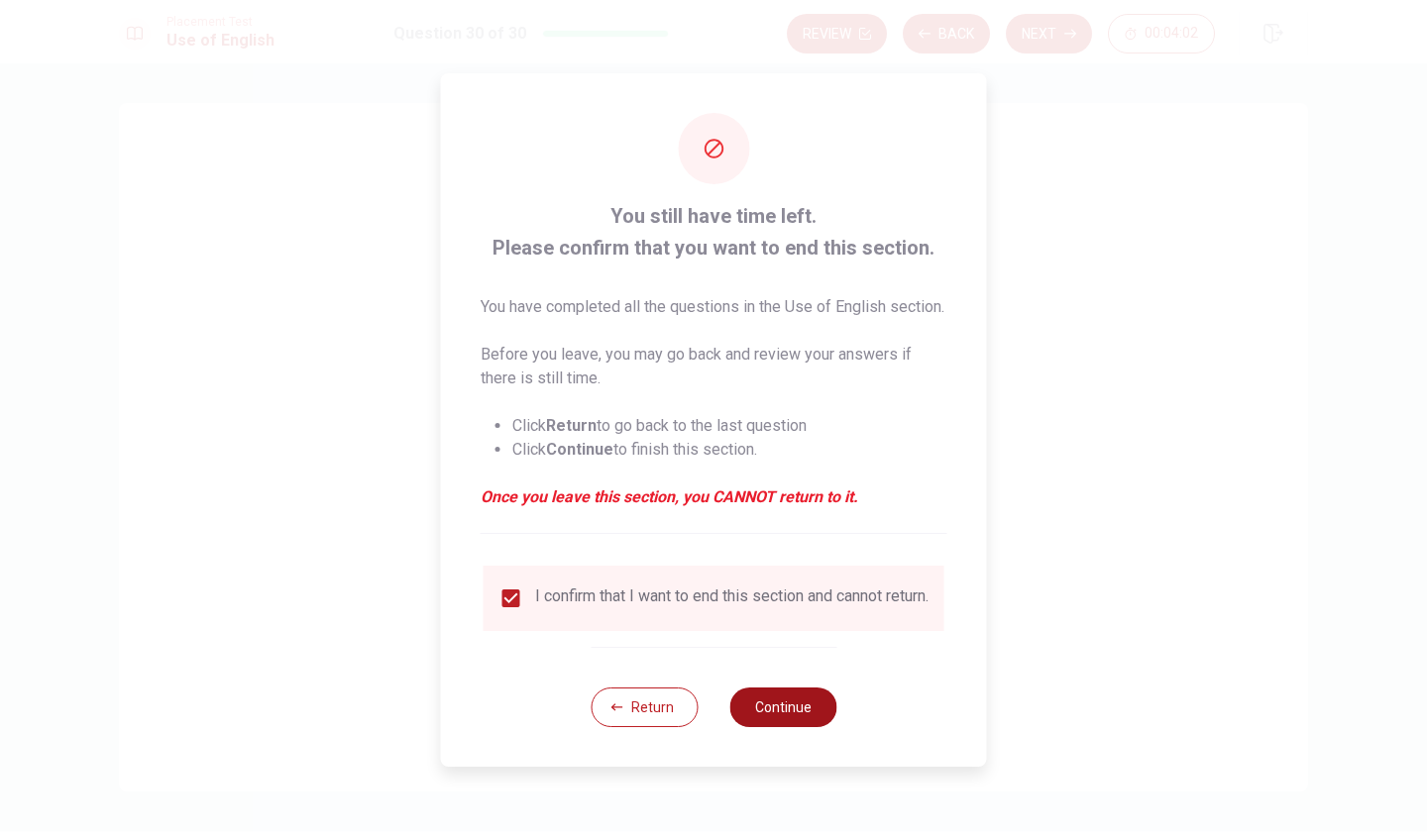 click on "Continue" at bounding box center [783, 707] 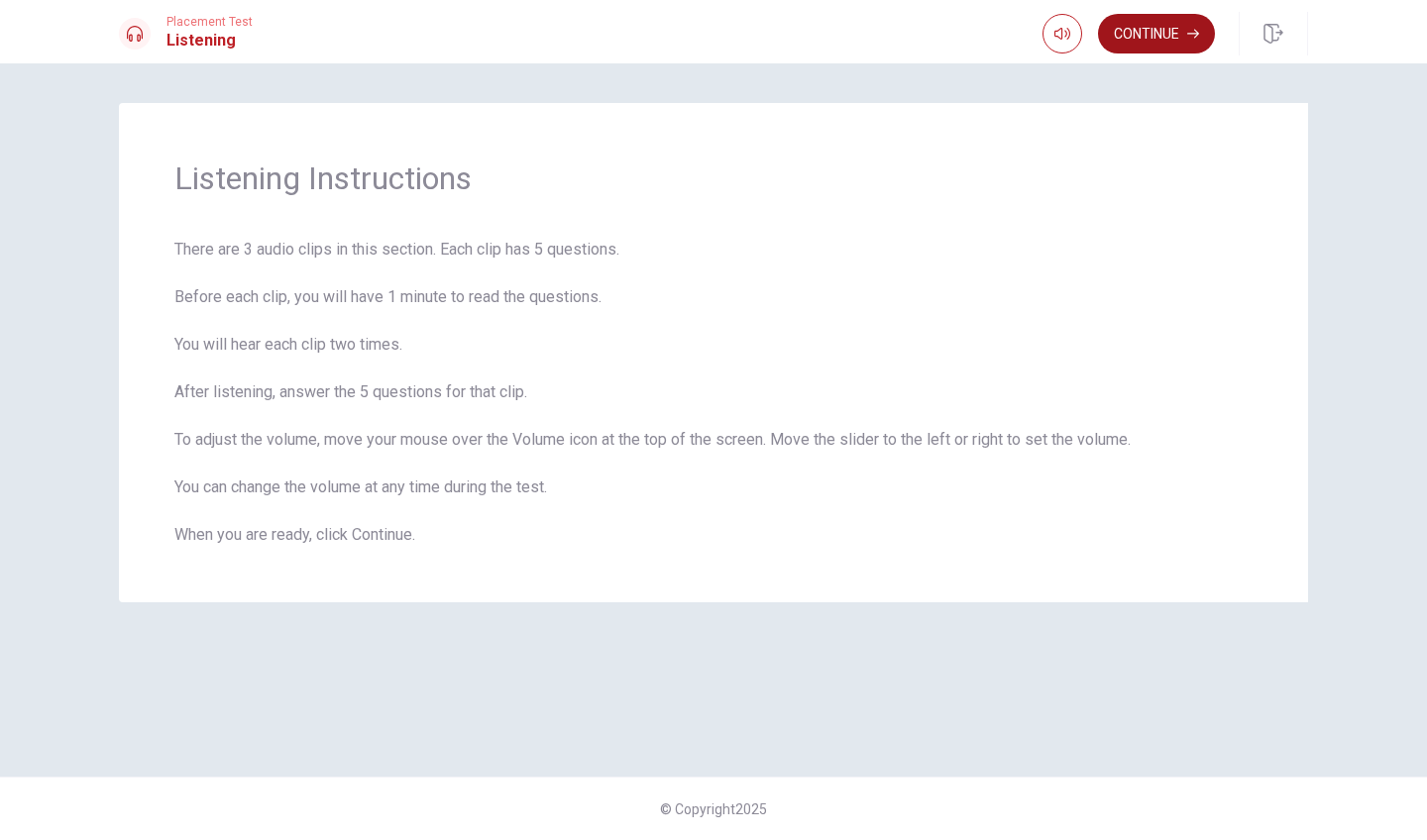 click on "Continue" at bounding box center [1156, 34] 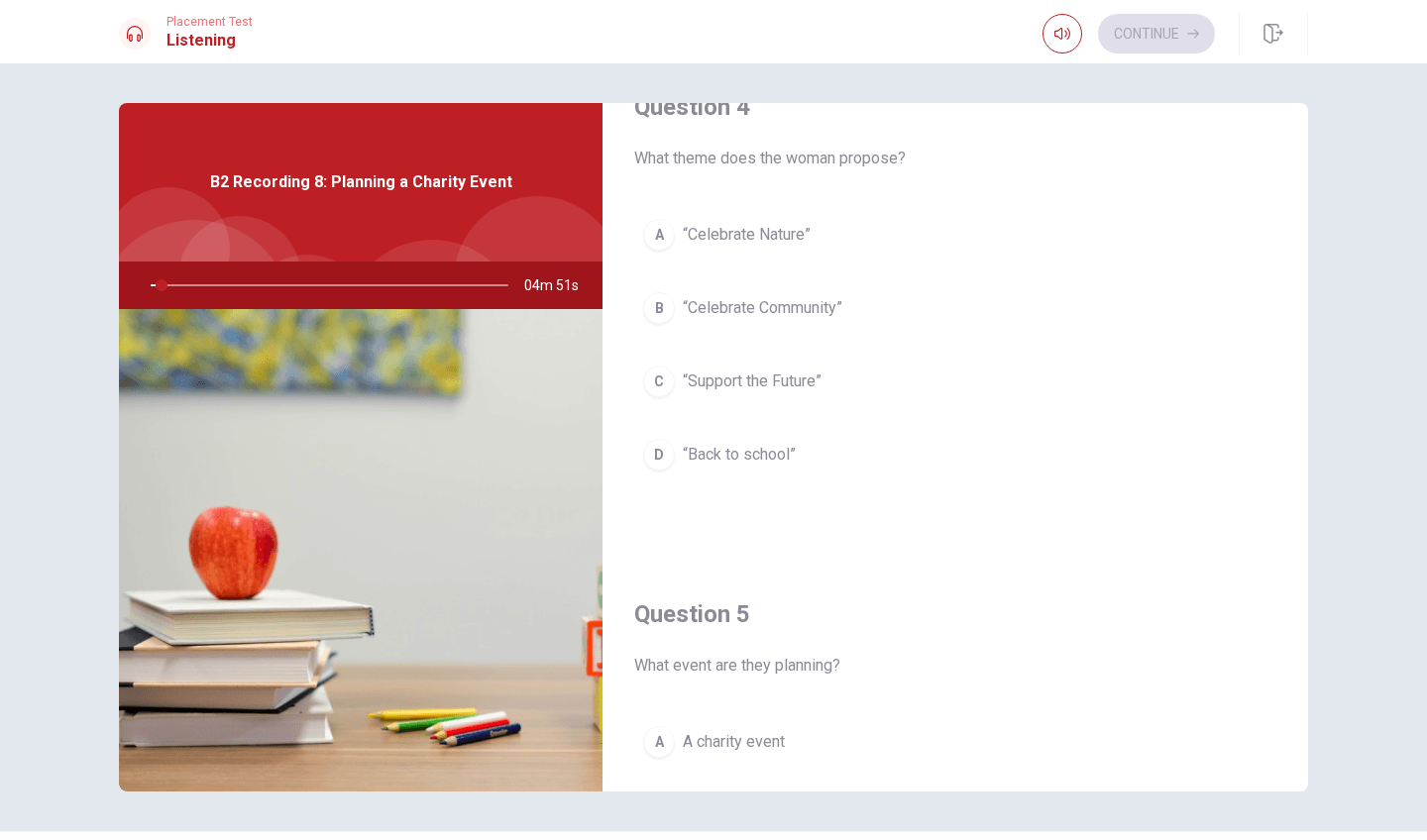 scroll, scrollTop: 1847, scrollLeft: 0, axis: vertical 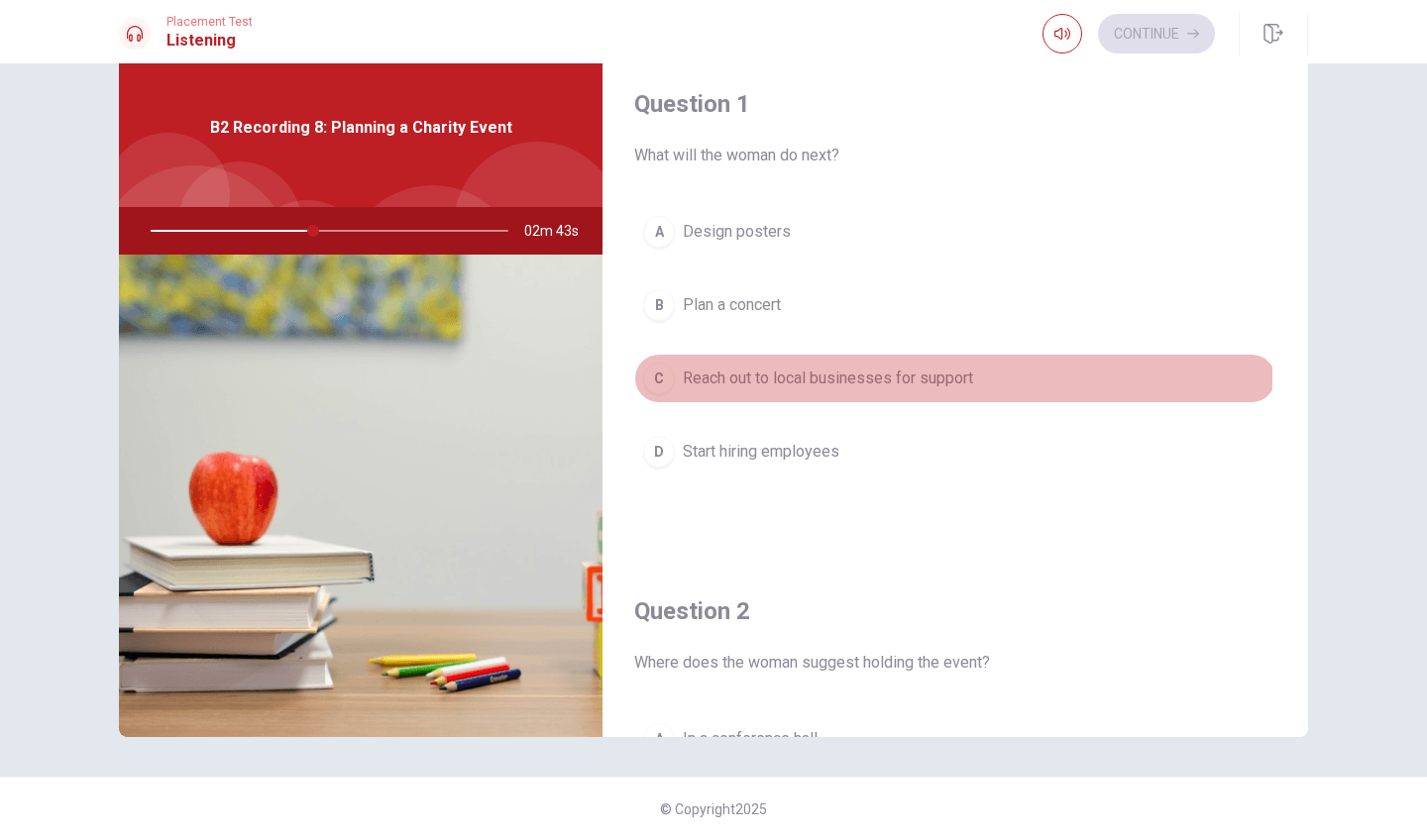 click on "C" at bounding box center [659, 378] 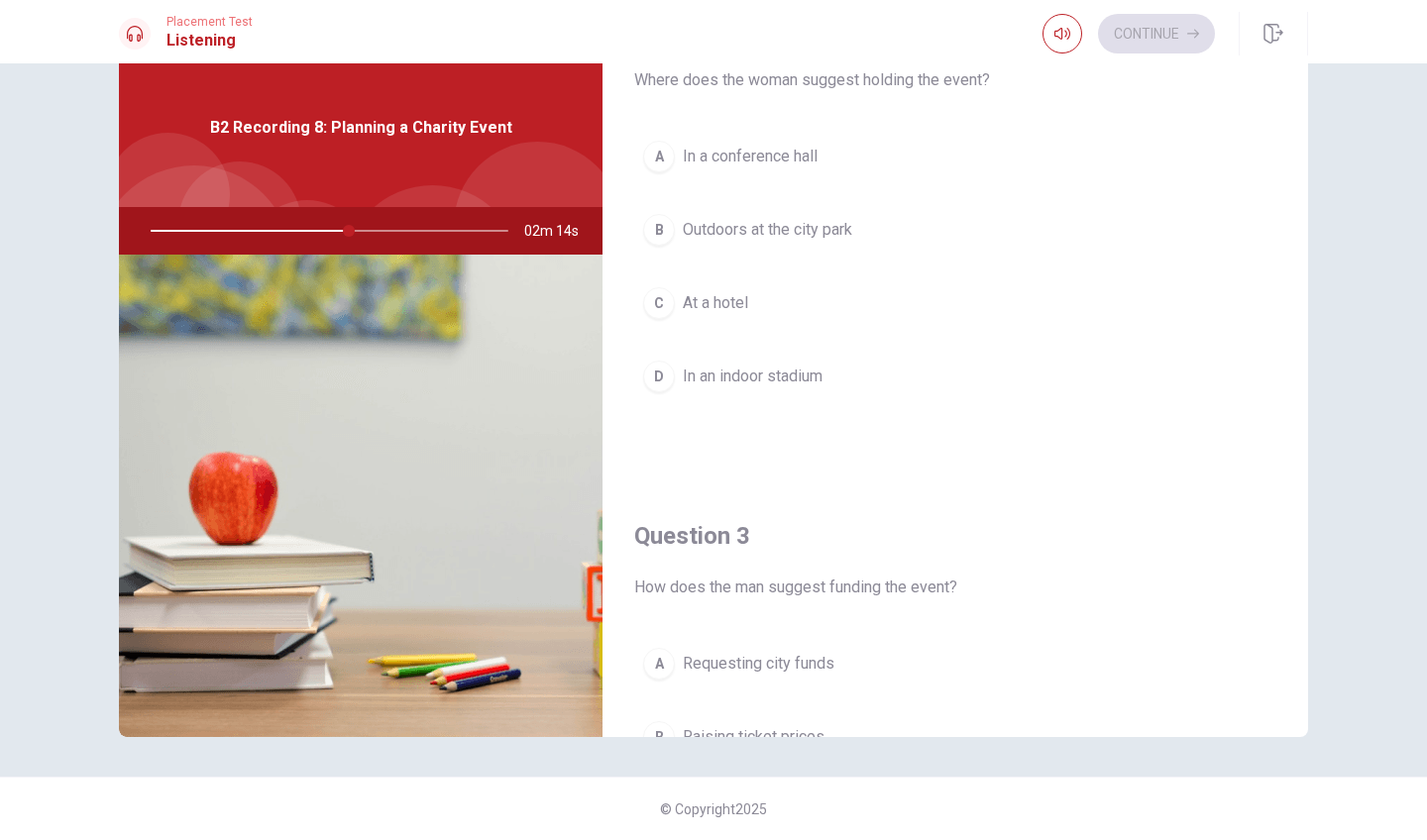 scroll, scrollTop: 572, scrollLeft: 0, axis: vertical 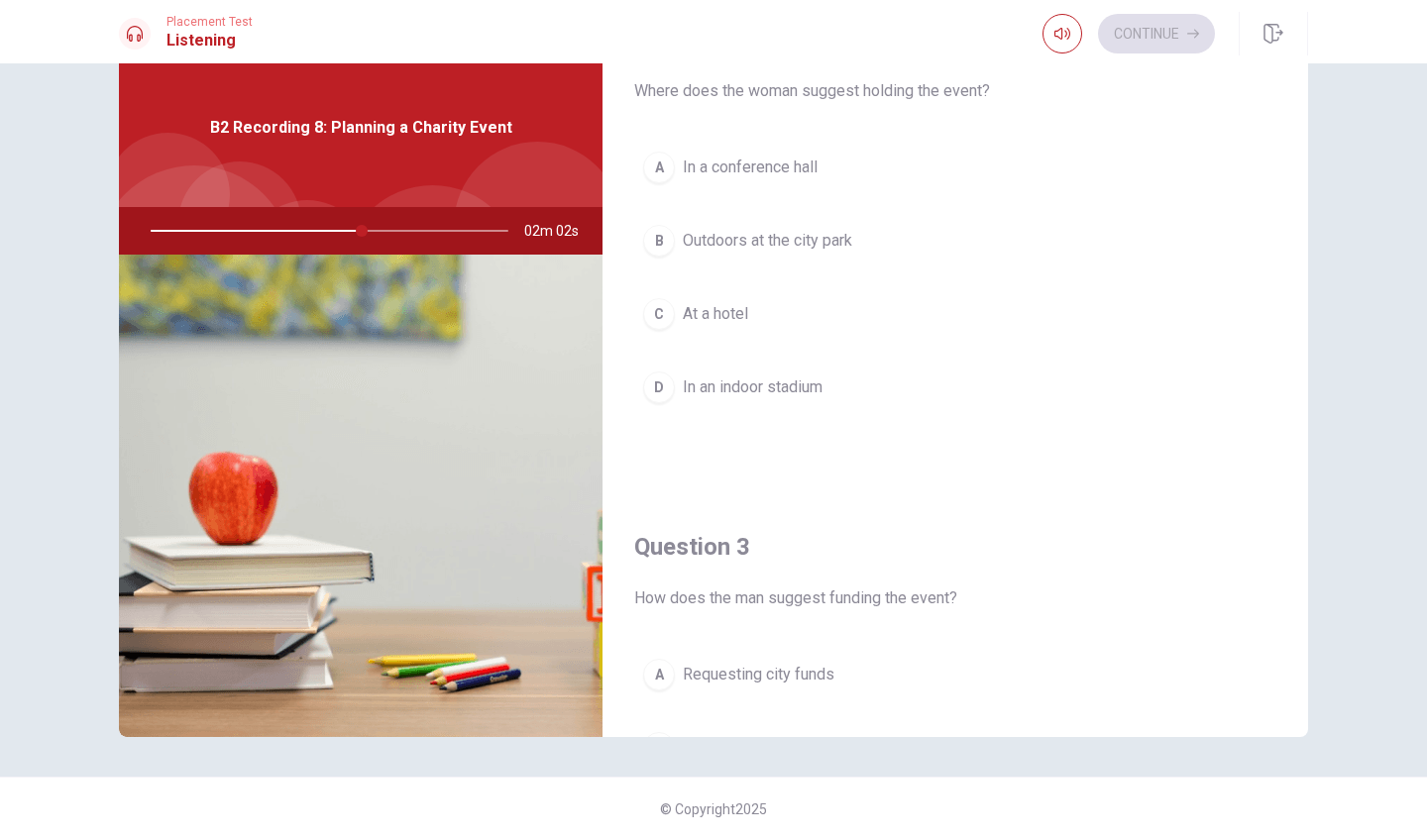click on "A" at bounding box center [659, 167] 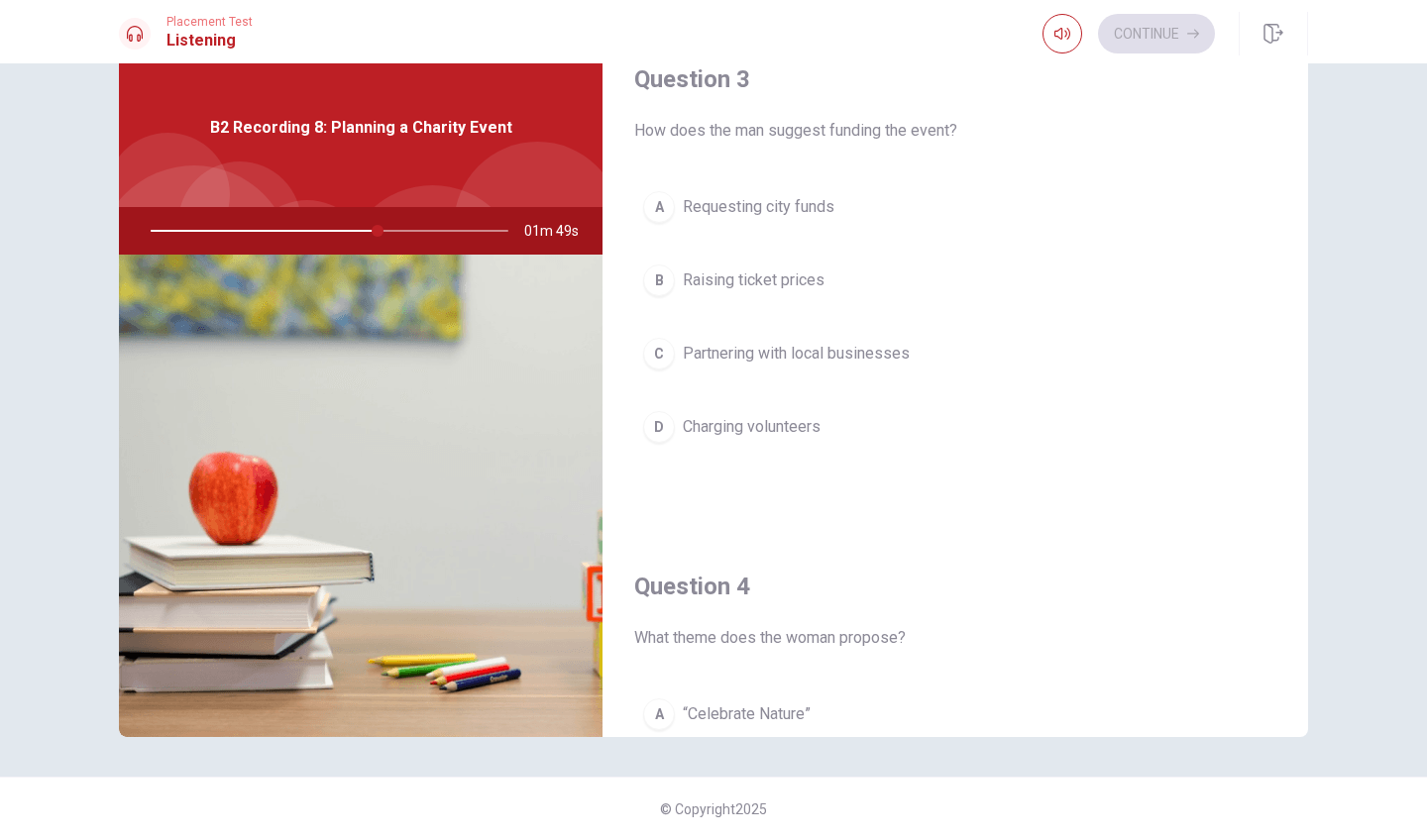 scroll, scrollTop: 1045, scrollLeft: 0, axis: vertical 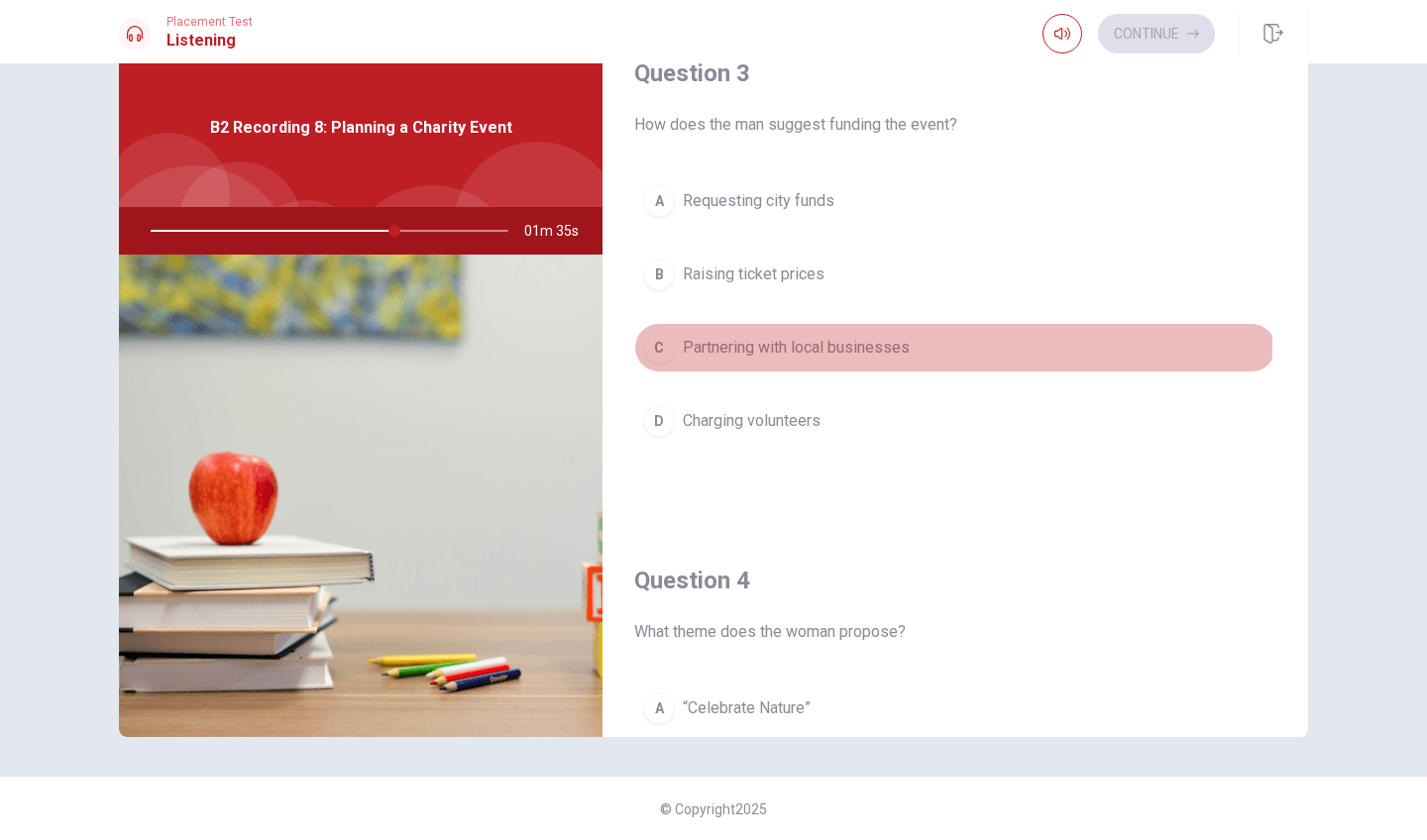 click on "C" at bounding box center [659, 348] 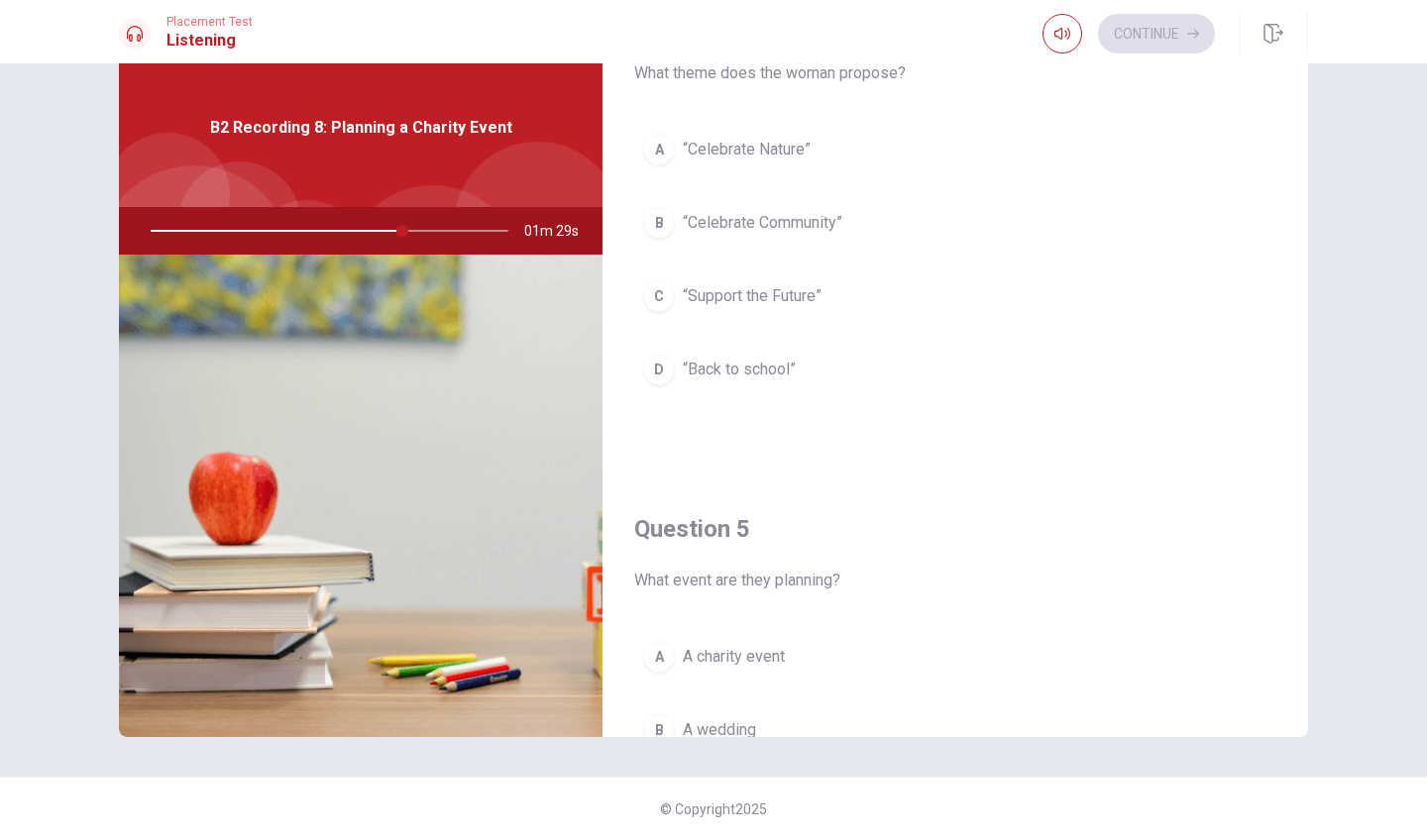 scroll, scrollTop: 1608, scrollLeft: 0, axis: vertical 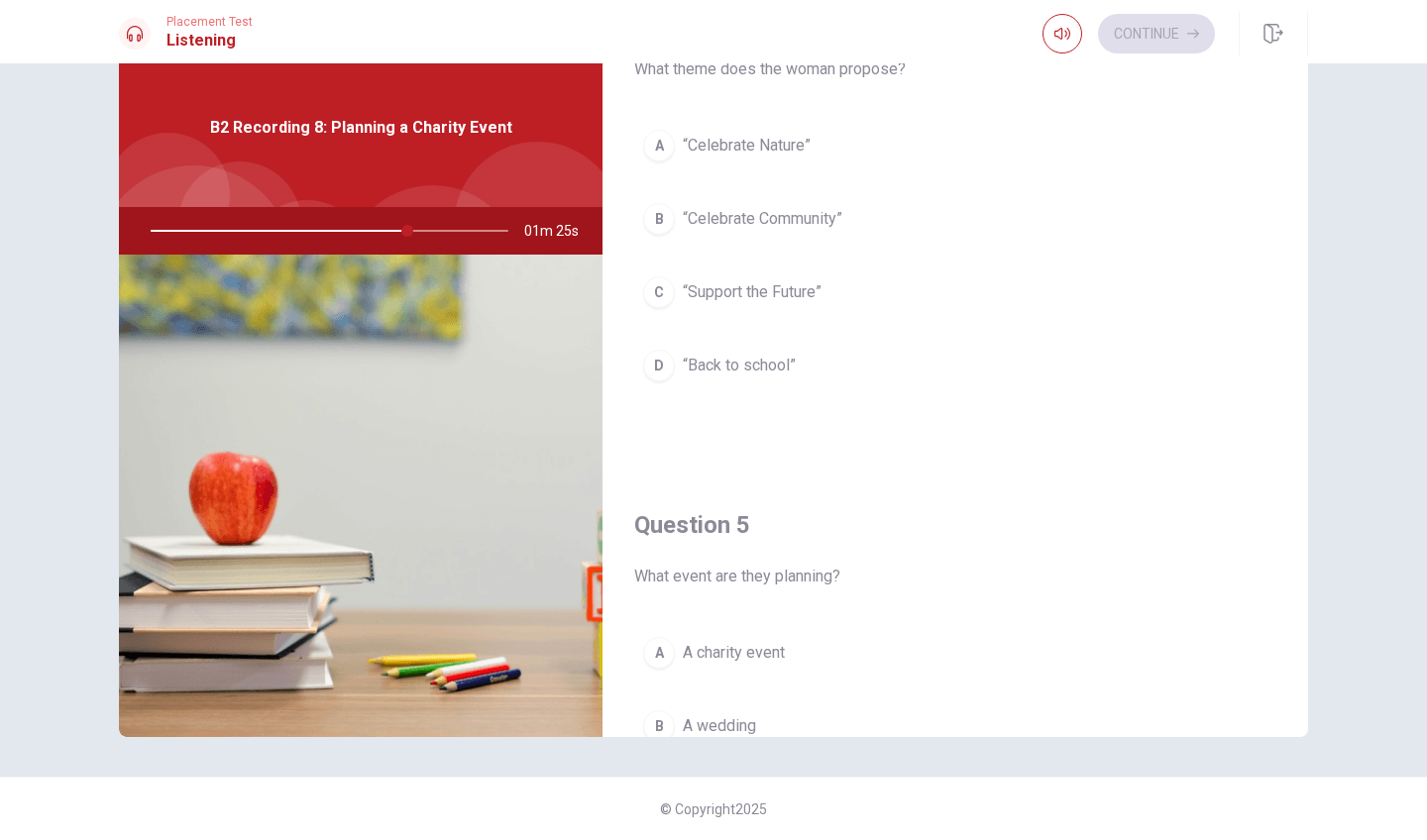 click on "B" at bounding box center [659, 219] 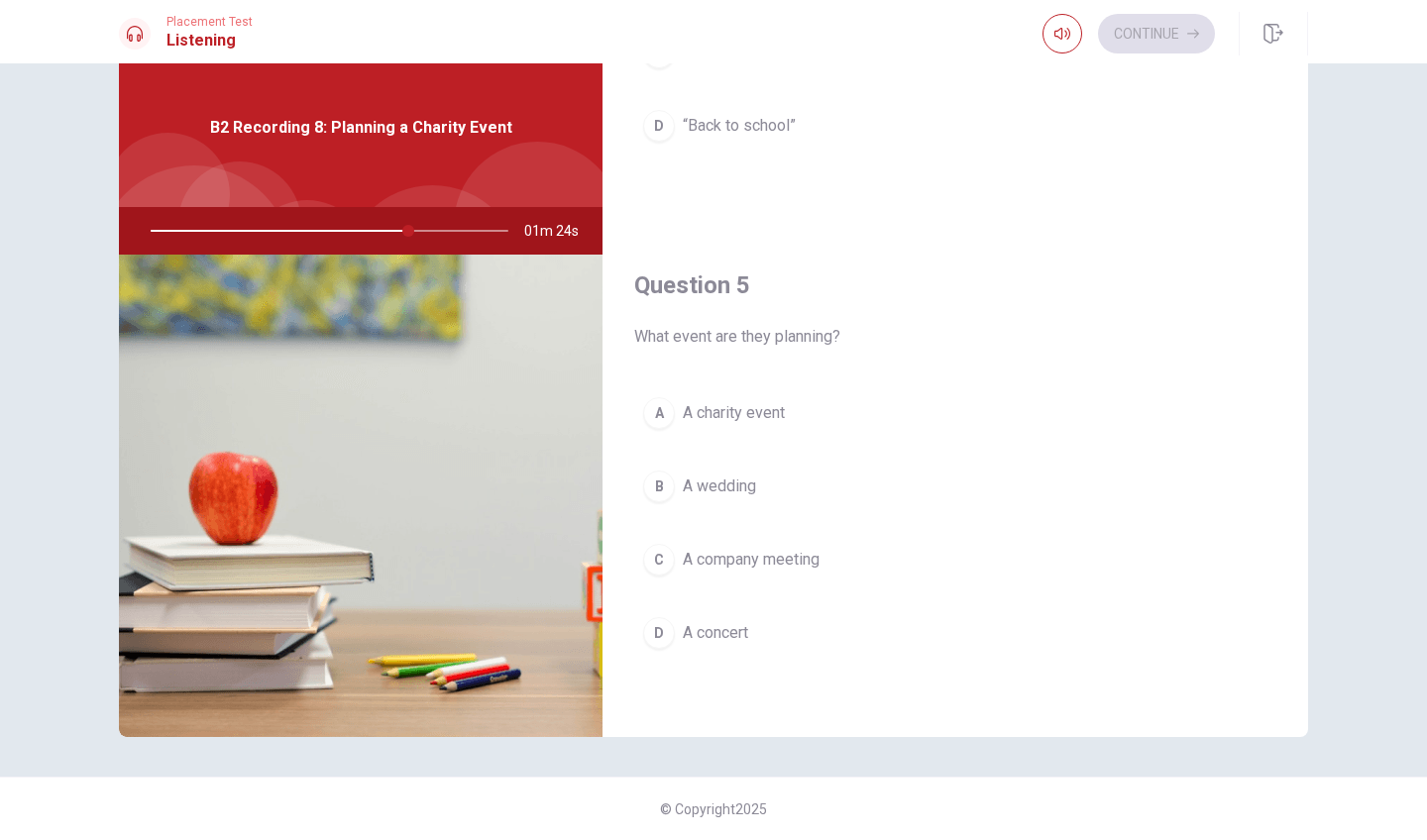 scroll, scrollTop: 1847, scrollLeft: 0, axis: vertical 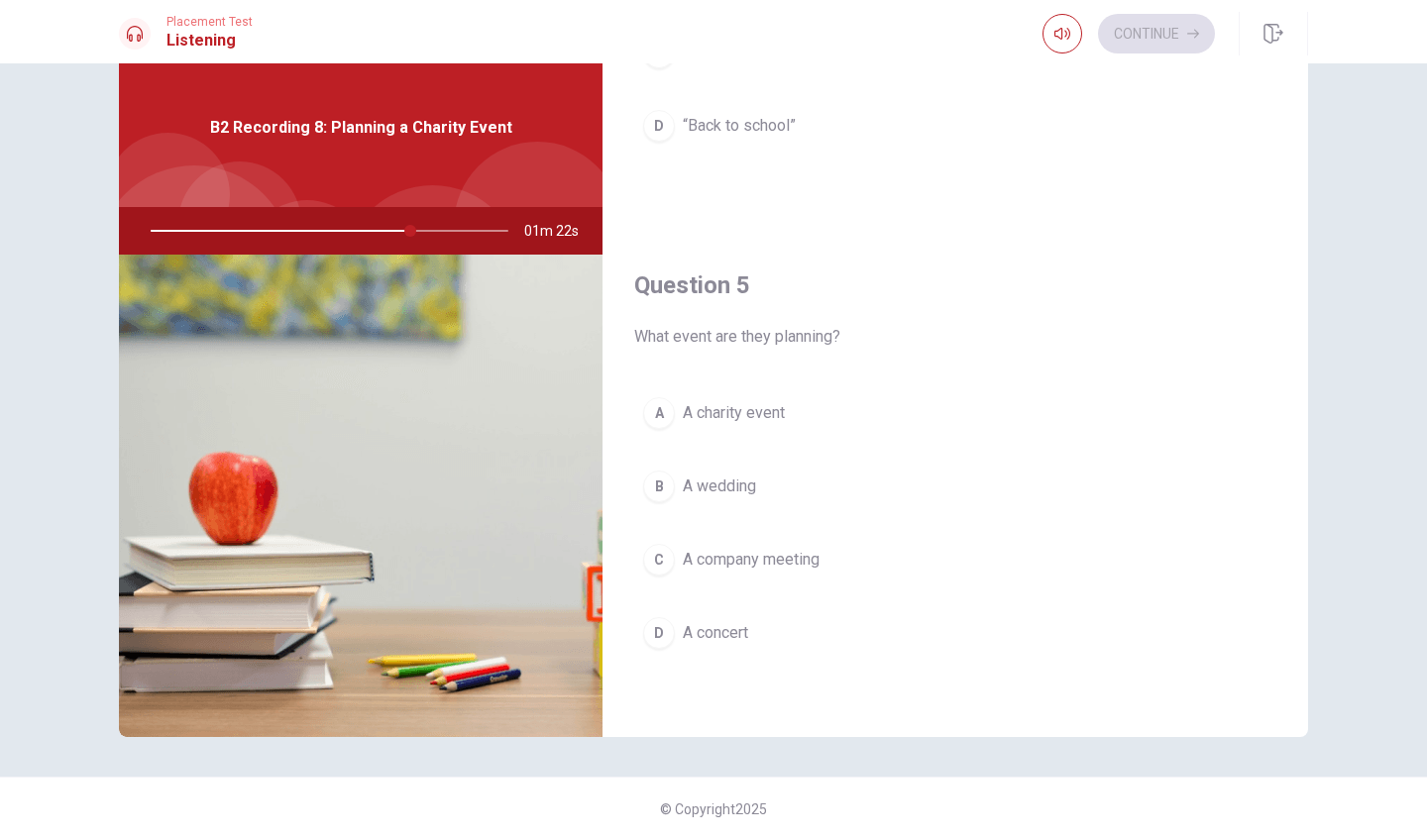 click on "A" at bounding box center [659, 413] 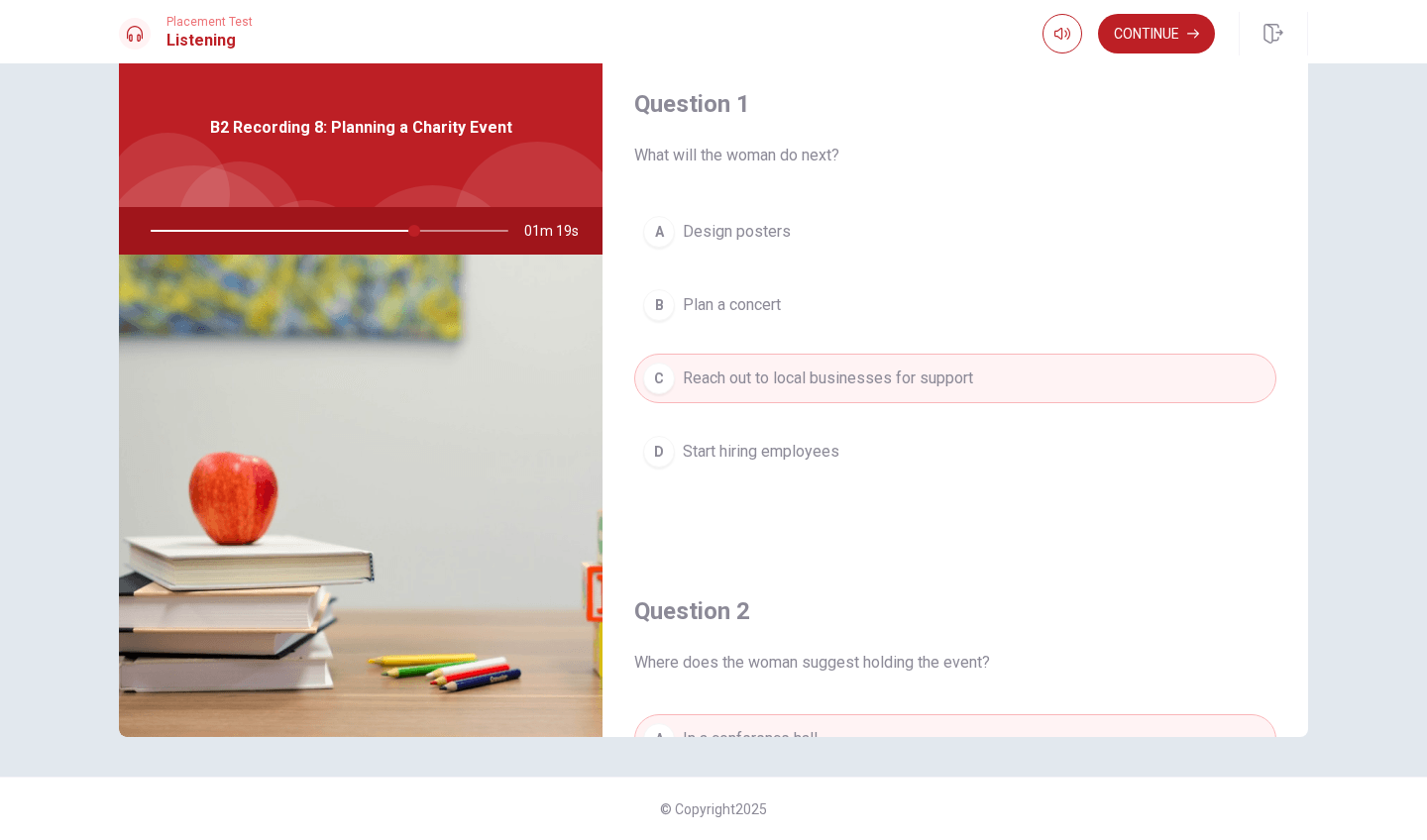 scroll, scrollTop: 0, scrollLeft: 0, axis: both 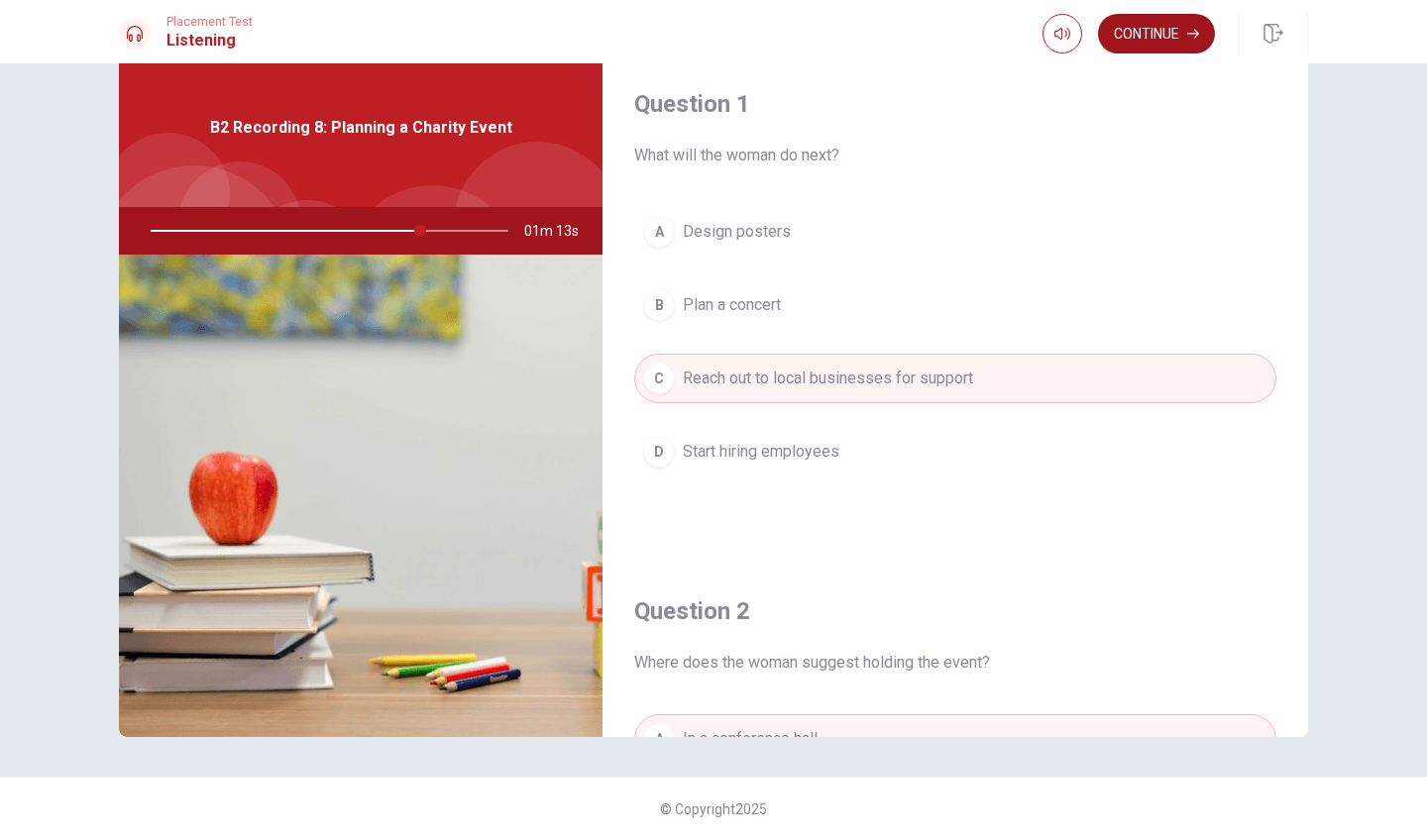 click on "Continue" at bounding box center [1156, 34] 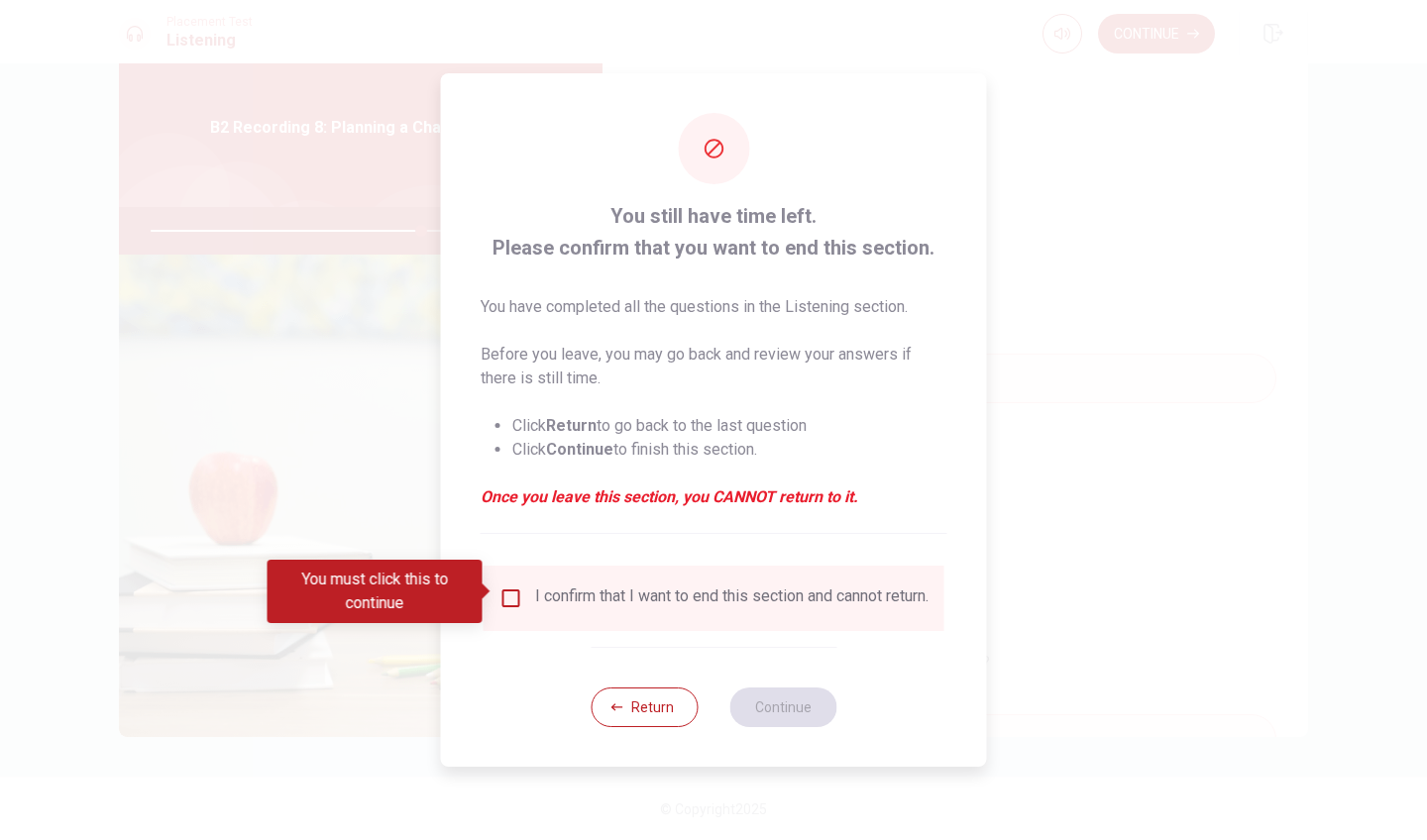 click at bounding box center [511, 598] 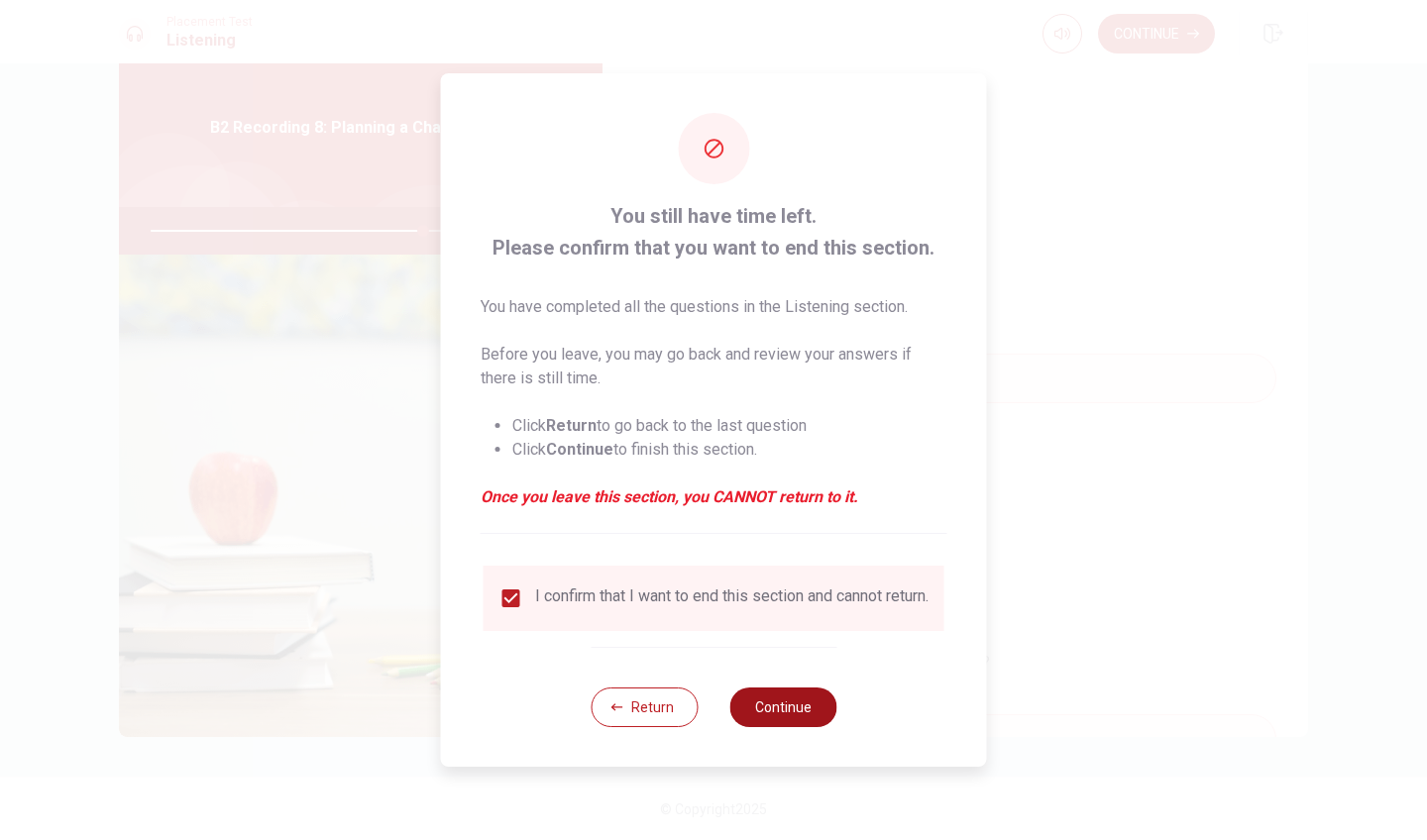 click on "Continue" at bounding box center (783, 707) 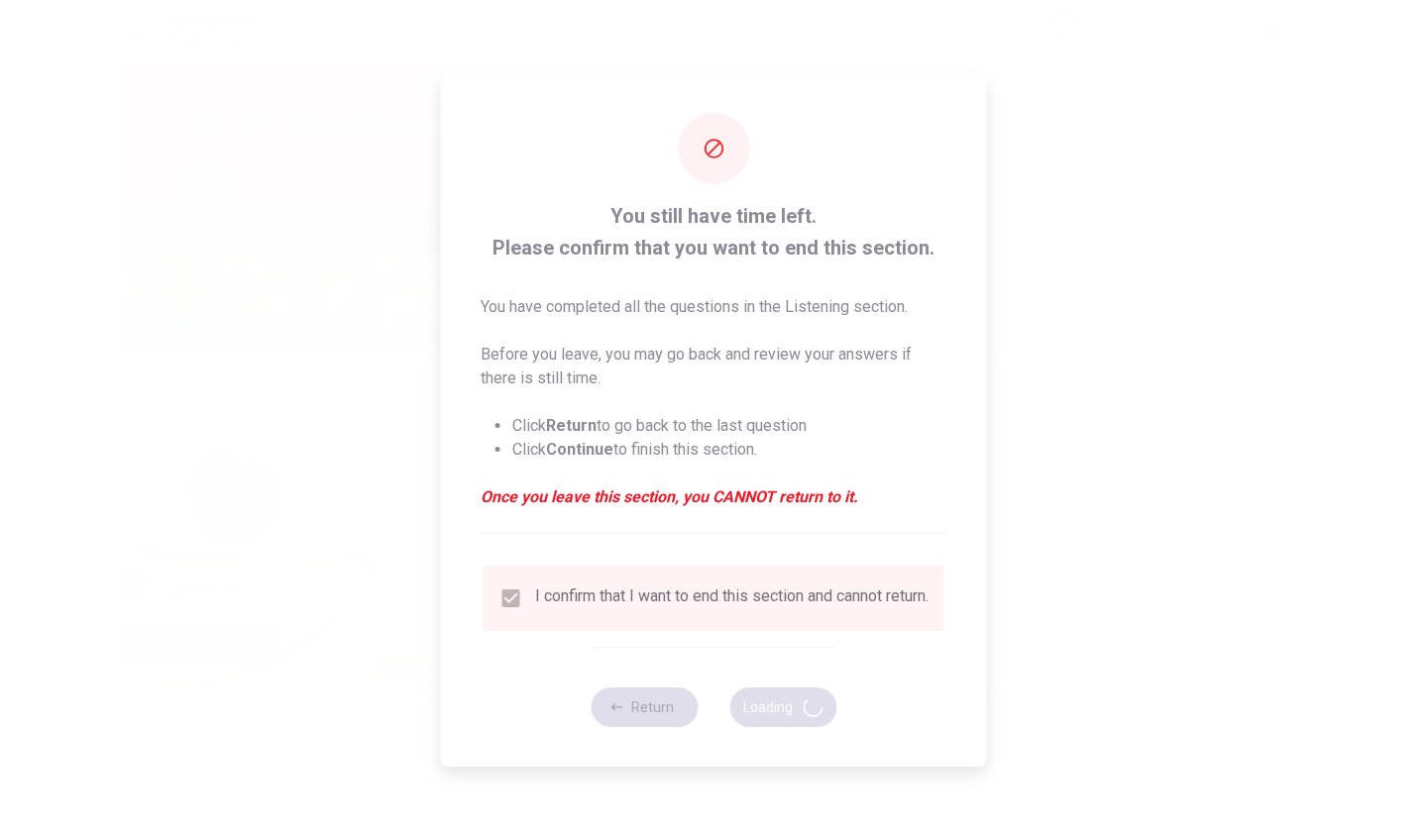 type on "77" 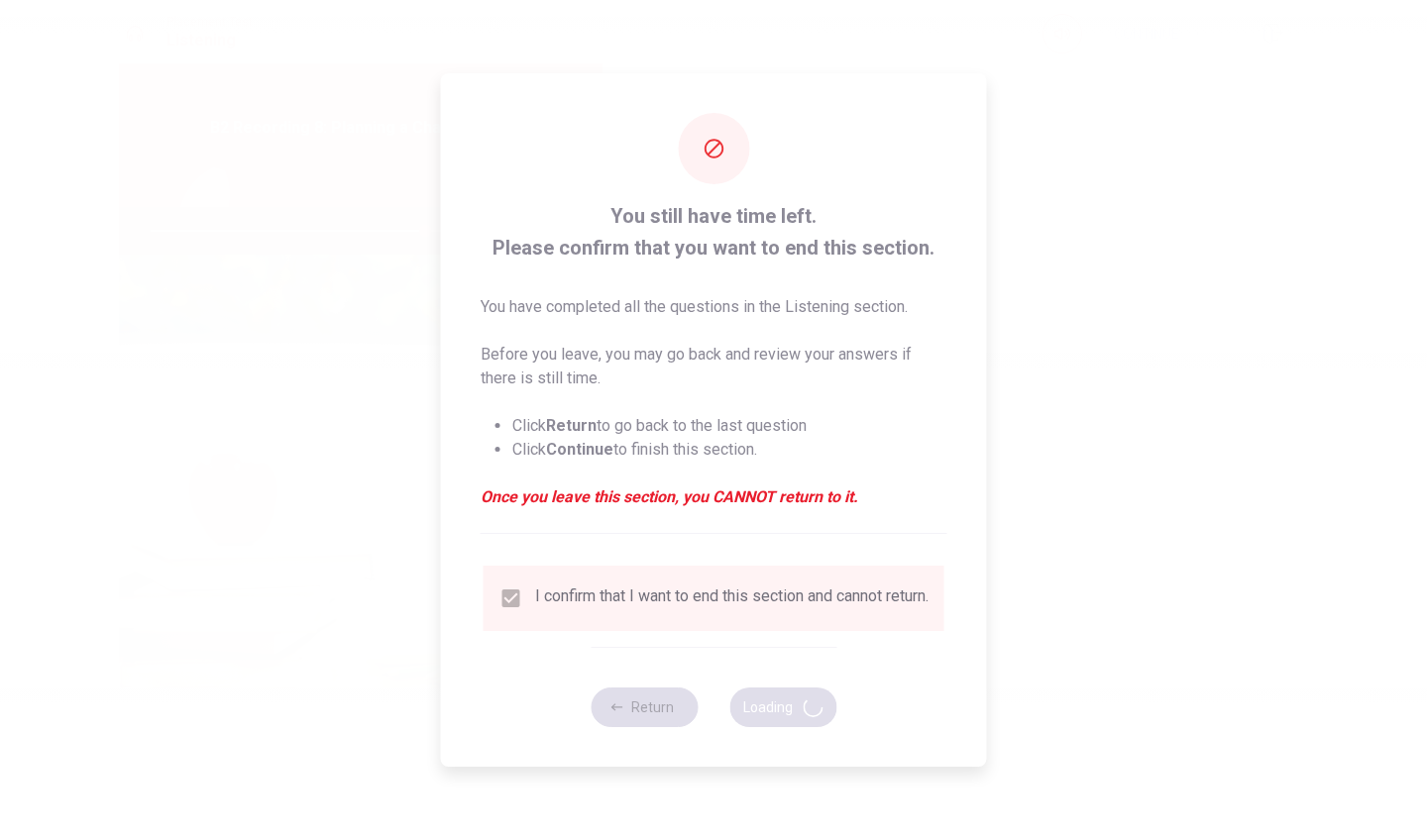 scroll, scrollTop: 0, scrollLeft: 0, axis: both 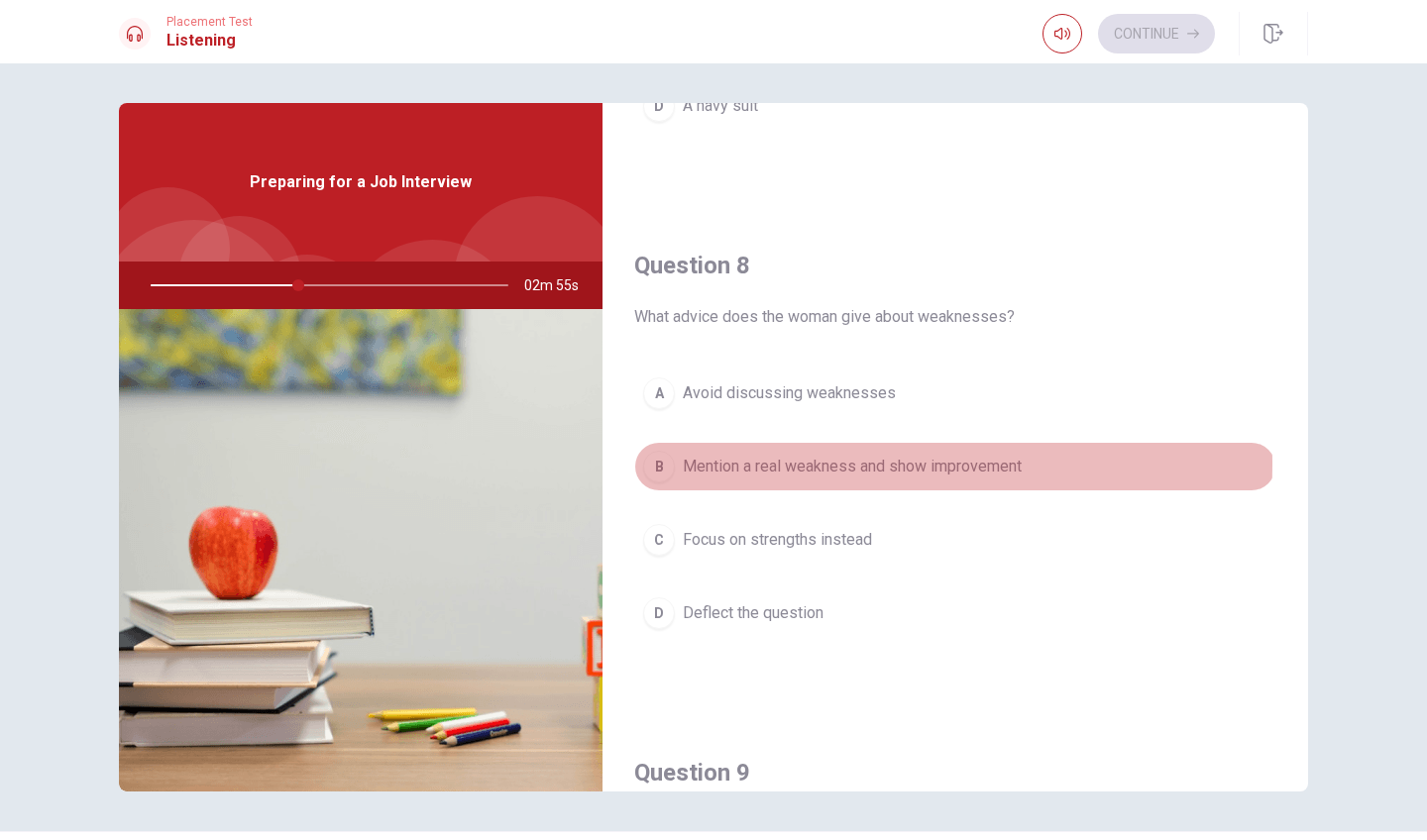 click on "B" at bounding box center [659, 467] 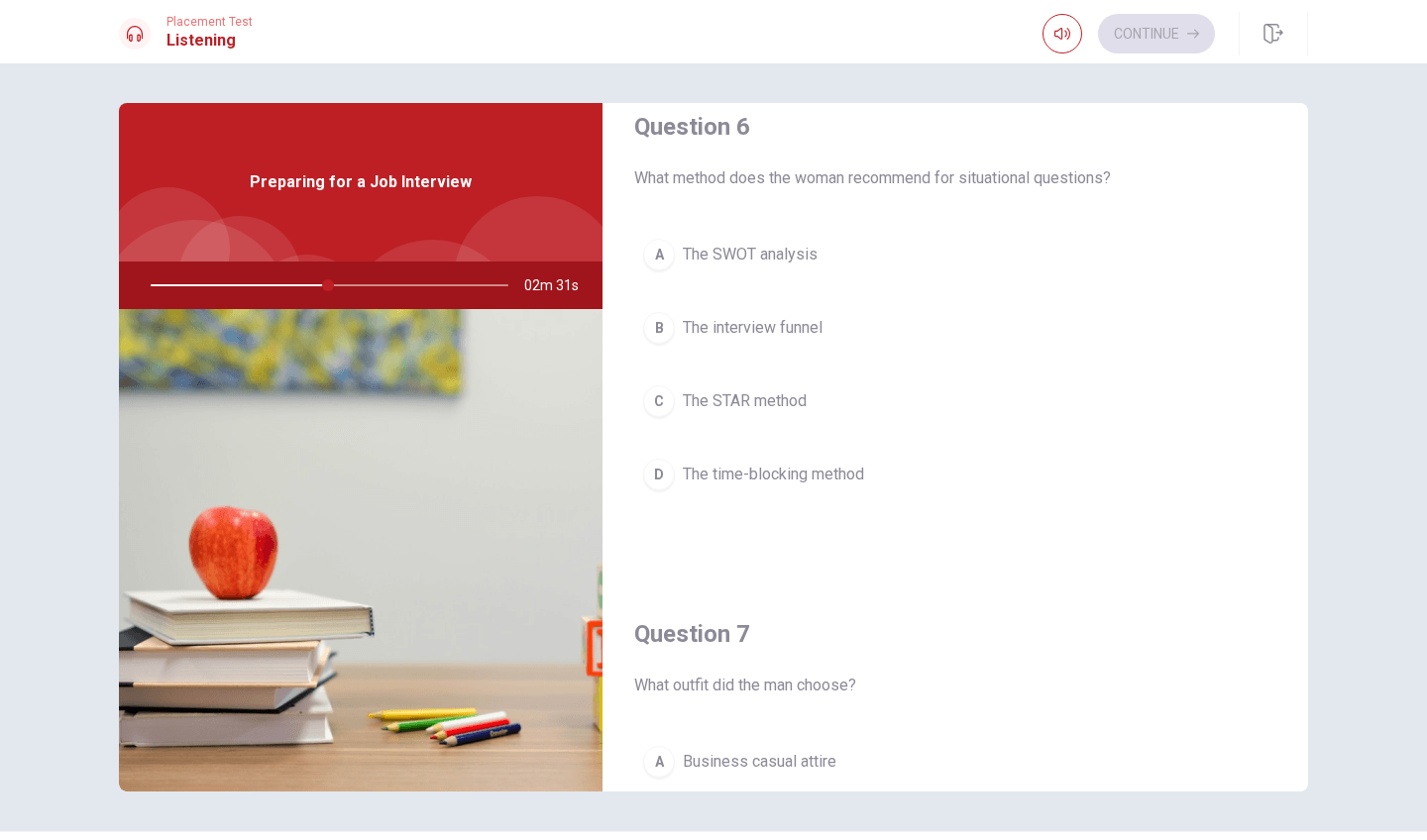 scroll, scrollTop: 33, scrollLeft: 0, axis: vertical 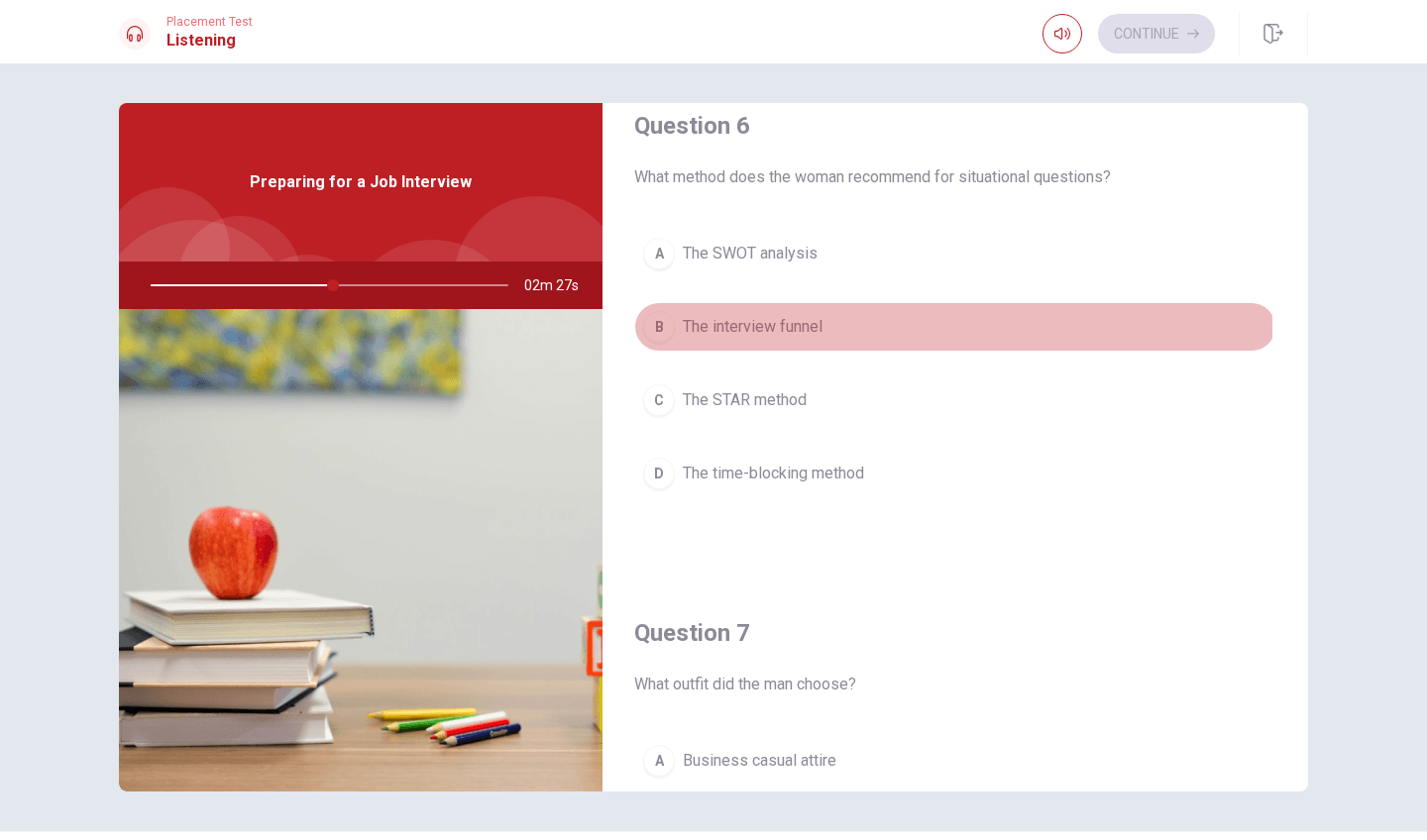 click on "B" at bounding box center (659, 327) 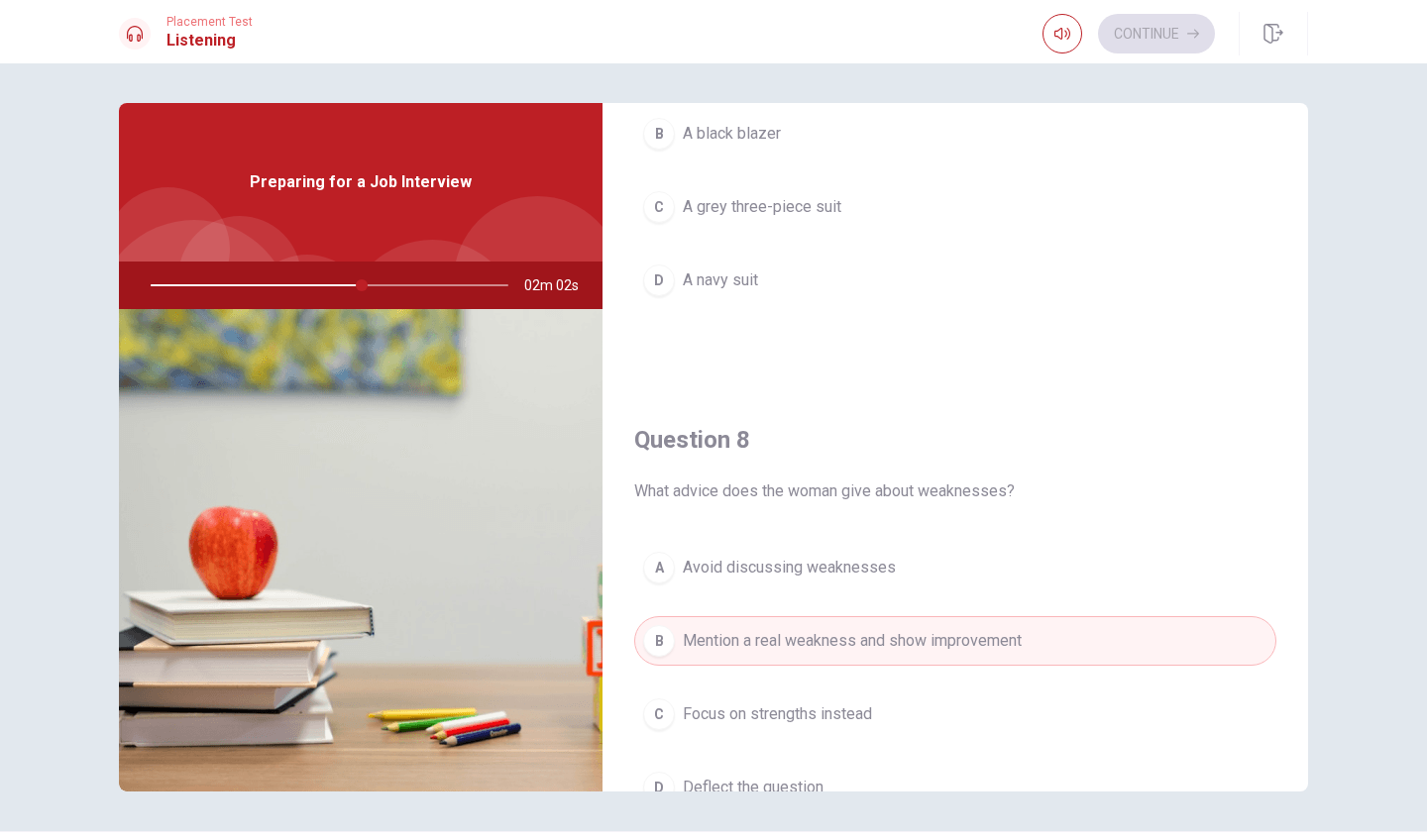 scroll, scrollTop: 629, scrollLeft: 0, axis: vertical 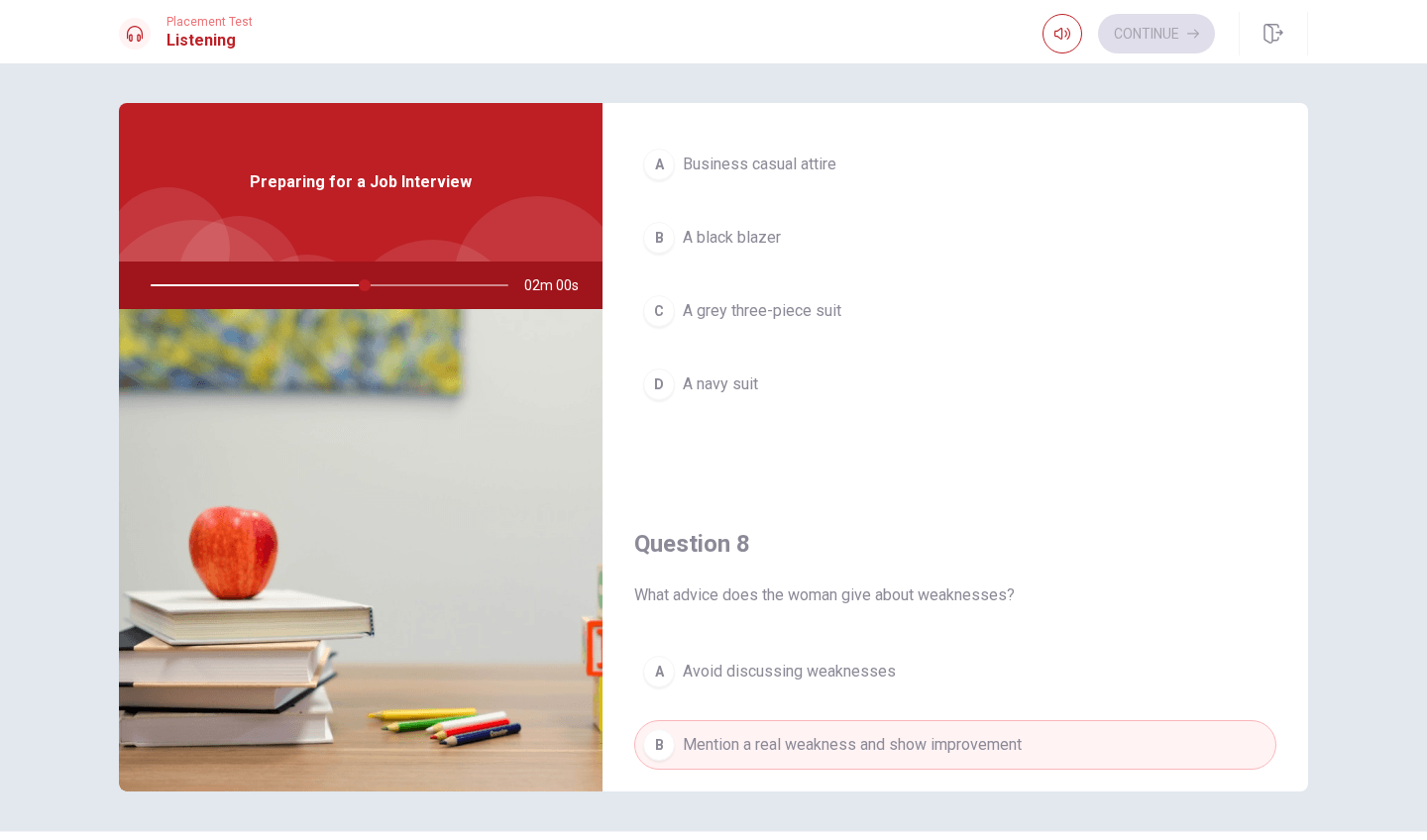 click on "D" at bounding box center [659, 384] 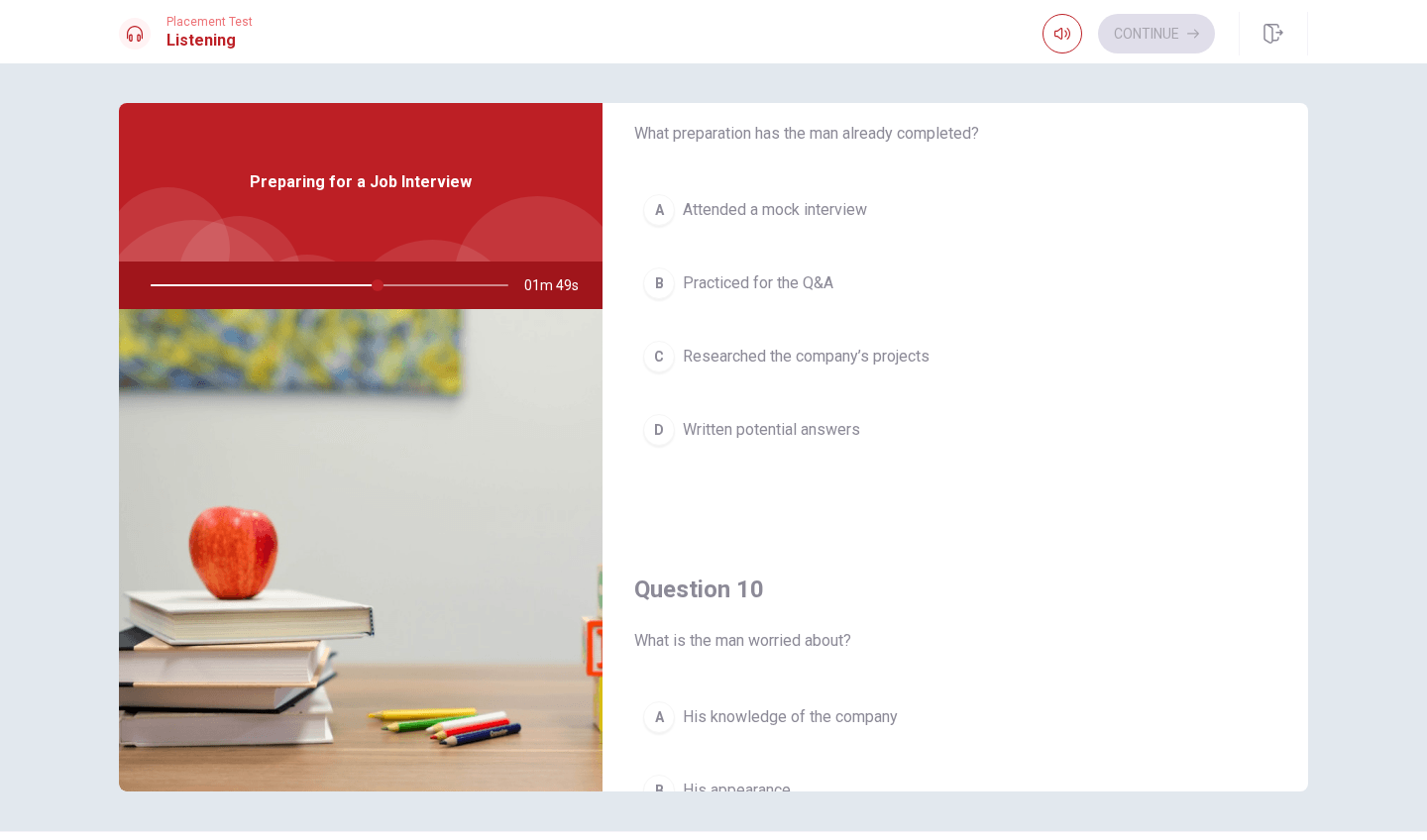 scroll, scrollTop: 1575, scrollLeft: 0, axis: vertical 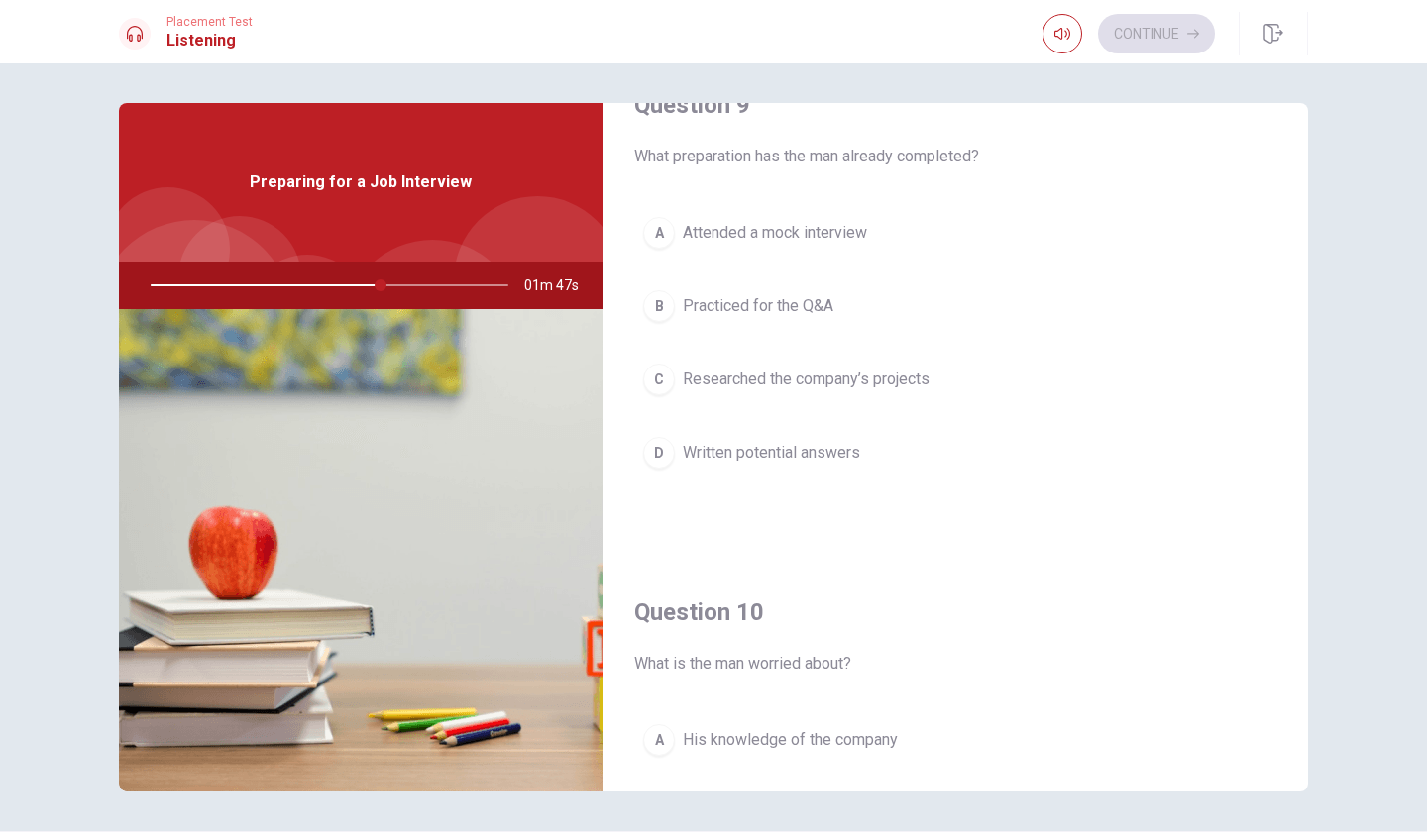 click on "C" at bounding box center [659, 379] 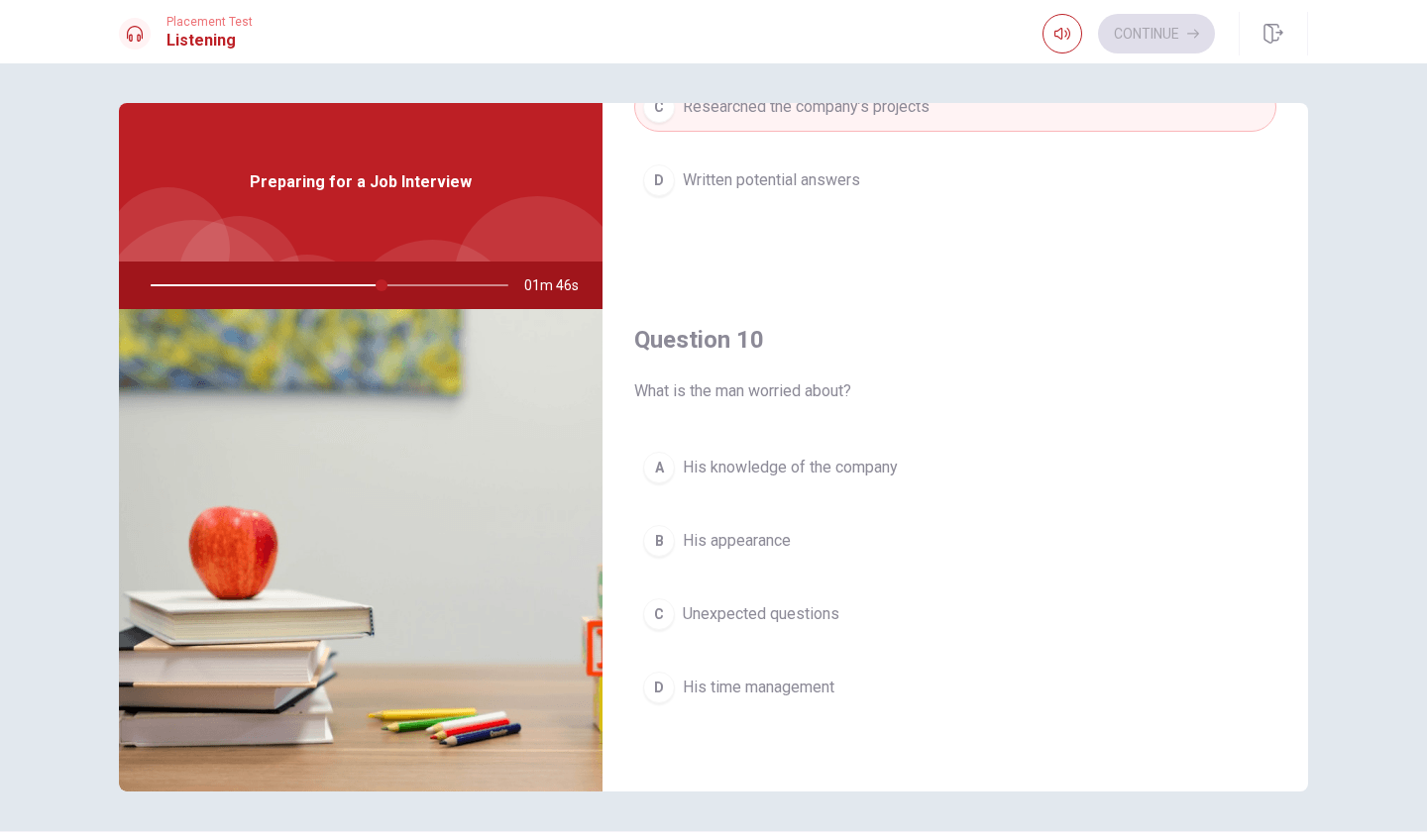 scroll, scrollTop: 1847, scrollLeft: 0, axis: vertical 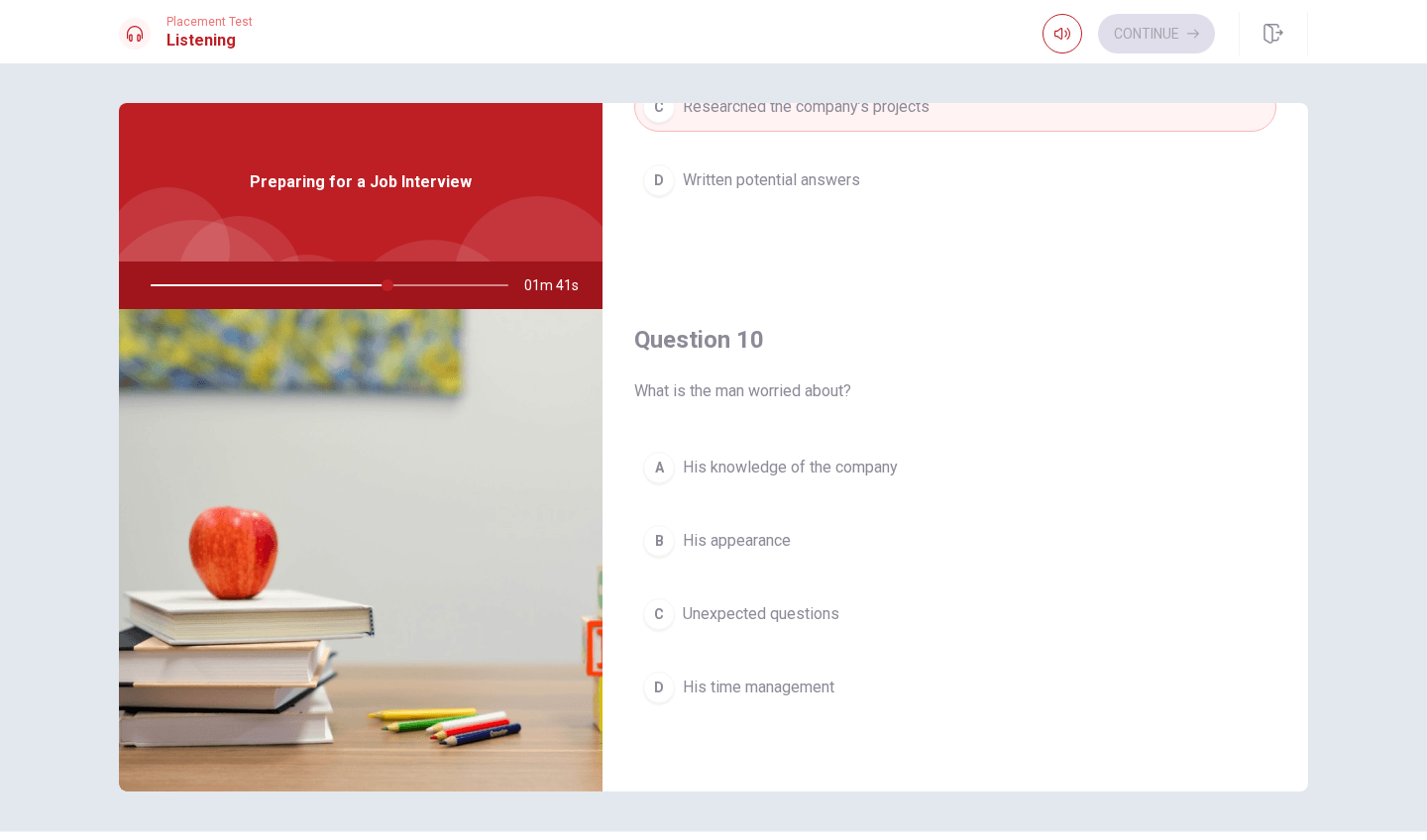 click on "B" at bounding box center (659, 541) 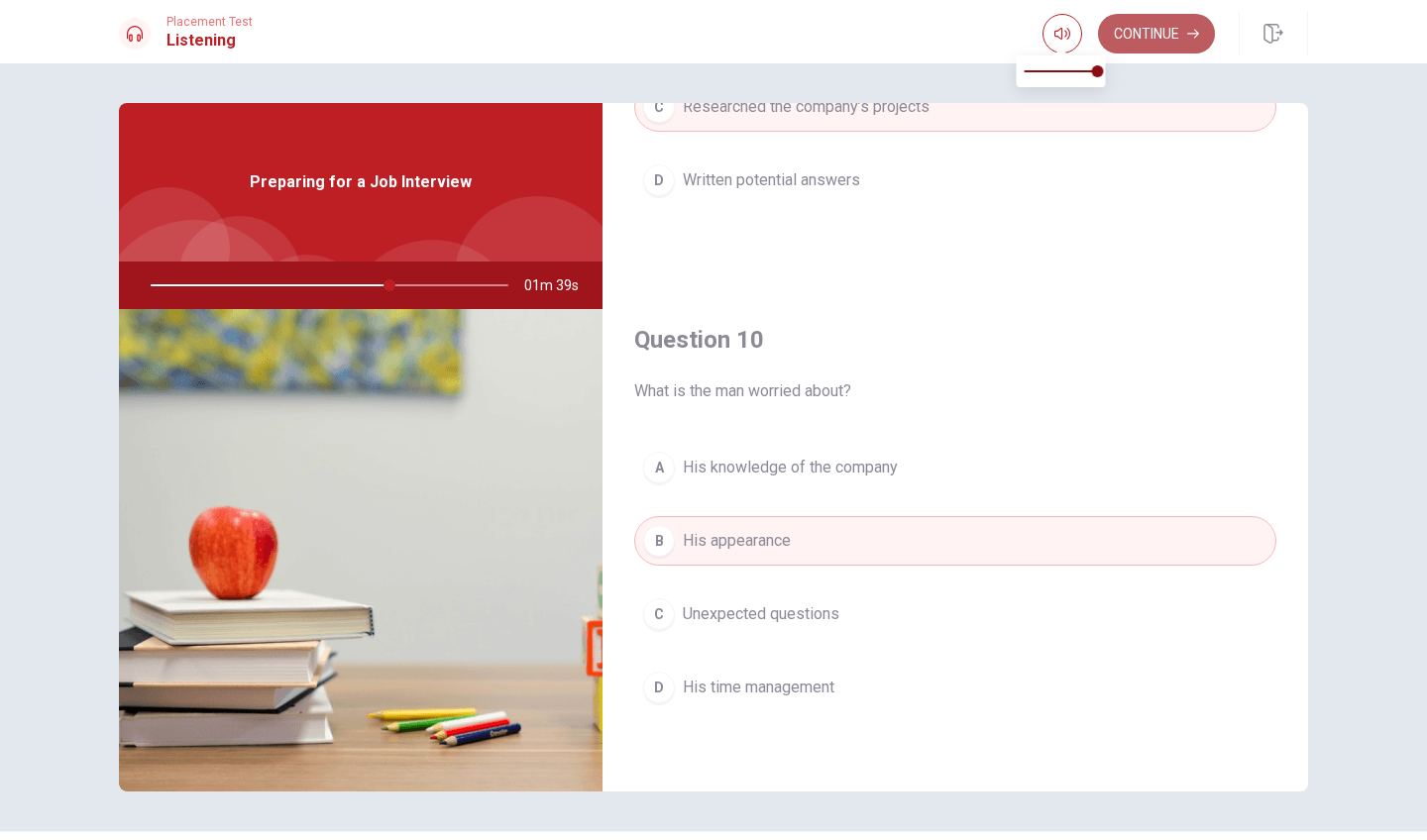 click on "Continue" at bounding box center (1156, 34) 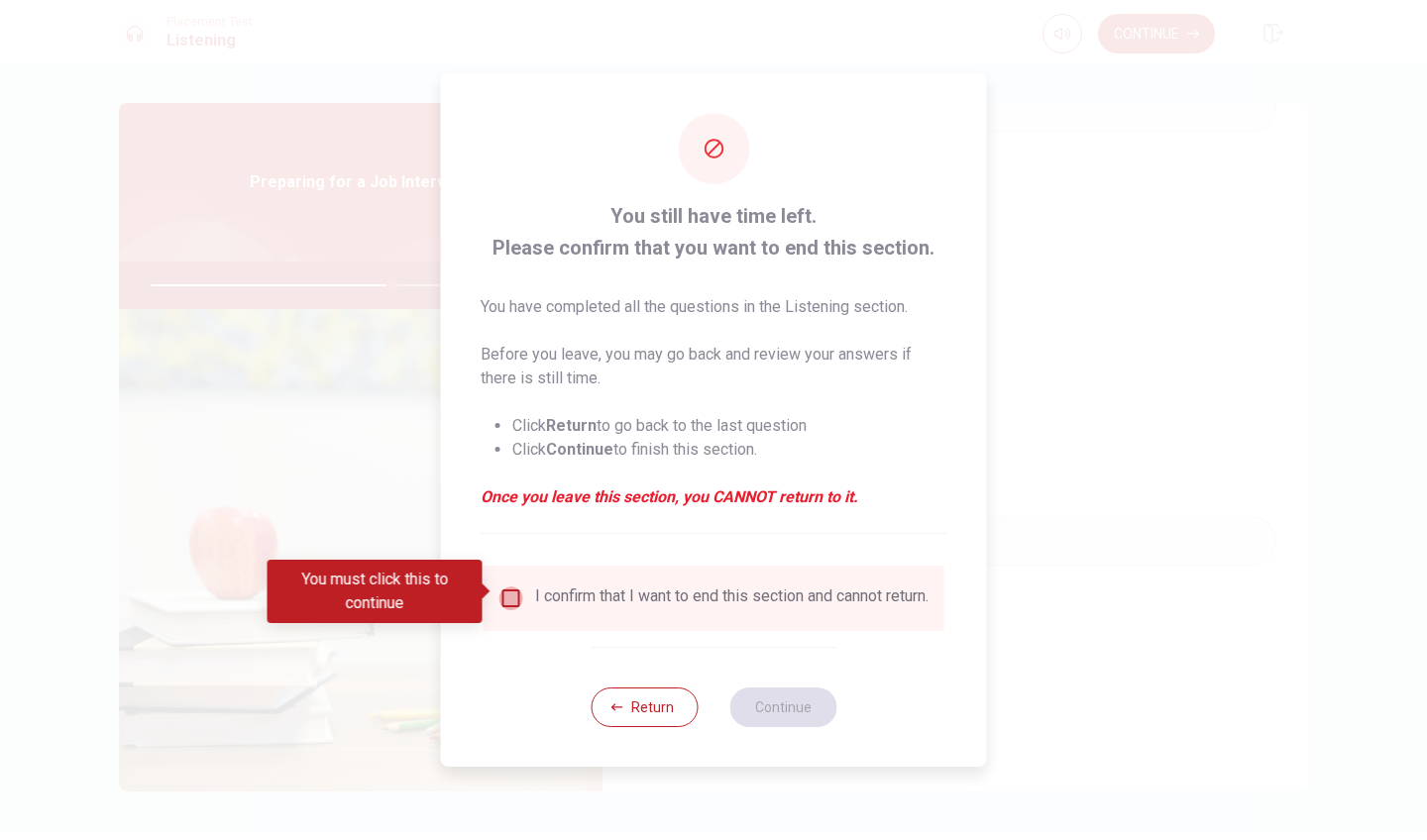 click at bounding box center [511, 598] 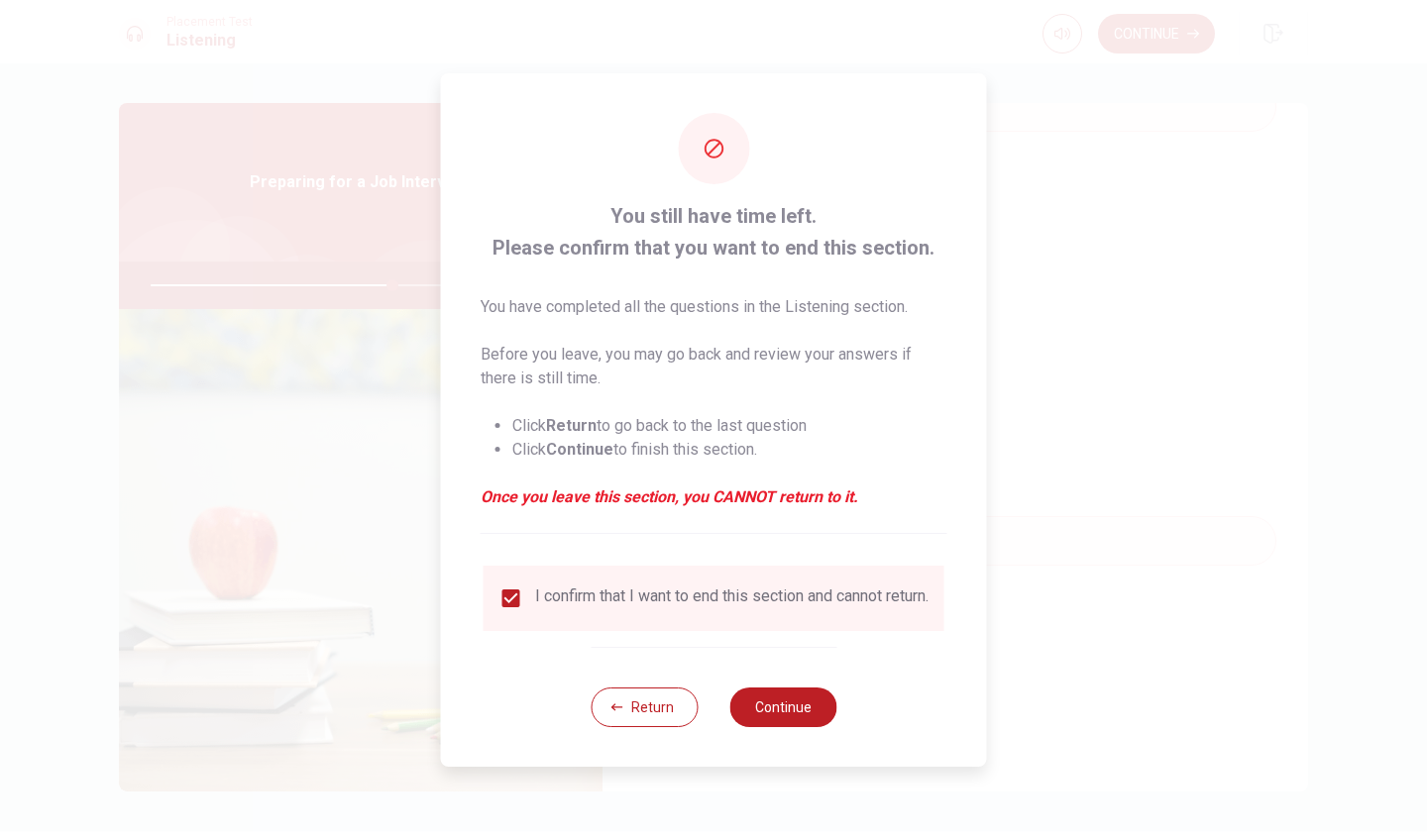 click on "Return Continue" at bounding box center [714, 706] 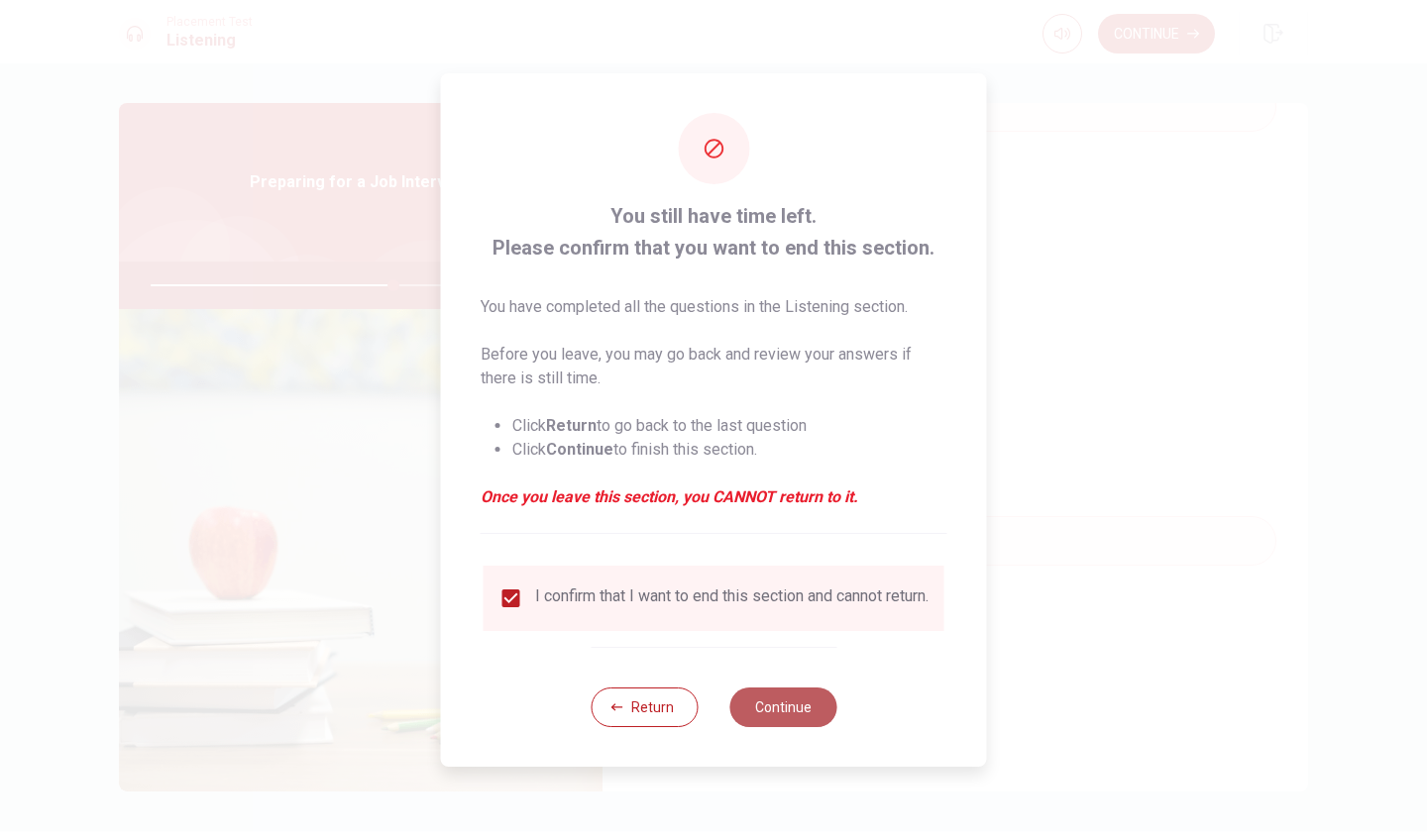 click on "Continue" at bounding box center (783, 707) 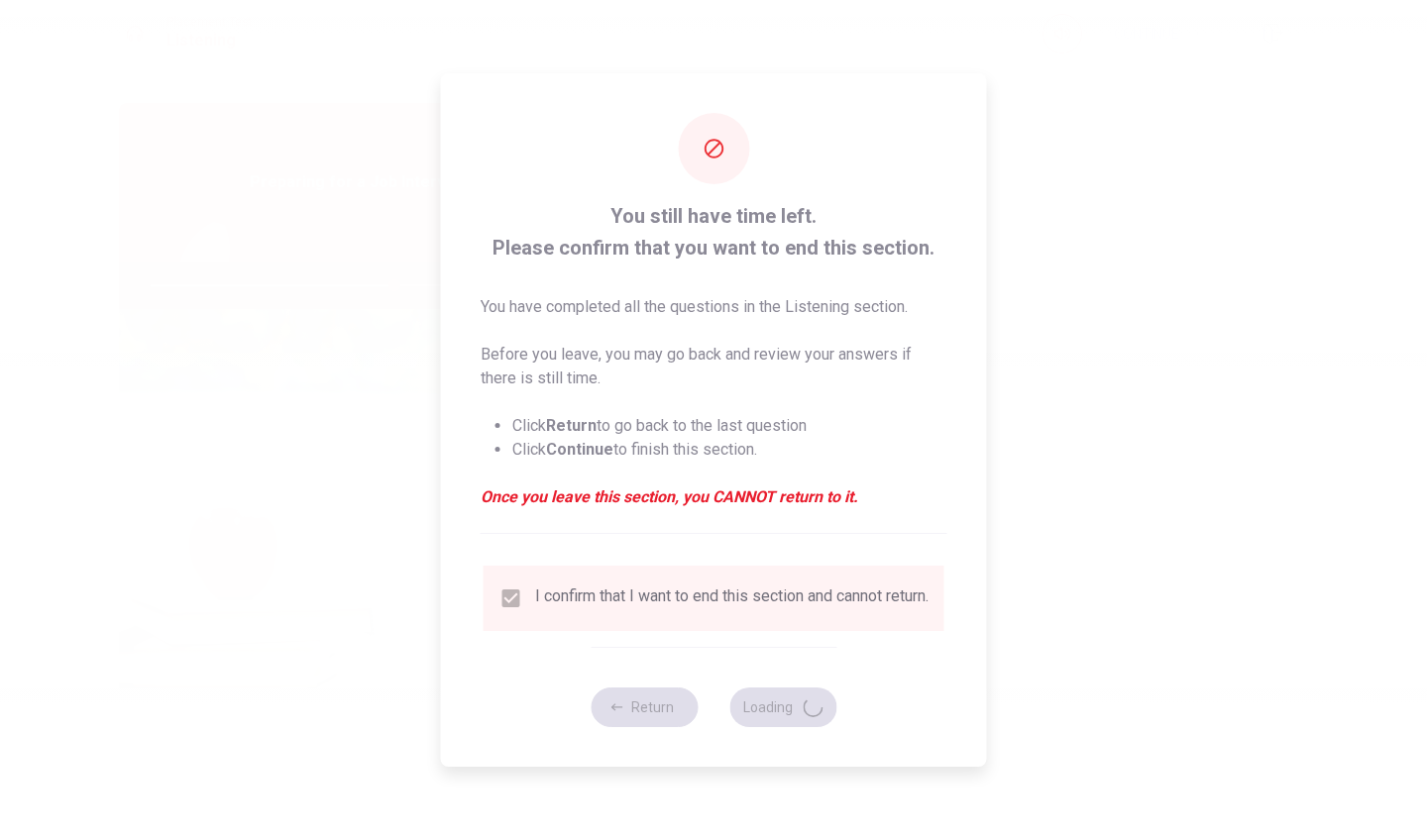 type on "69" 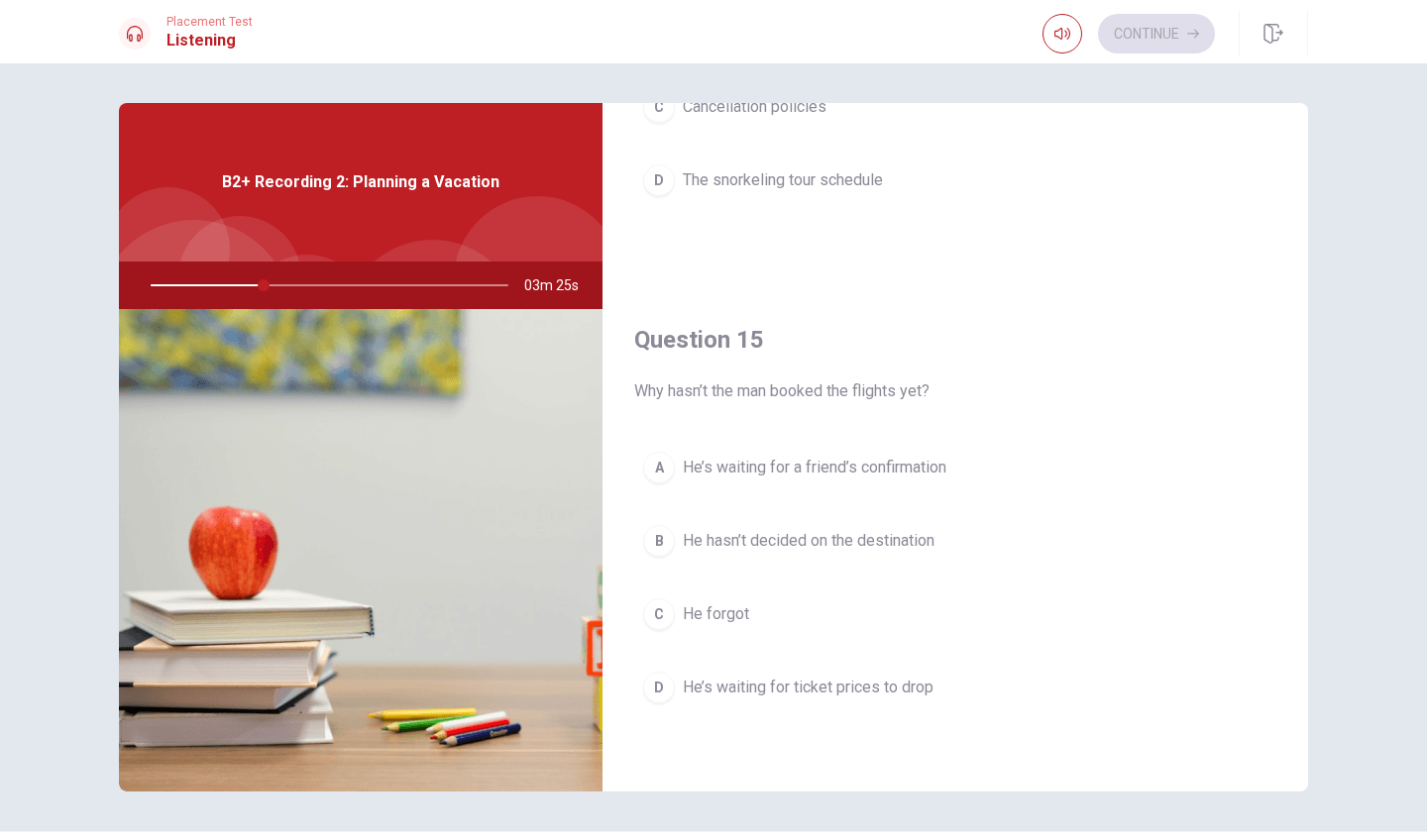 scroll, scrollTop: 1847, scrollLeft: 0, axis: vertical 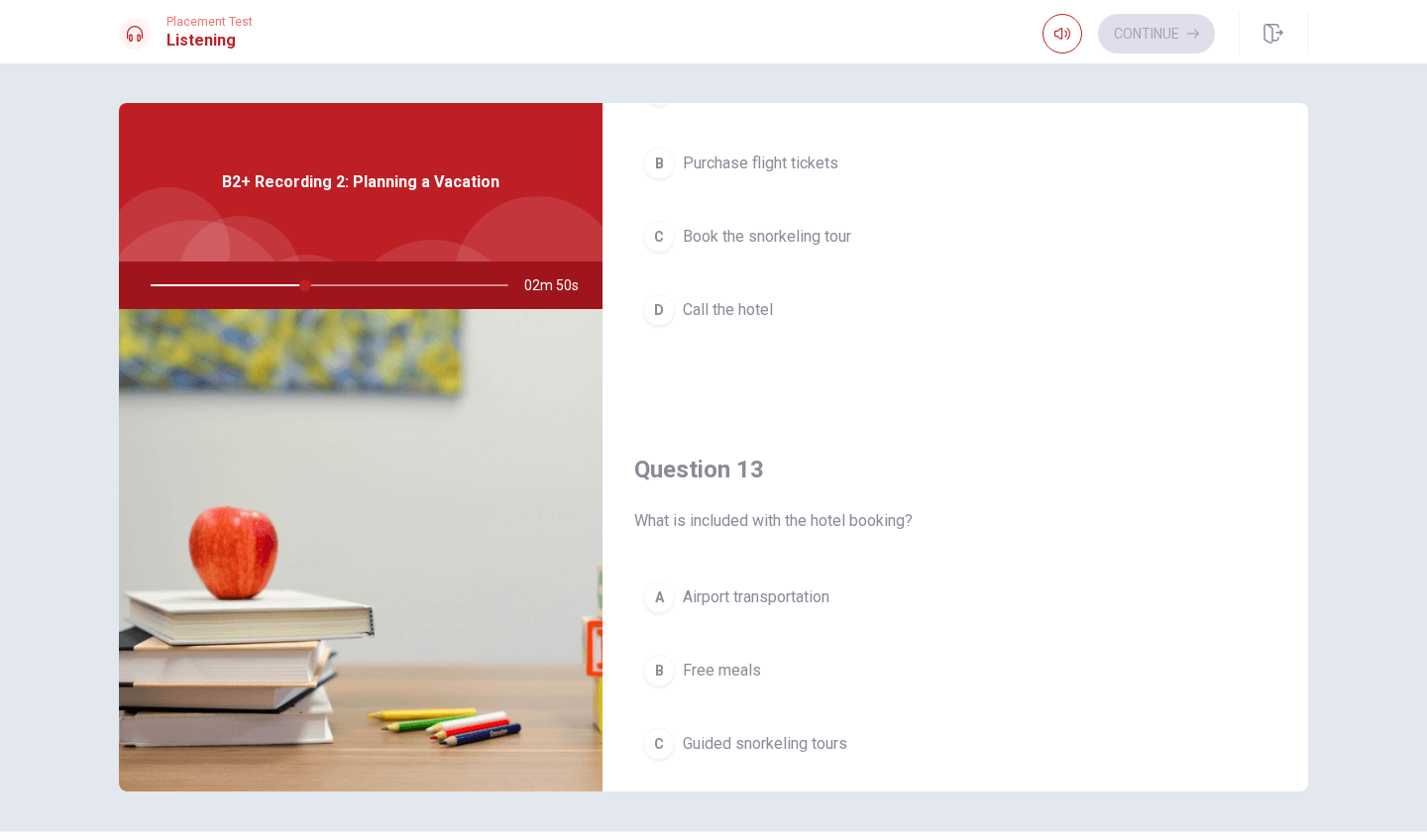 click on "D" at bounding box center [659, 310] 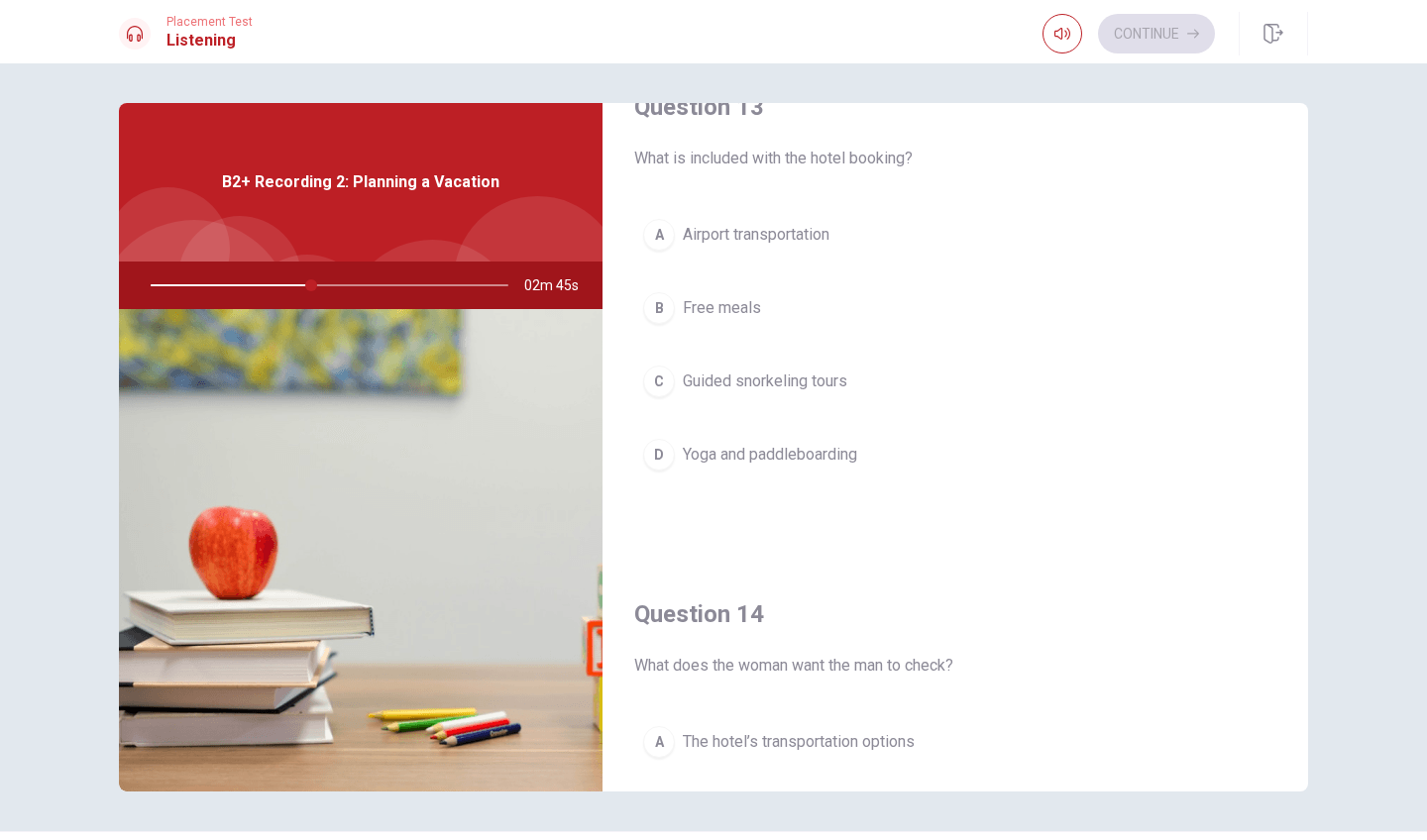 scroll, scrollTop: 1074, scrollLeft: 0, axis: vertical 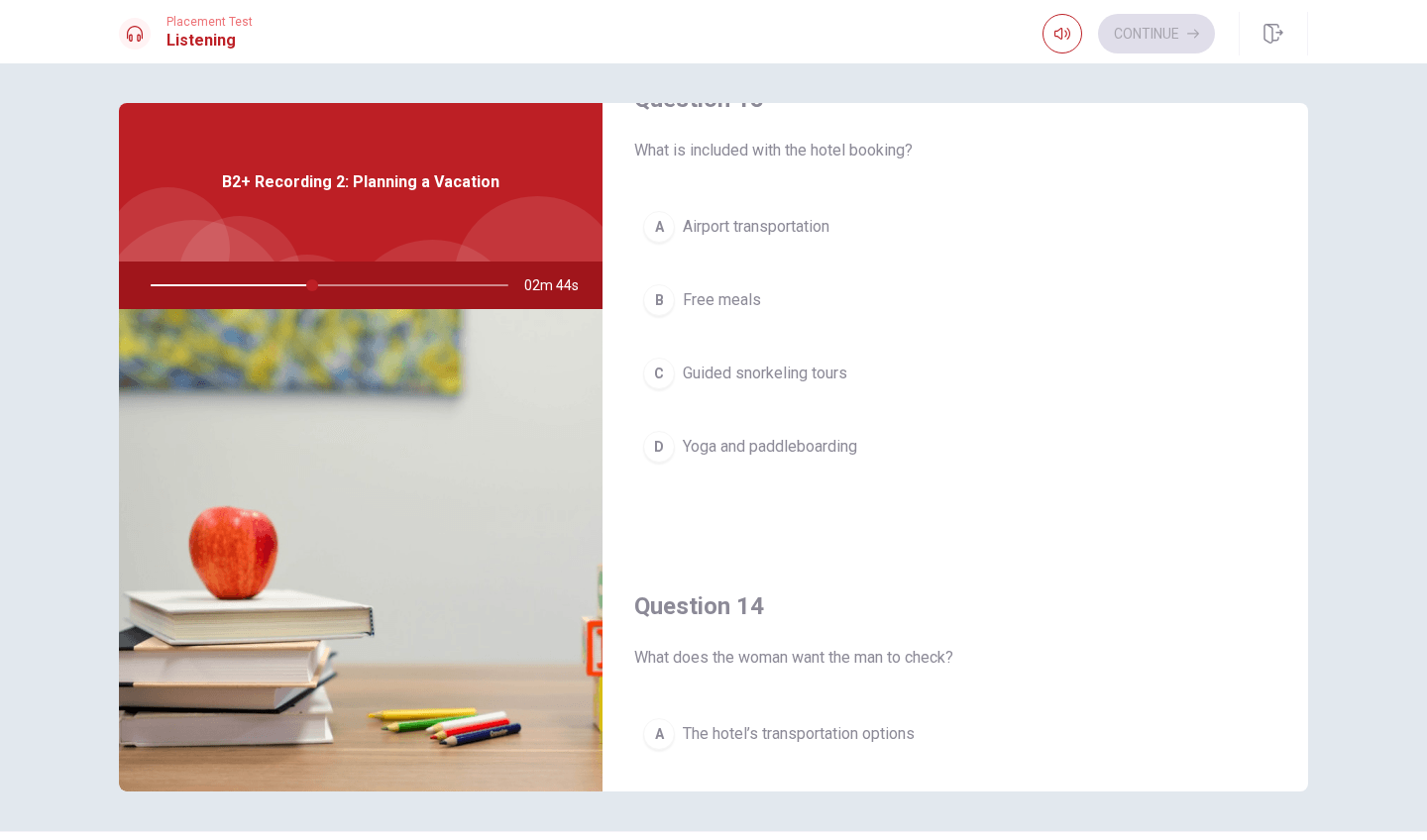 click on "D" at bounding box center (659, 447) 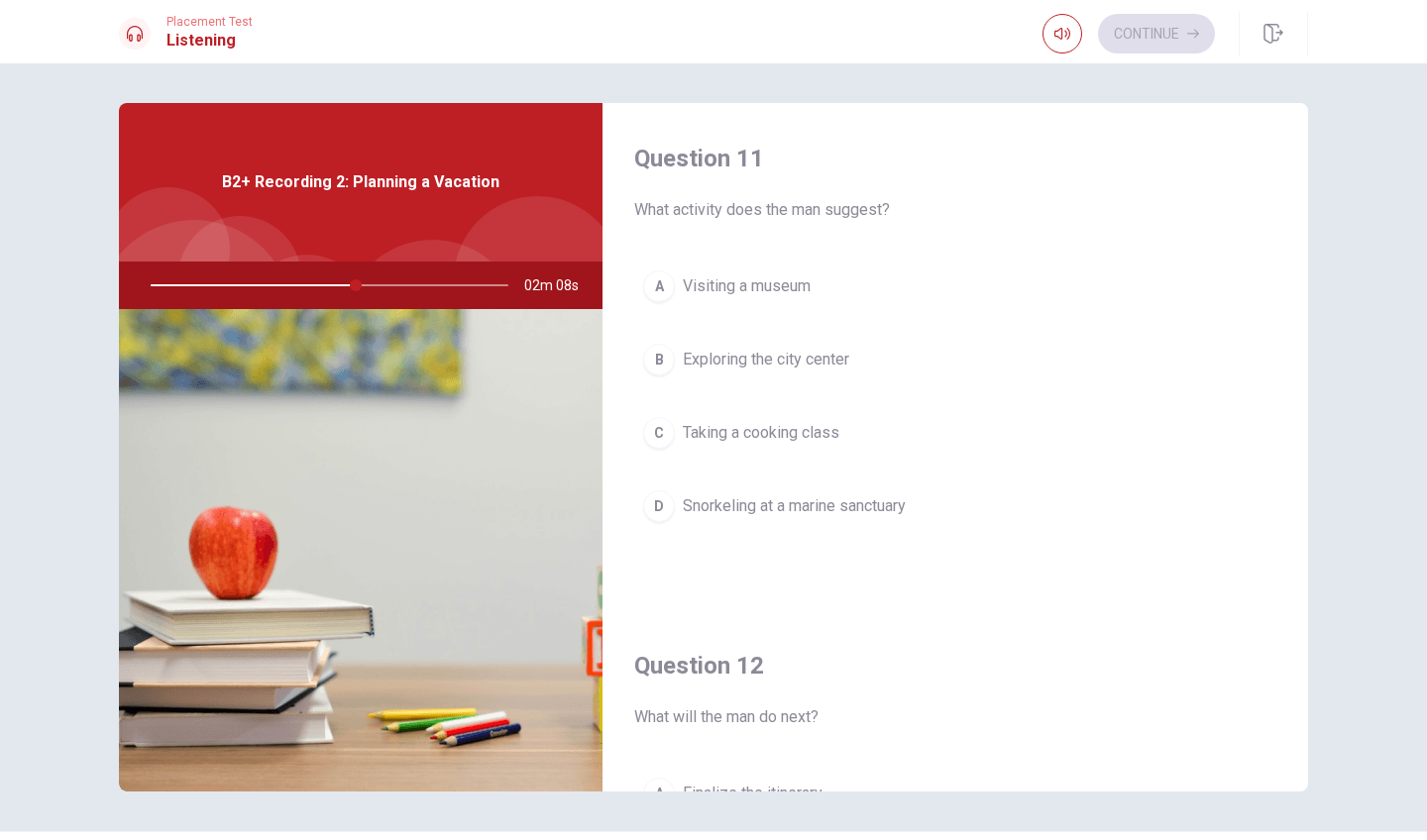 scroll, scrollTop: 0, scrollLeft: 0, axis: both 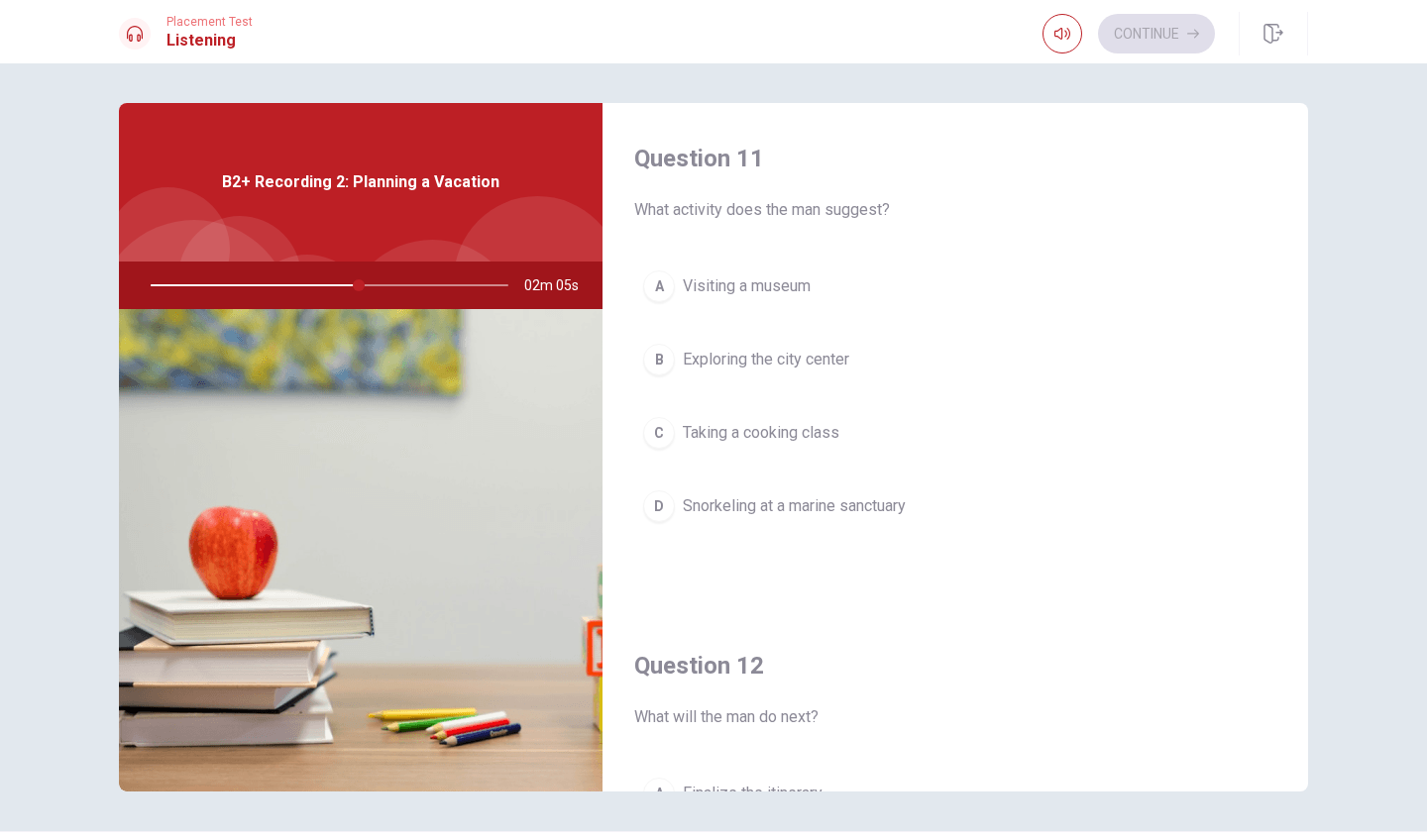 click on "D" at bounding box center [659, 506] 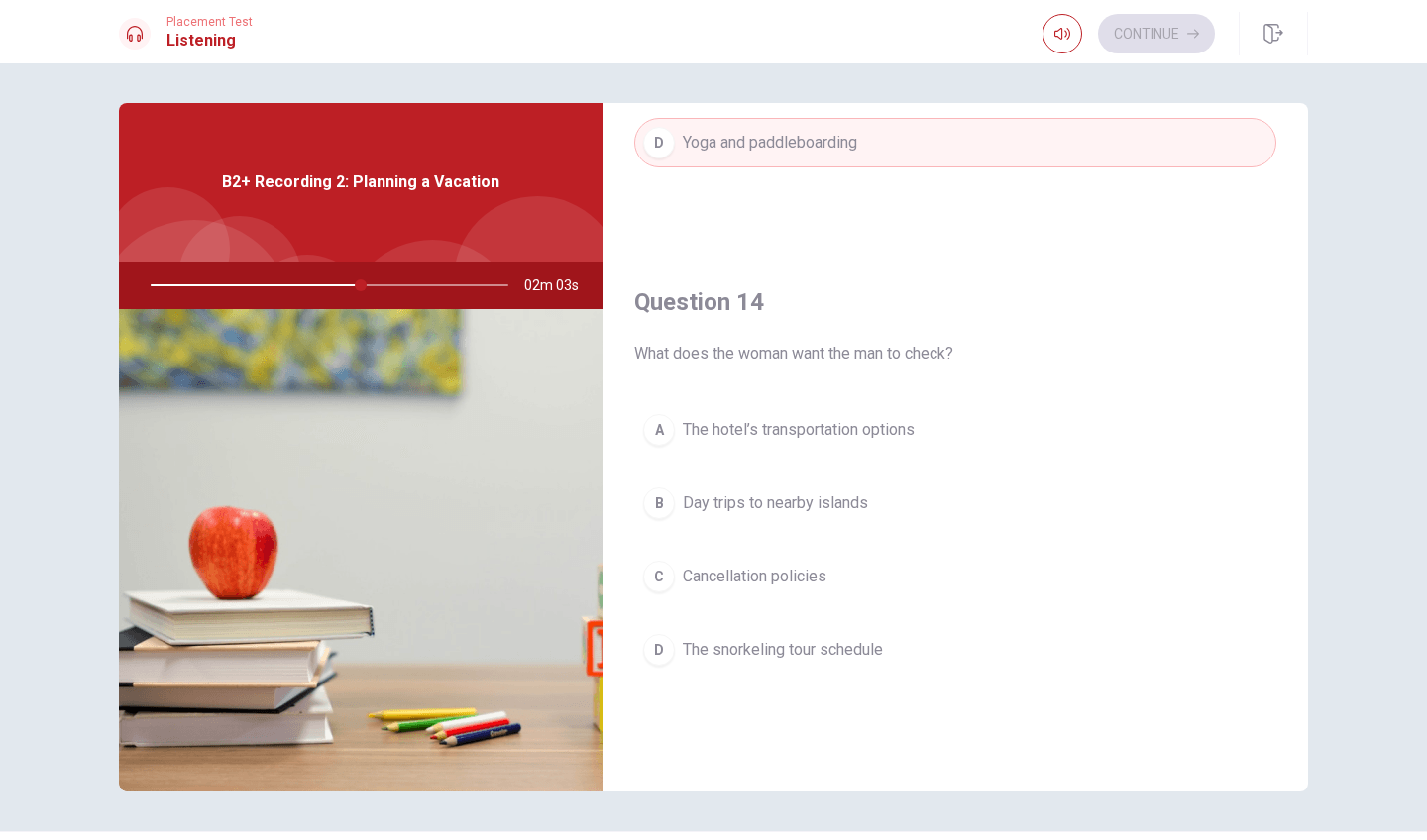 scroll, scrollTop: 1535, scrollLeft: 0, axis: vertical 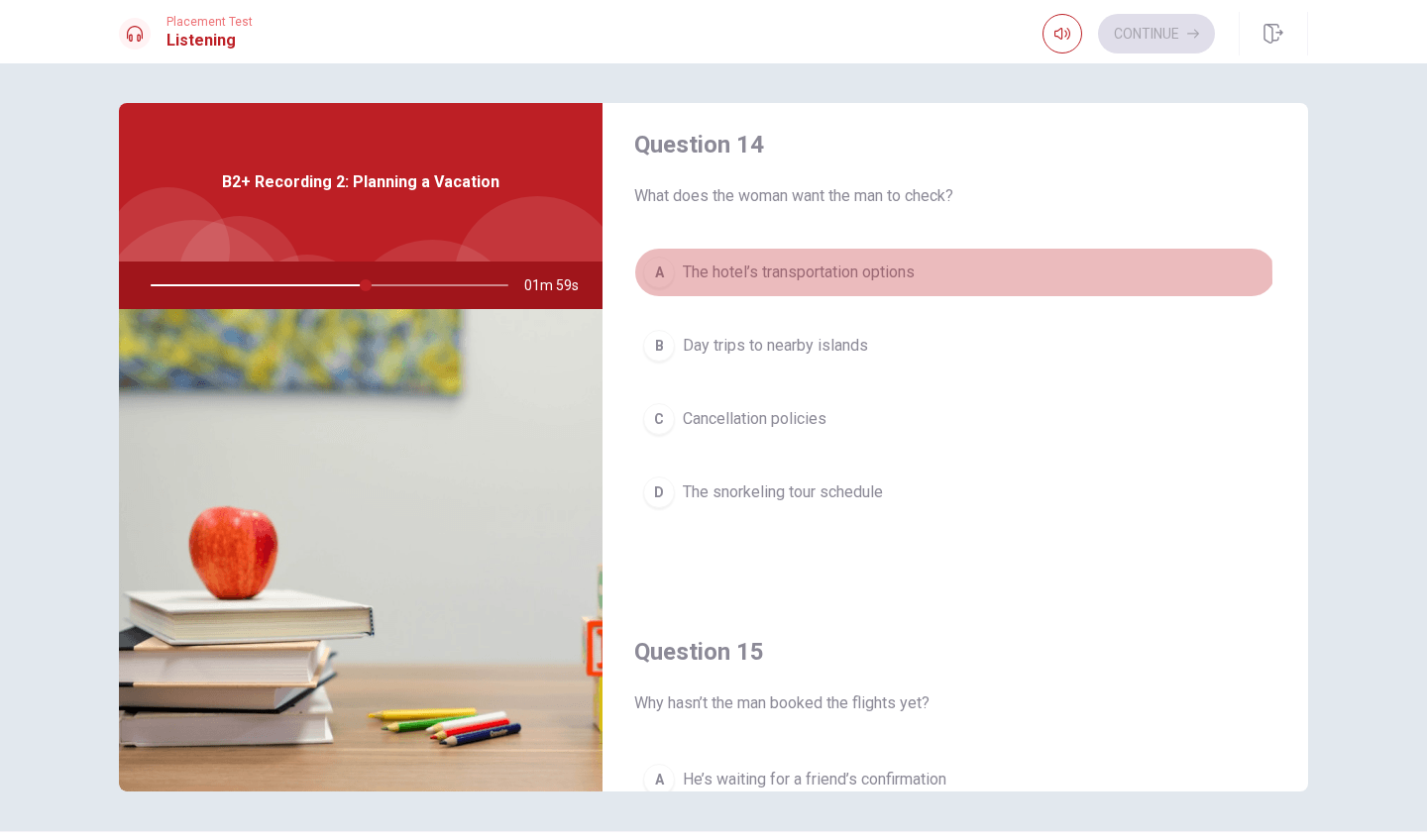 click on "A" at bounding box center [659, 272] 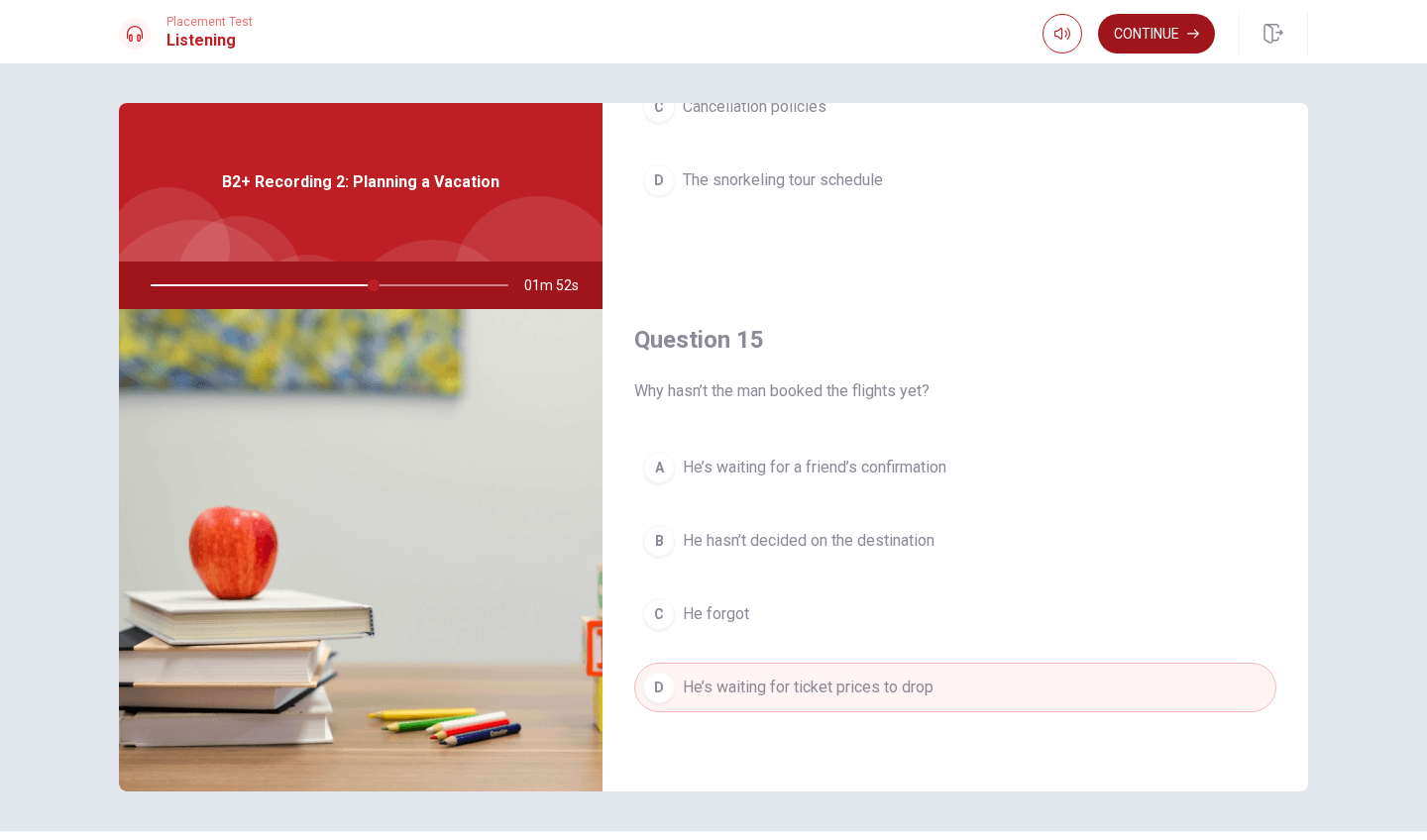 scroll, scrollTop: 1847, scrollLeft: 0, axis: vertical 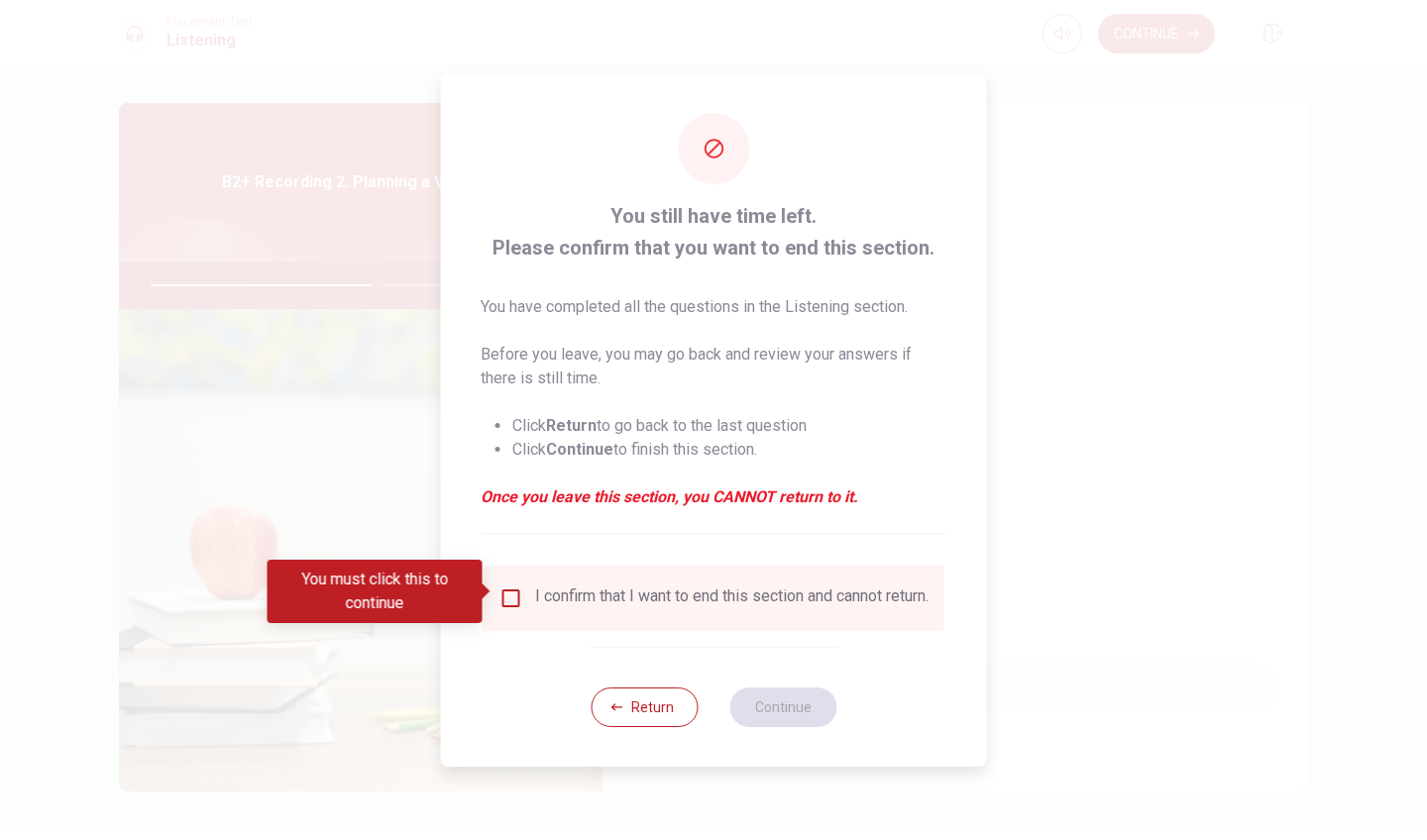 click at bounding box center (511, 598) 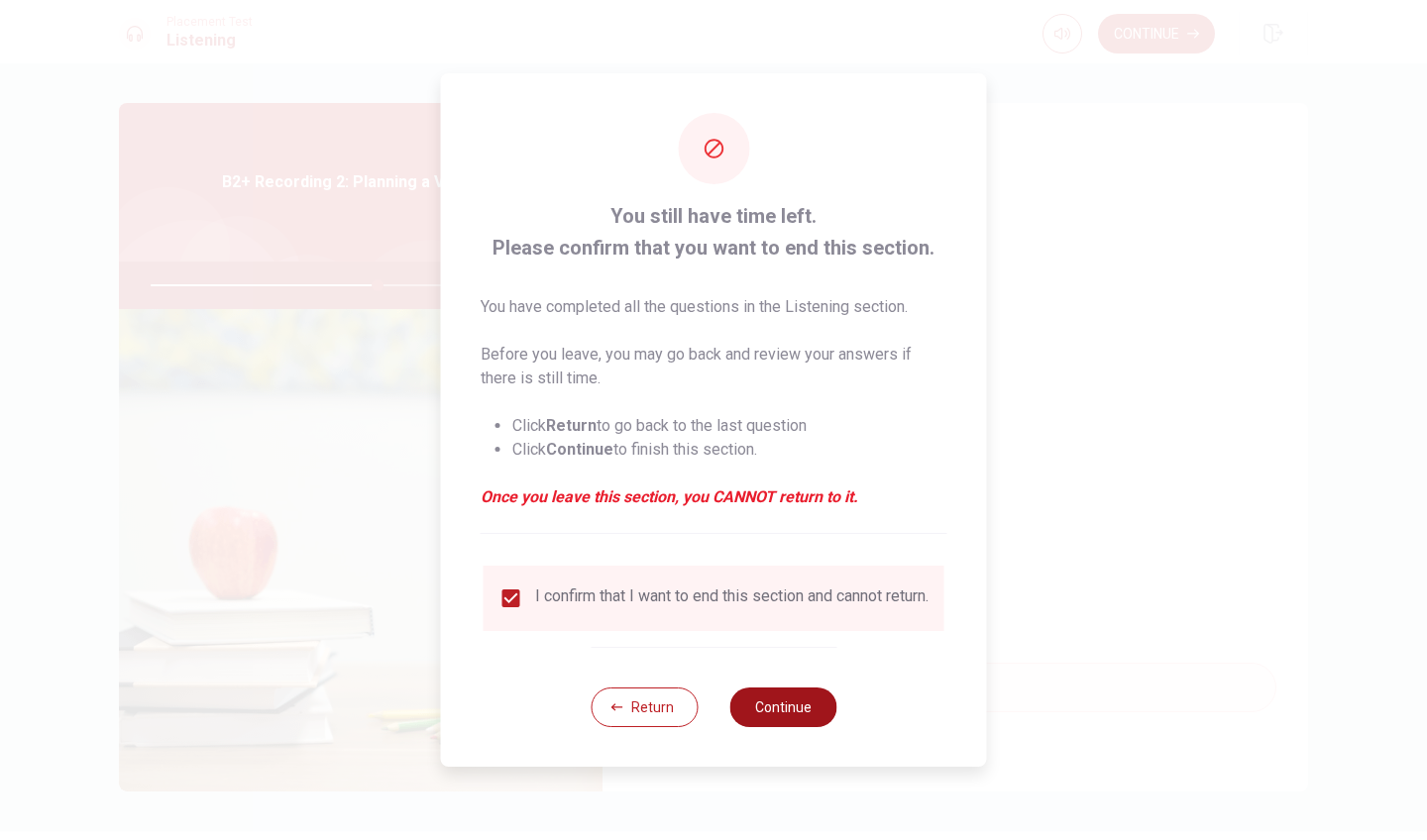 click on "Continue" at bounding box center (783, 707) 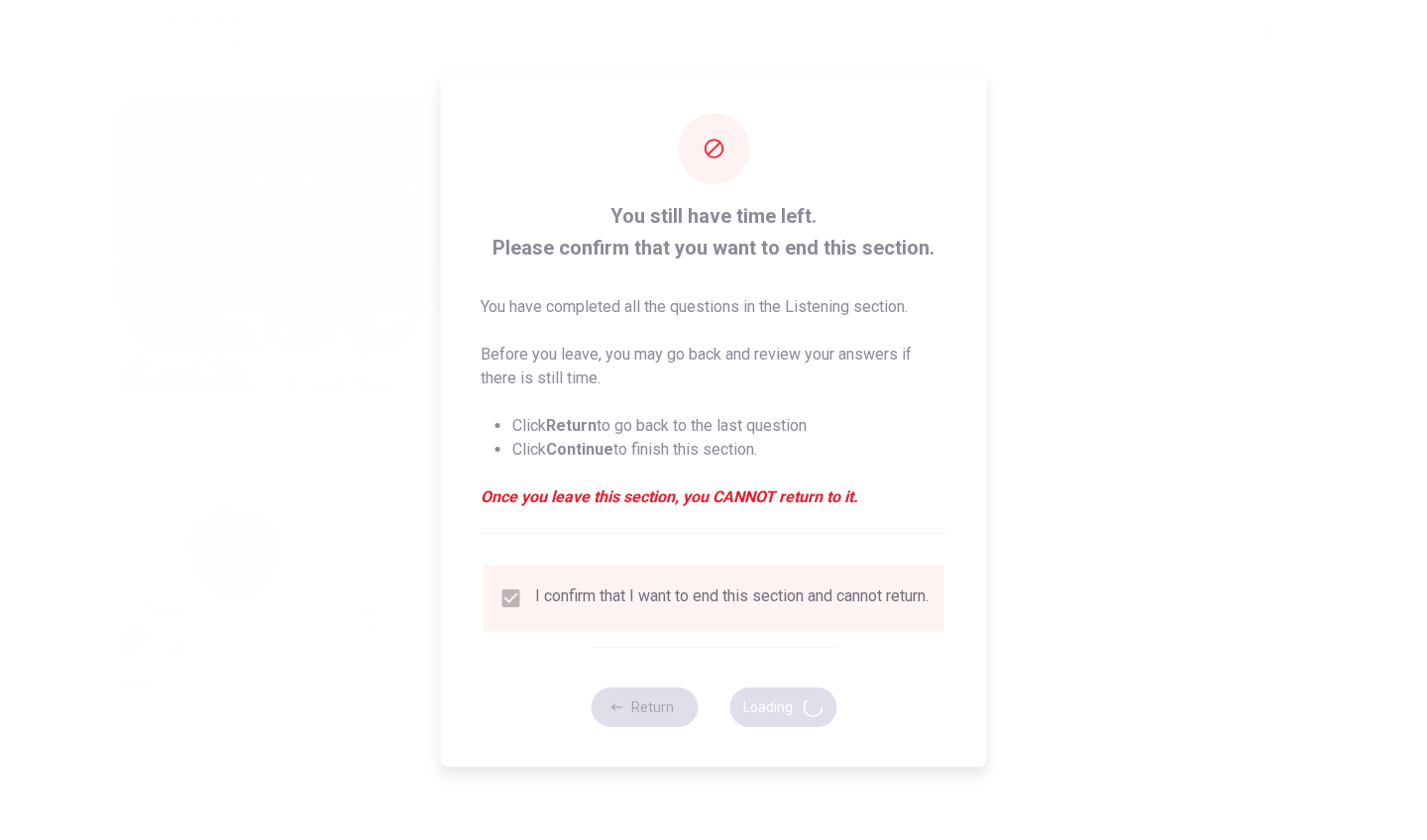 type on "64" 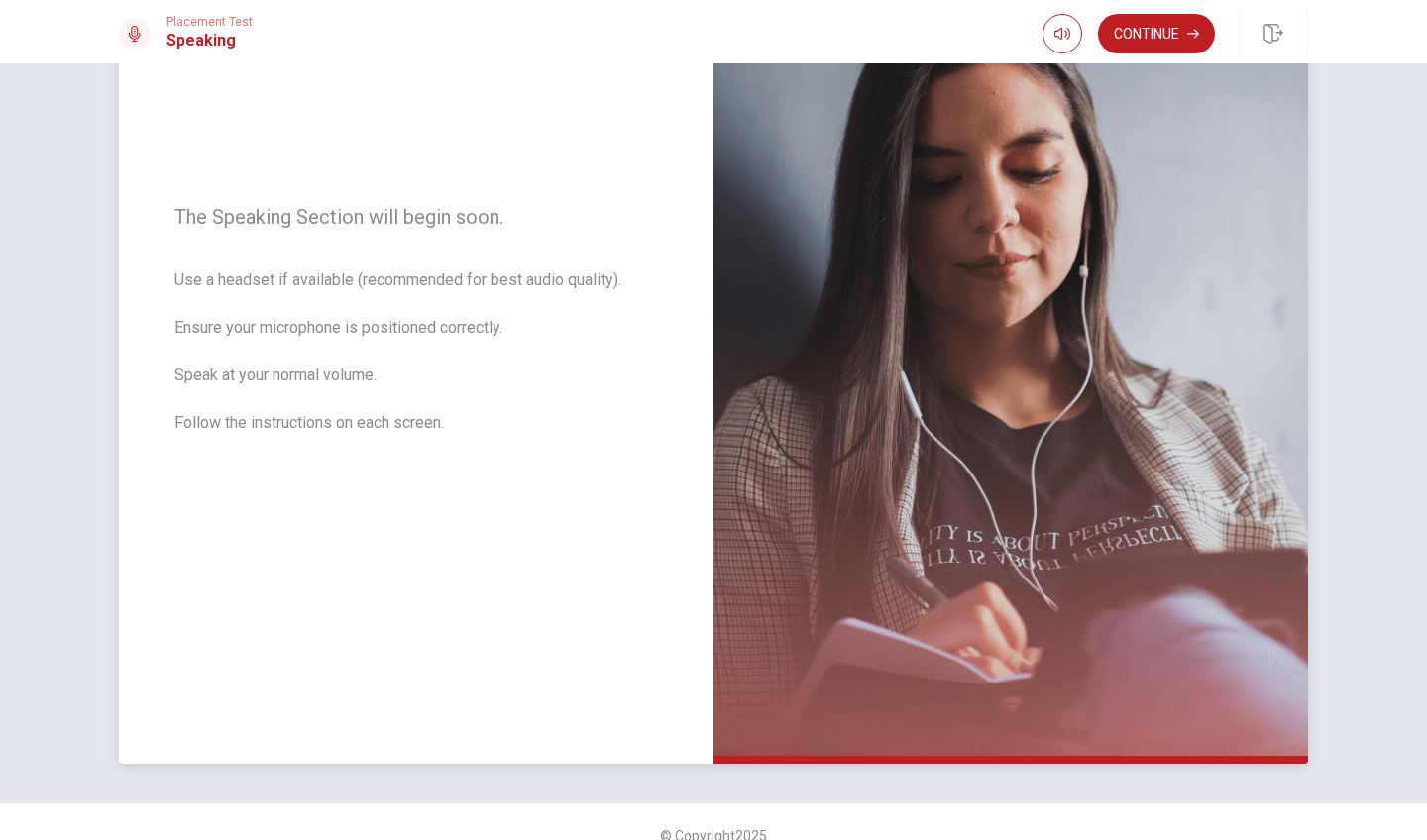 scroll, scrollTop: 221, scrollLeft: 0, axis: vertical 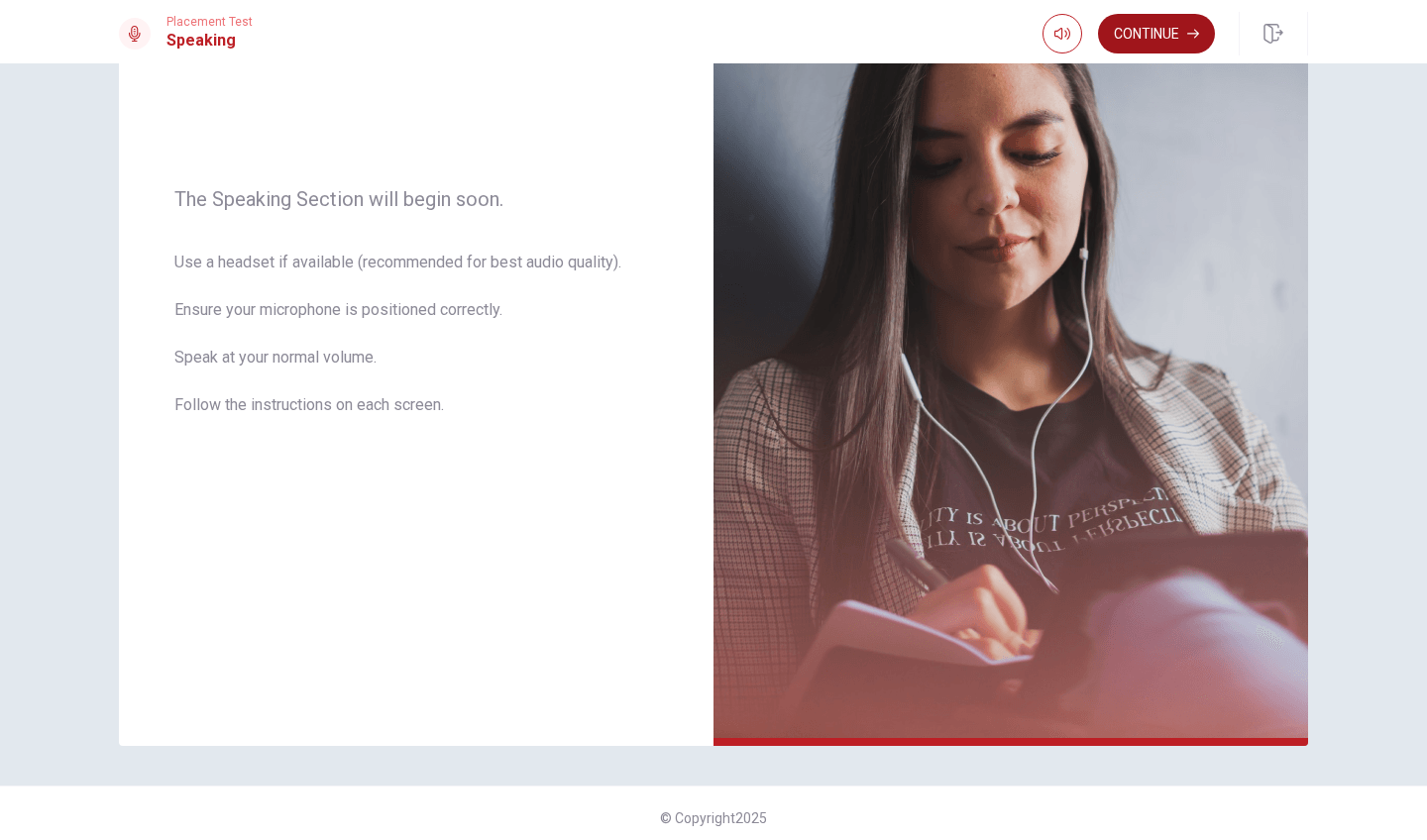 click on "Continue" at bounding box center [1156, 34] 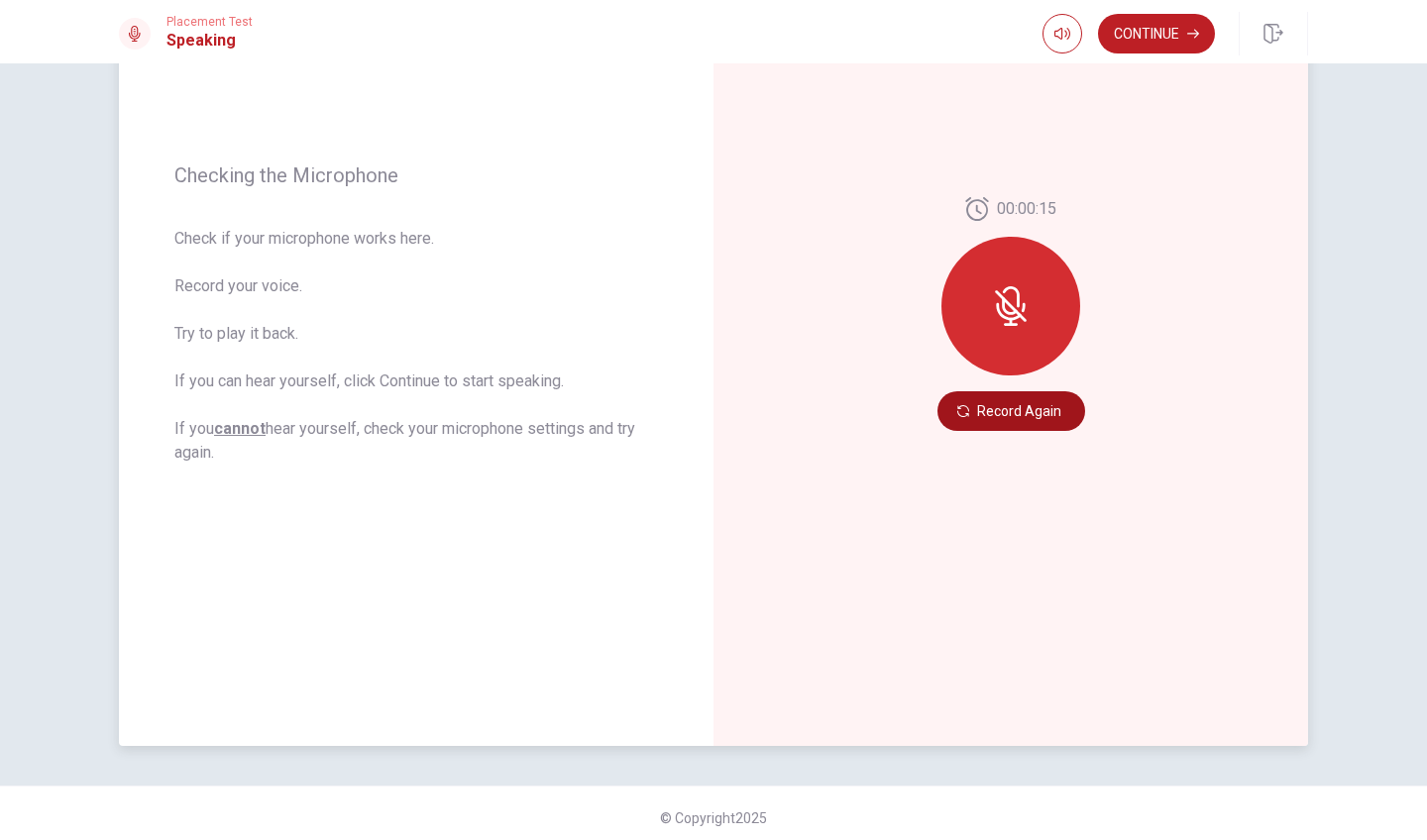click on "Record Again" at bounding box center (1011, 411) 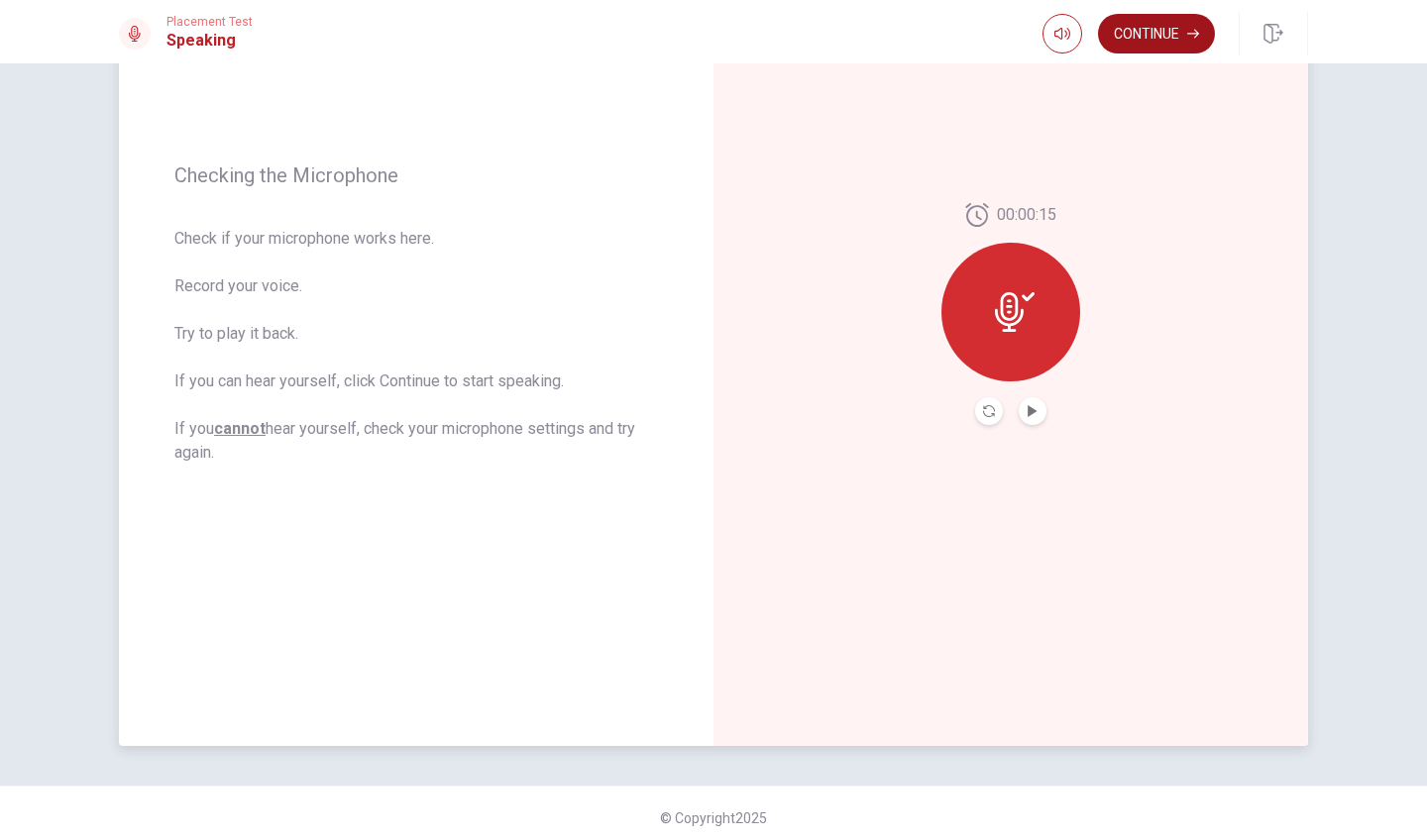 click on "Continue" at bounding box center [1156, 34] 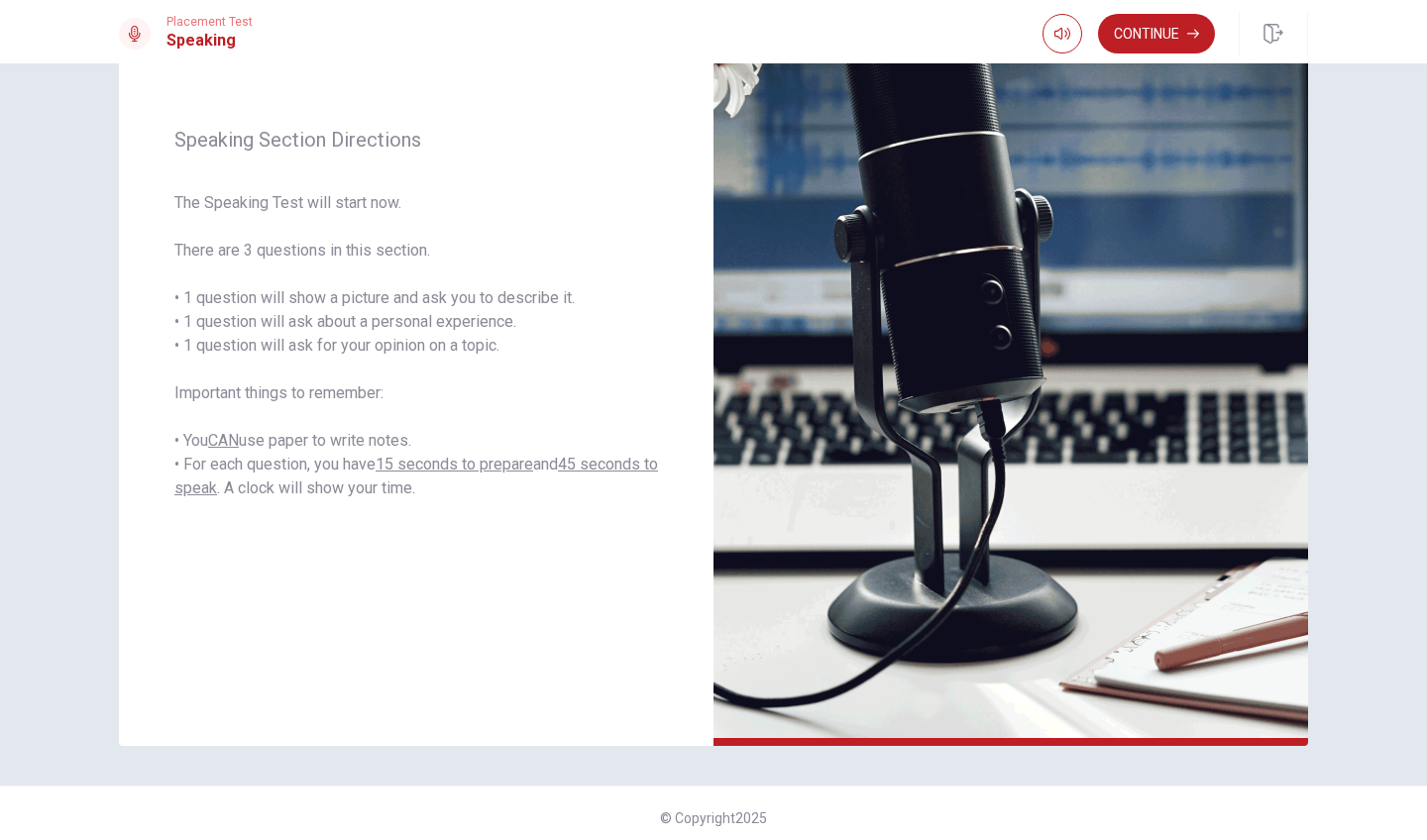 click on "Continue" at bounding box center (1175, 34) 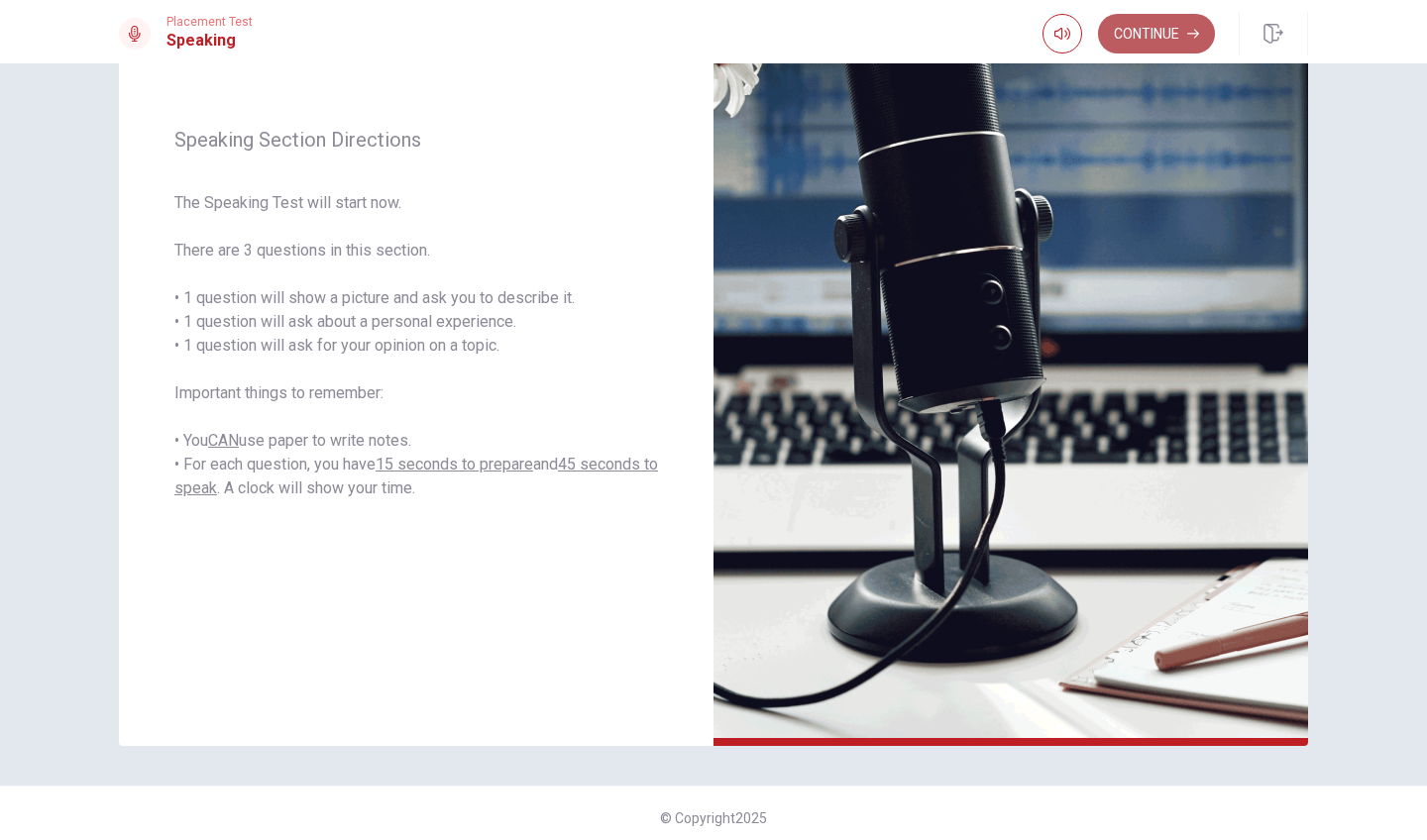 click on "Continue" at bounding box center [1156, 34] 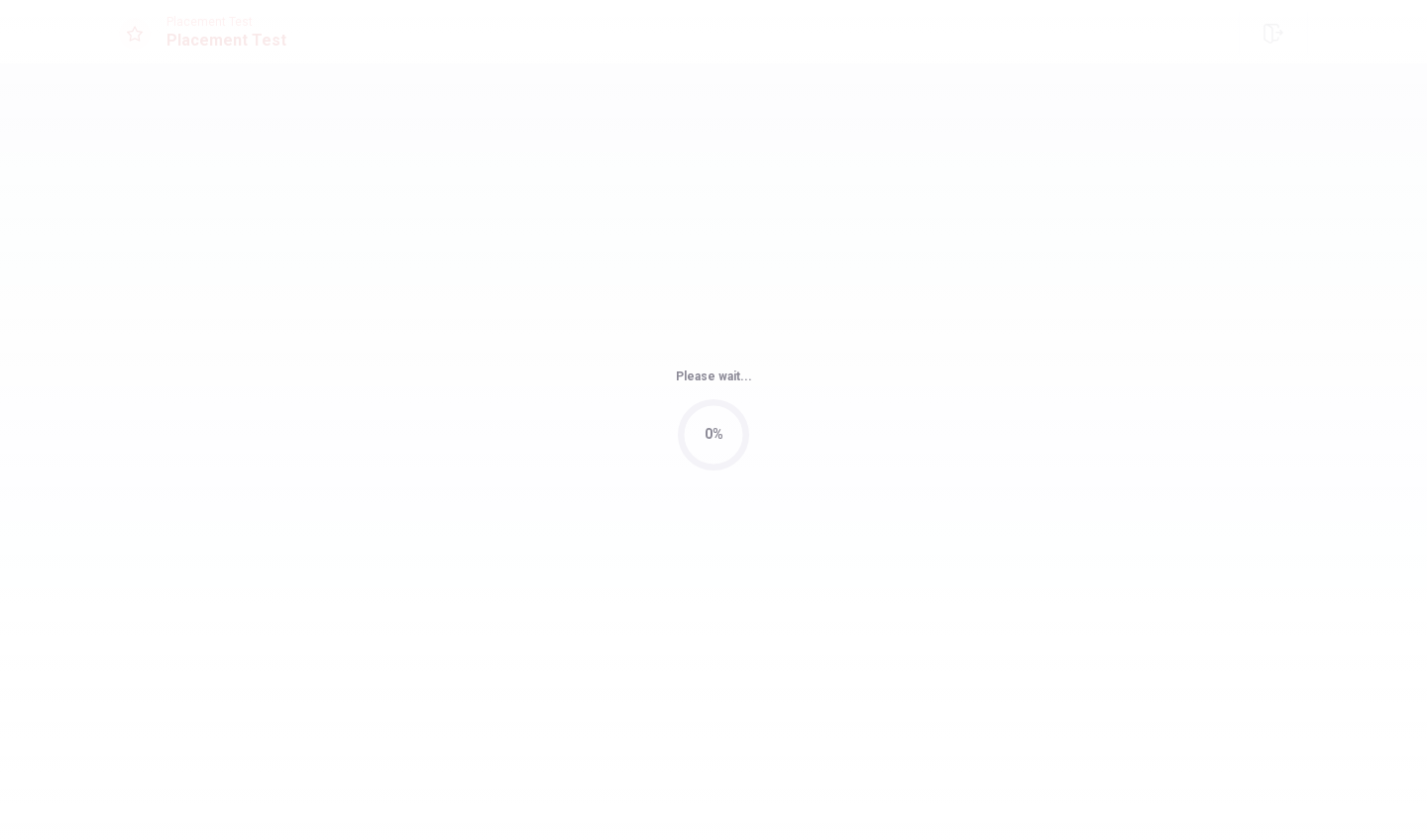 scroll, scrollTop: 0, scrollLeft: 0, axis: both 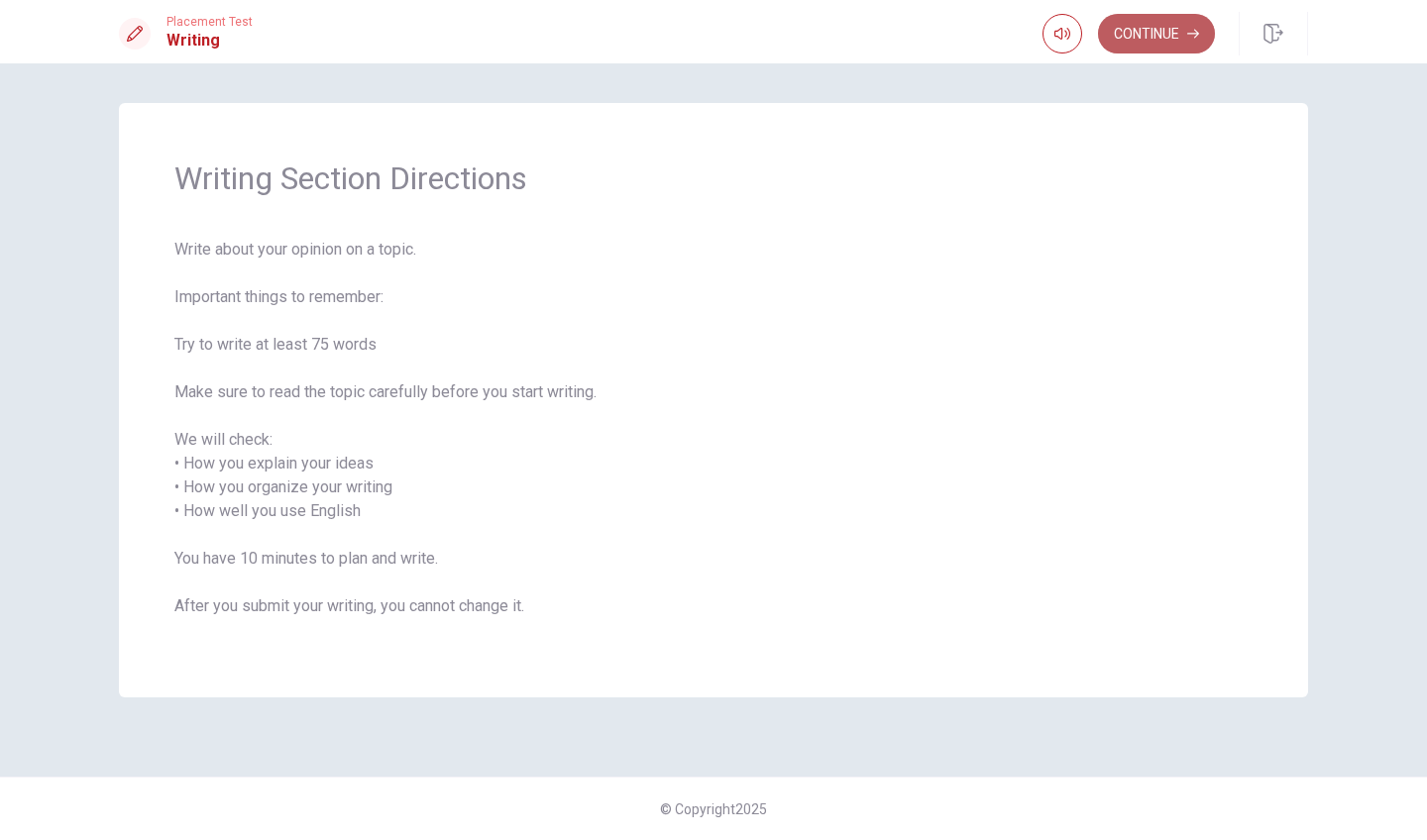 click on "Continue" at bounding box center (1156, 34) 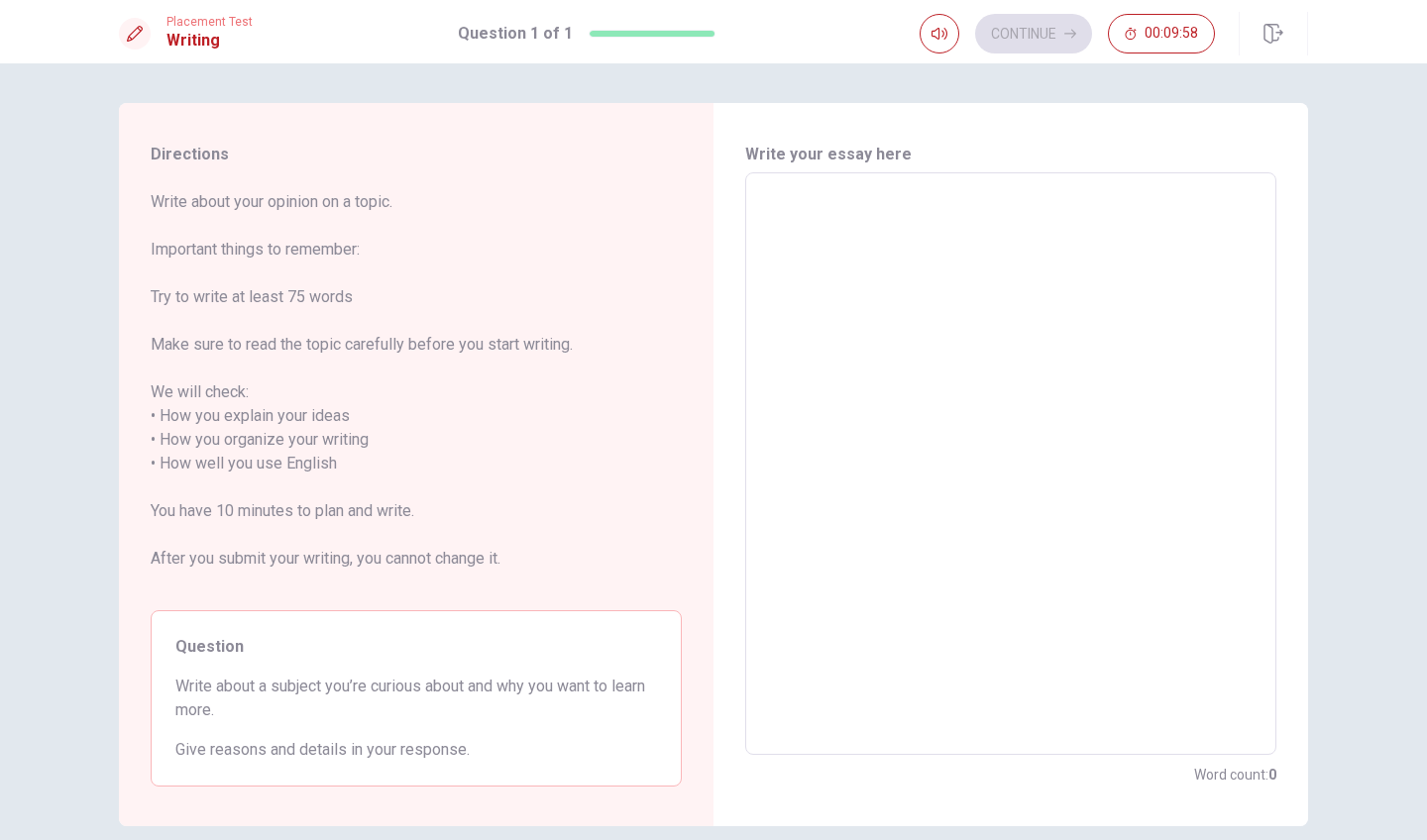 click at bounding box center [1011, 464] 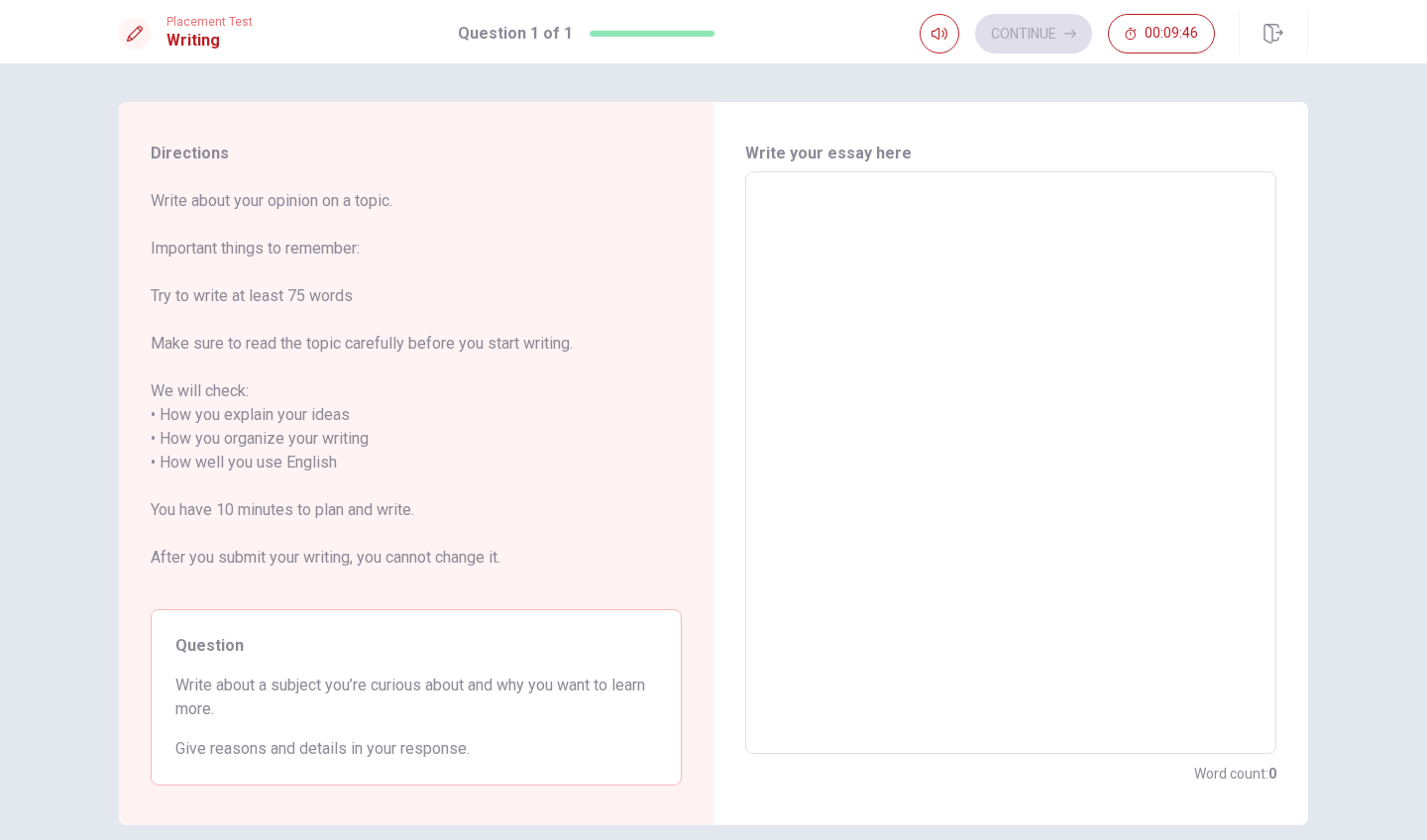 scroll, scrollTop: 0, scrollLeft: 0, axis: both 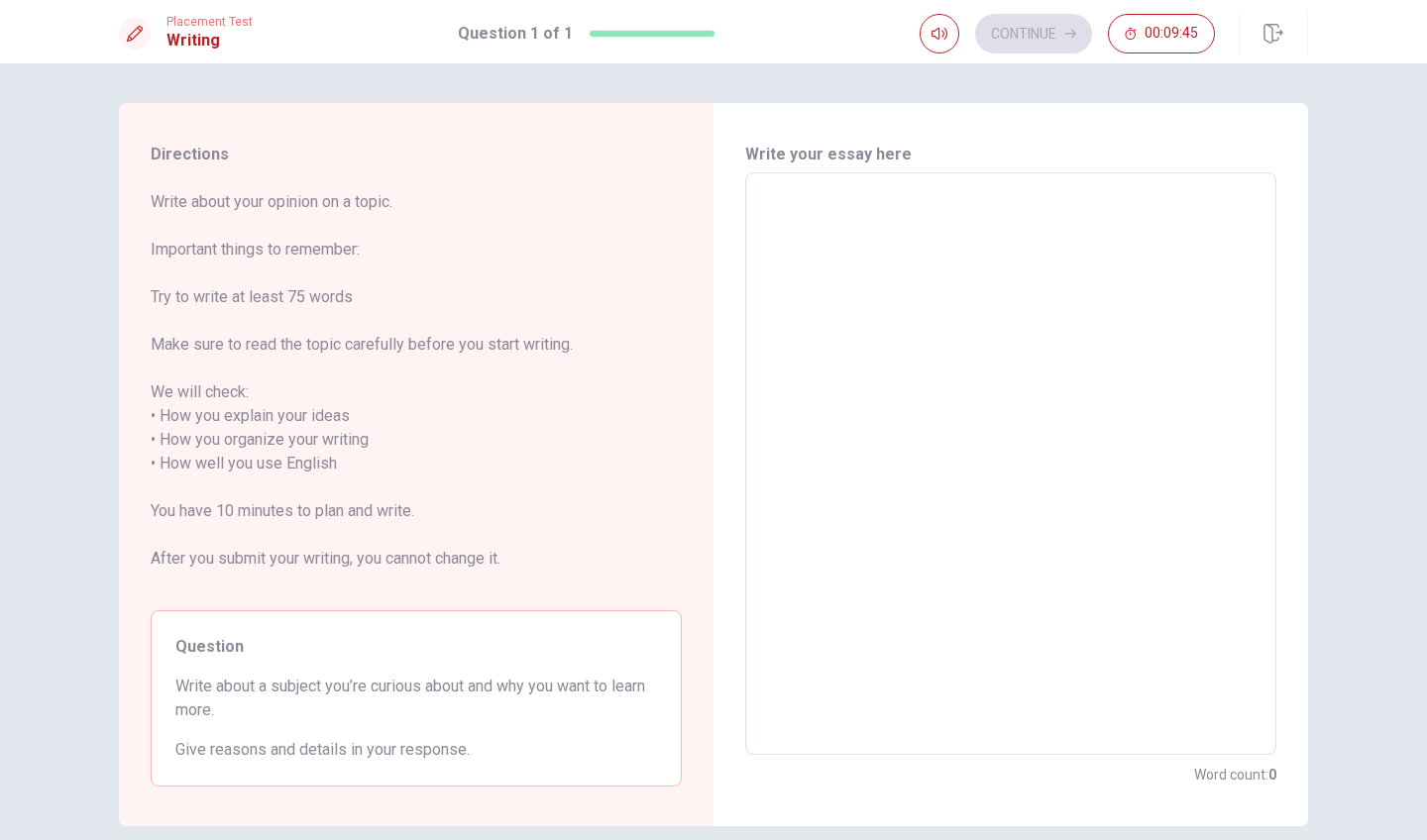 type on "I" 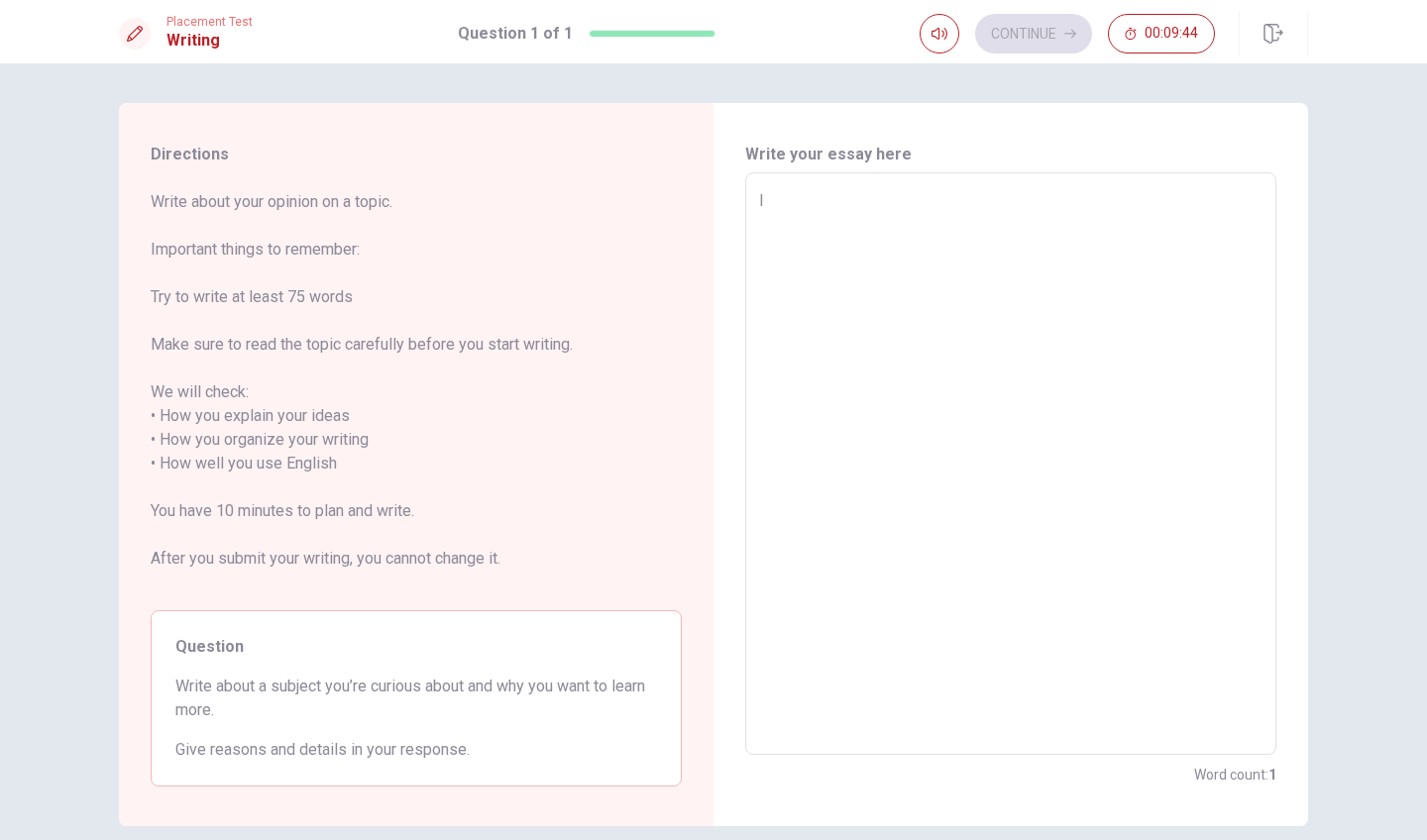 type on "x" 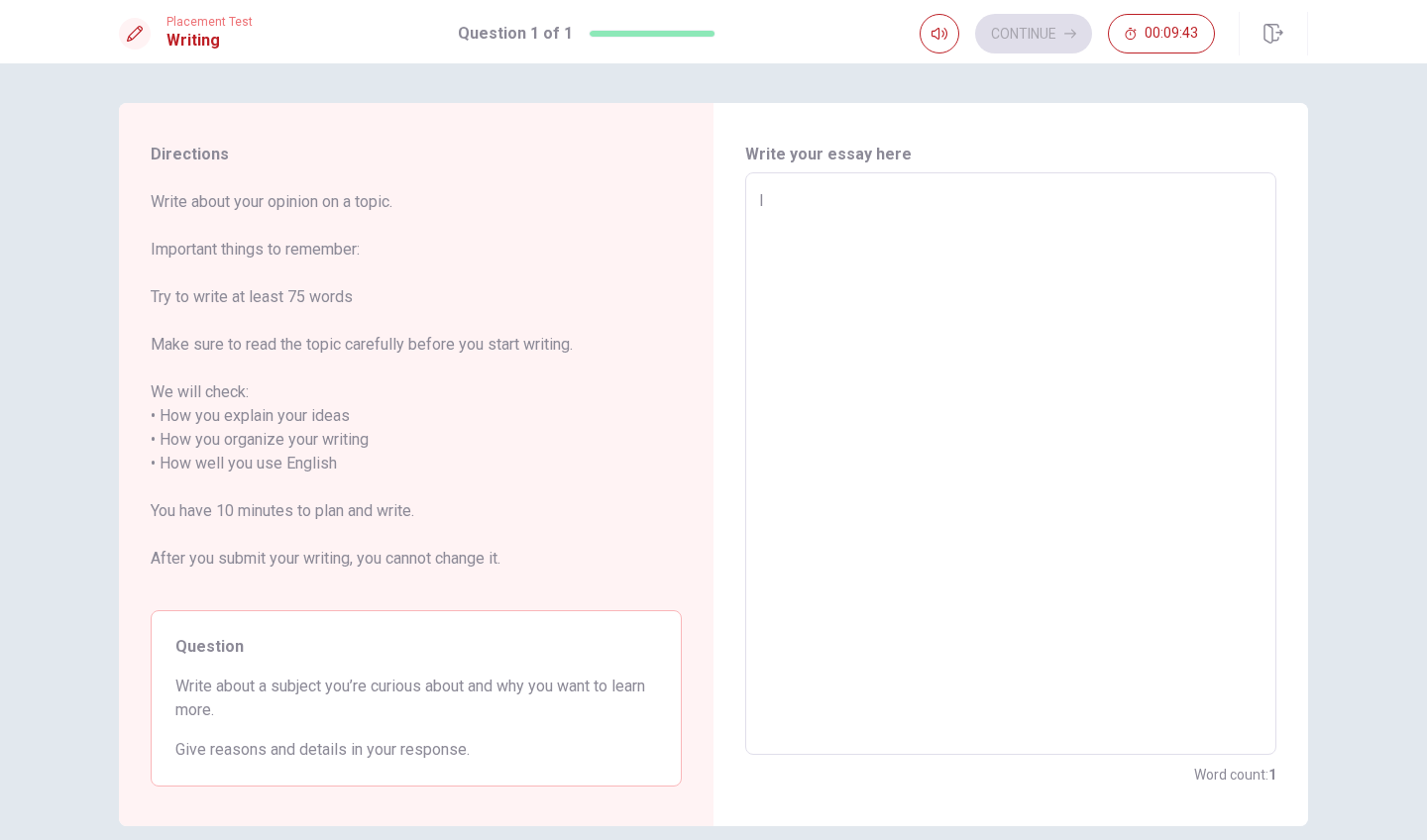 type on "I" 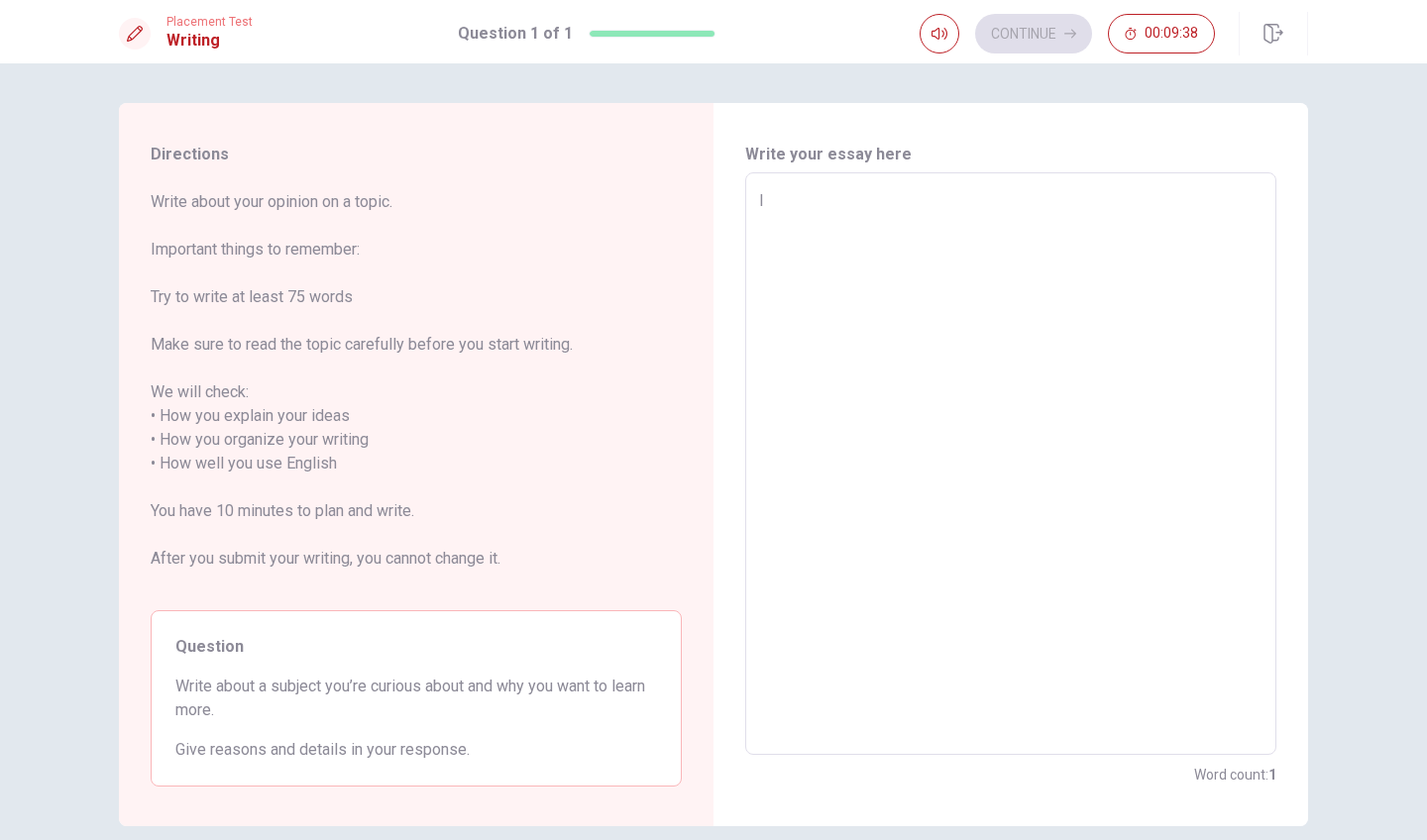 type on "x" 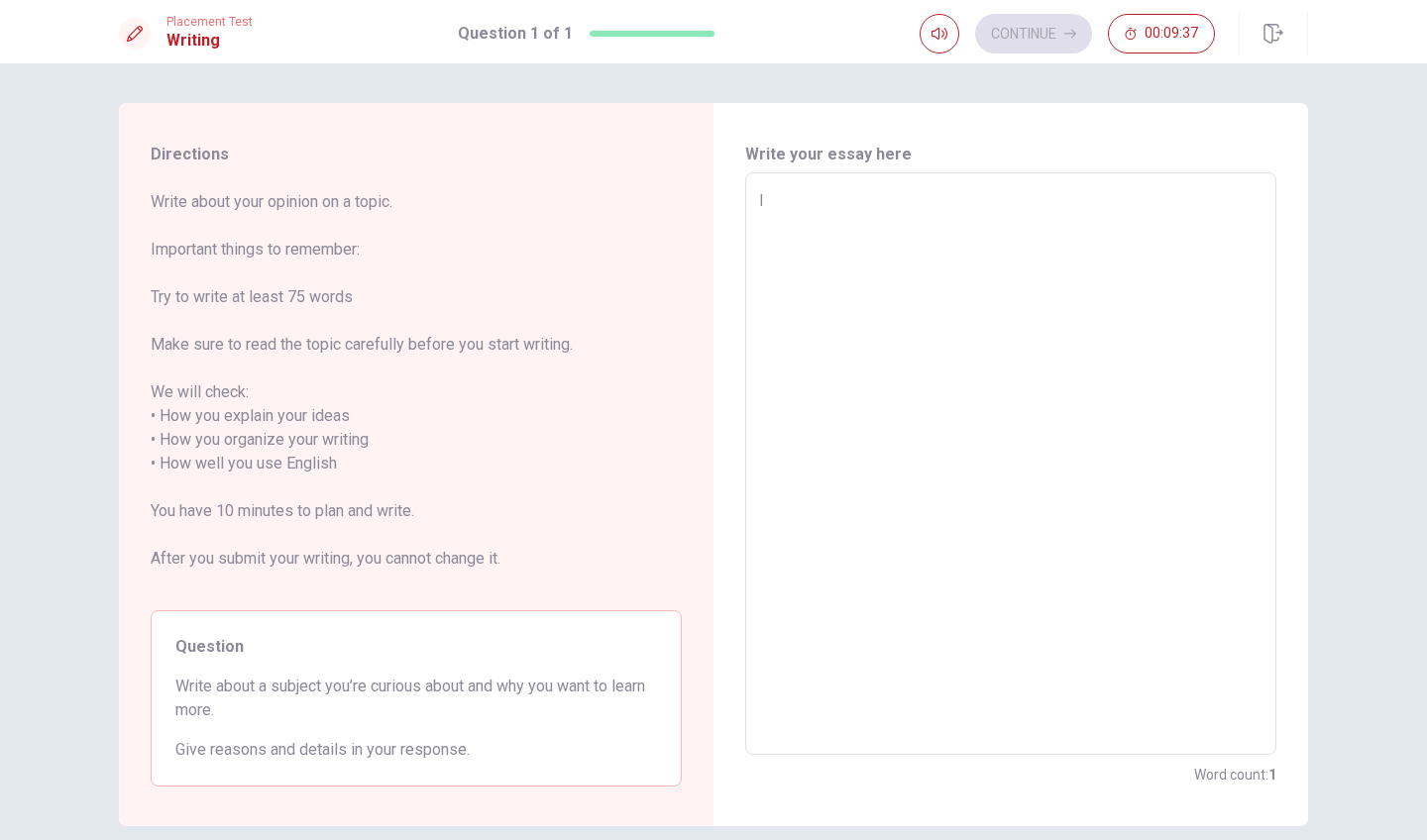 type on "I a" 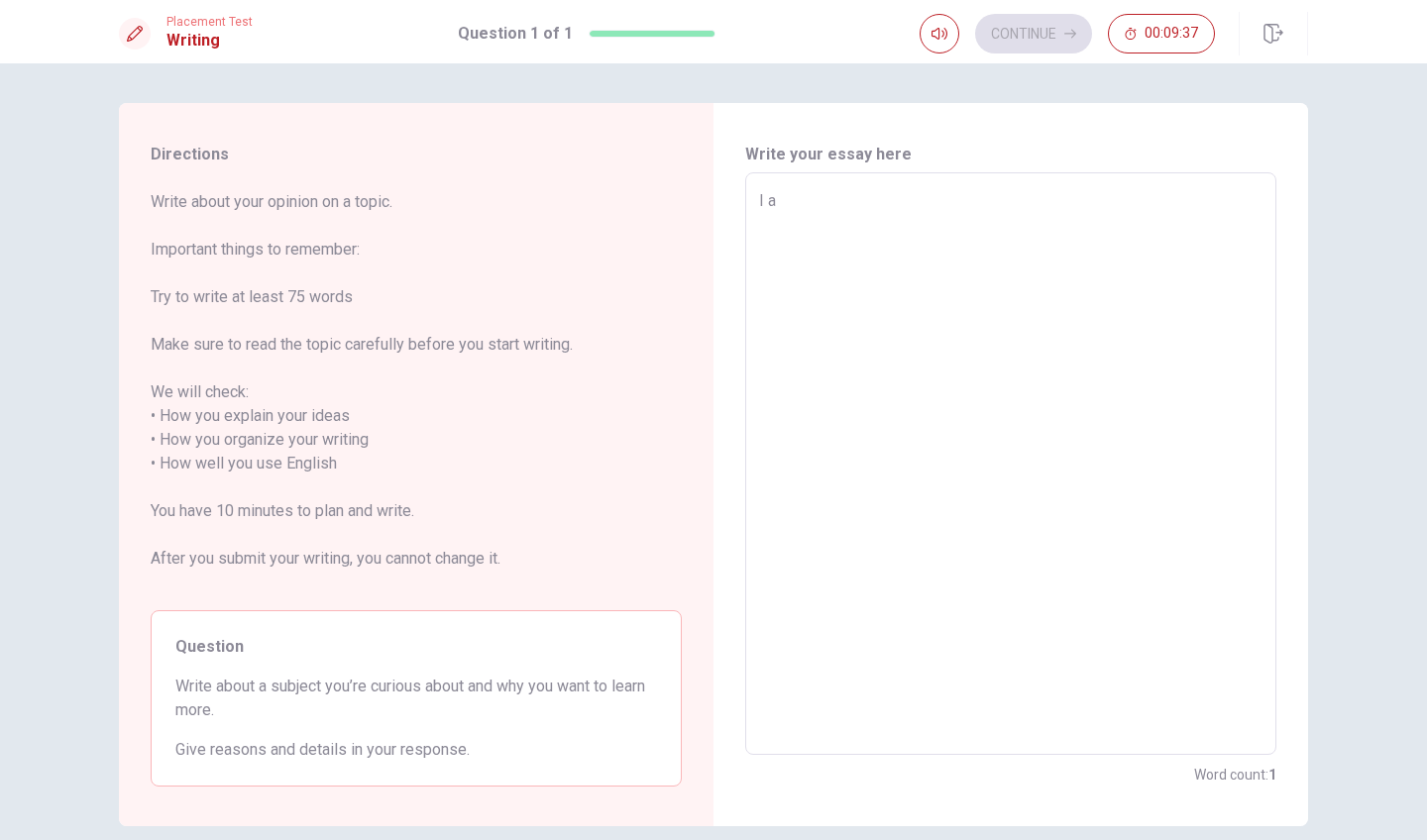 type on "x" 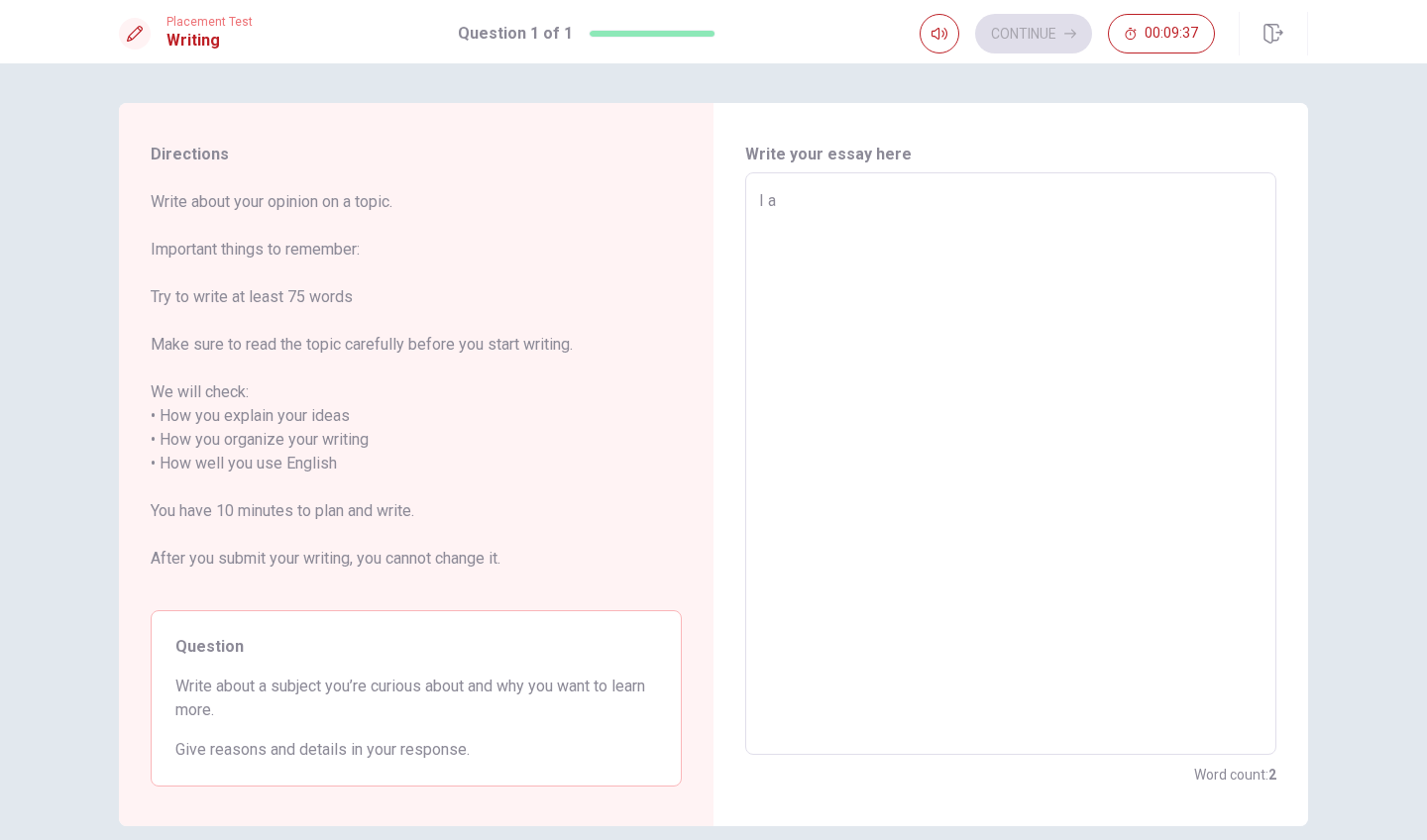 type on "I am" 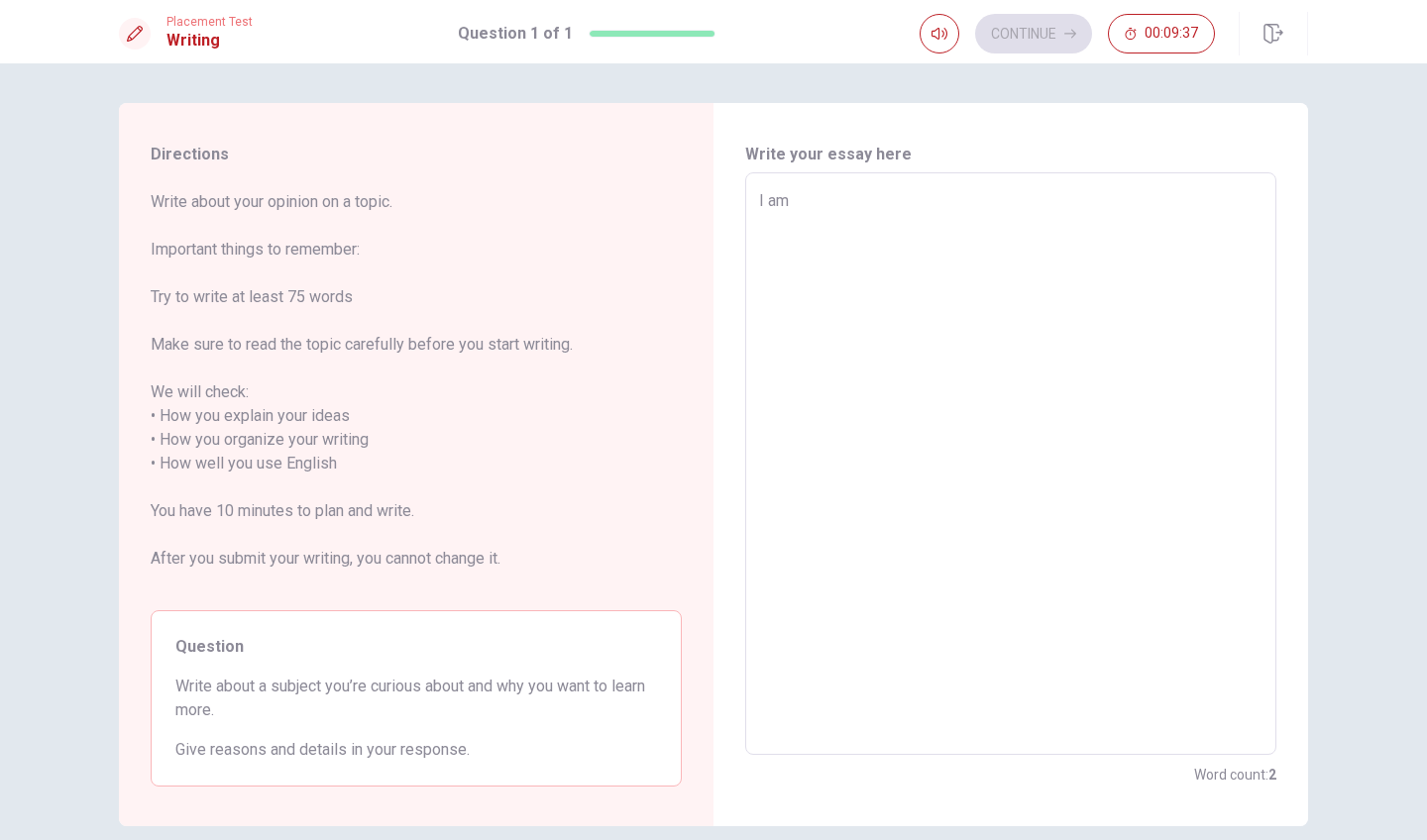 type on "x" 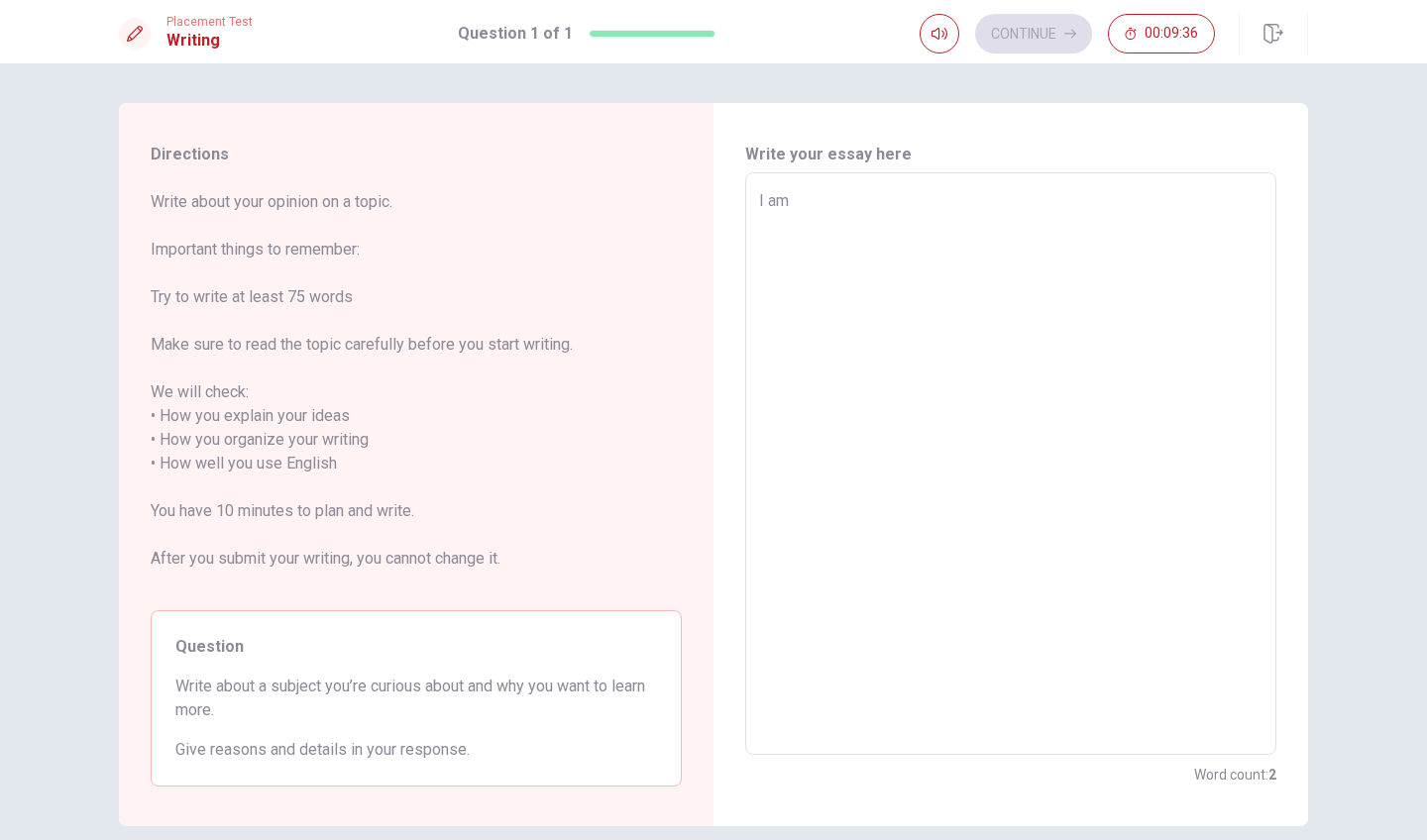type on "I am i" 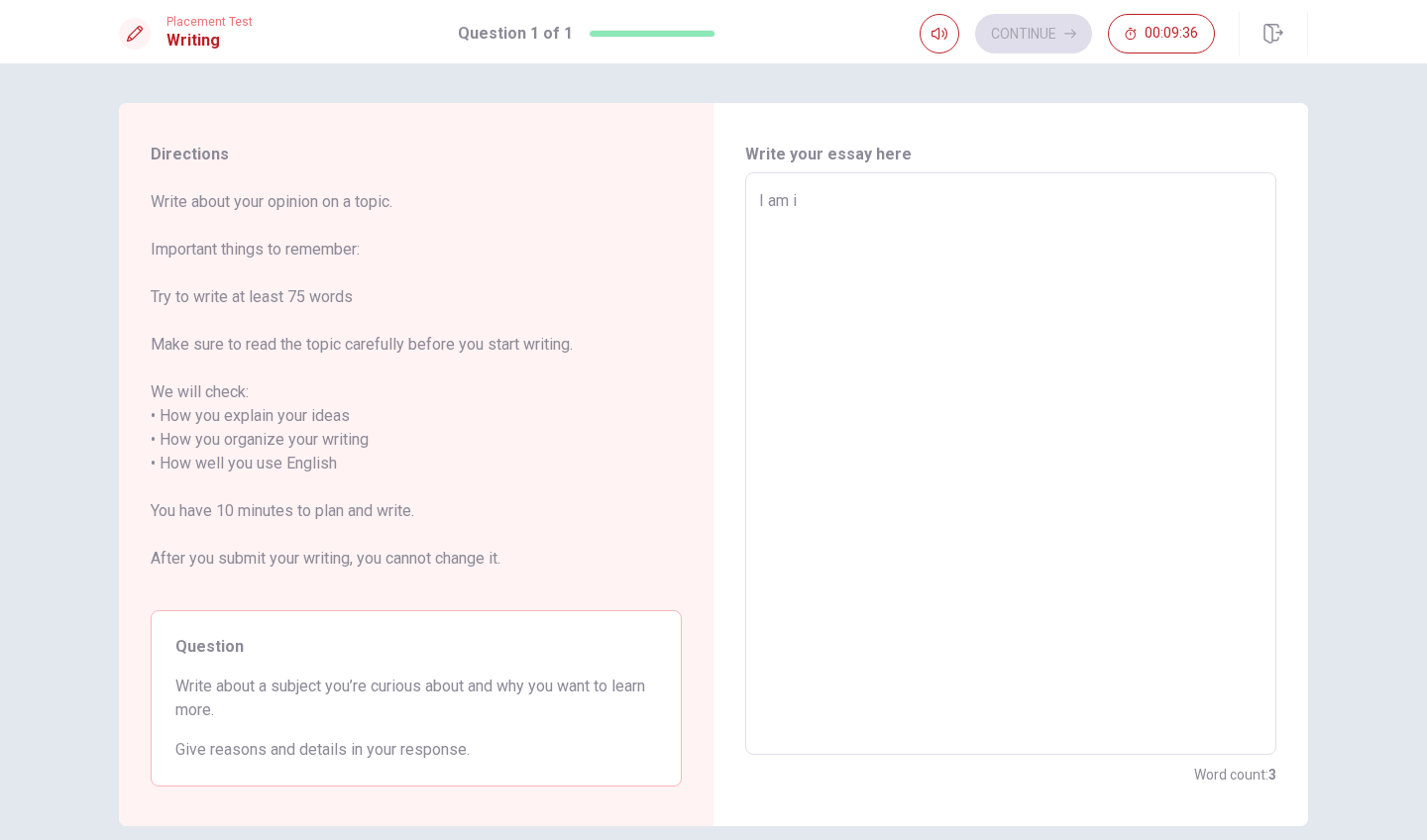 type on "x" 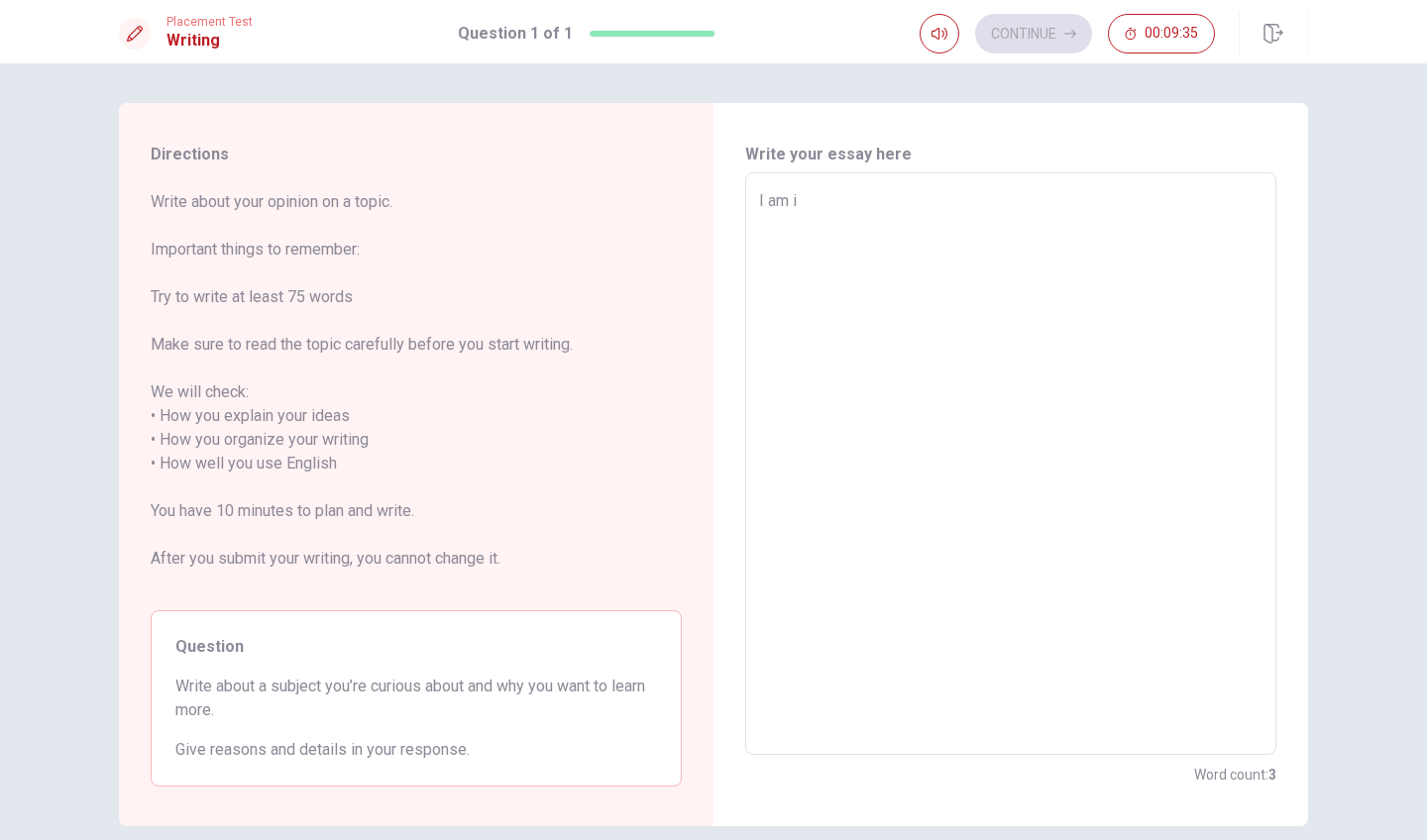 type on "I am im" 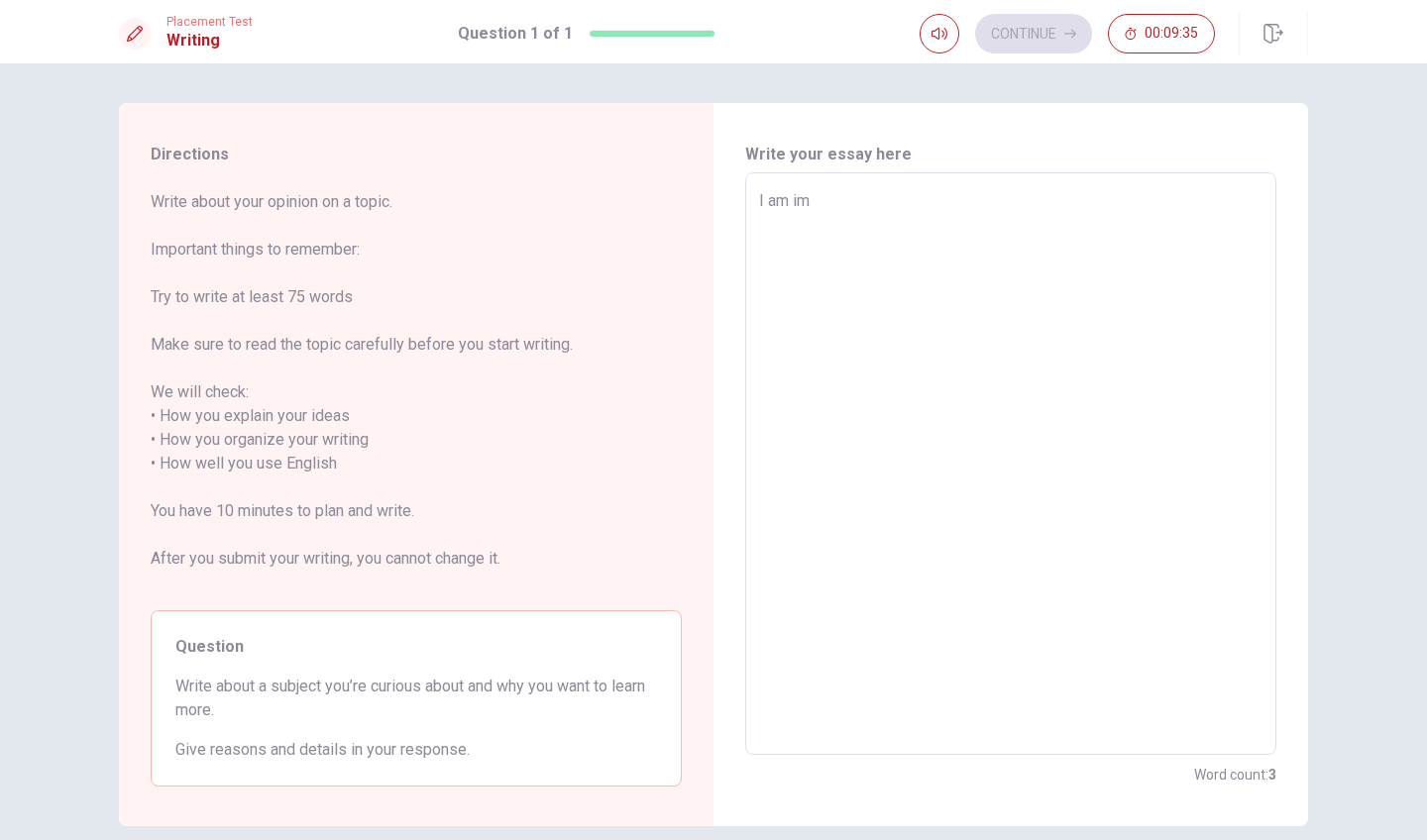 type on "x" 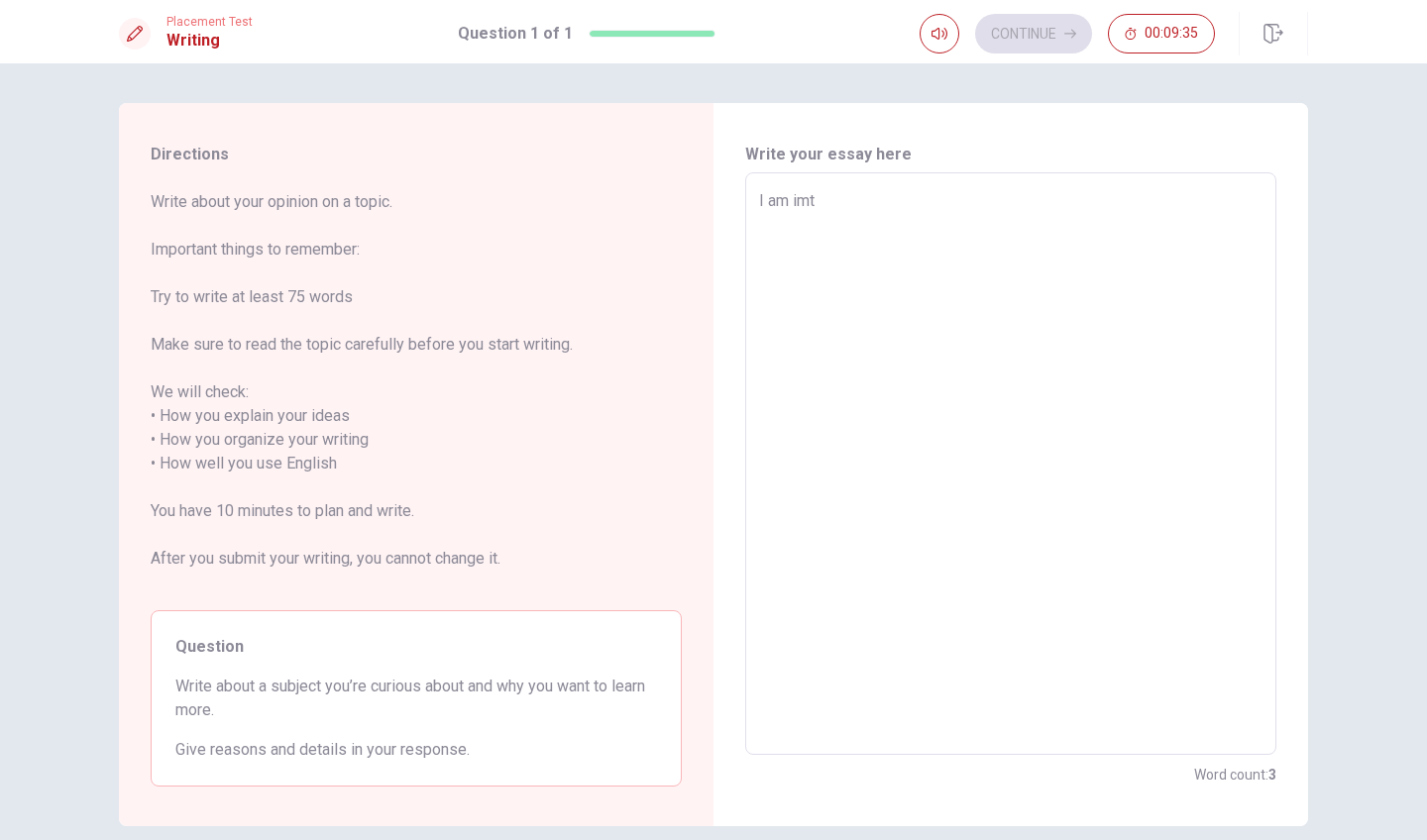type on "x" 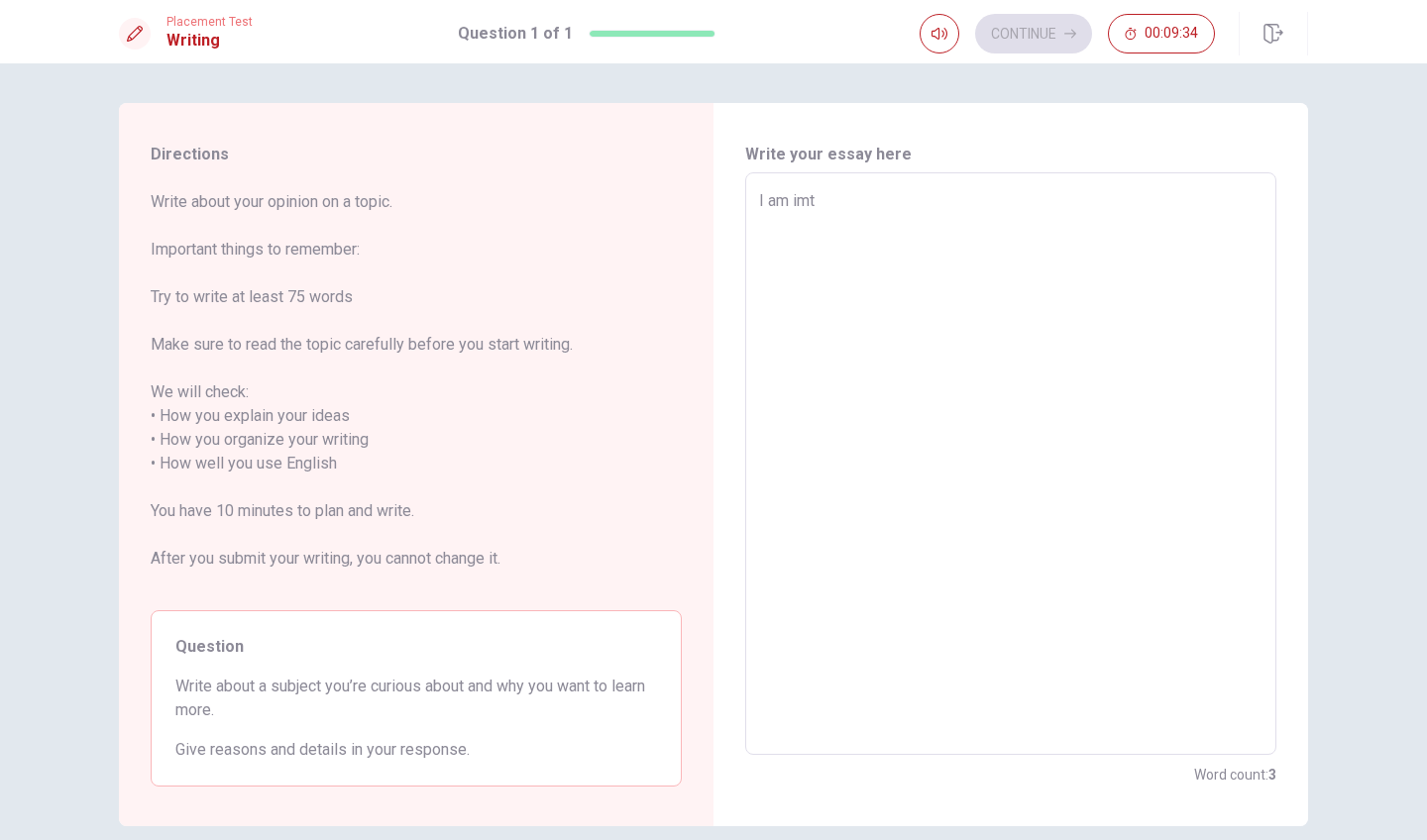 type on "I am imte" 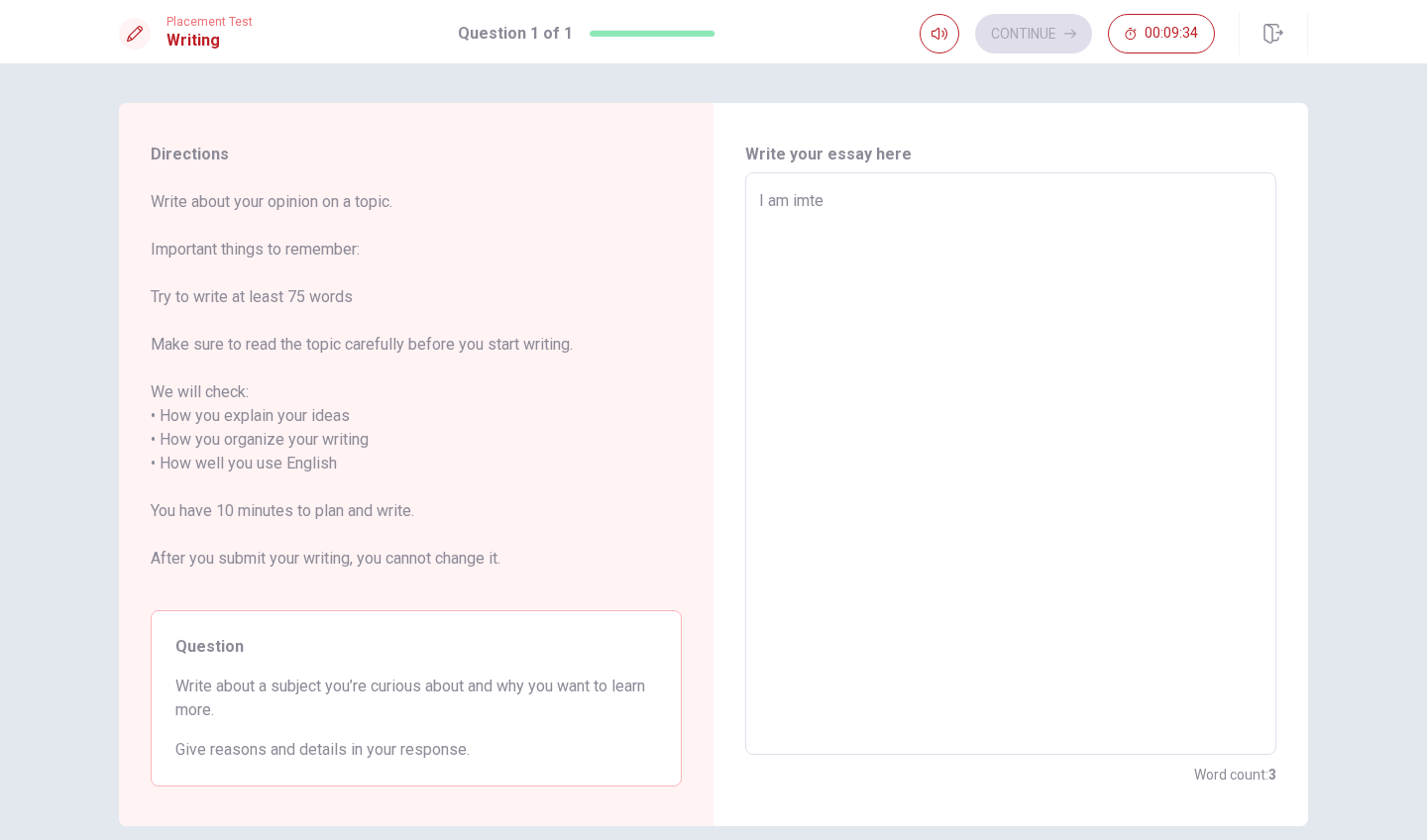type on "x" 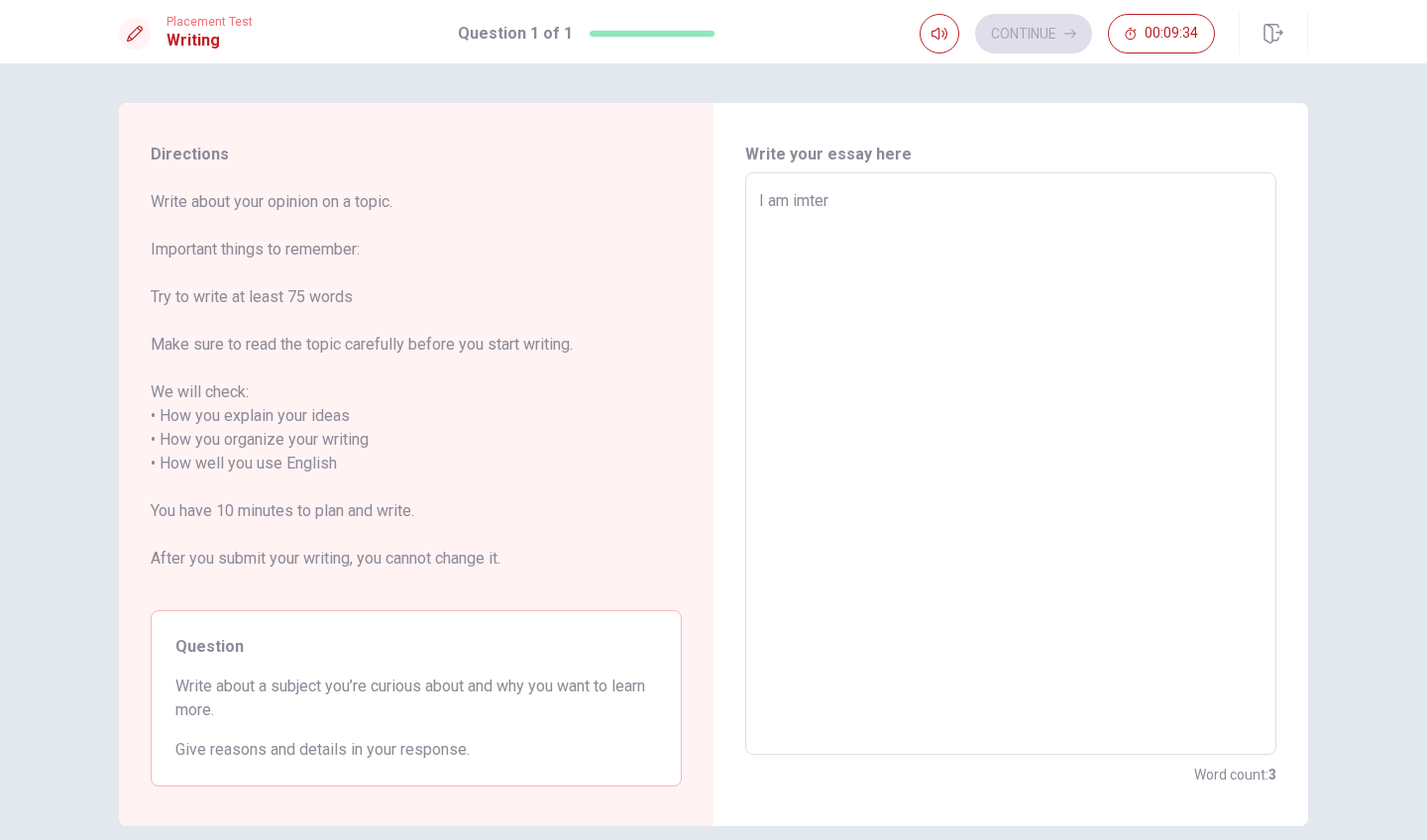 type on "x" 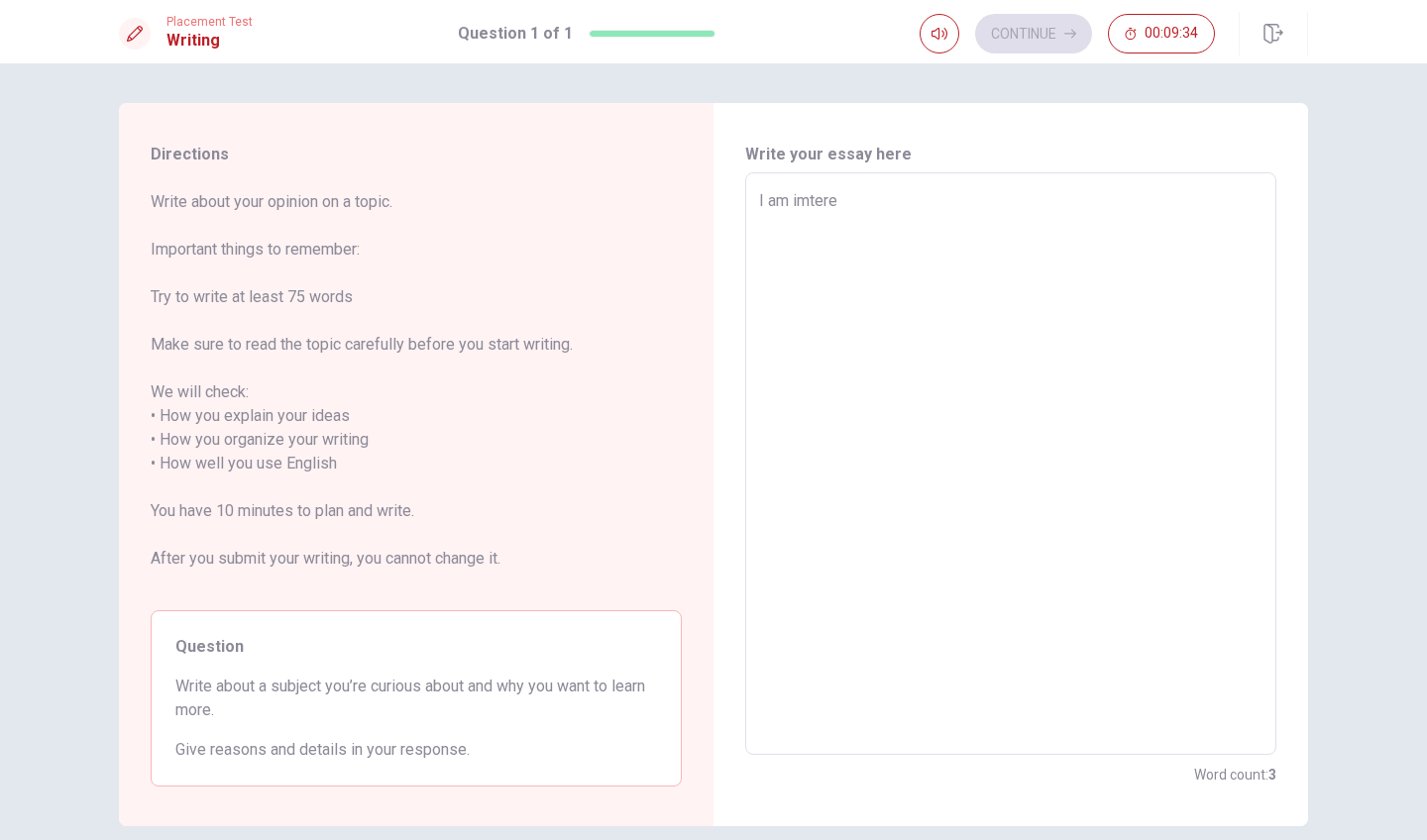 type on "x" 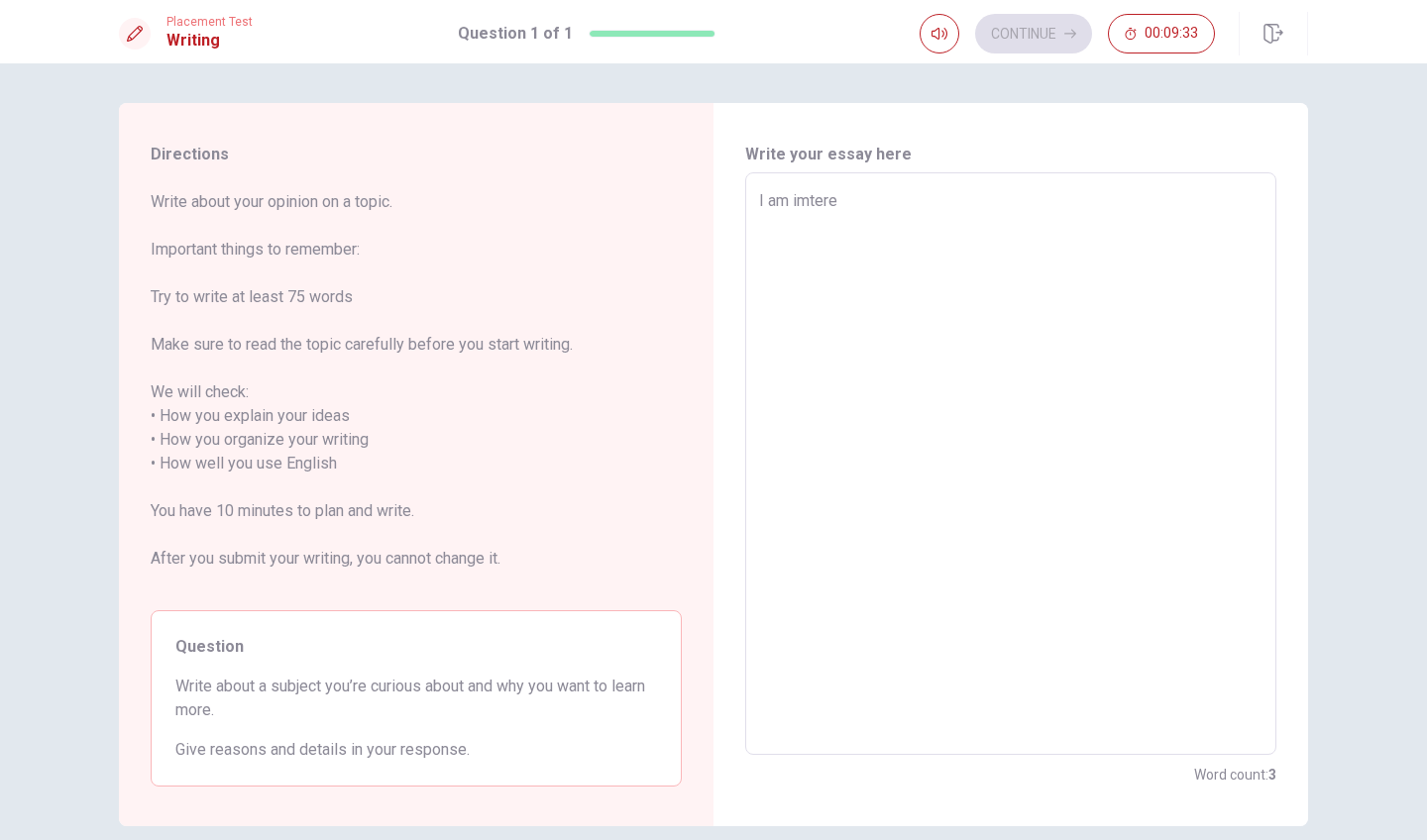 type on "I am imteres" 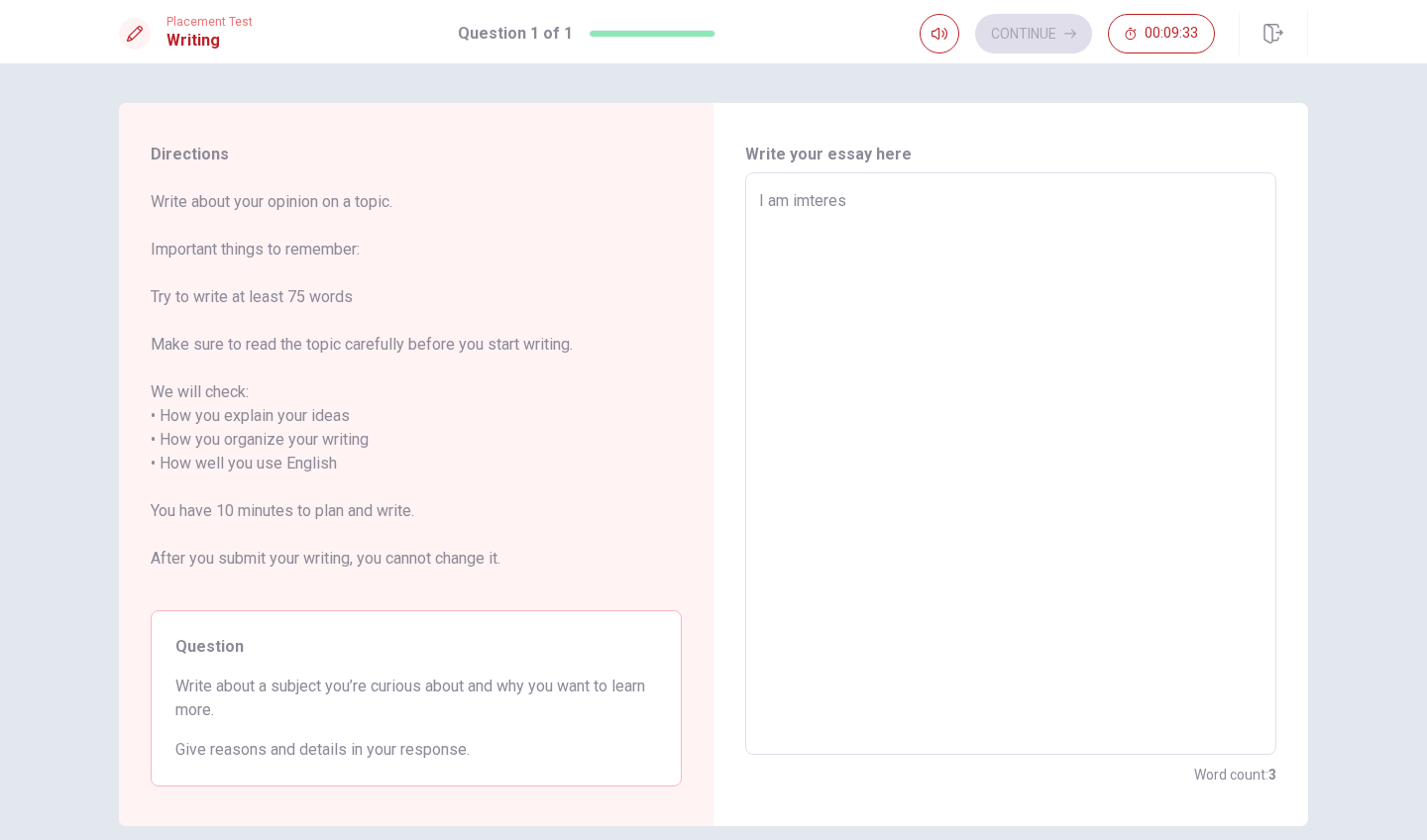type on "x" 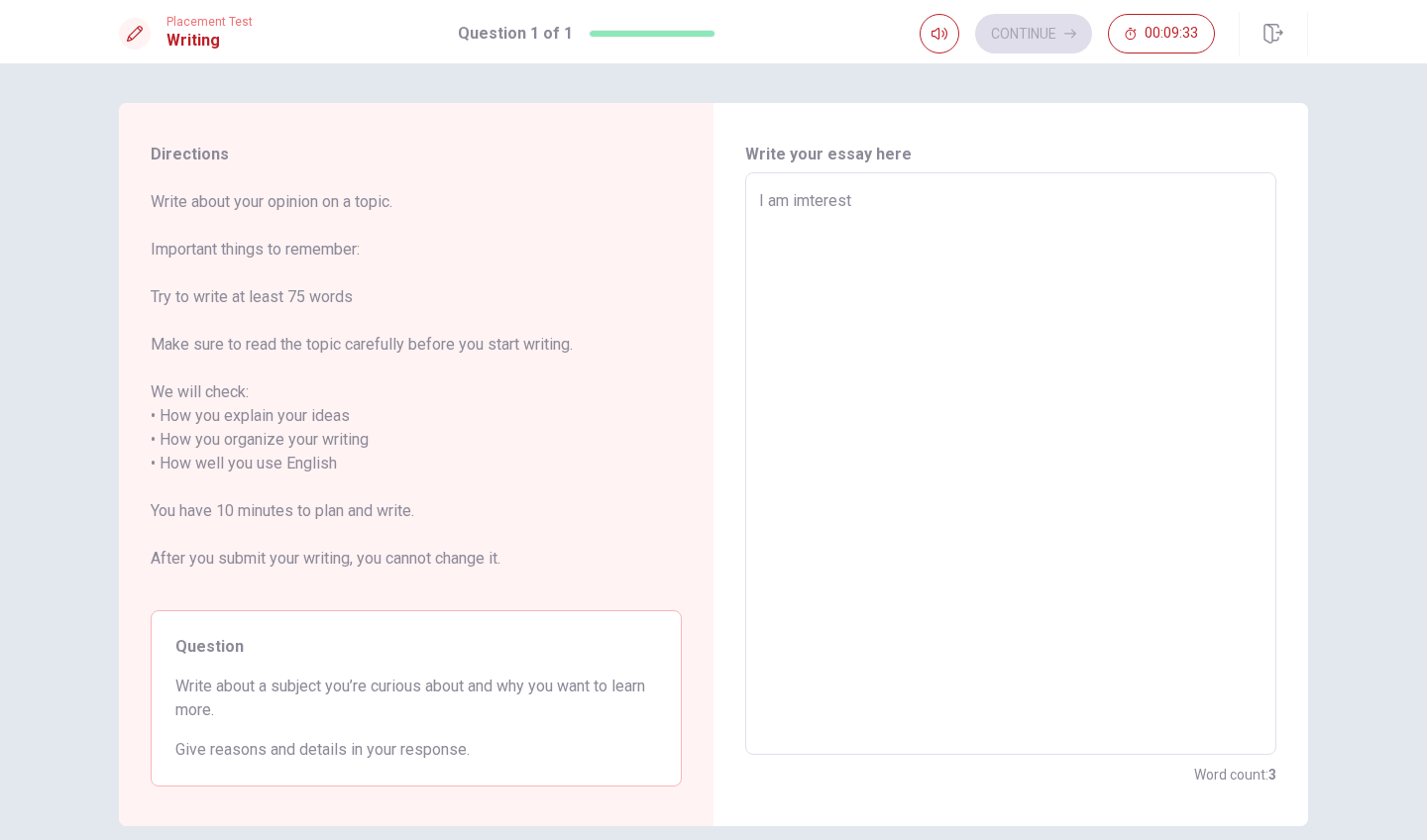 type on "x" 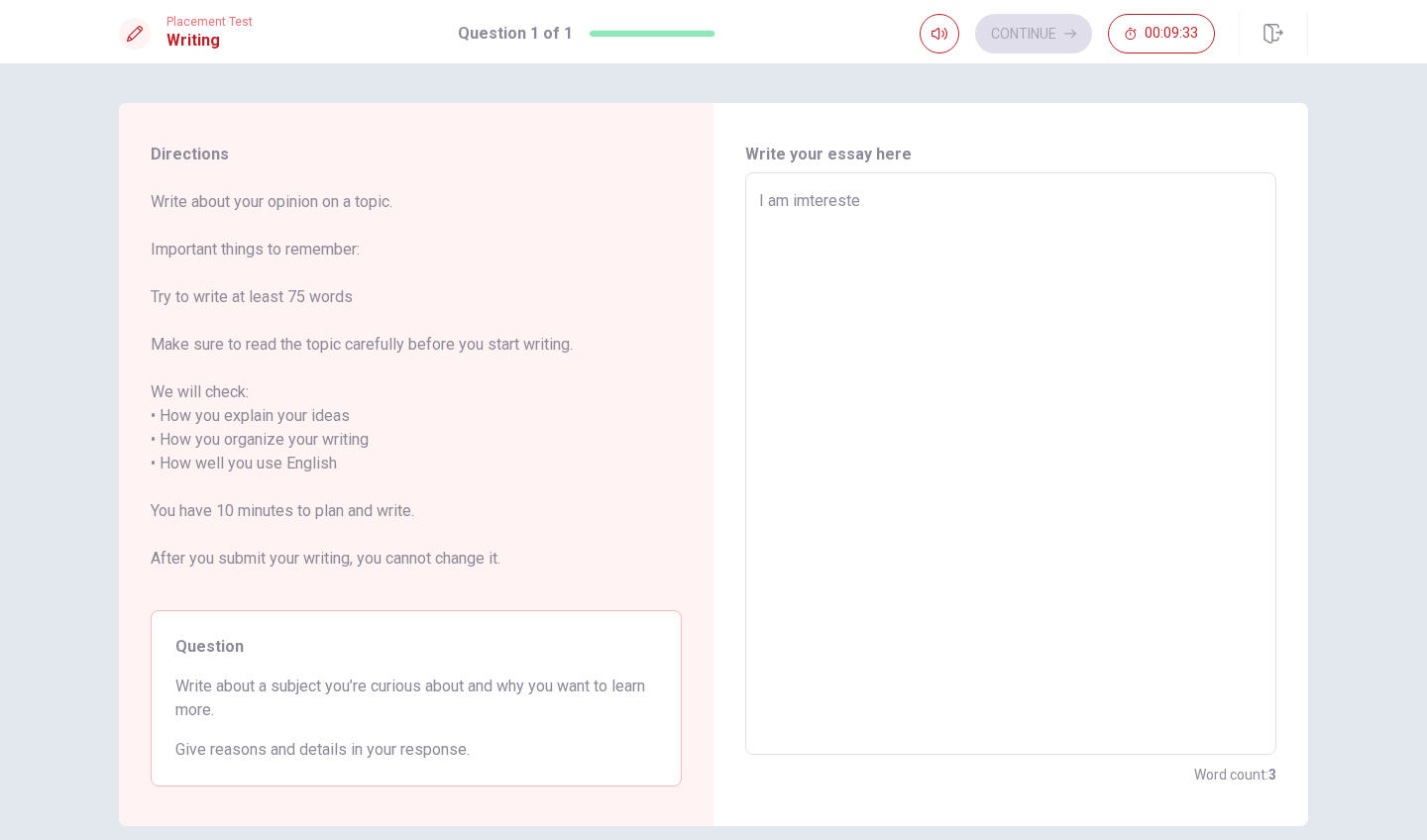type on "x" 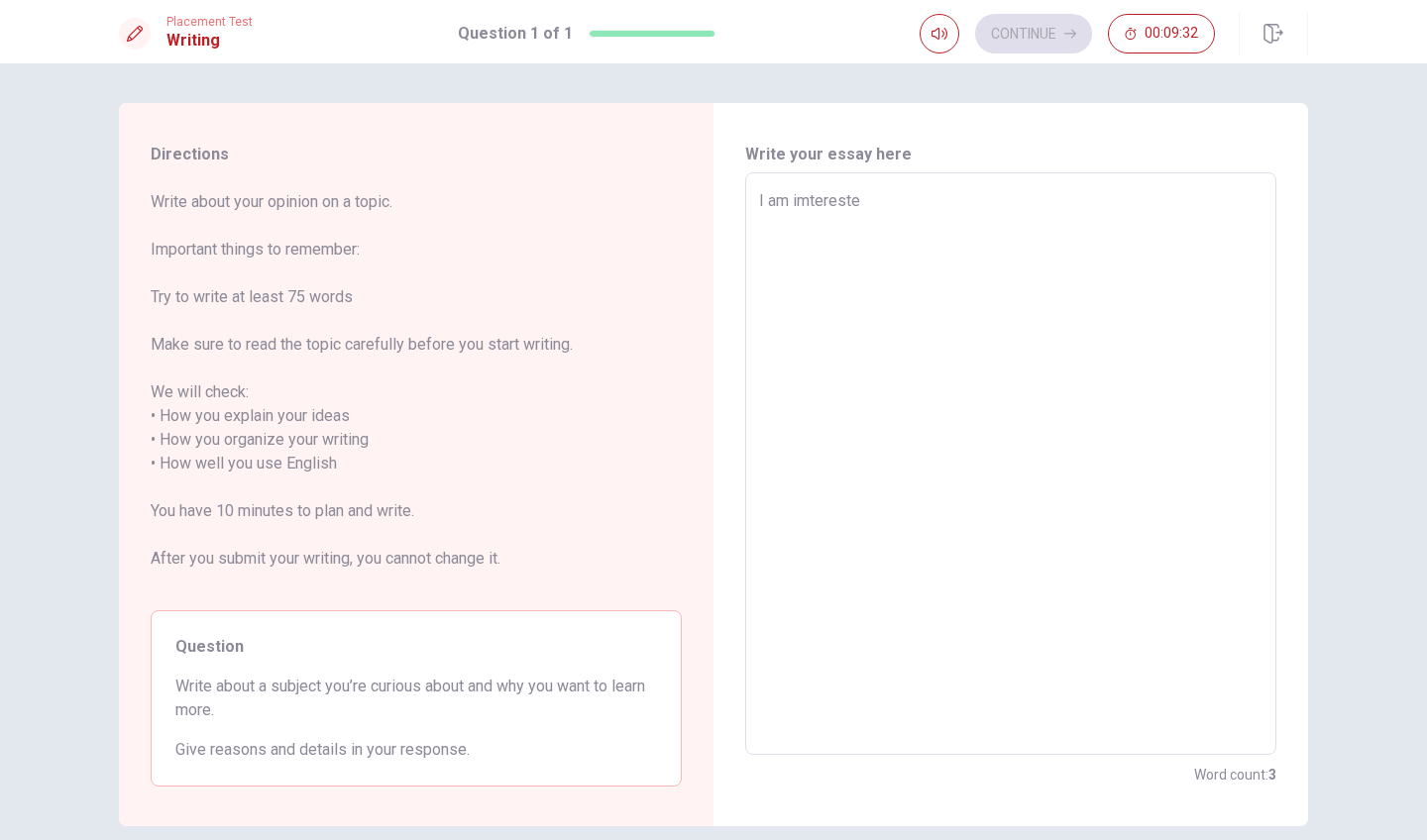 type on "I am imterested" 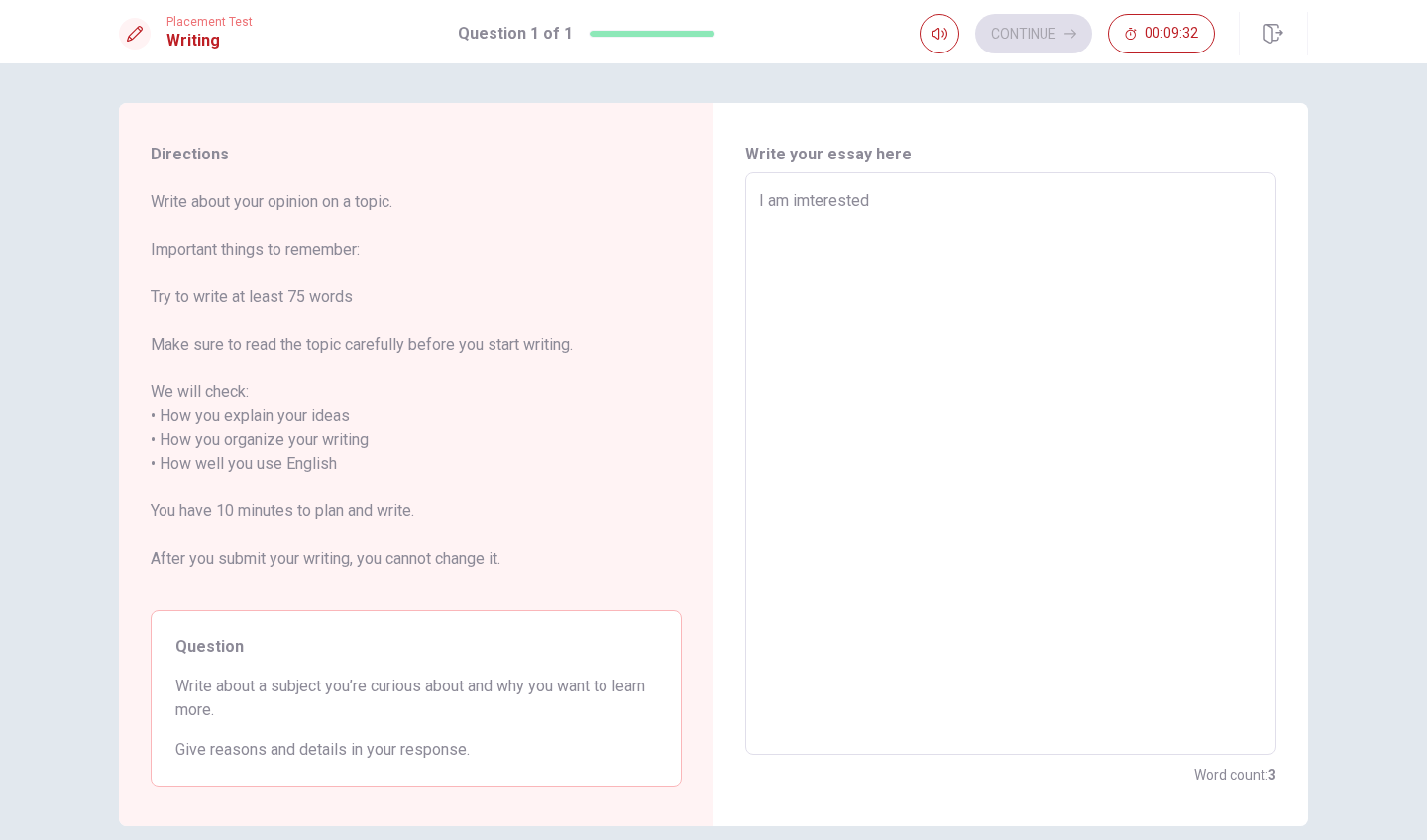 type on "x" 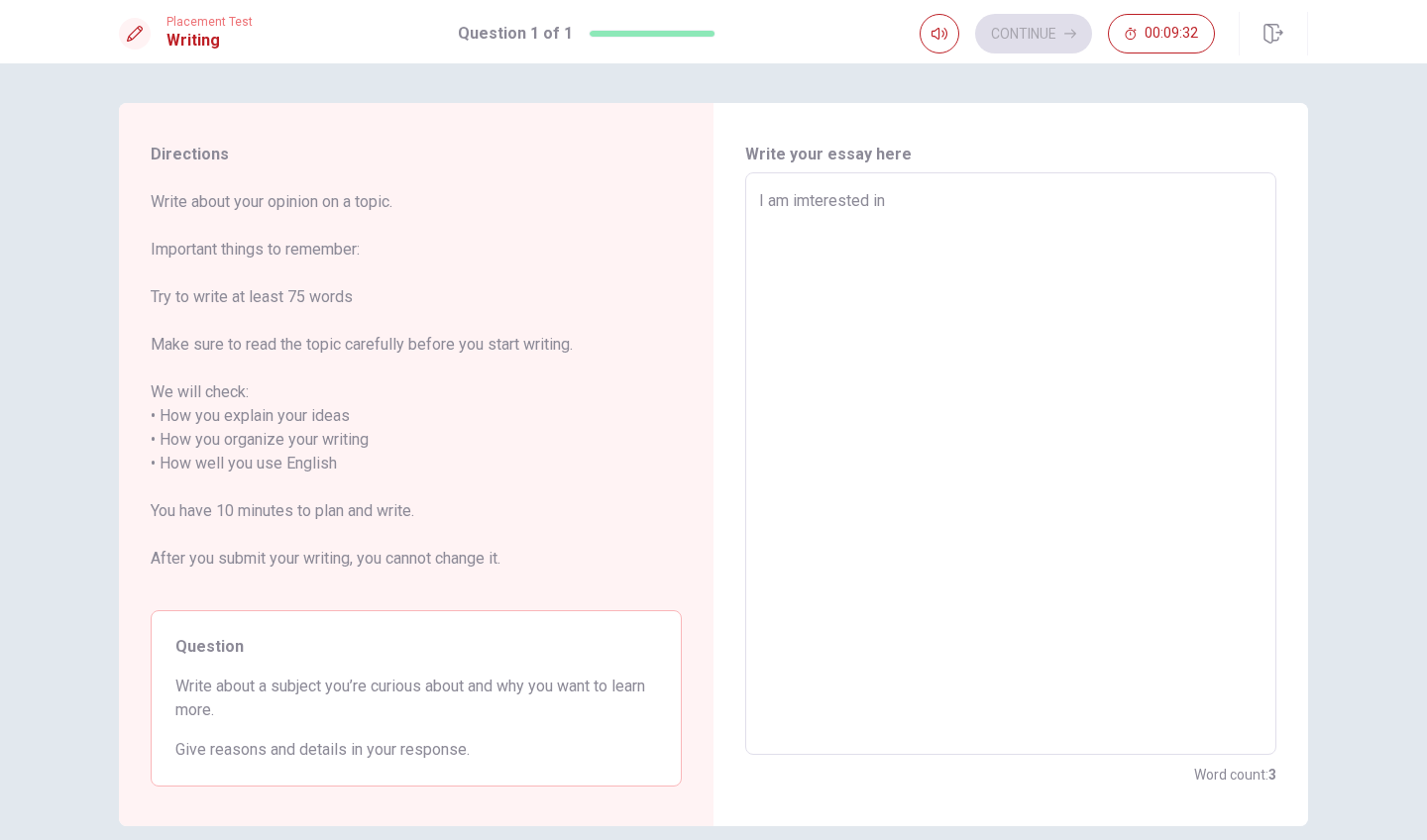 type on "x" 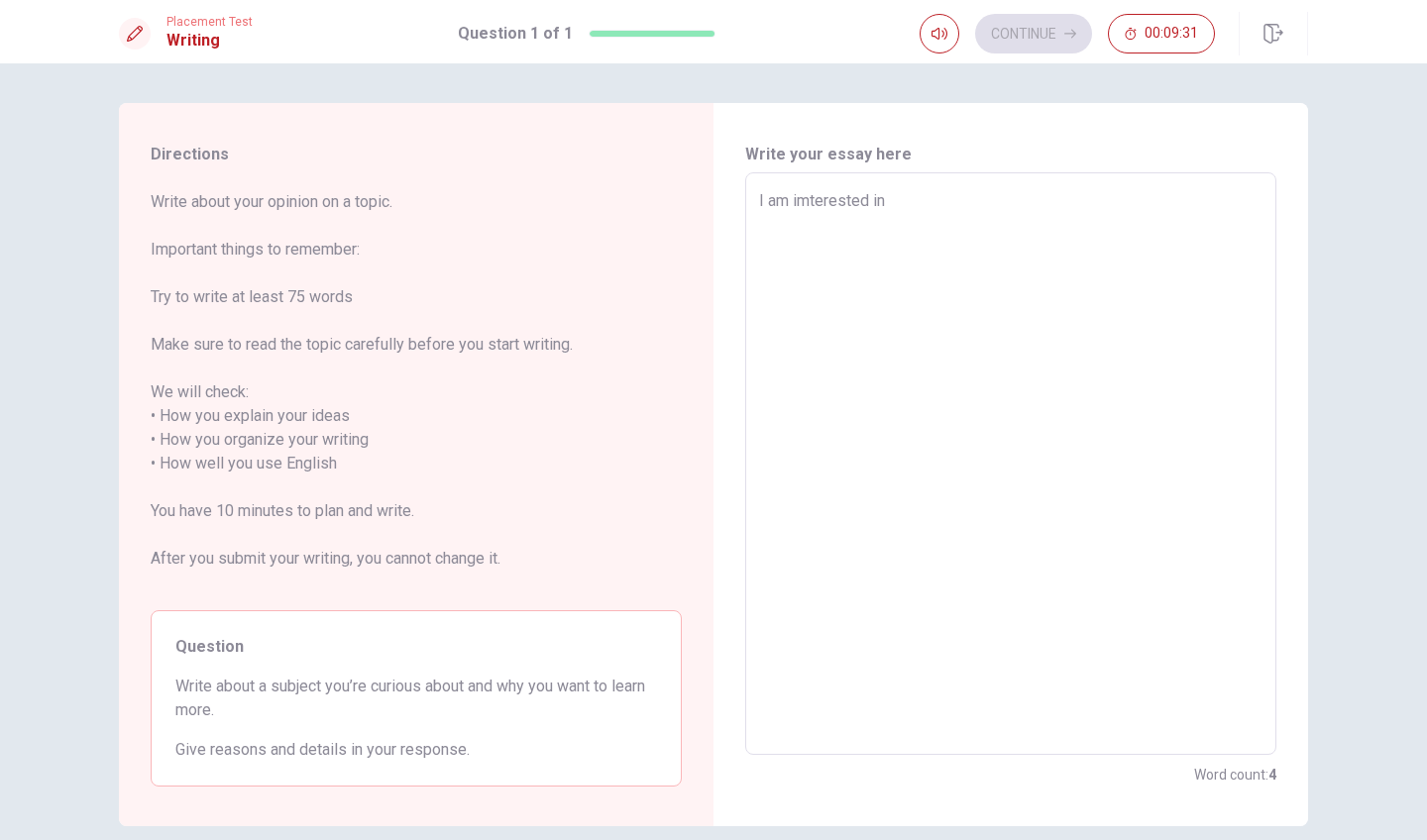 type on "I am imterested in" 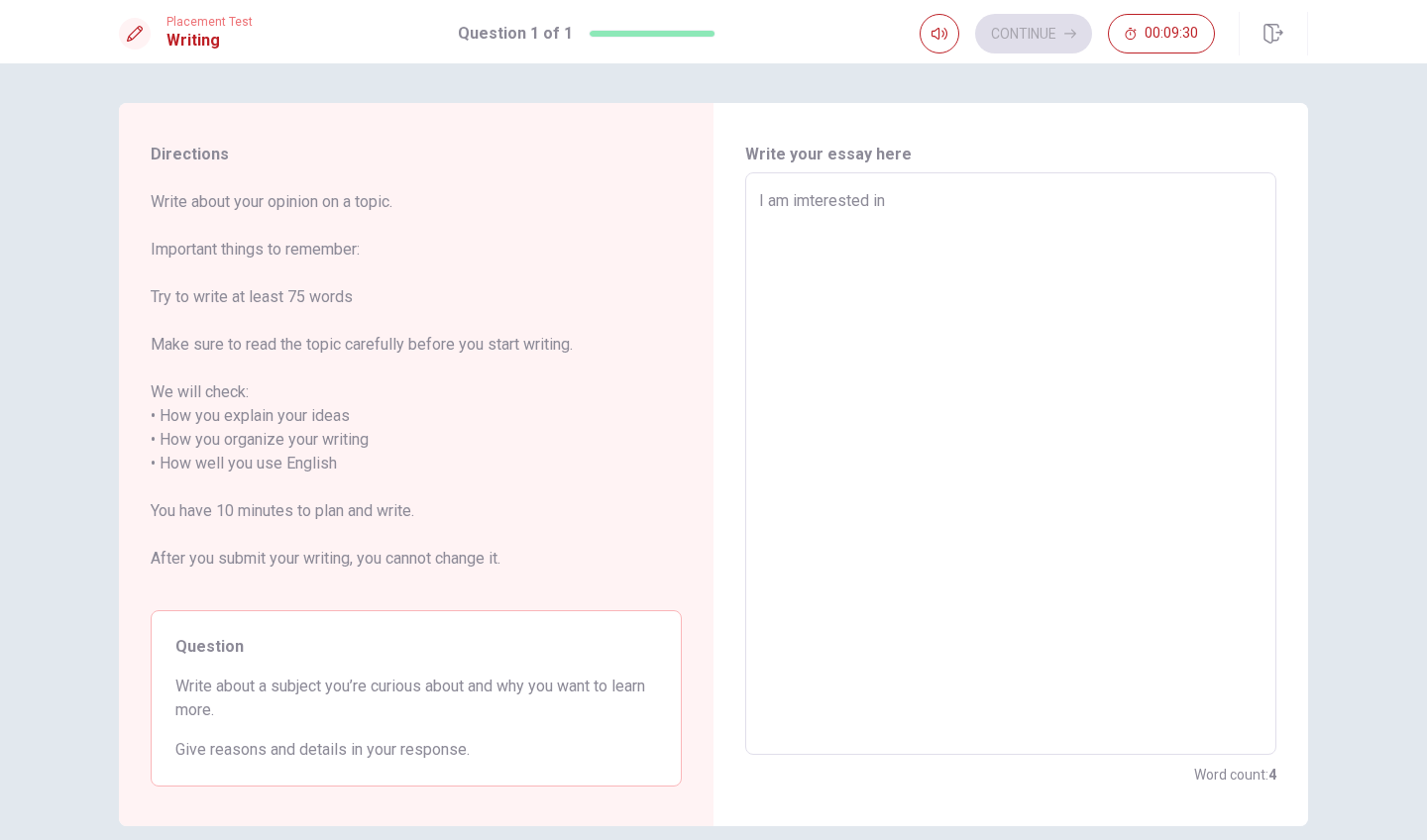 type on "I am imterested in E" 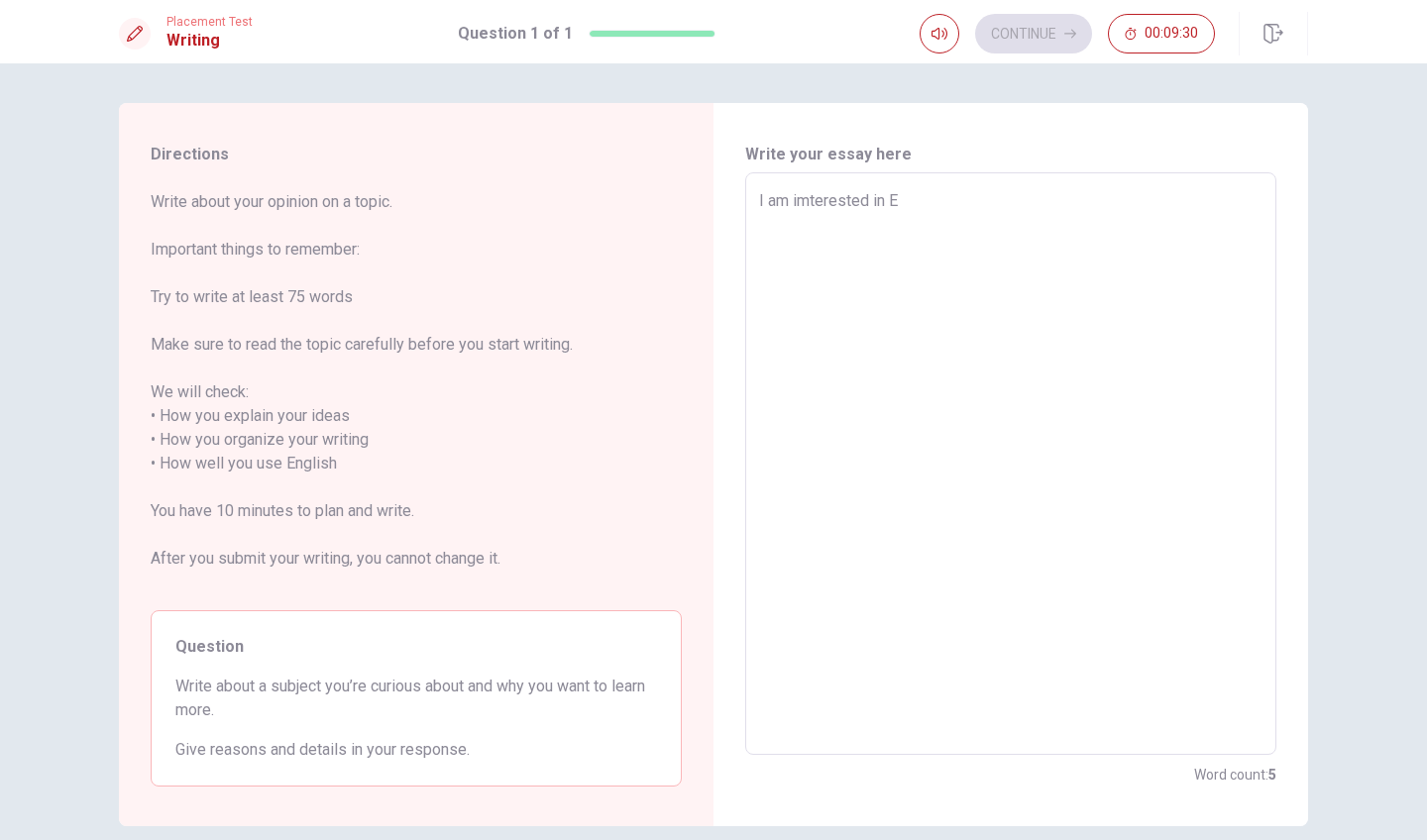 type on "x" 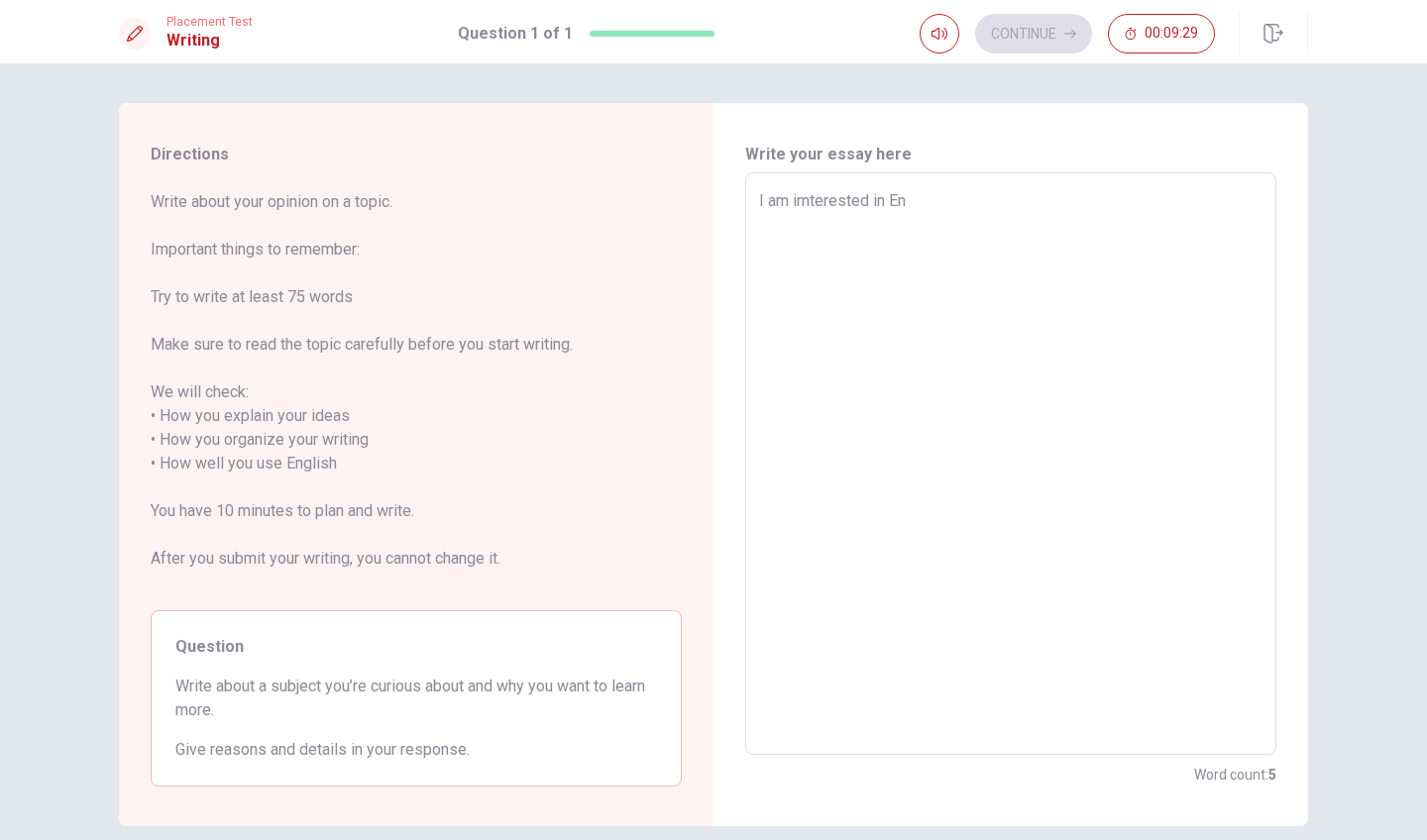 type on "x" 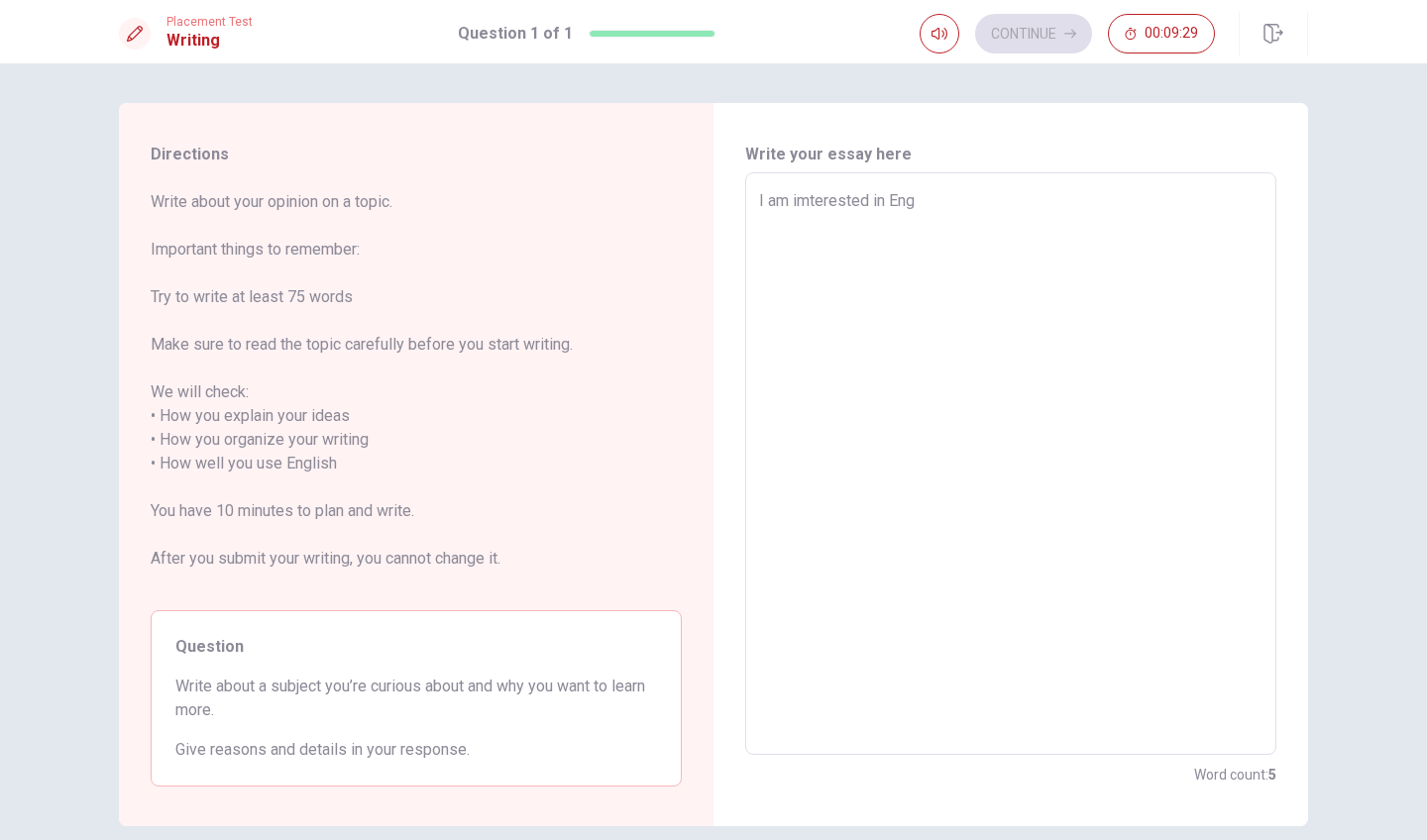type on "x" 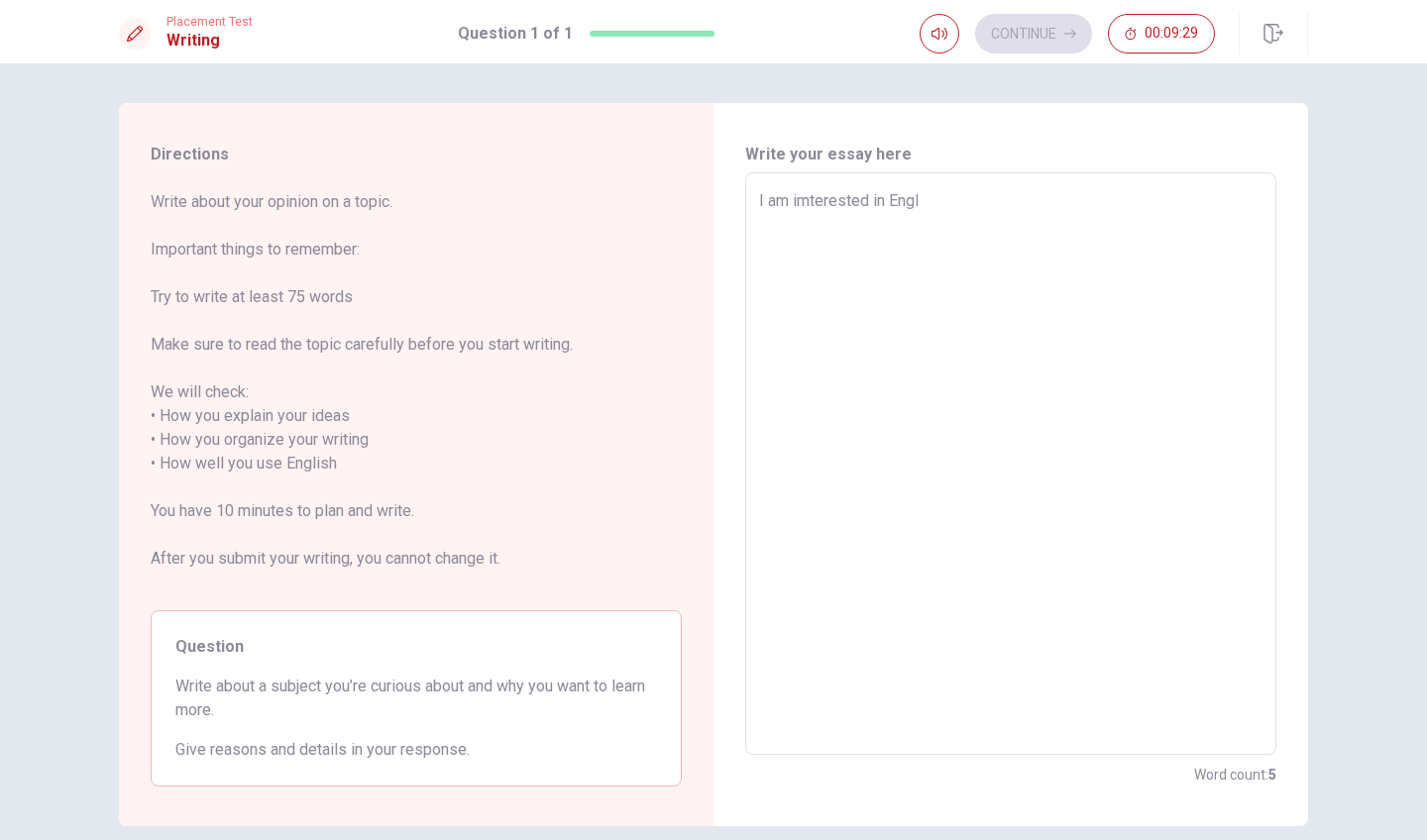 type on "x" 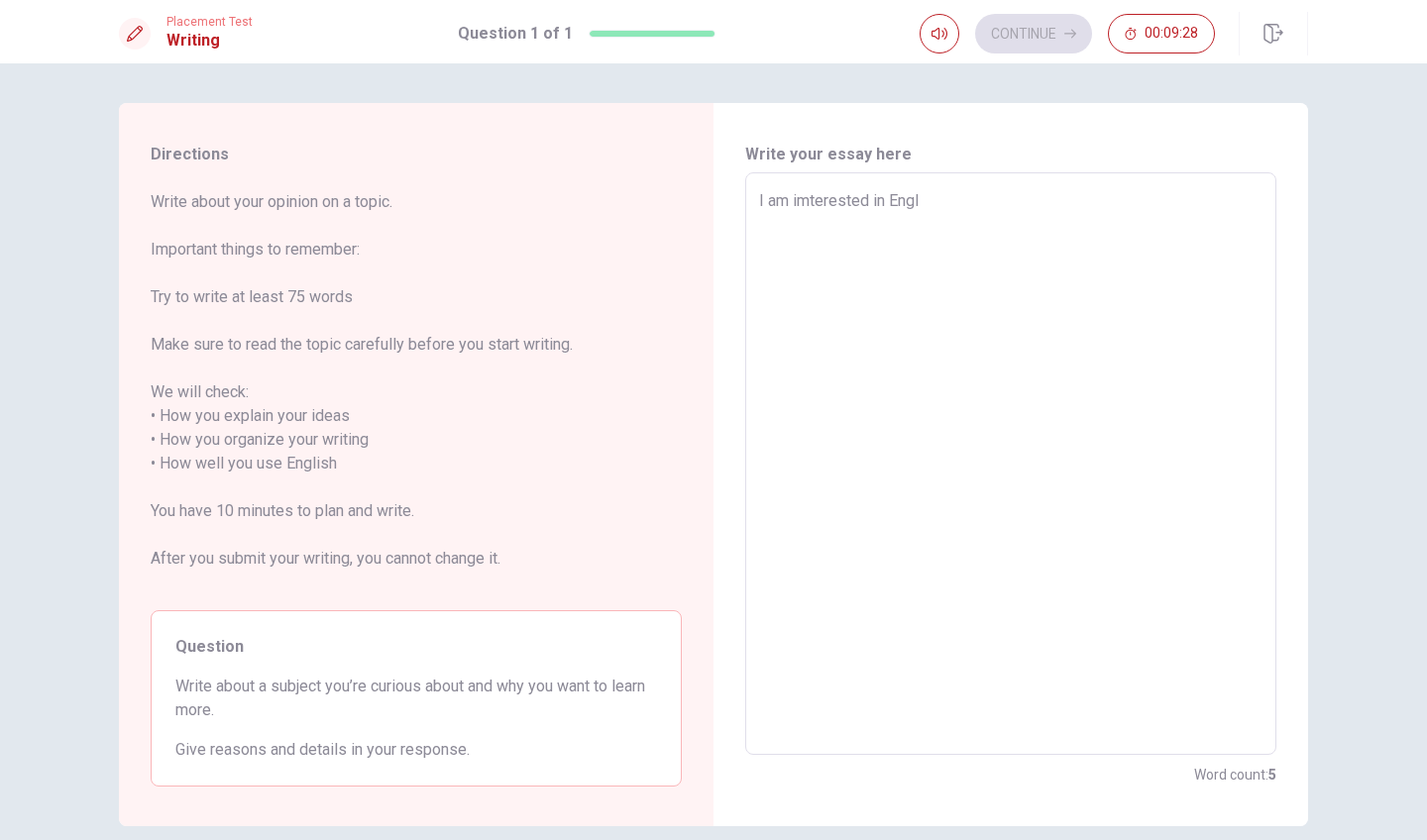 type on "I am imterested in English, because I want to work in airport.In the international airport, there are many people who go to a lot of place.
To speak them, I should bacome speaking English .Especially,I want to ba a pilot.I have to  pass a lot of test.Of course, English is included in this test.In order to success this test,I would like to try hard to study English.If I can speak E" 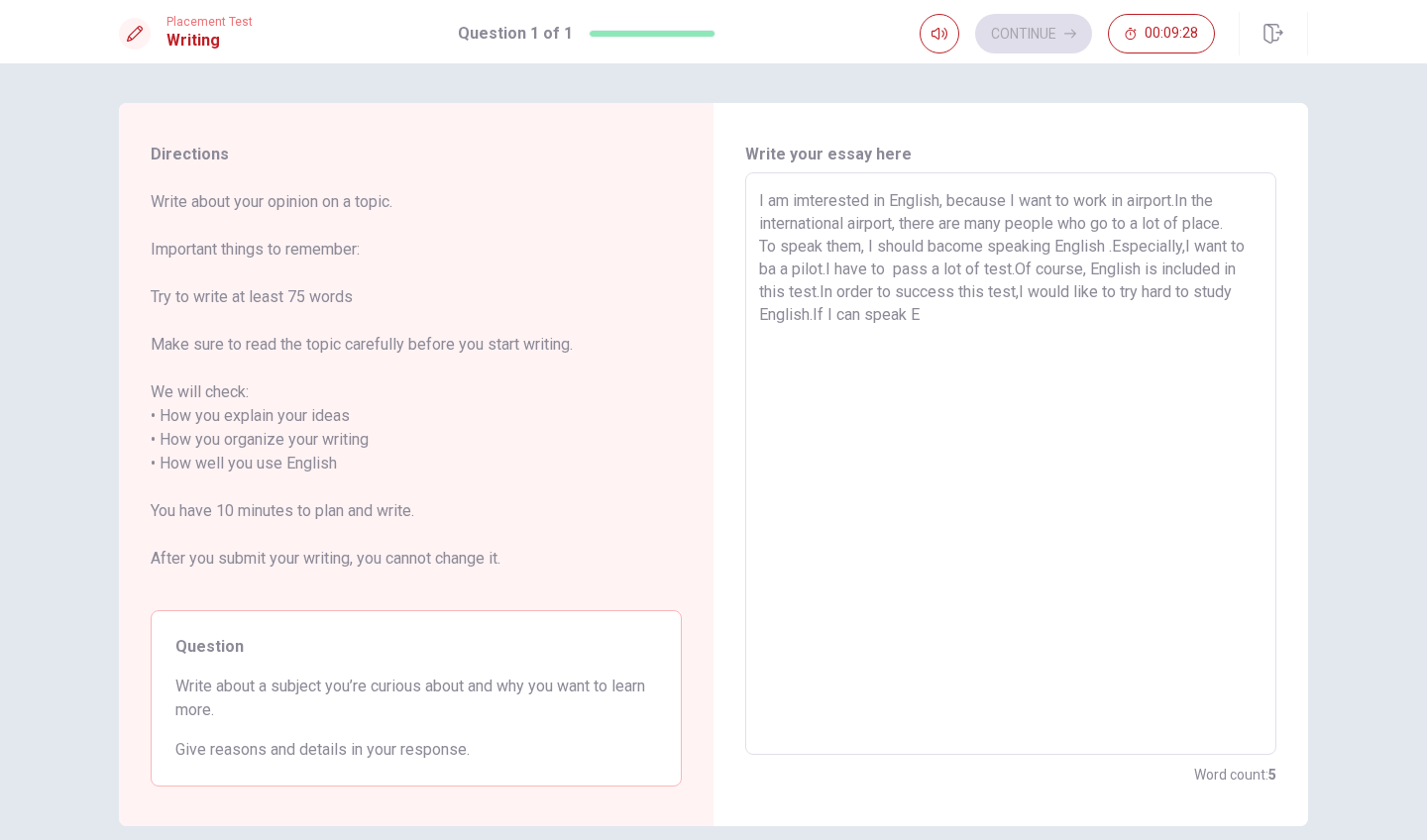 type on "x" 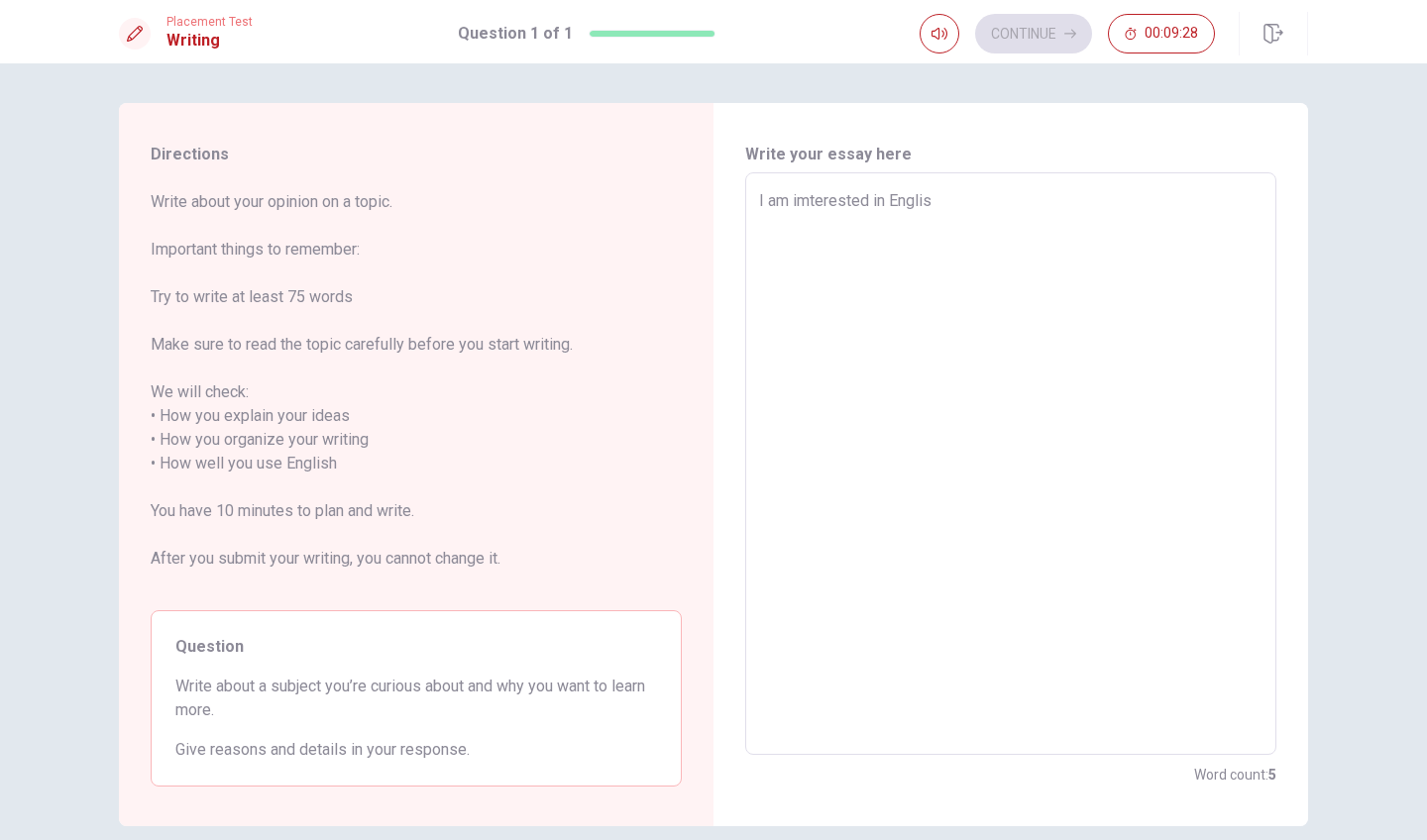 type on "x" 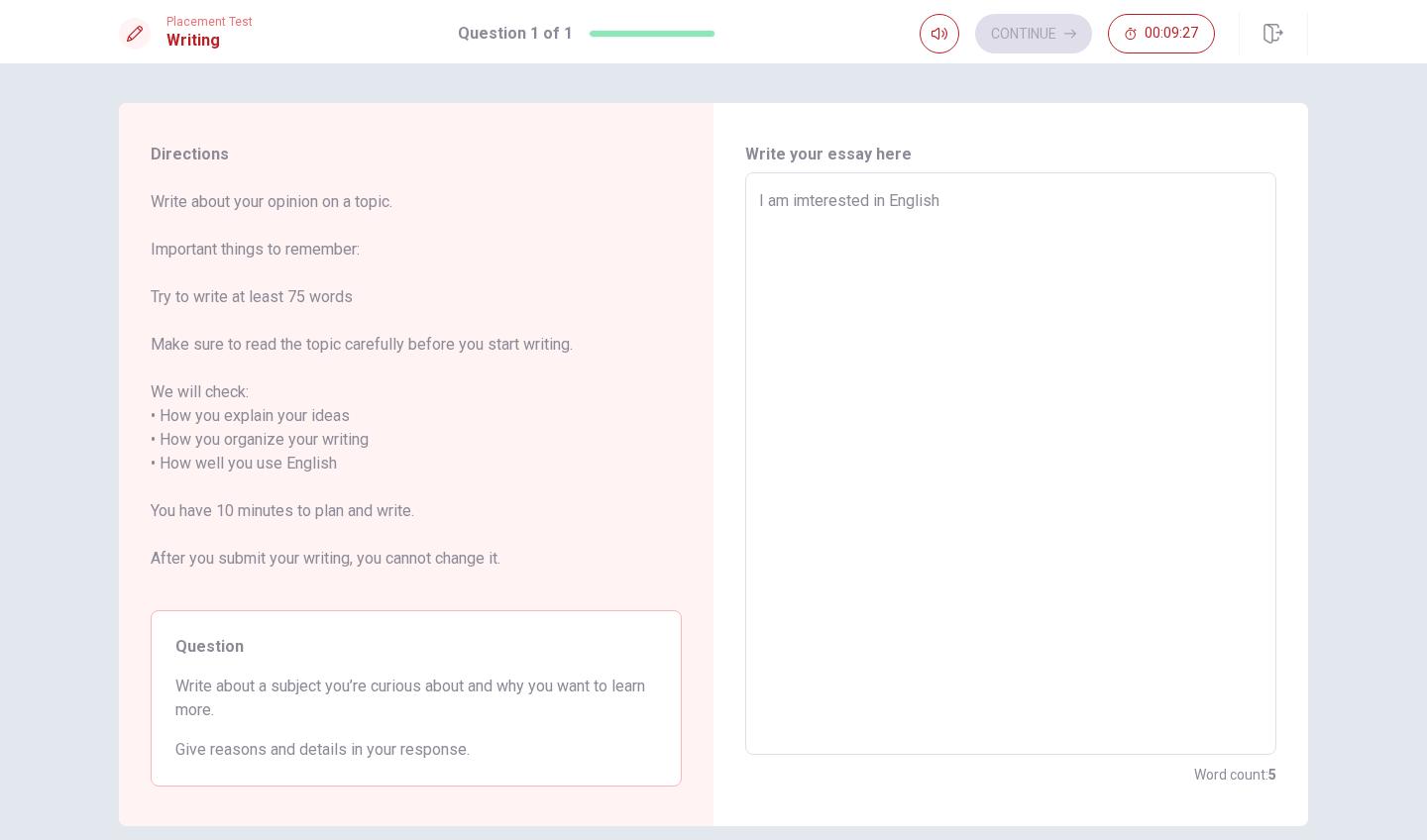 type on "x" 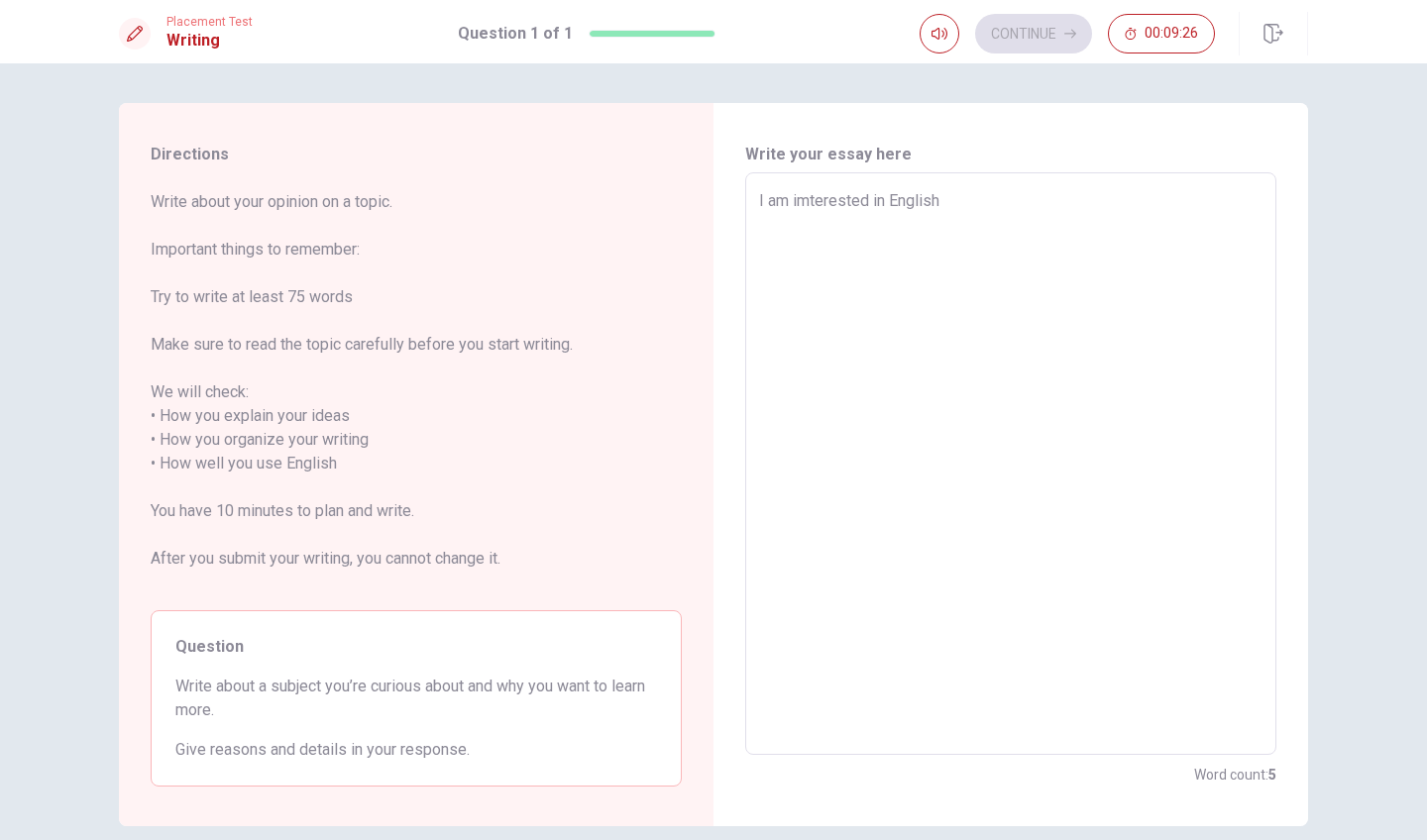 type on "I am imterested in English," 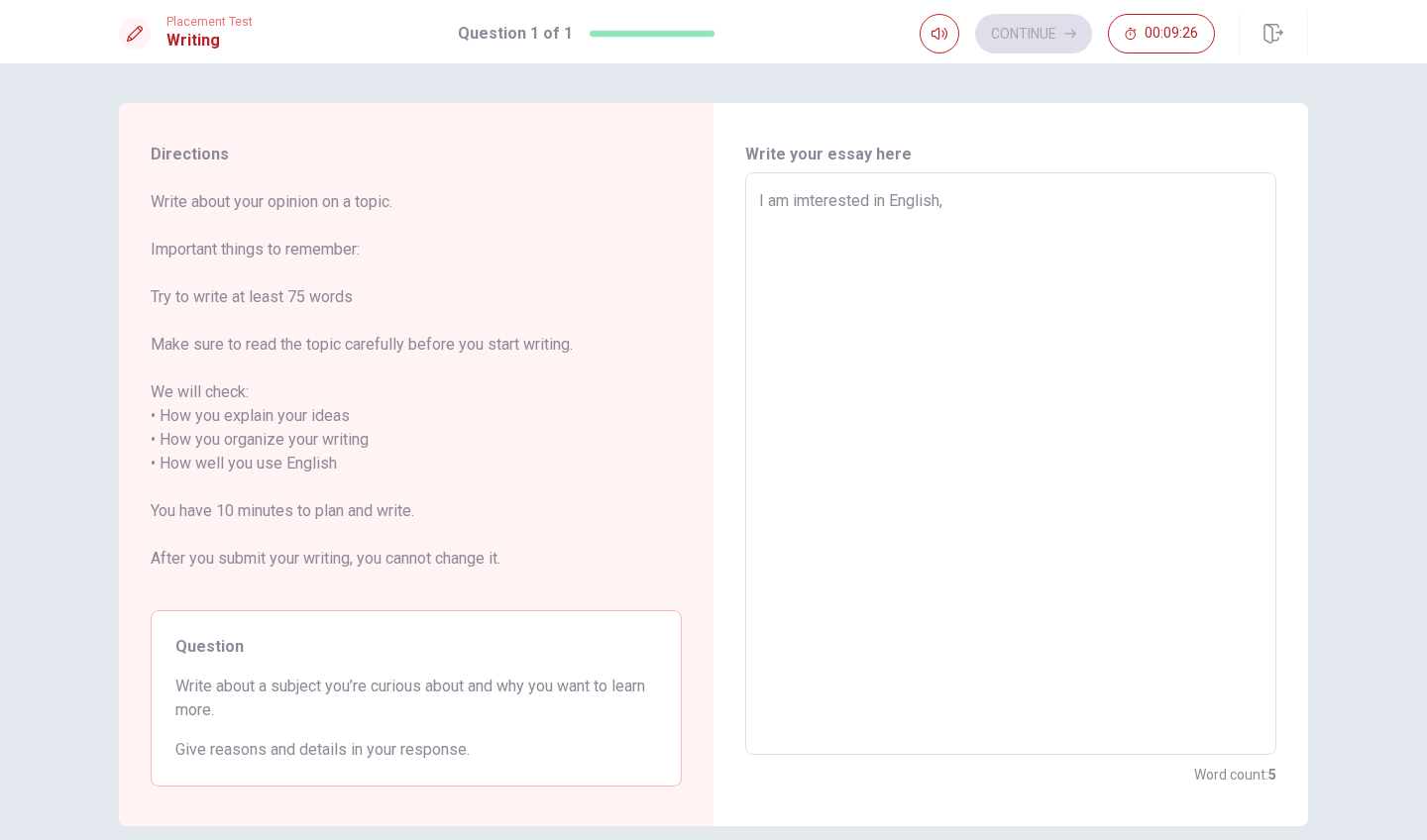 type on "x" 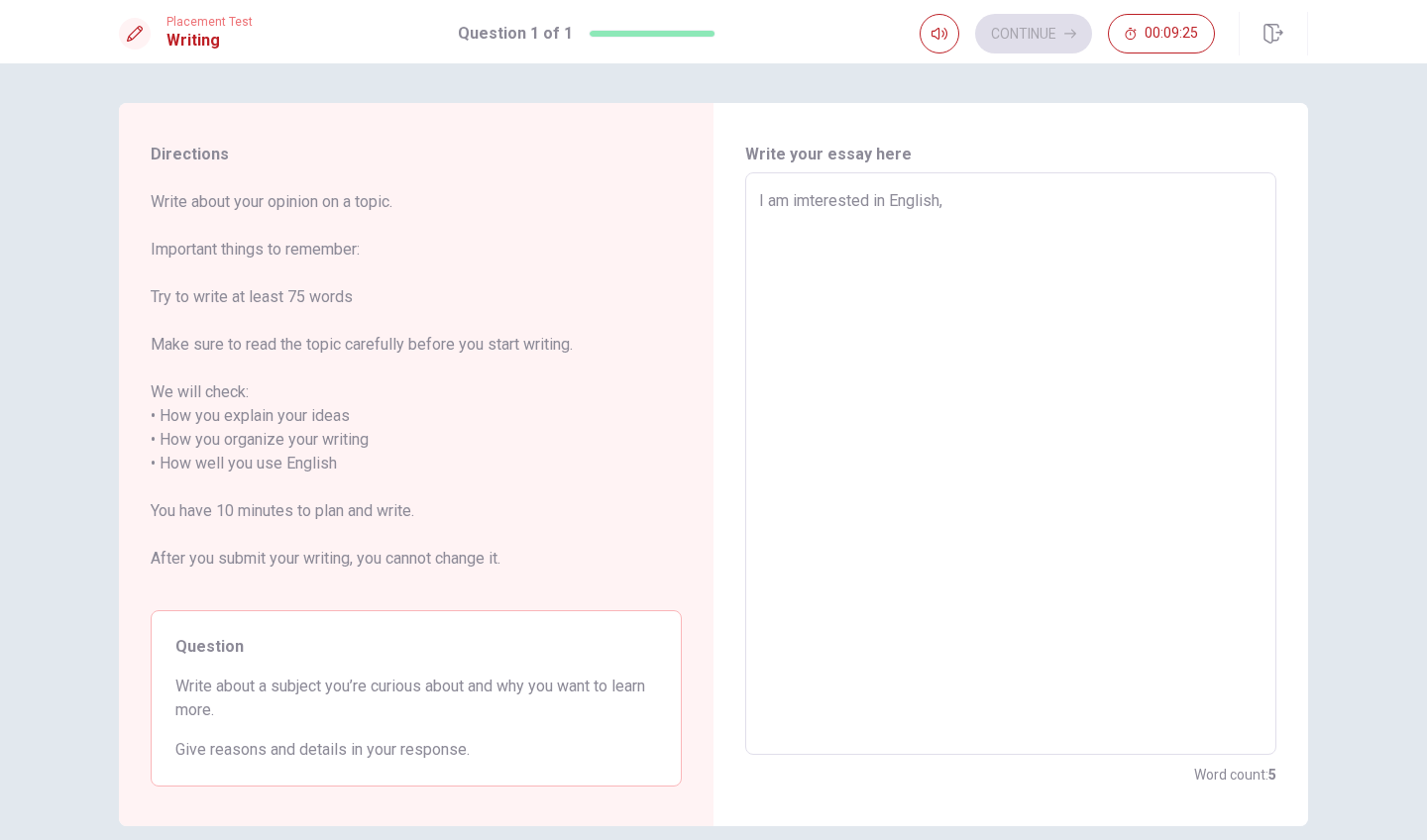 type on "I am imterested in English, b" 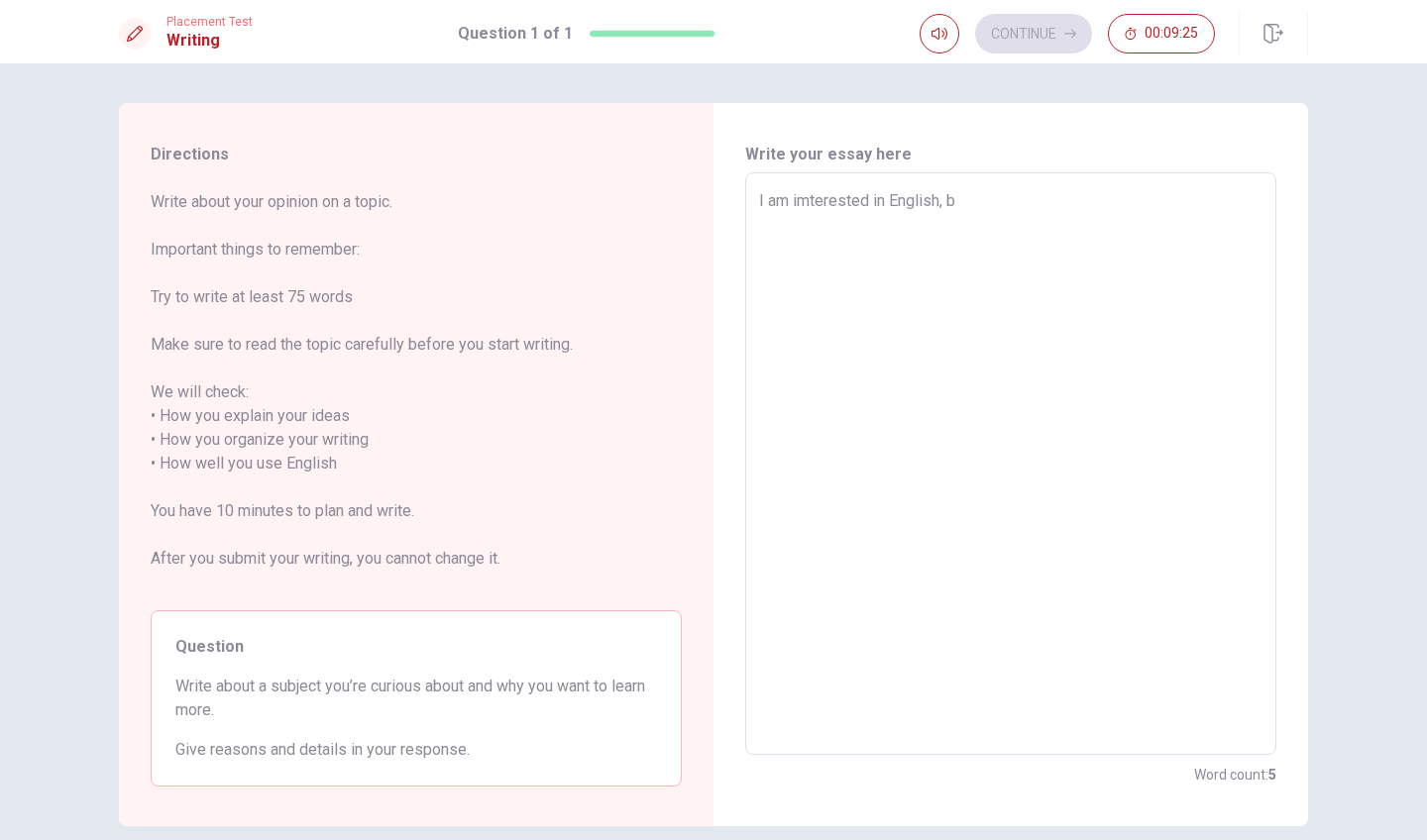 type on "x" 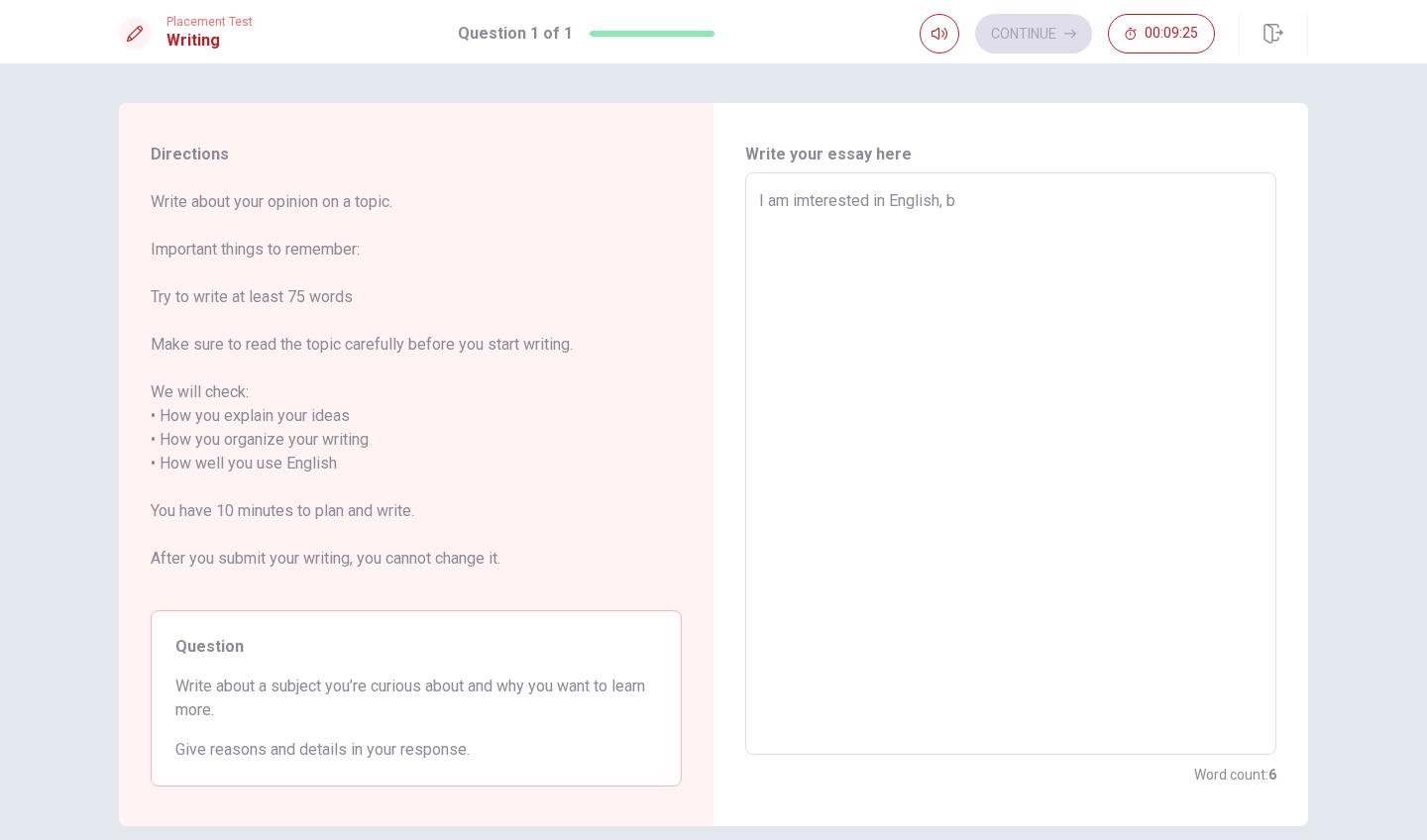 type on "I am imterested in English, be" 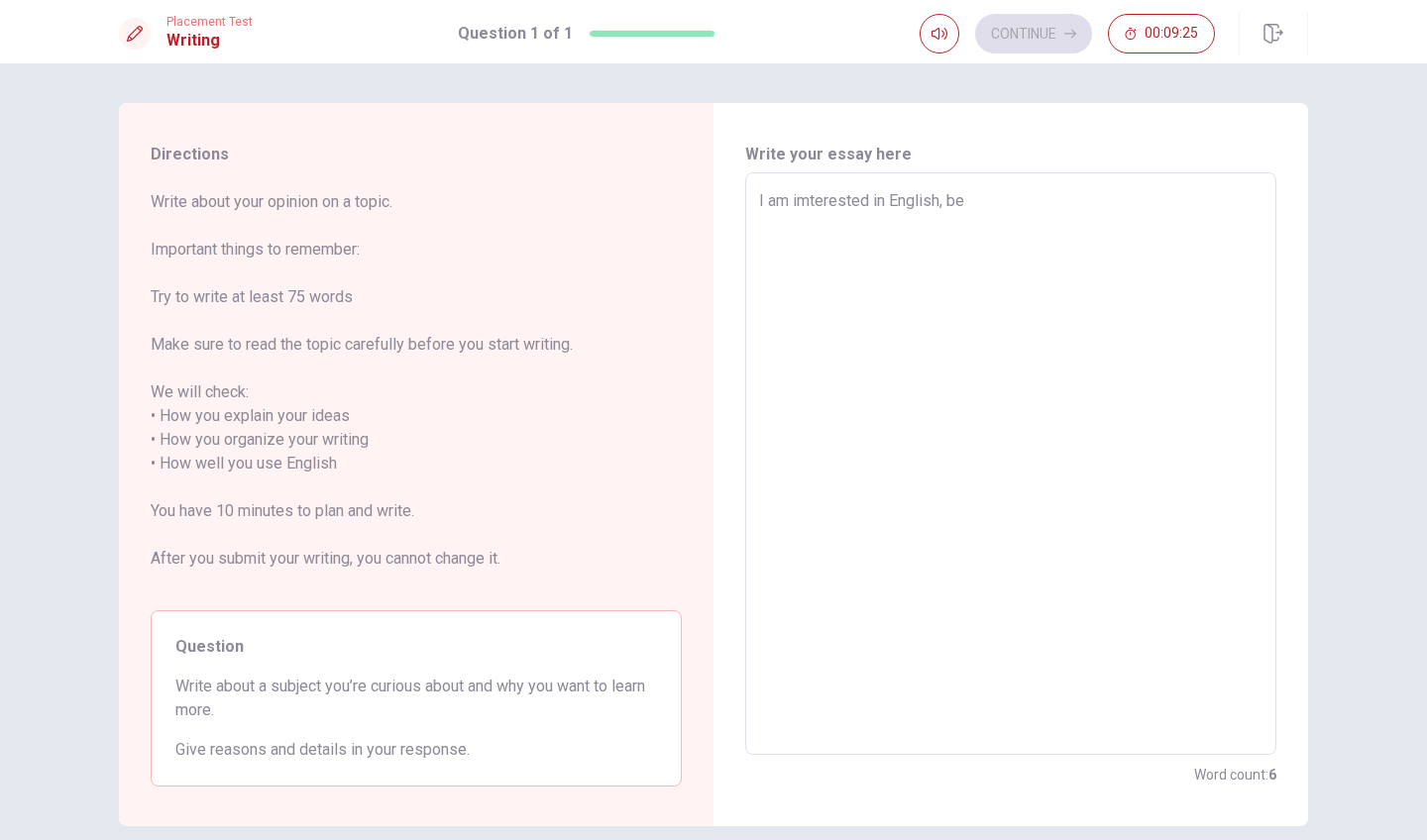 type on "x" 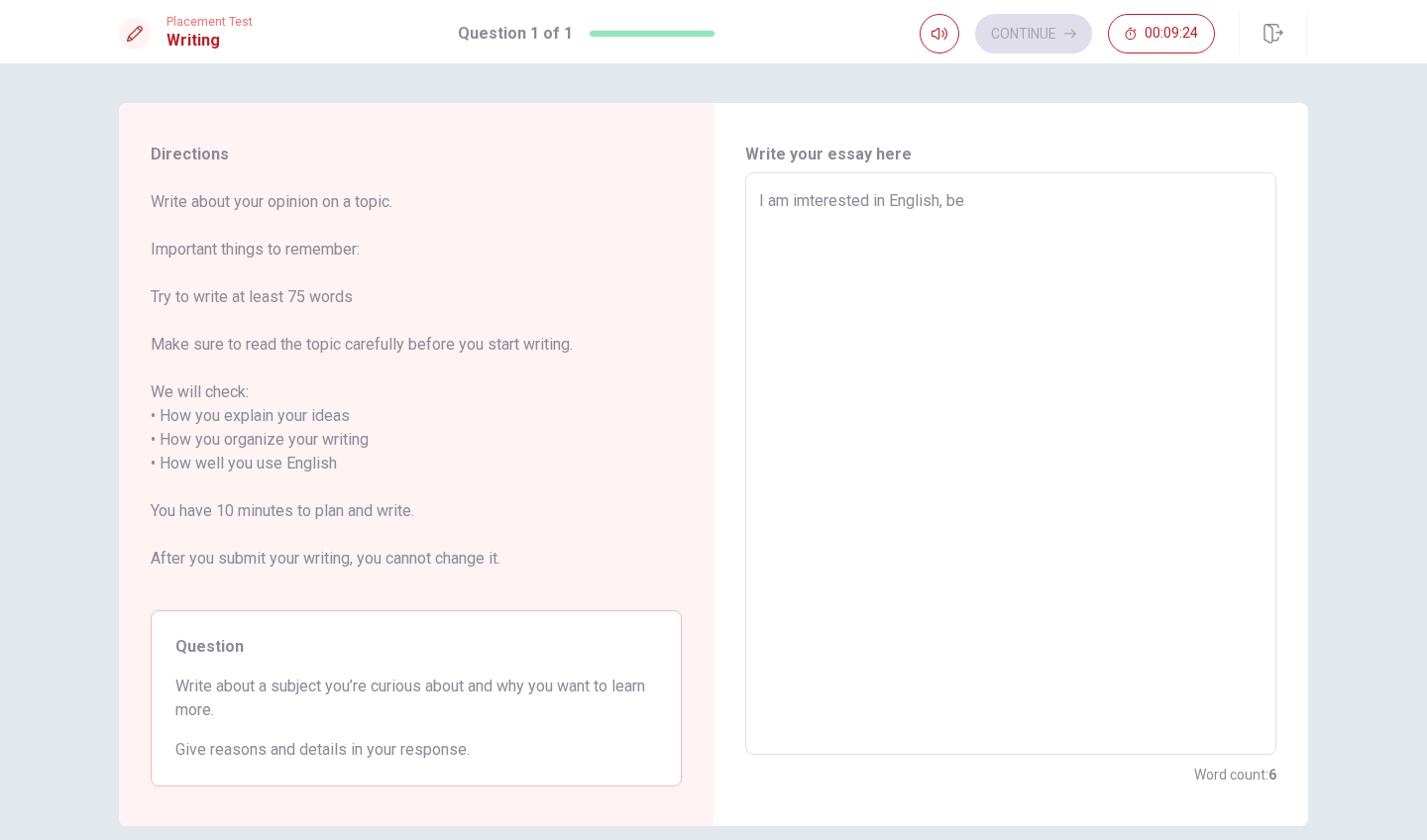 type on "I am imterested in English, bec" 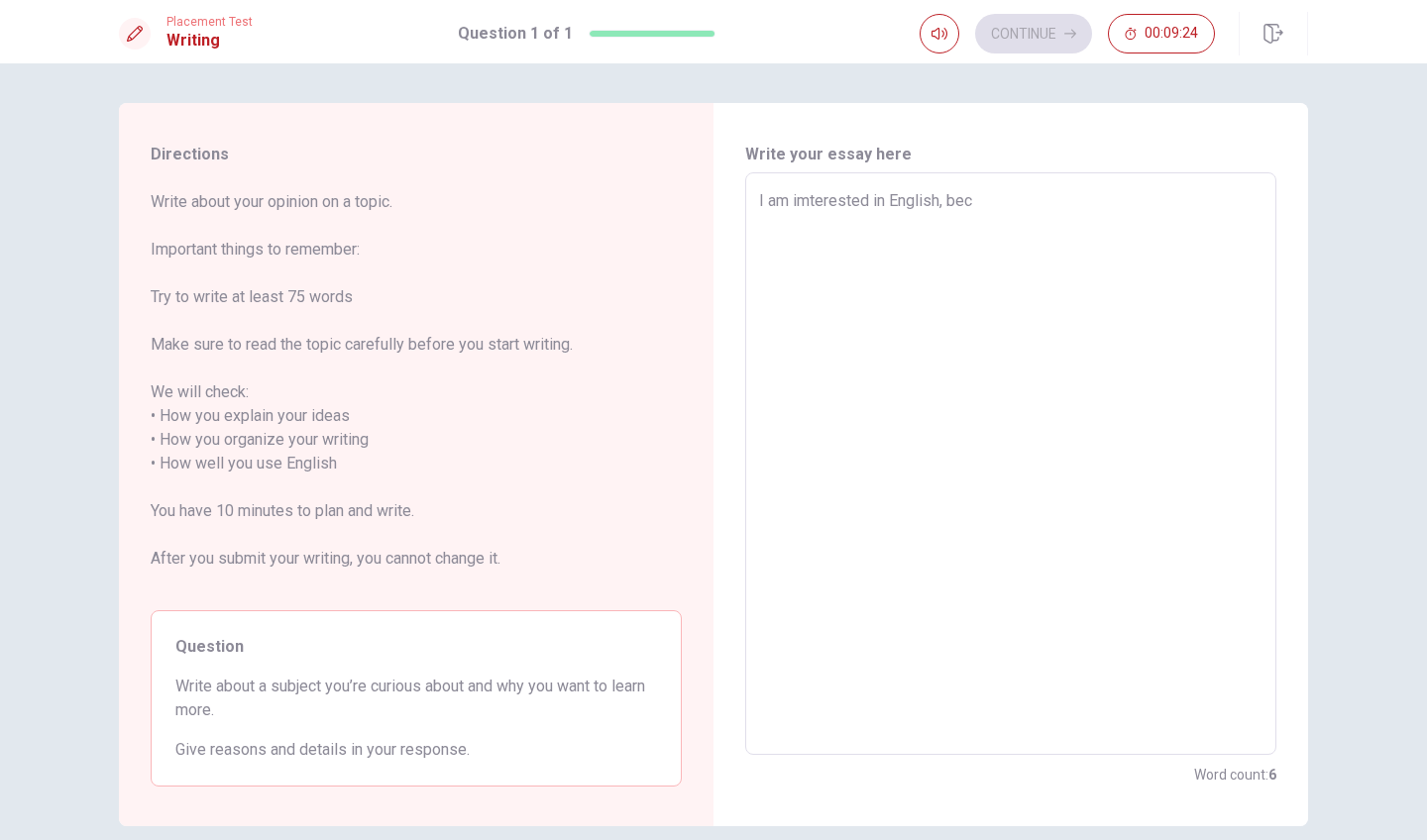 type on "x" 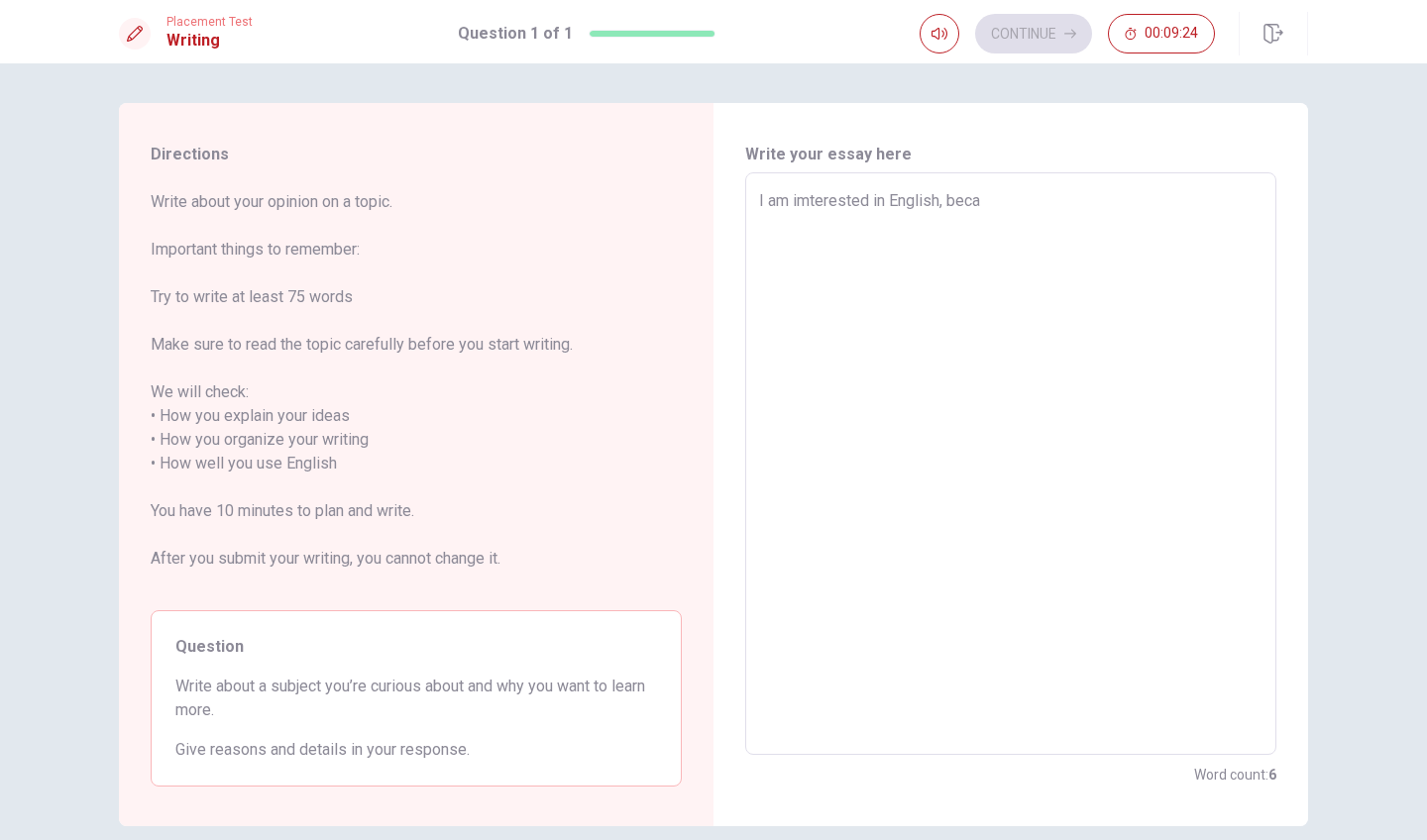 type on "x" 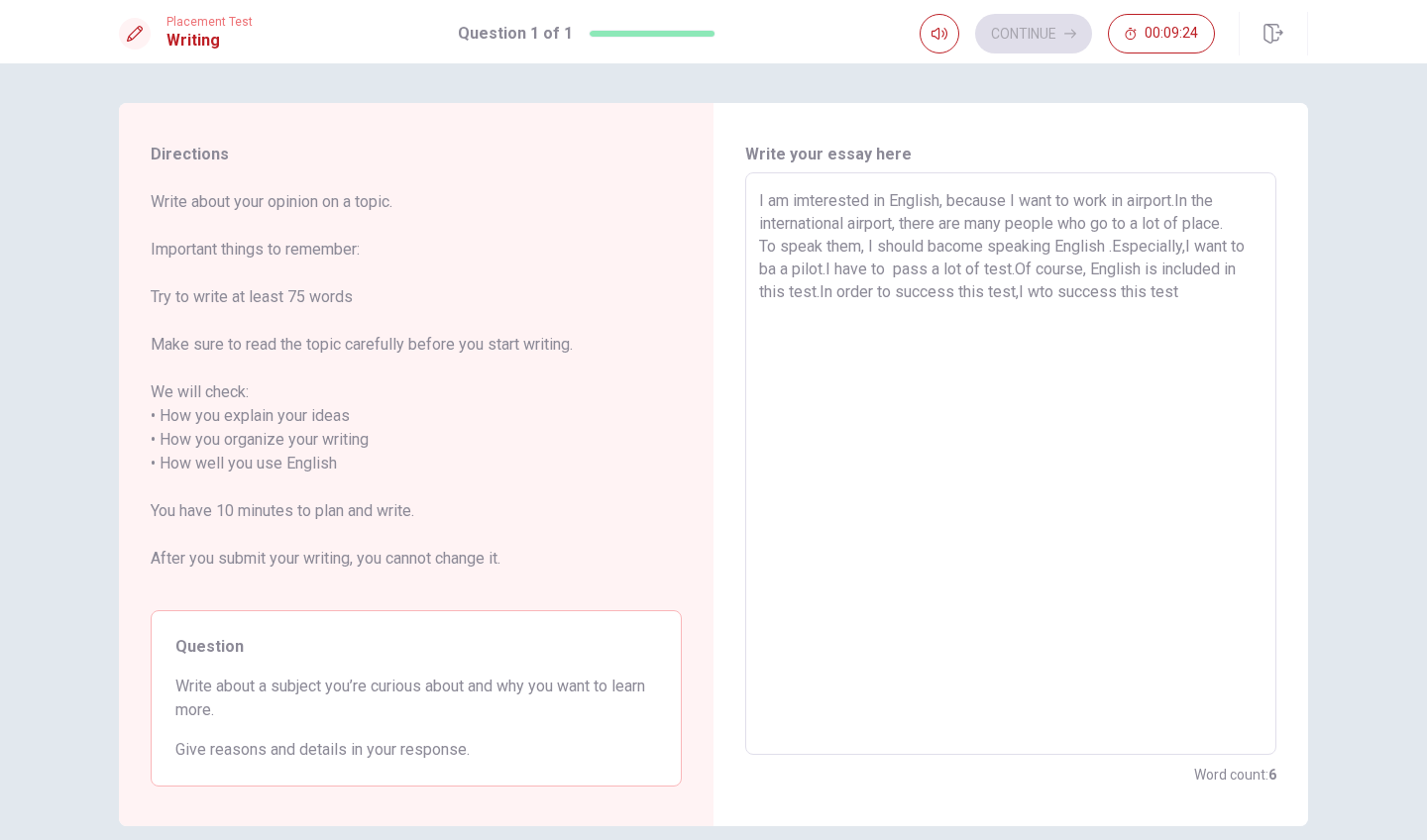 type on "x" 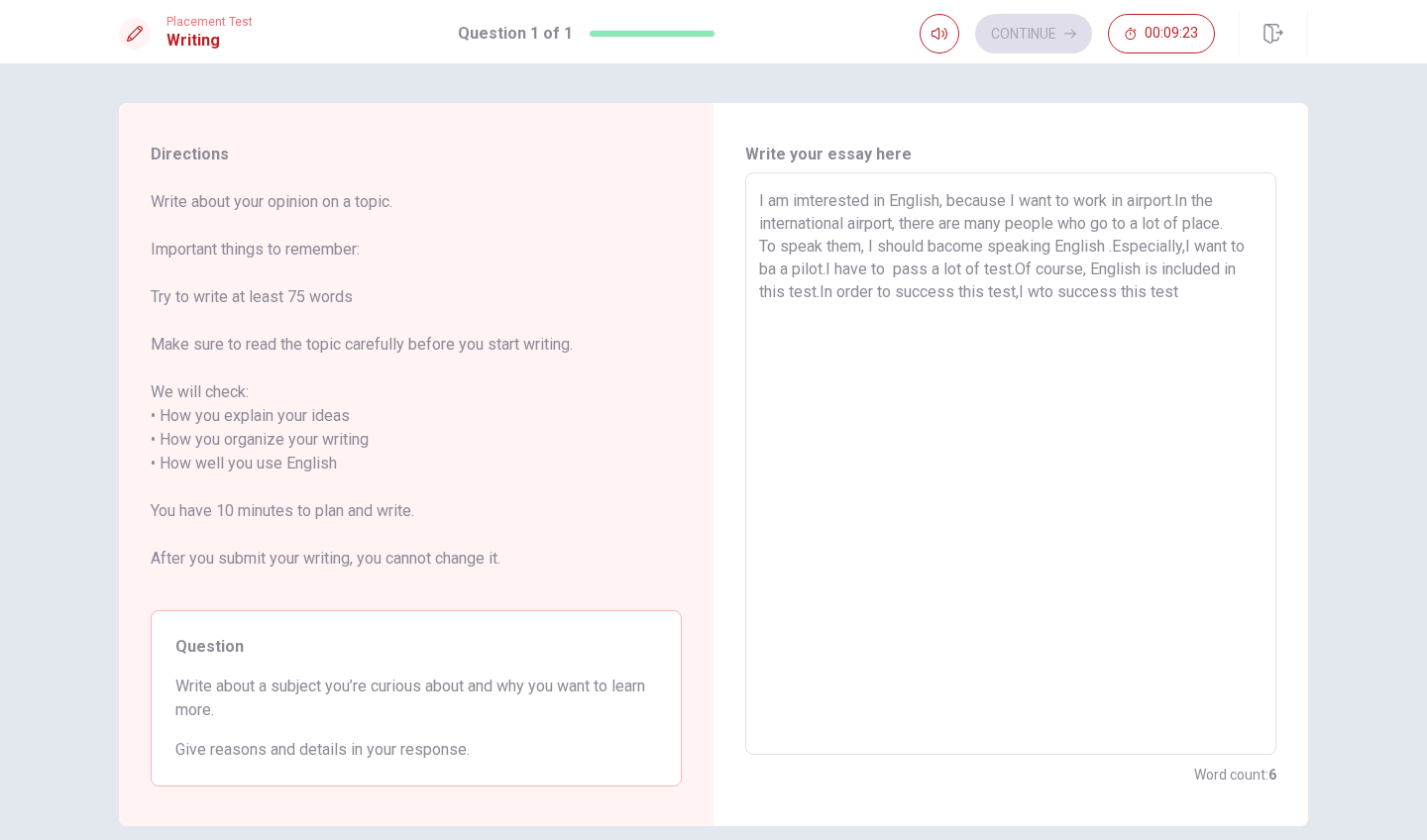 type on "I am imterested in English, becaus" 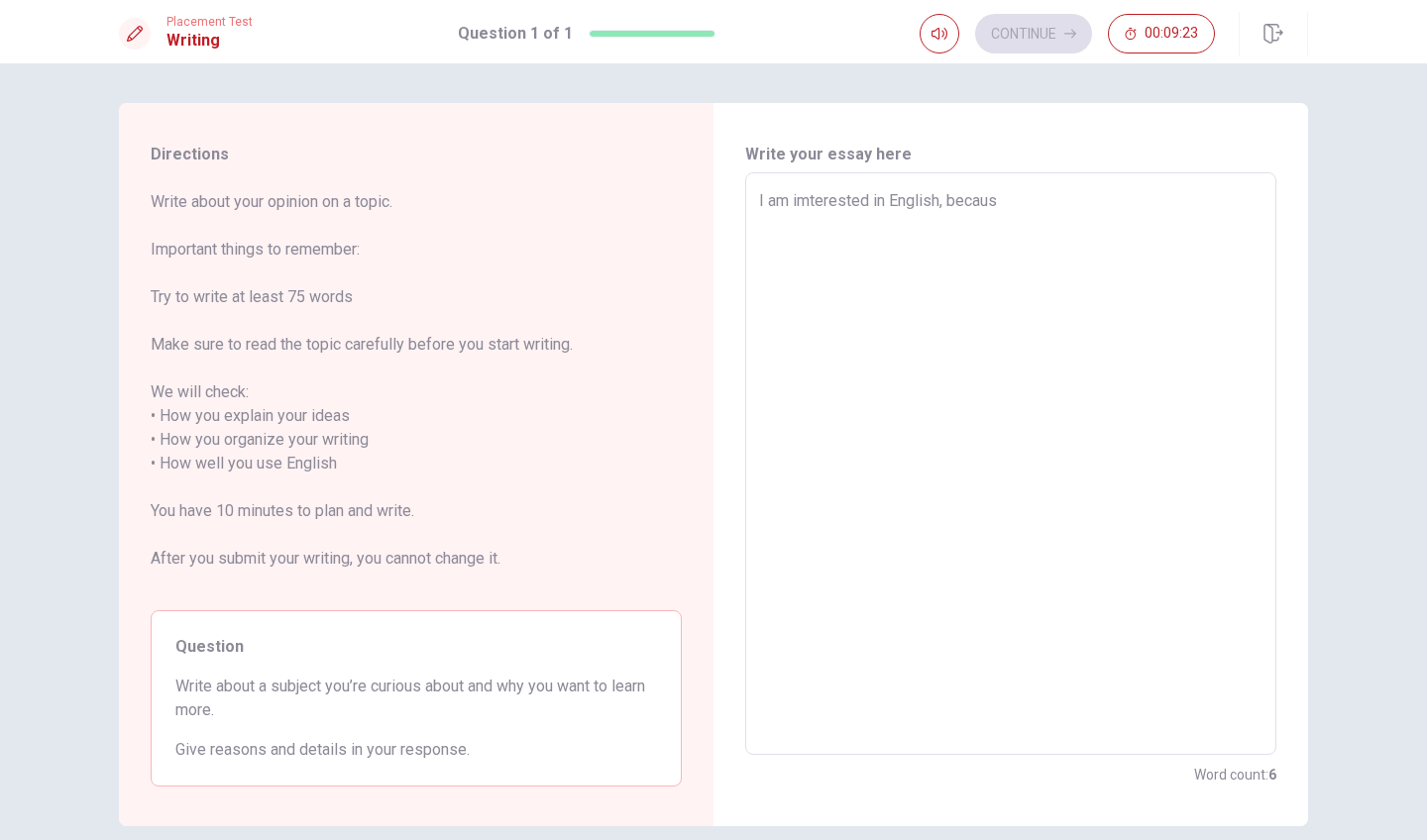 type on "x" 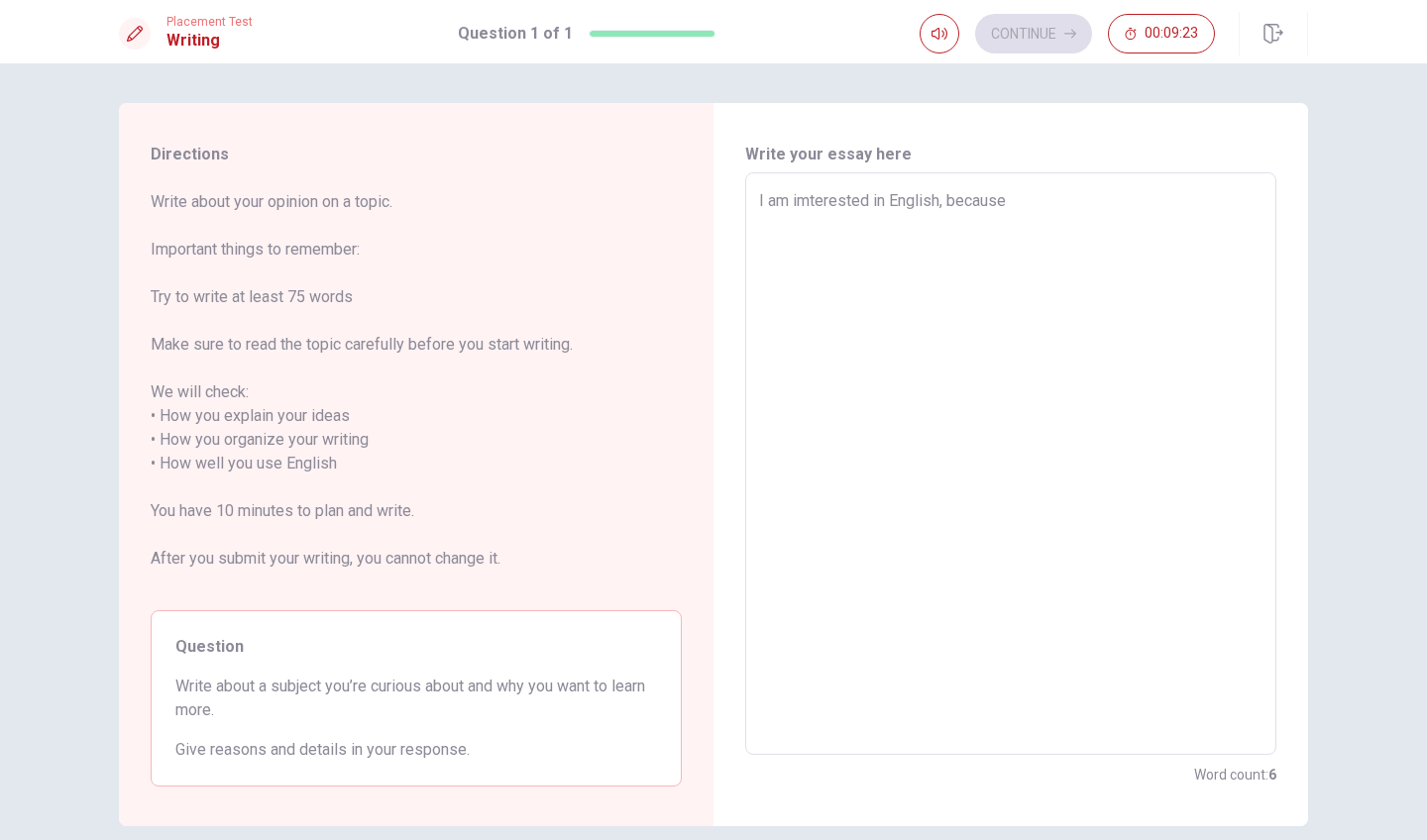 type on "x" 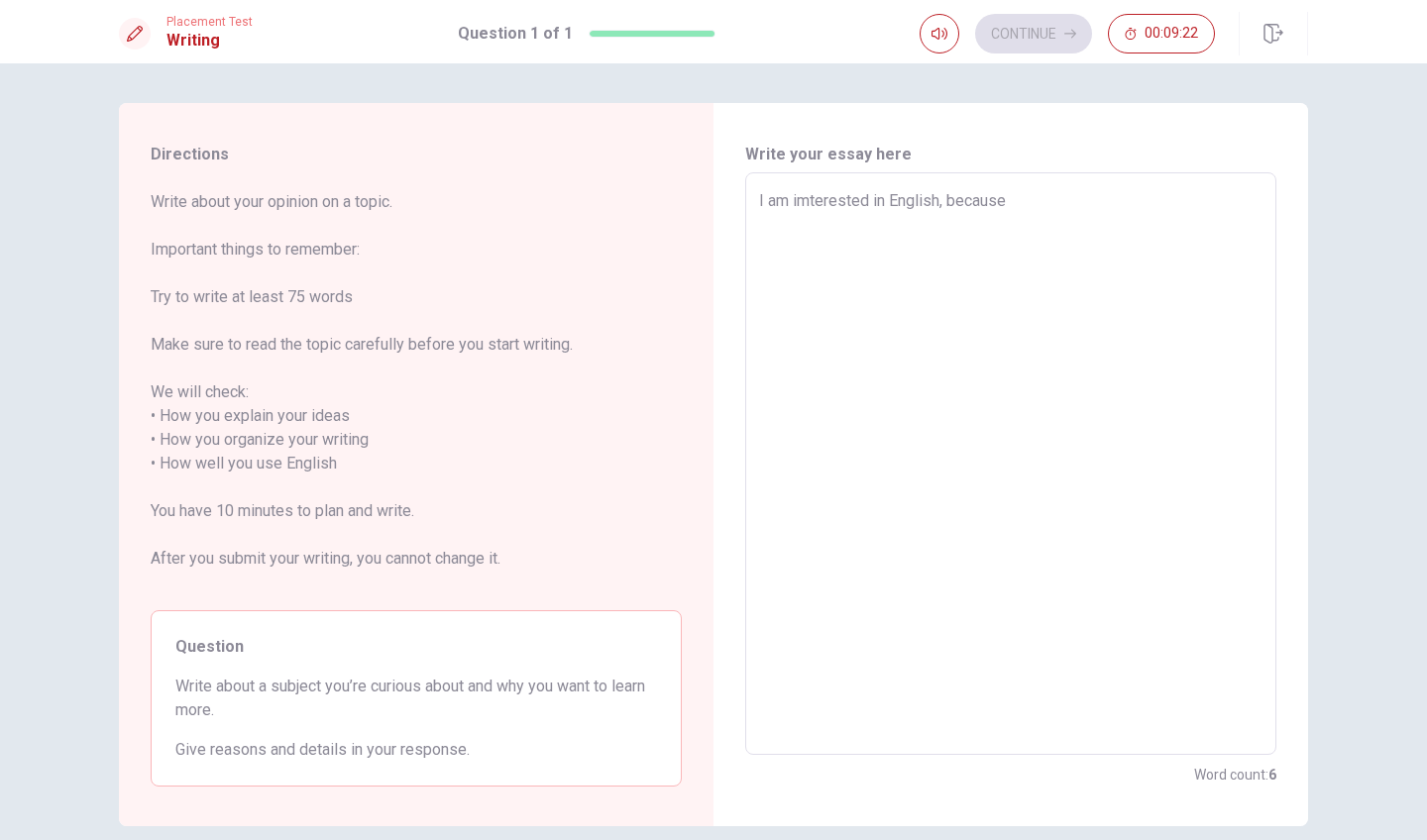 type on "I am imterested in English, because I" 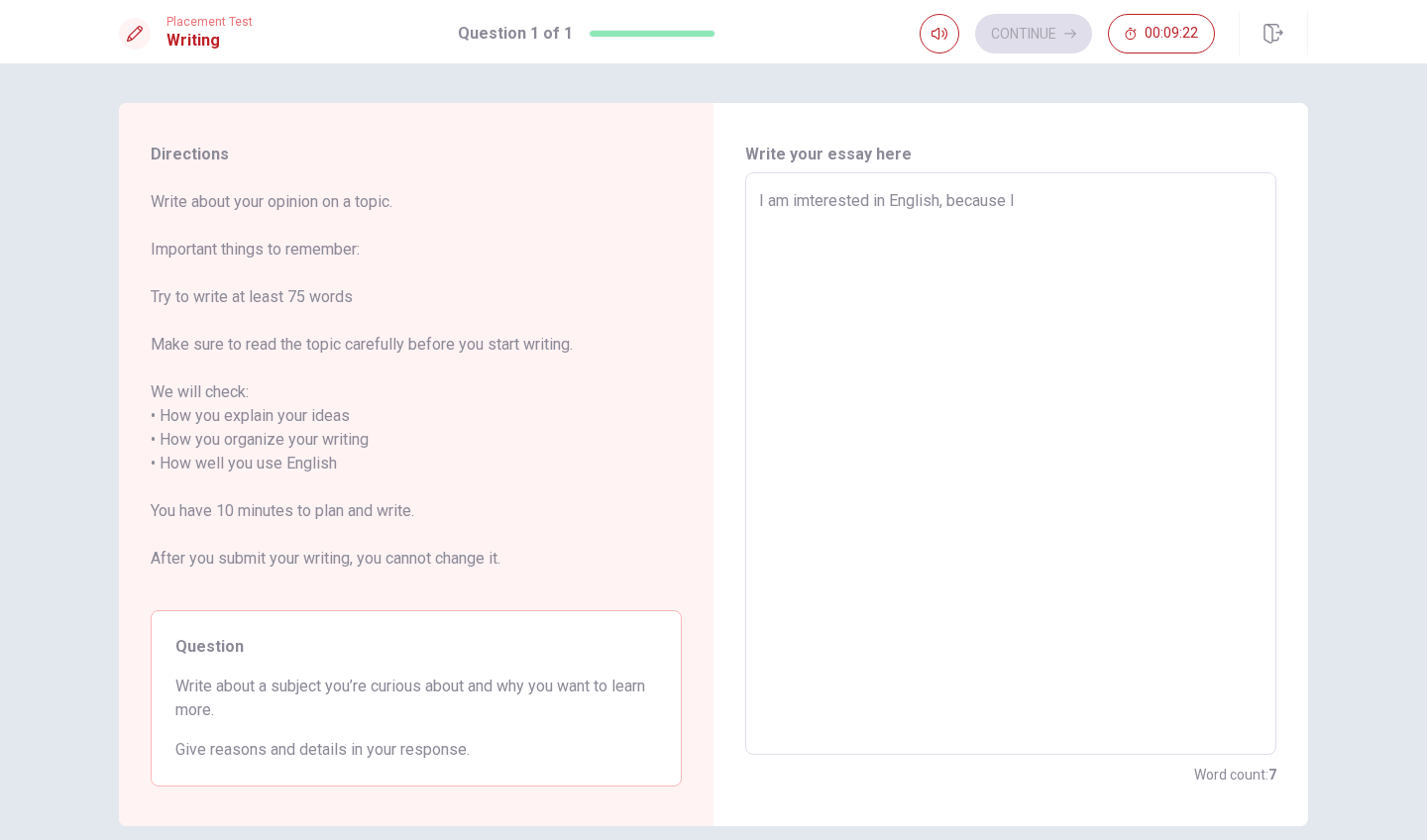 type on "x" 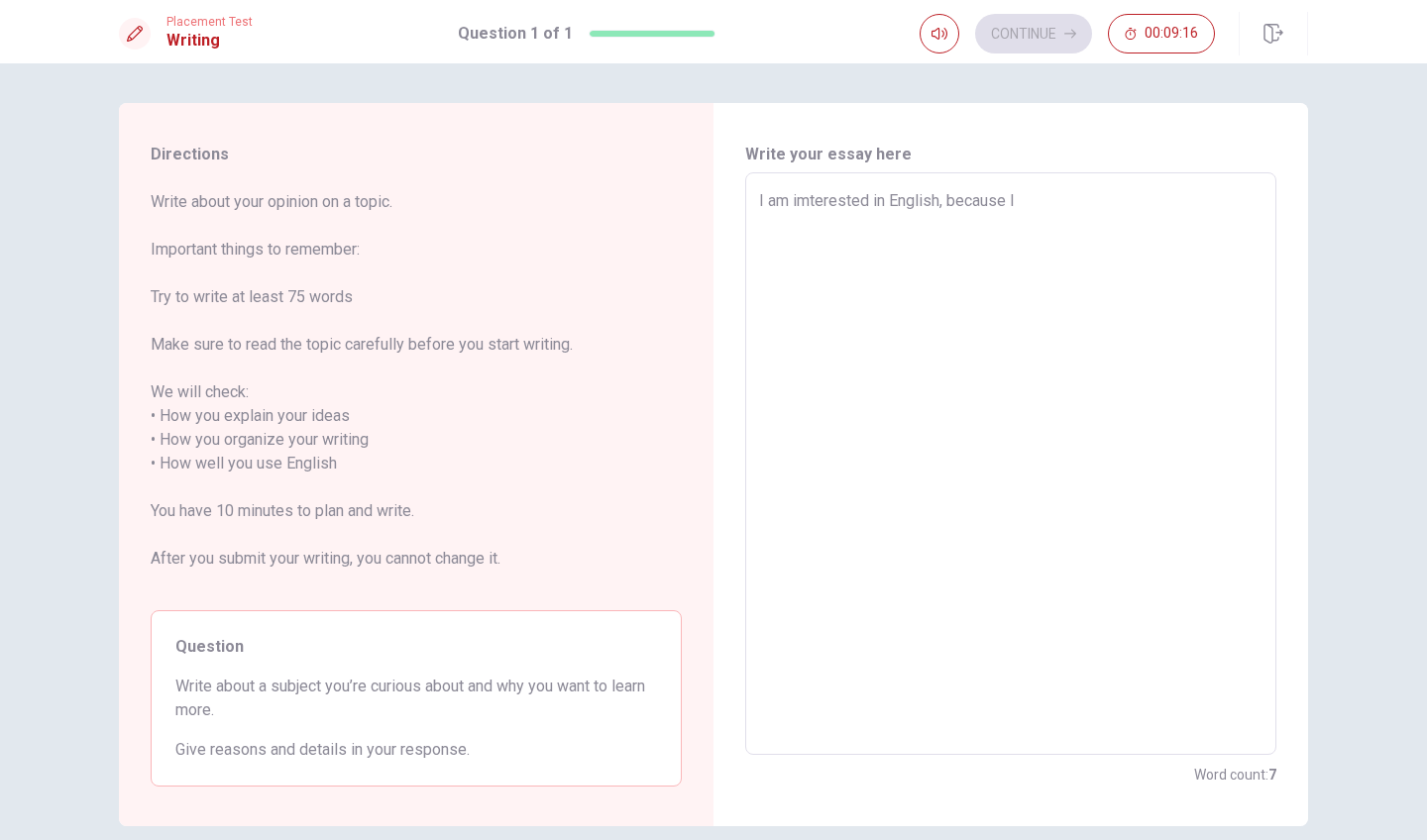 type on "x" 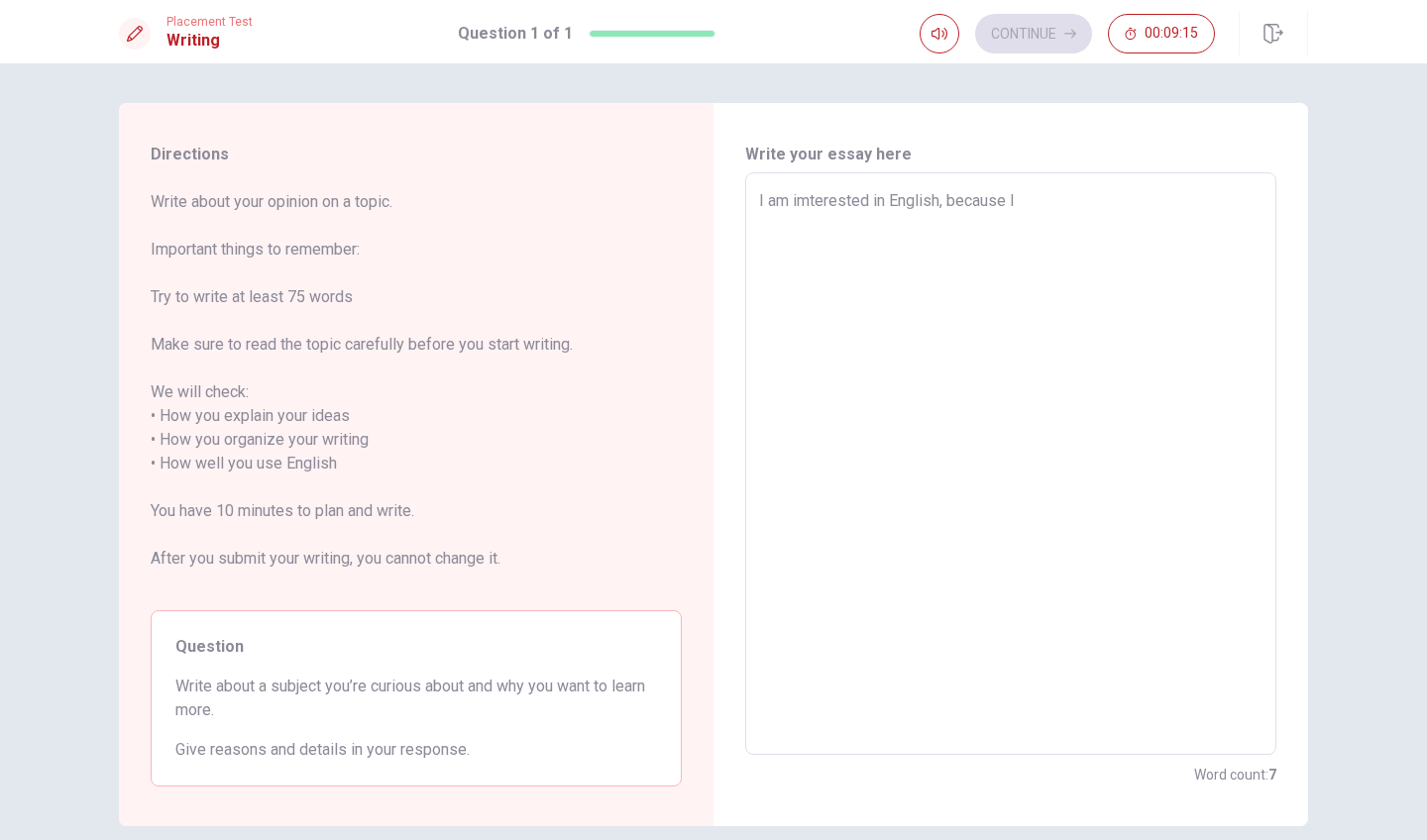 type on "I am imterested in English, because I w" 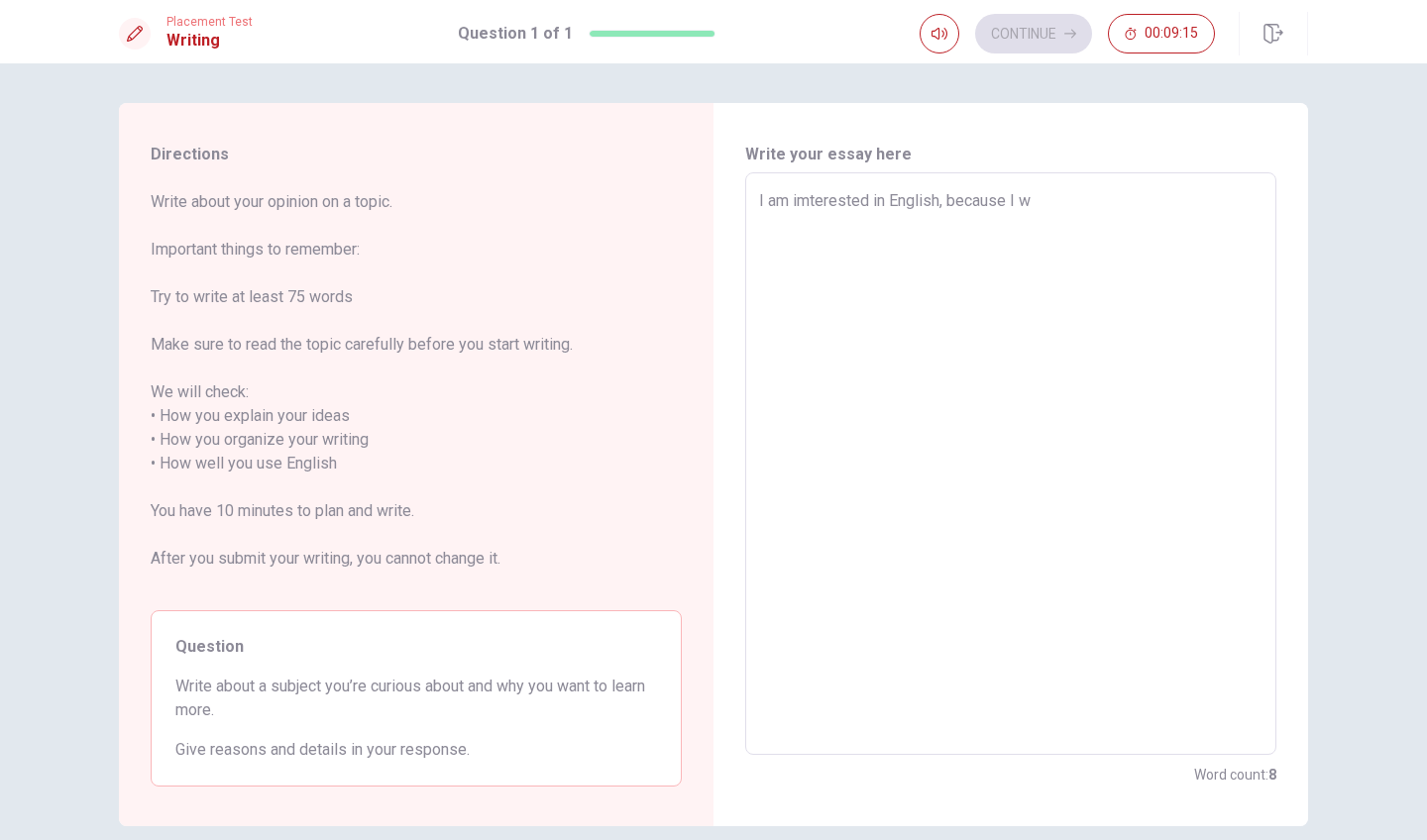 type on "x" 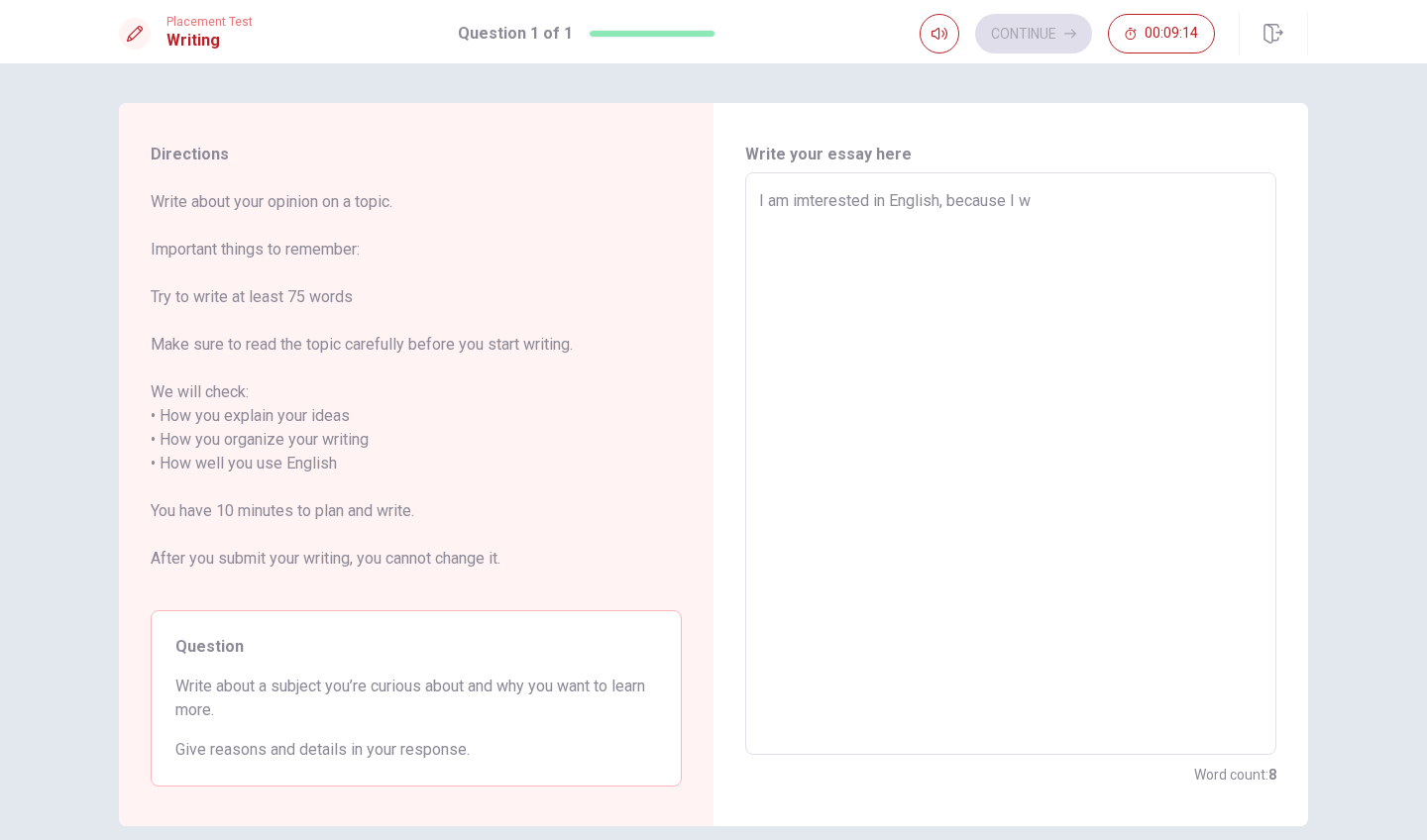 type on "I am imterested in English, because I wa" 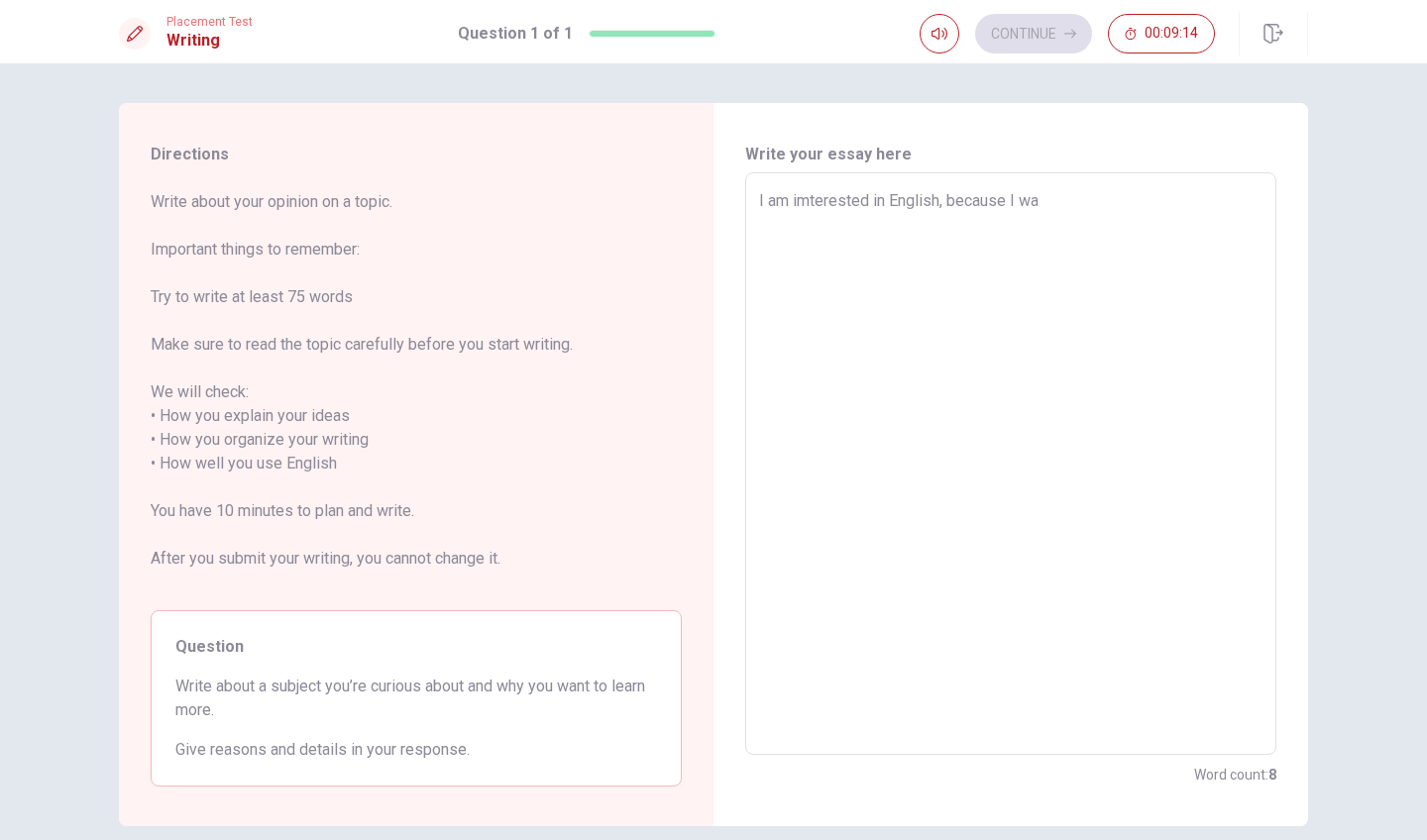 type on "x" 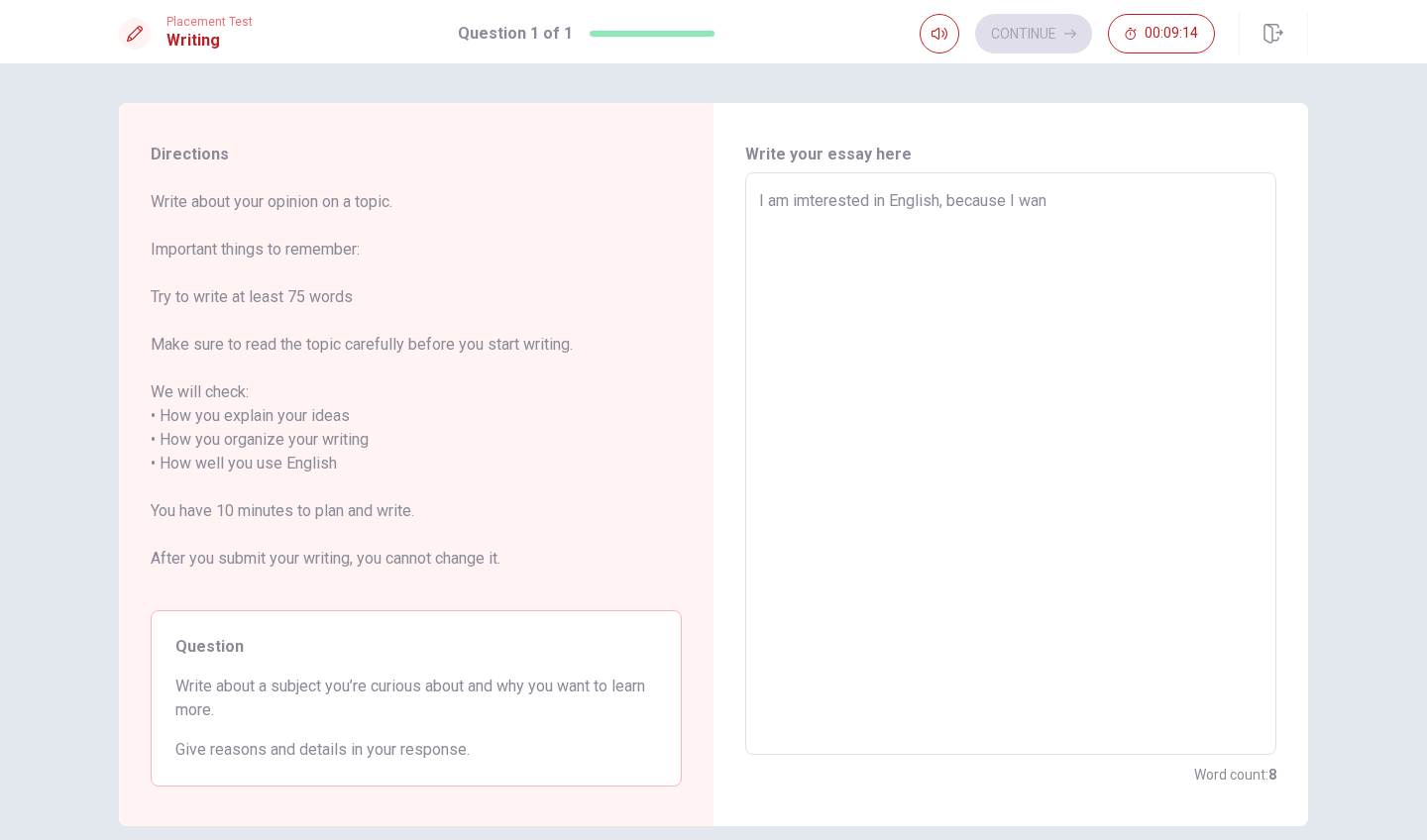 type on "x" 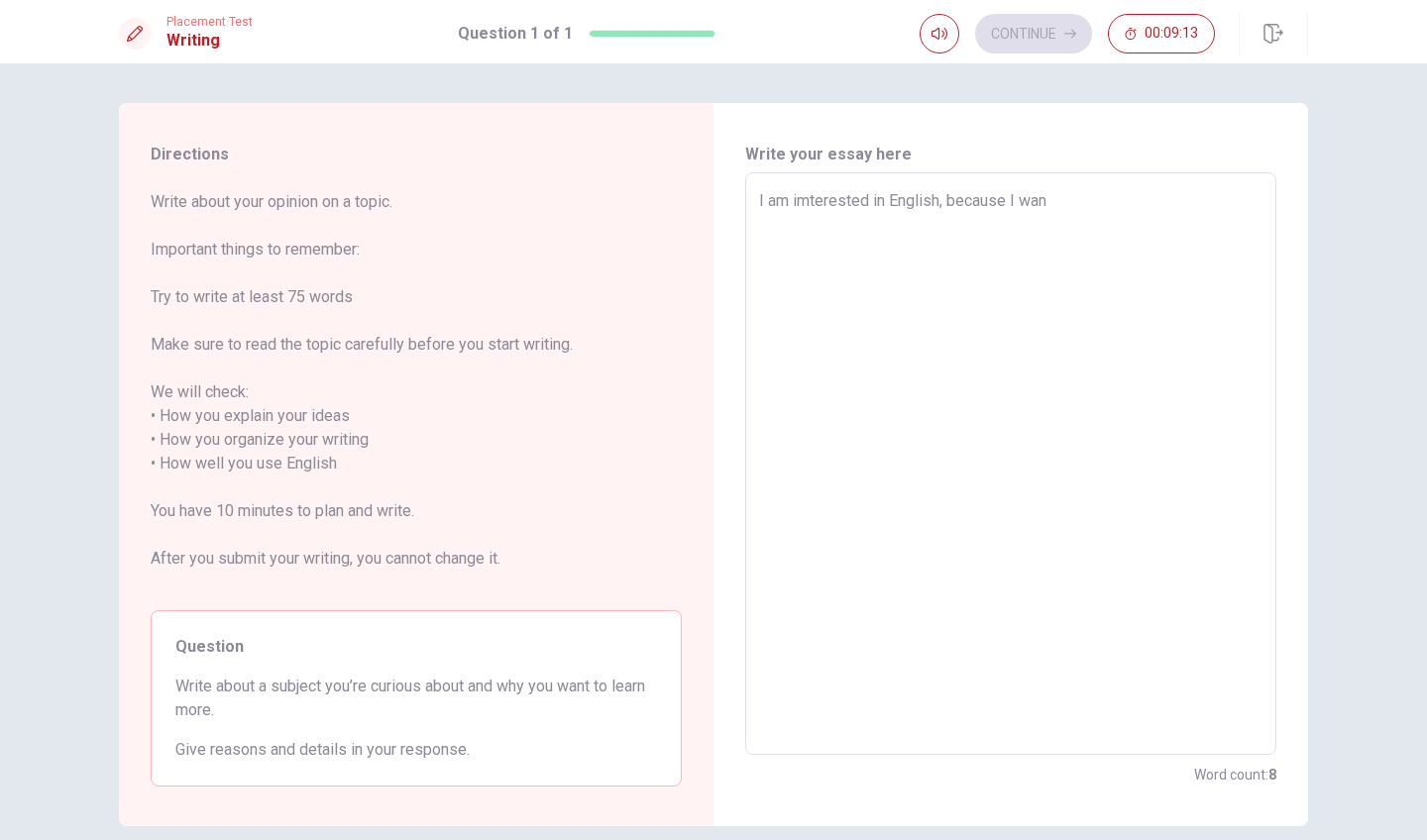 type on "I am imterested in English, because I want" 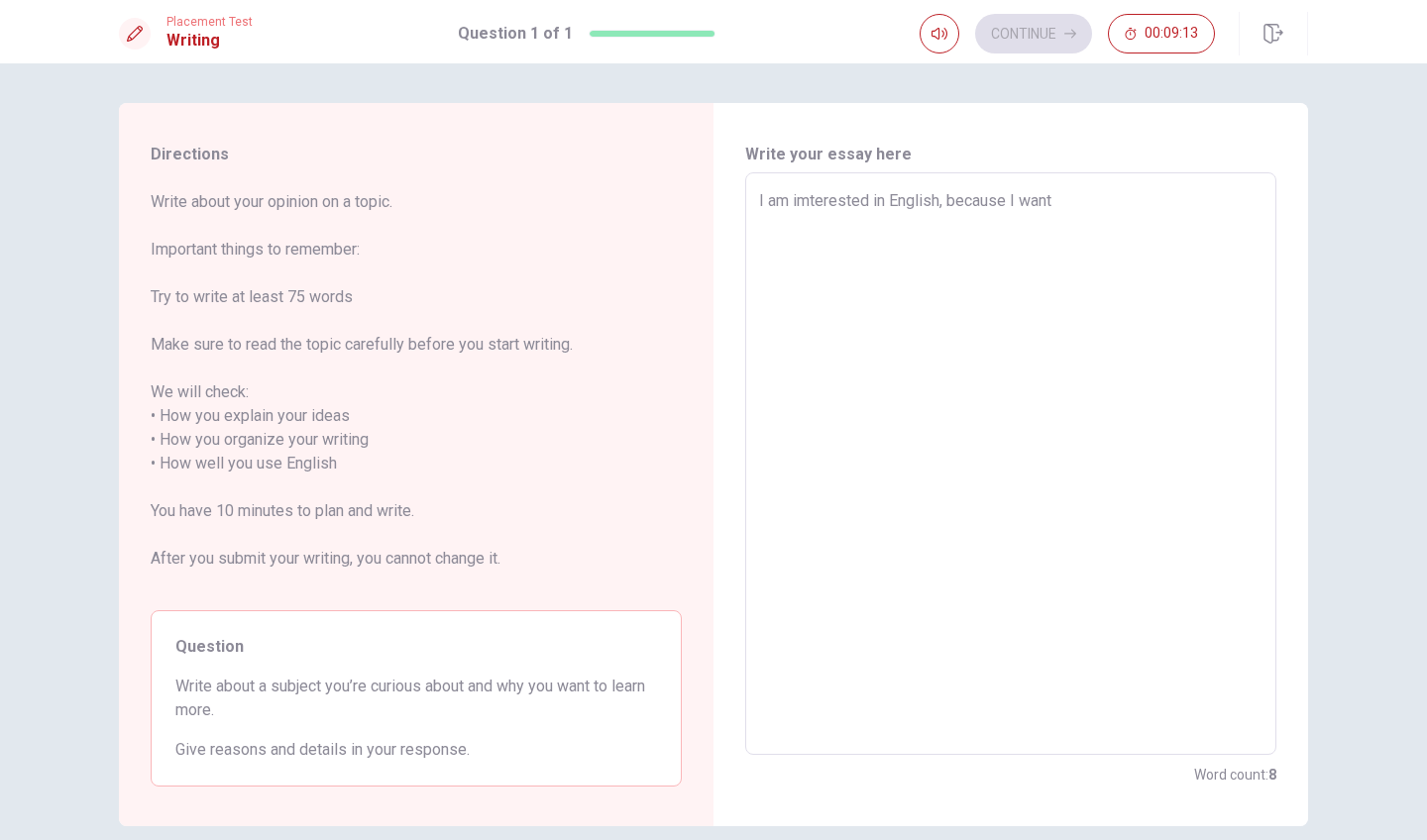 type on "x" 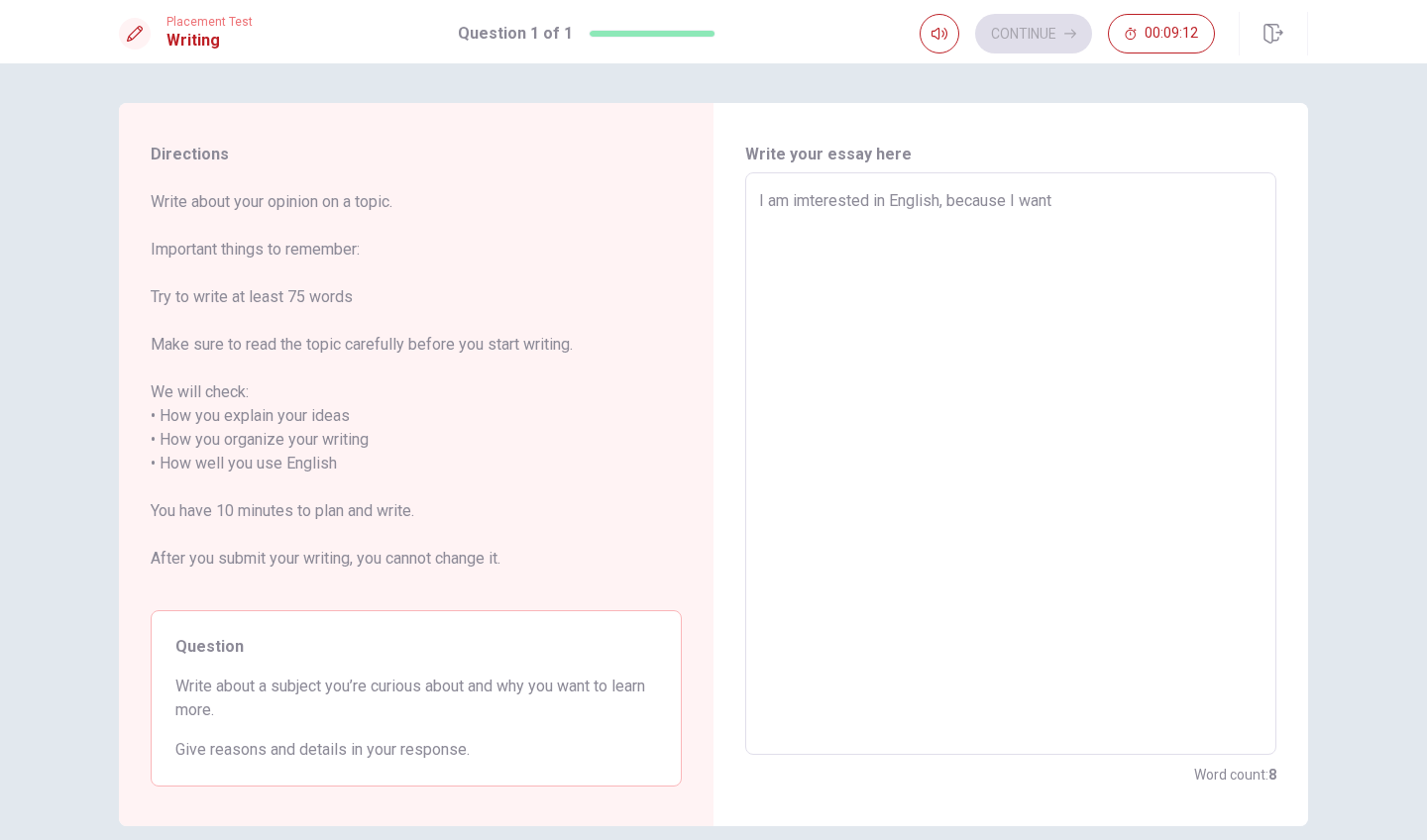 type on "I am imterested in English, because I want t" 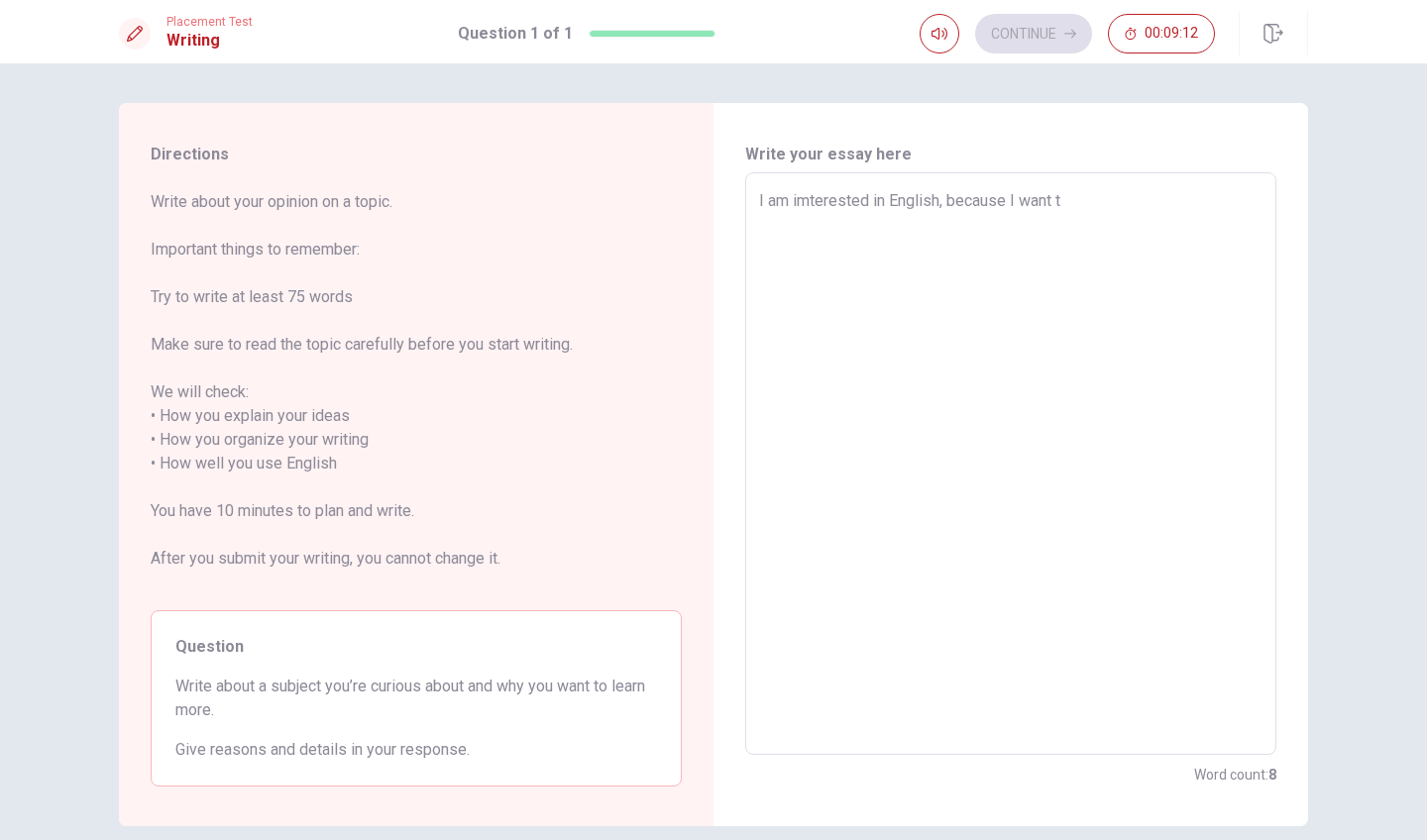 type on "x" 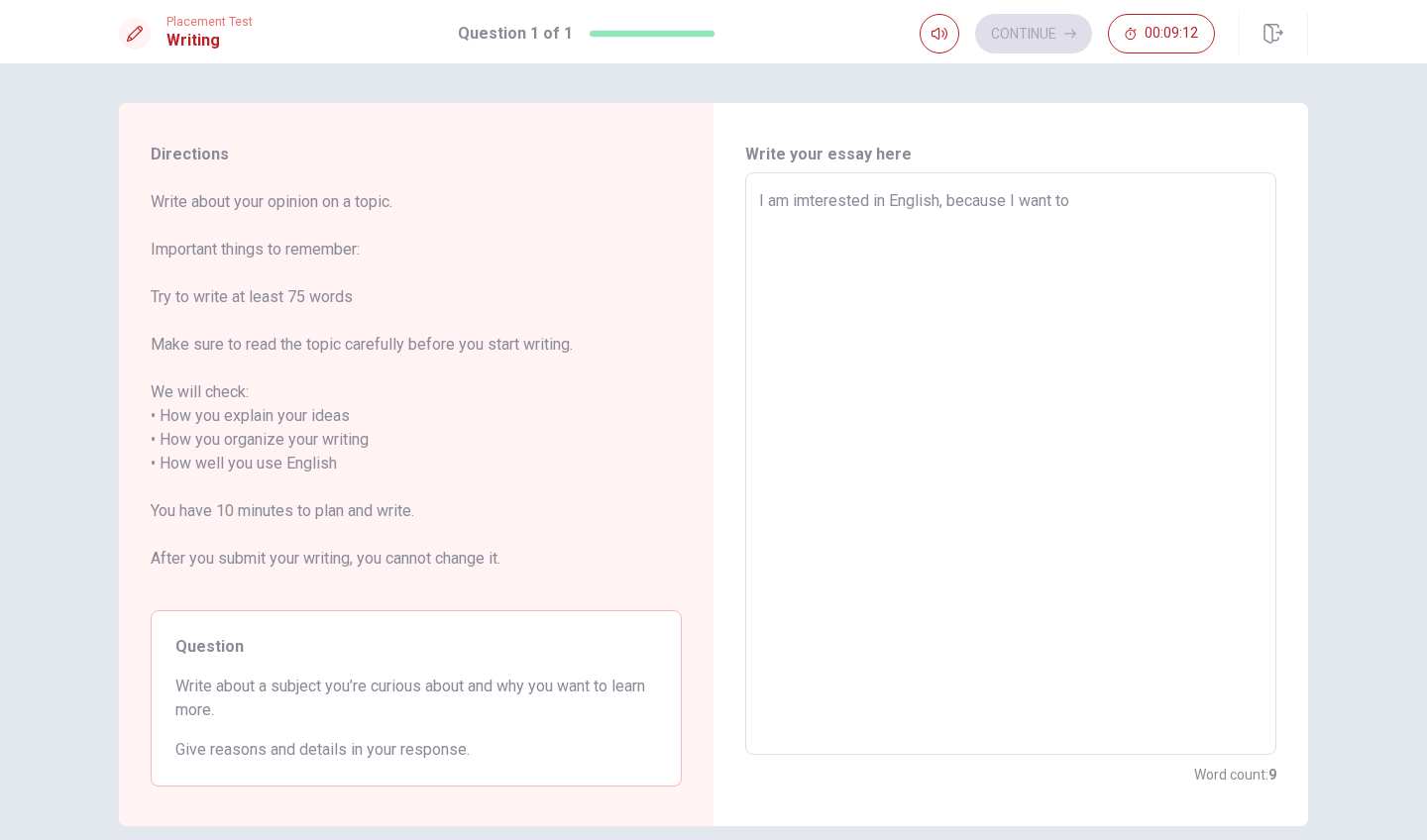 type on "x" 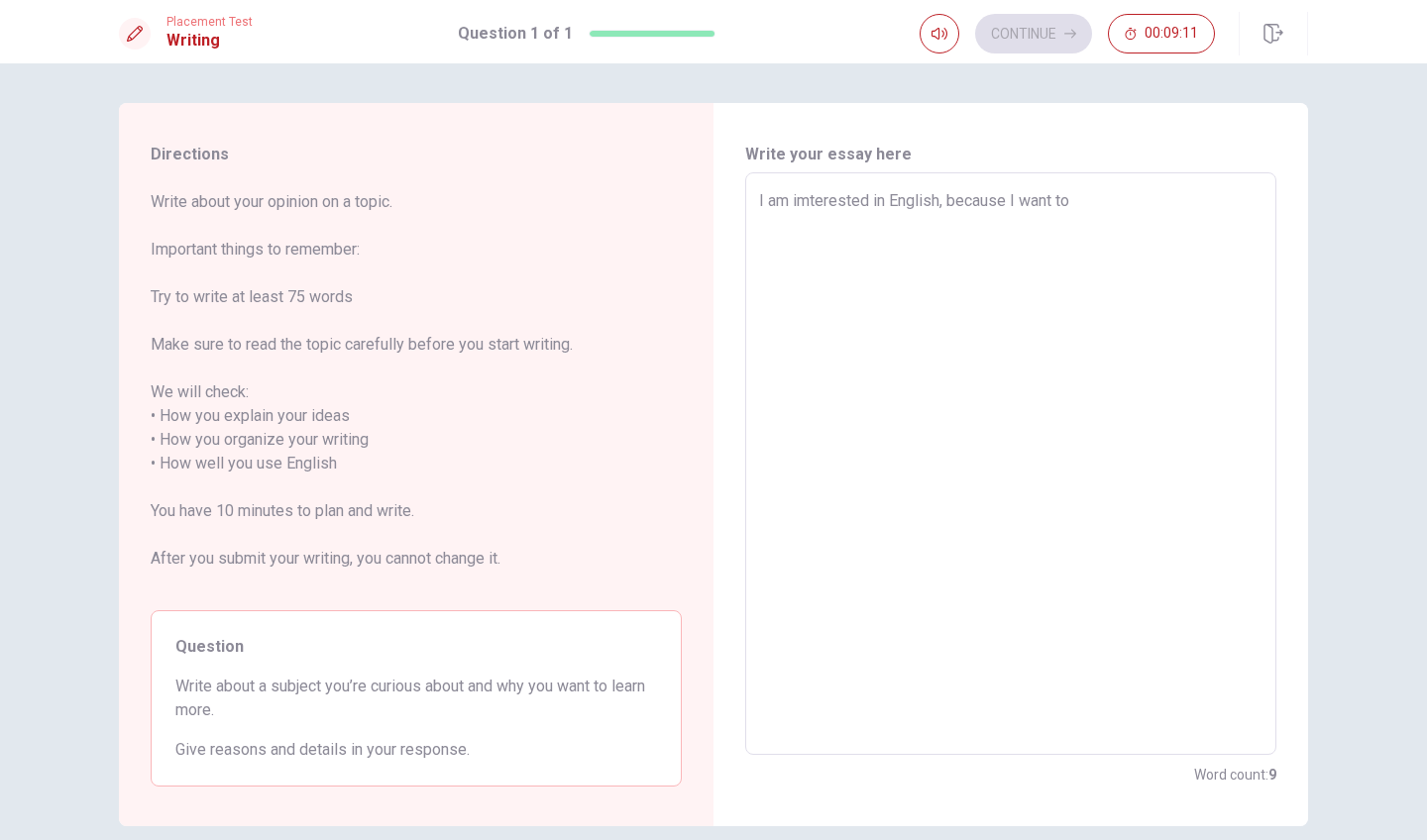 type on "x" 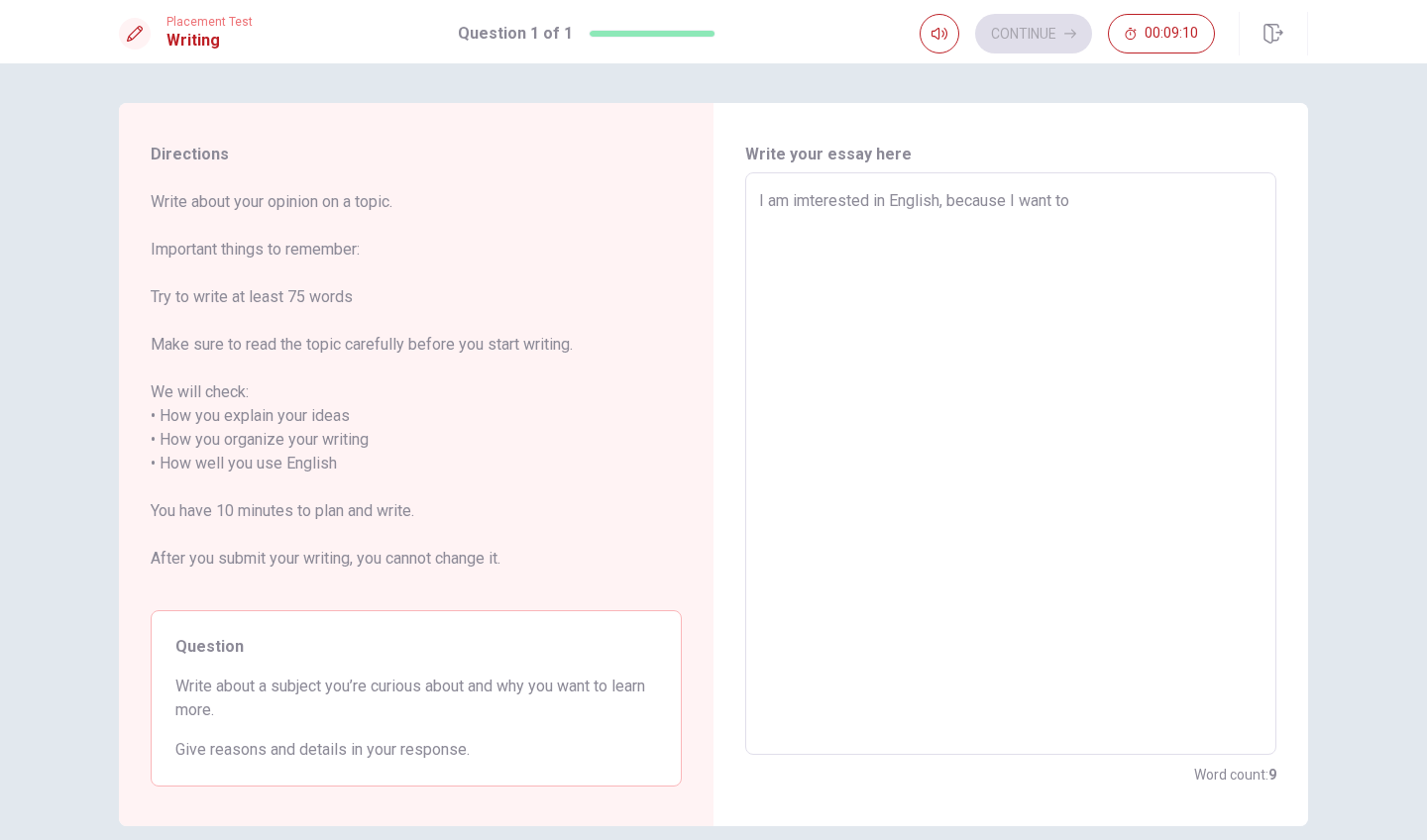 type on "I am imterested in English, because I want to work in airport.In the international airport, there are many people who go to a lot of place.
To speak them, I should bacome speaking English .Especially,I want to ba a pilot.I have to  pass a lot of test.Of course, English is included in this test.In order to success this test,I would like to try hard to study English.If I can spe" 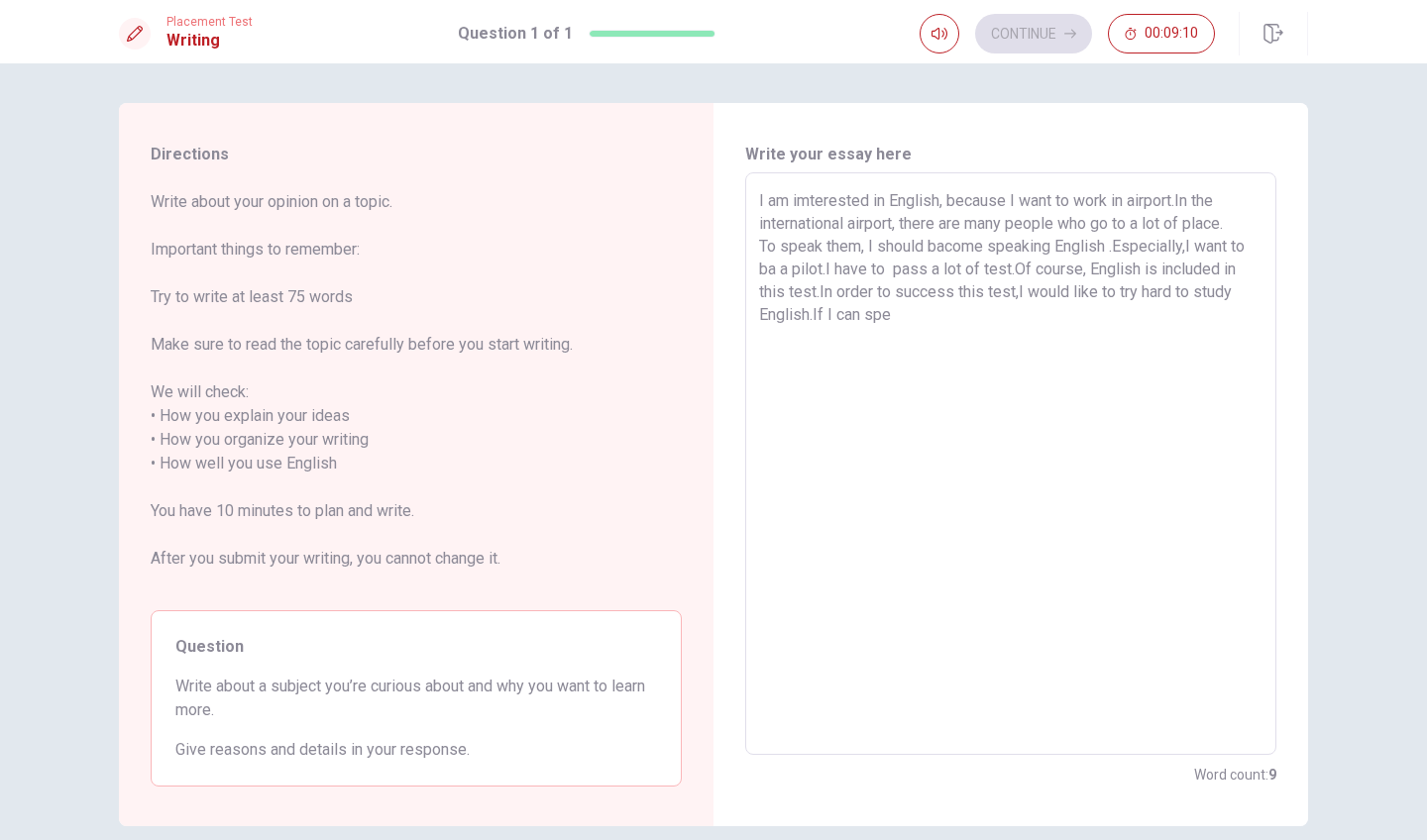 type on "x" 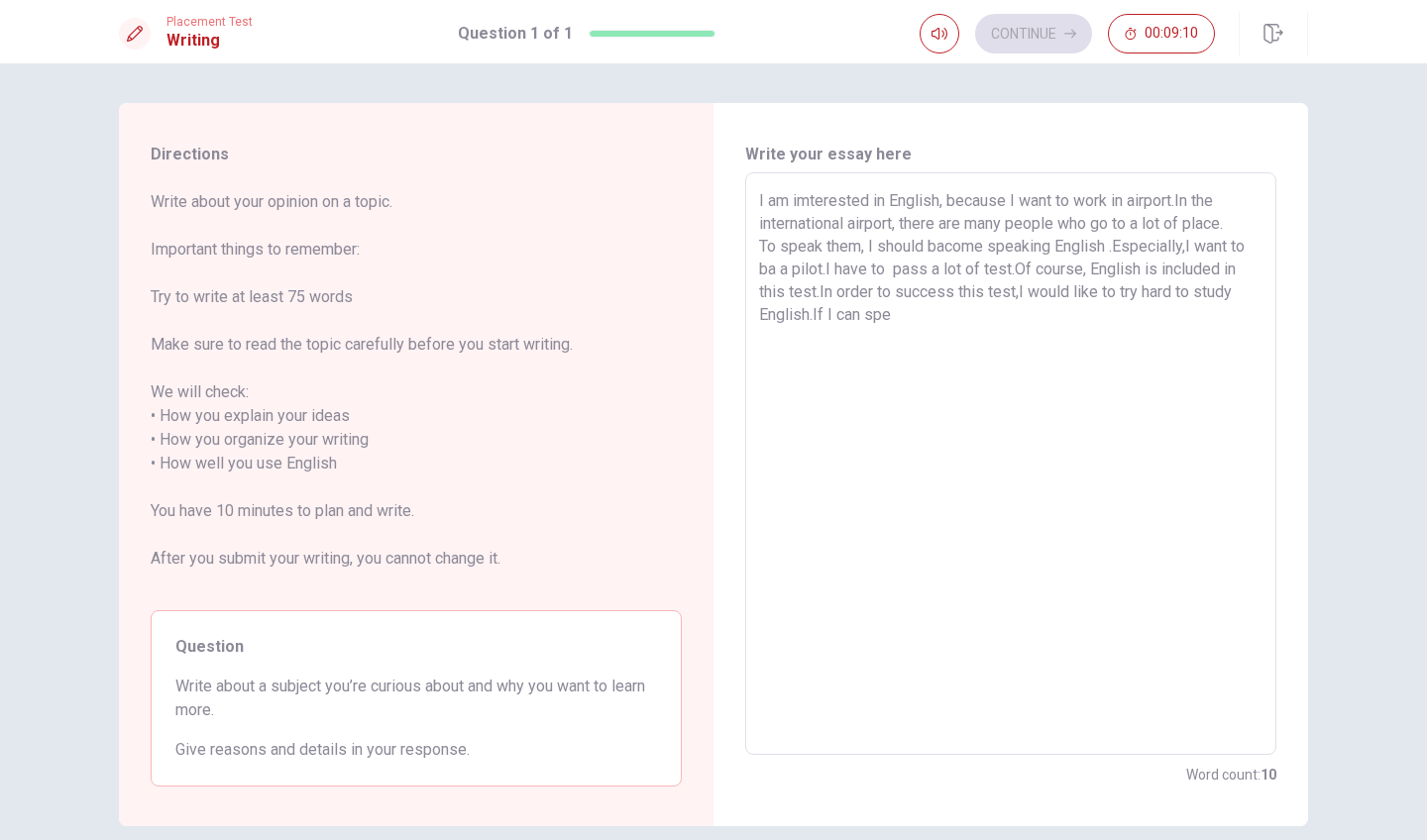 type on "I am imterested in English, because I want to wo" 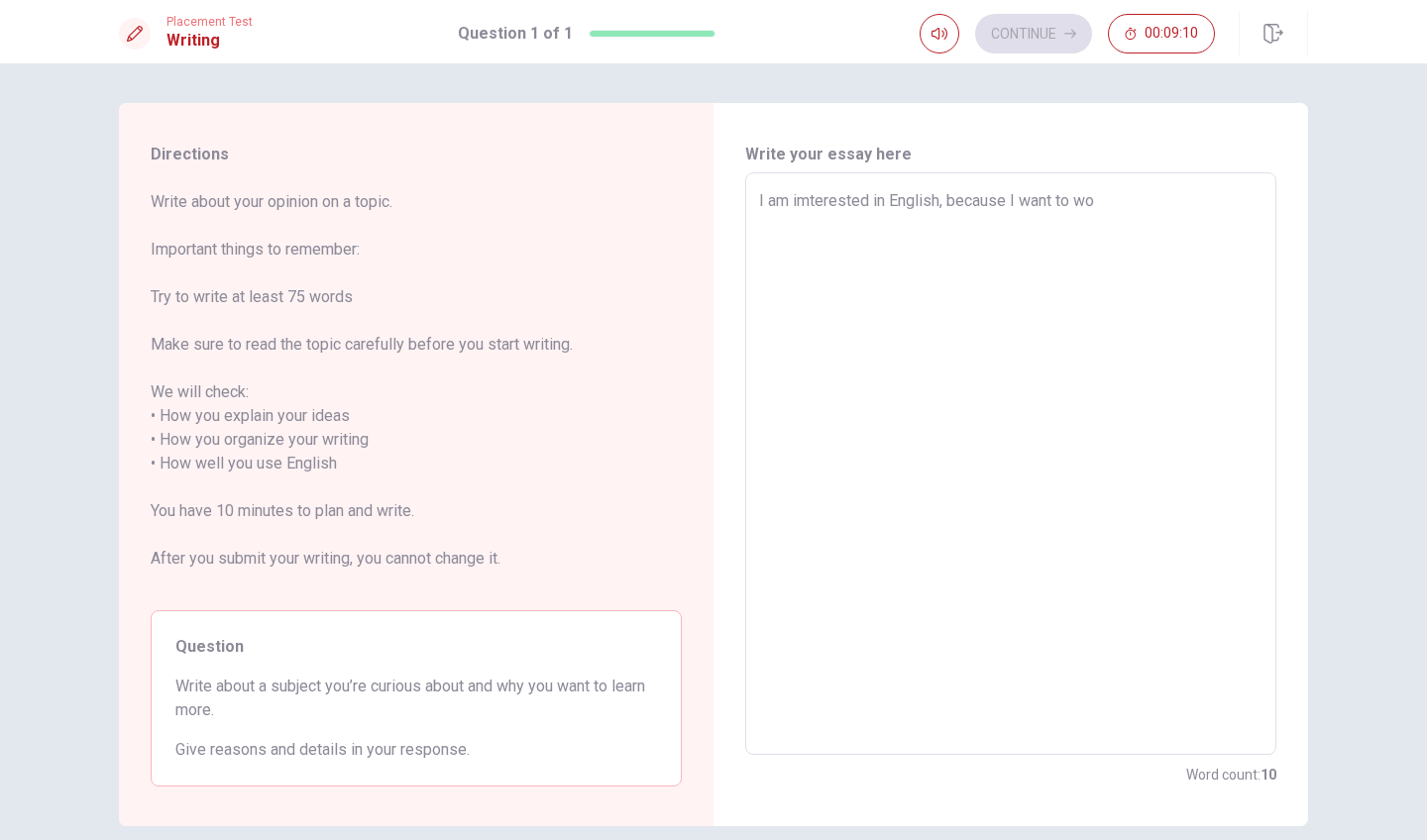 type on "x" 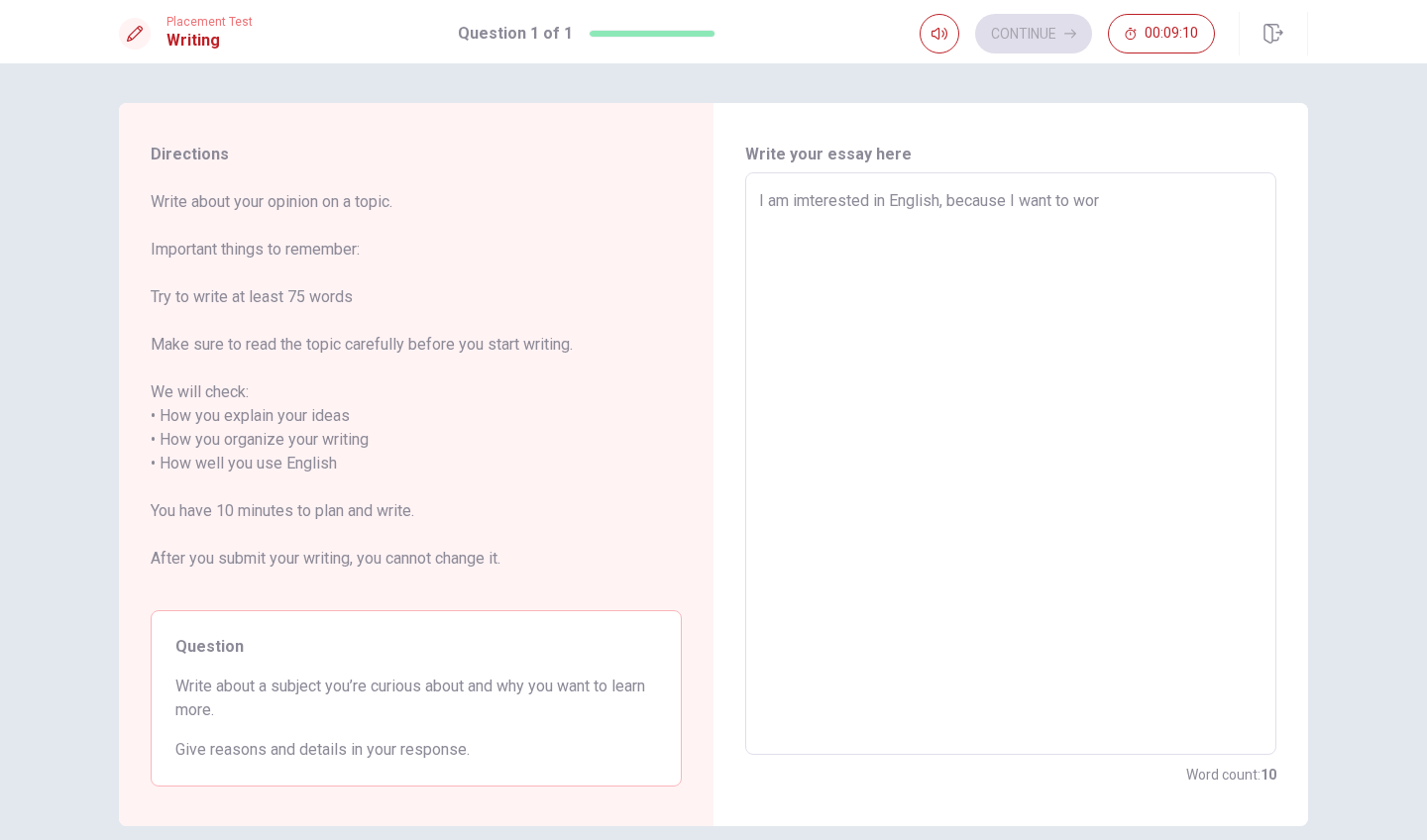 type on "x" 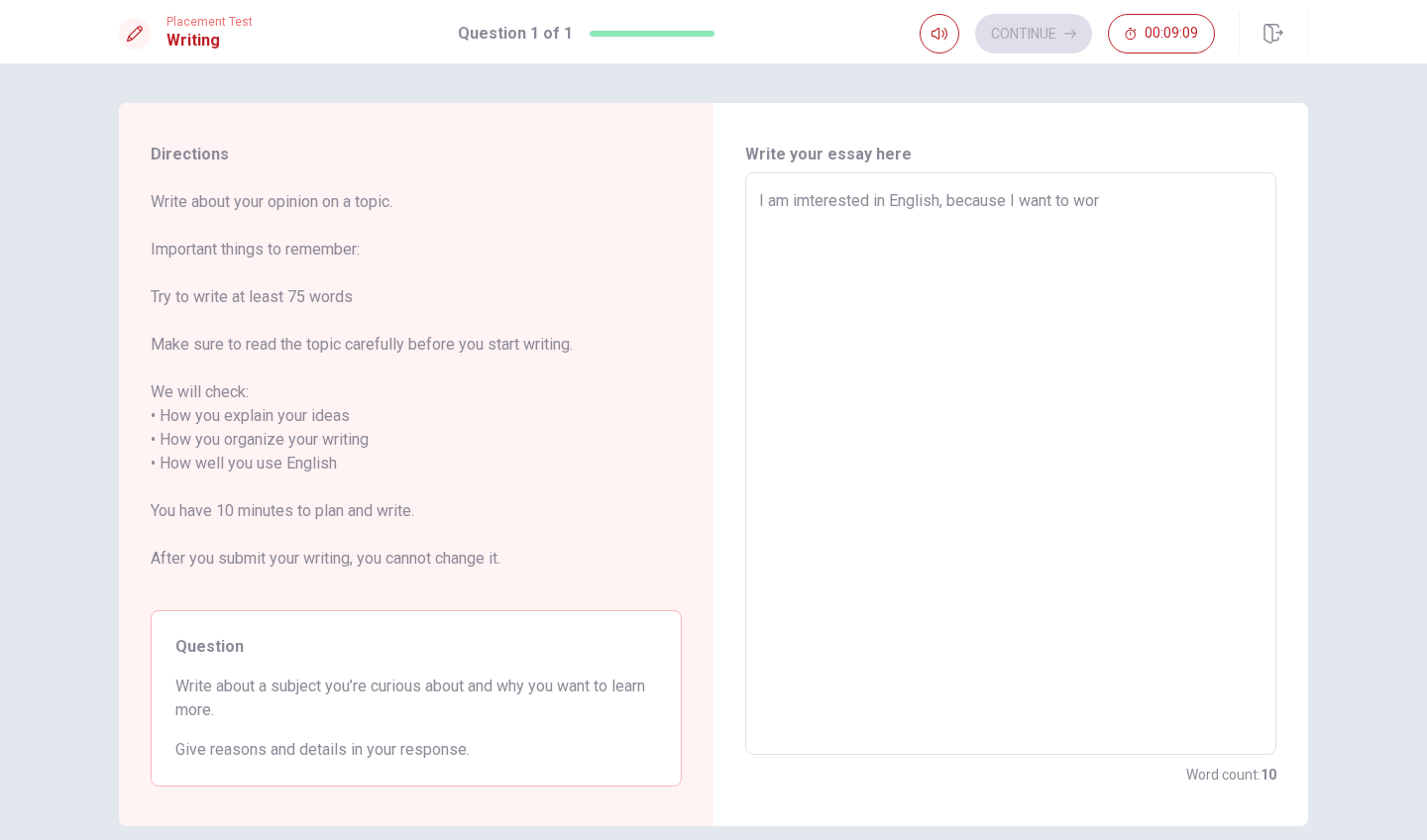 type on "I am imterested in English, because I want to work" 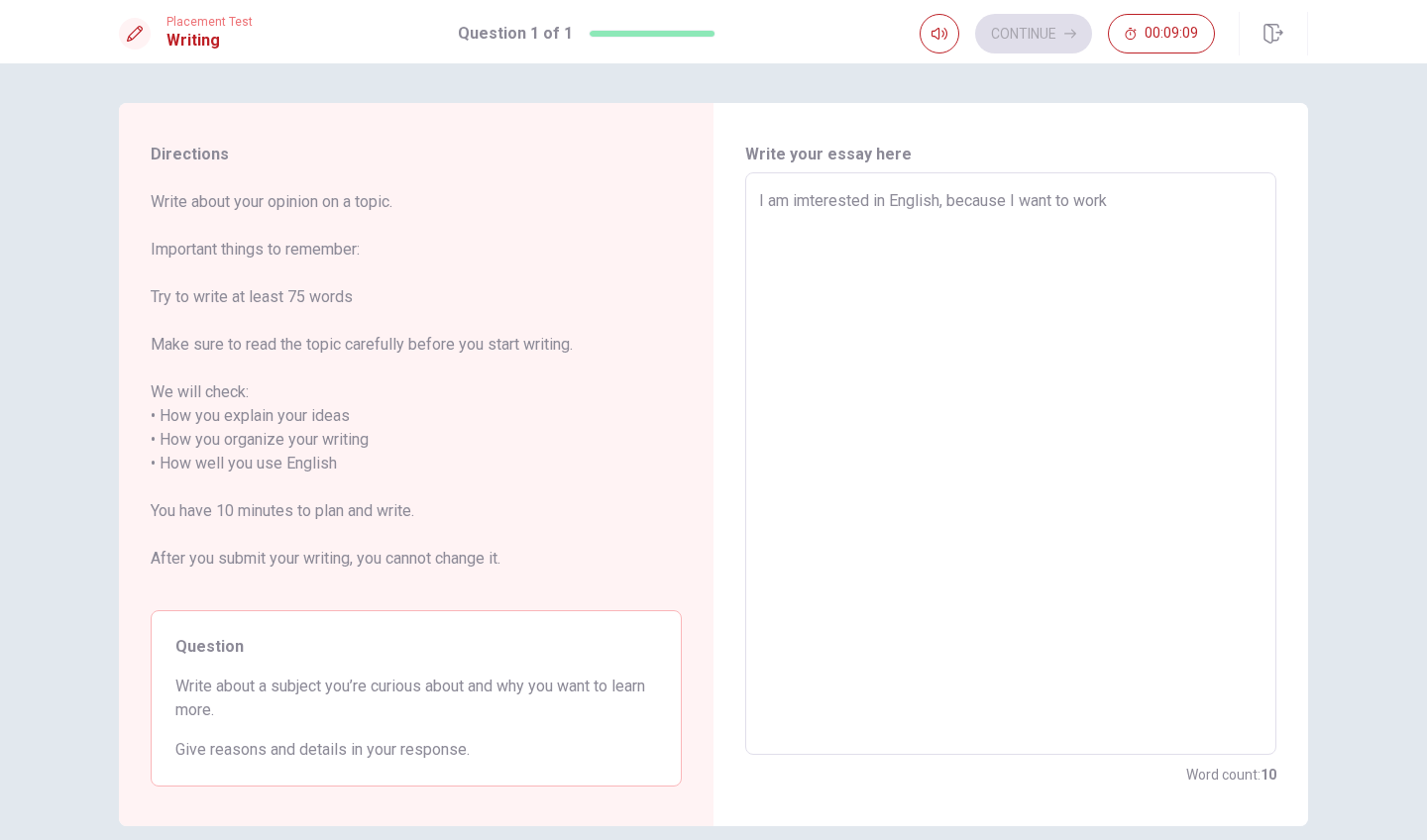 type on "x" 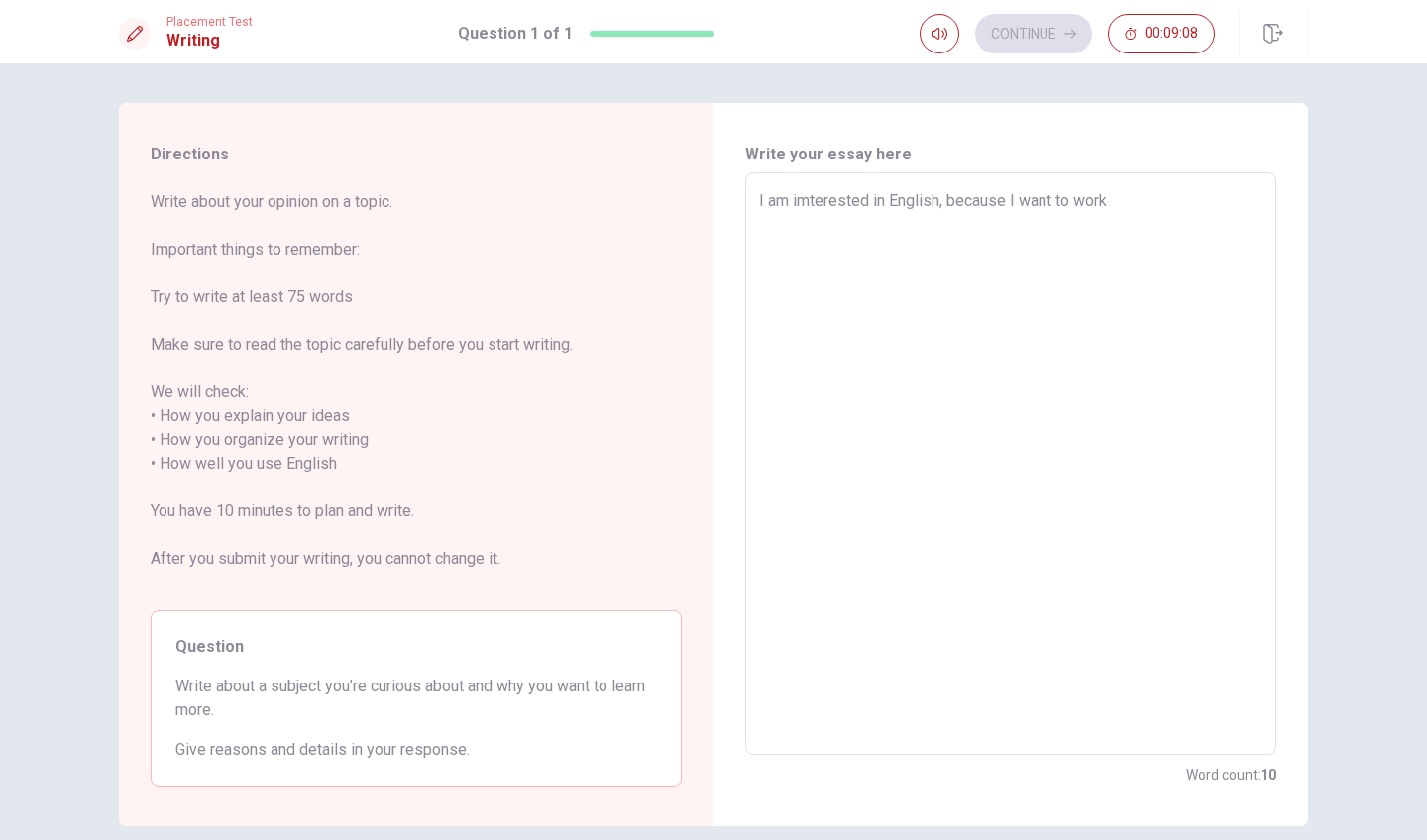 type on "I am imterested in English, because I want to work f" 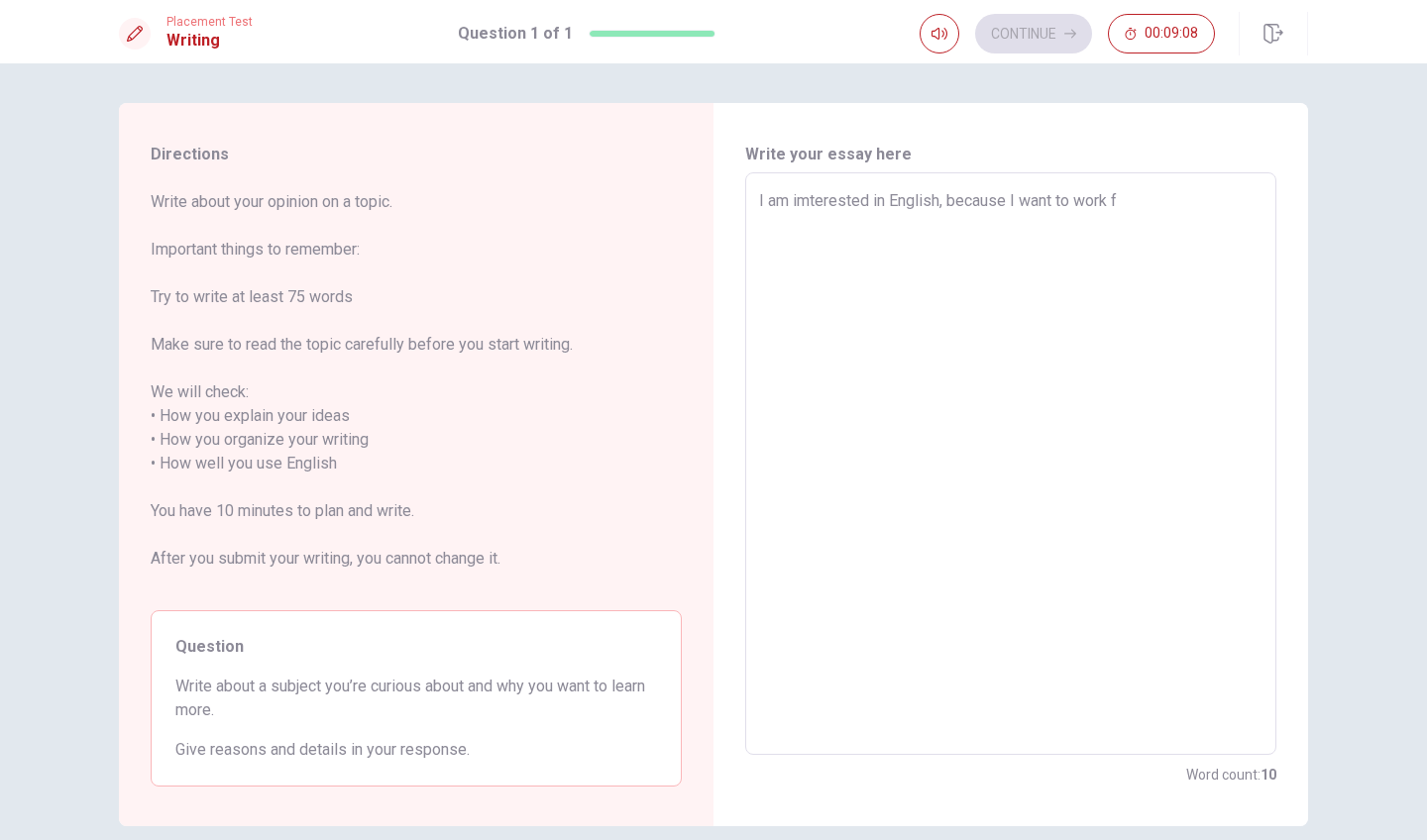 type on "x" 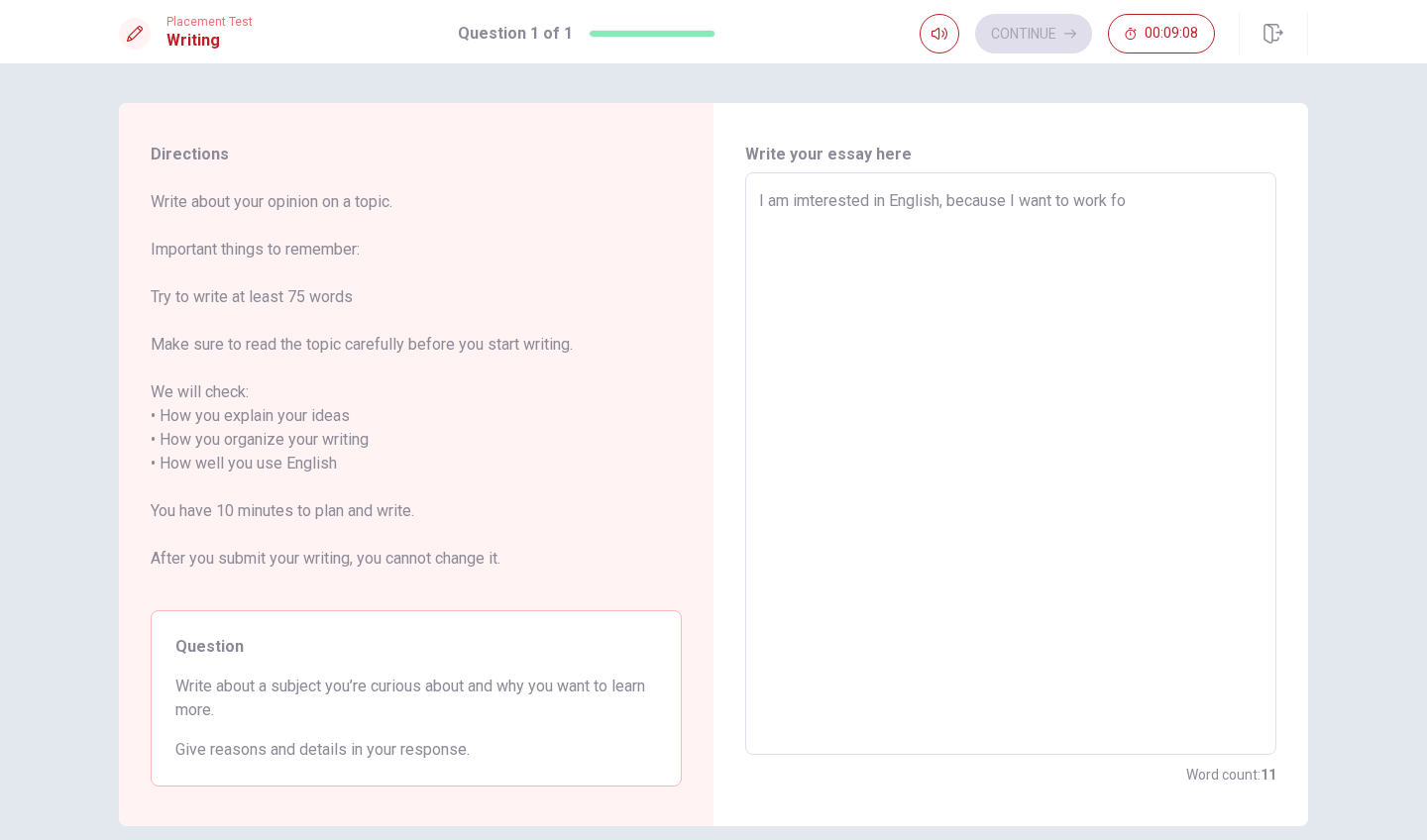 type on "x" 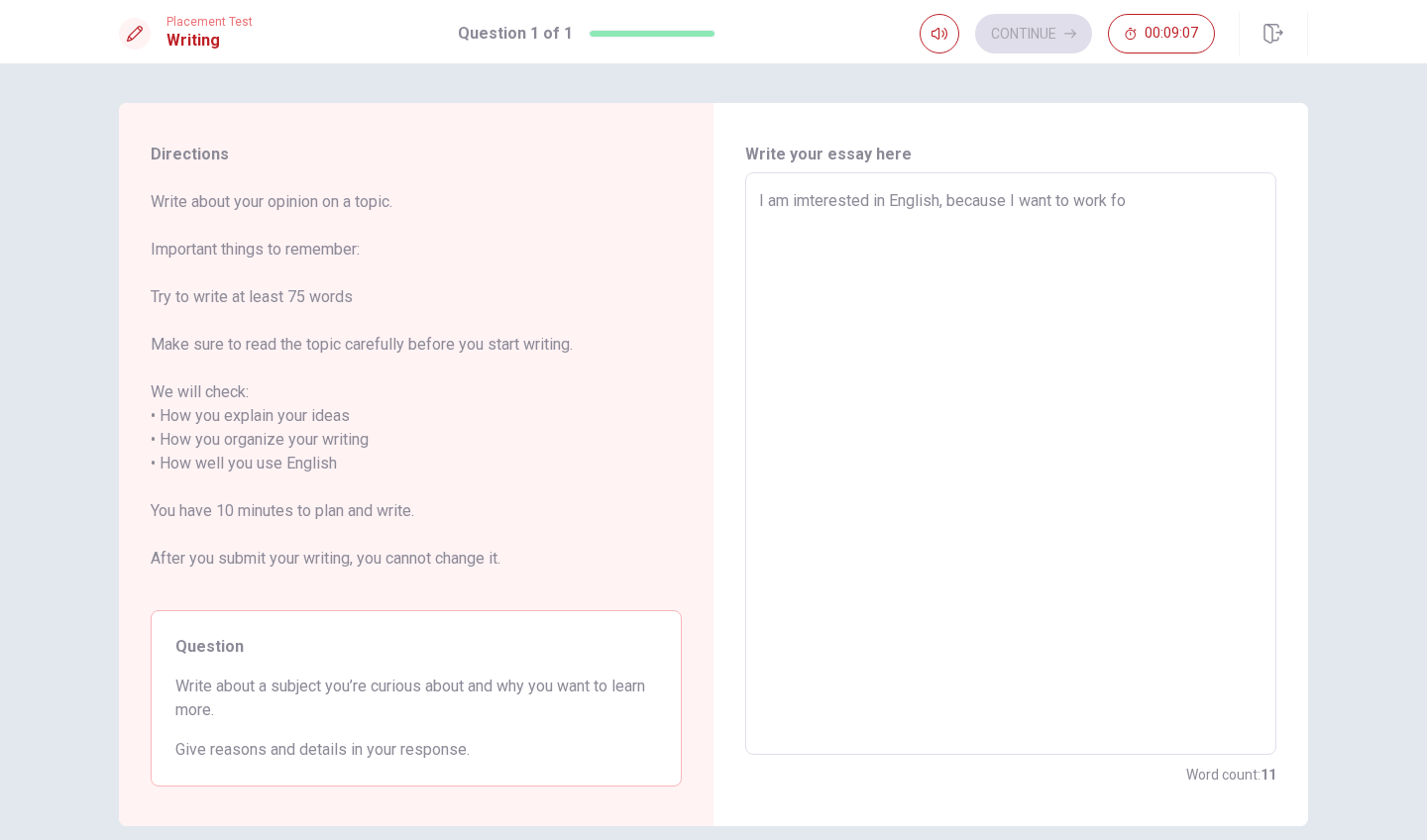 type on "I am imterested in English, because I want to work for" 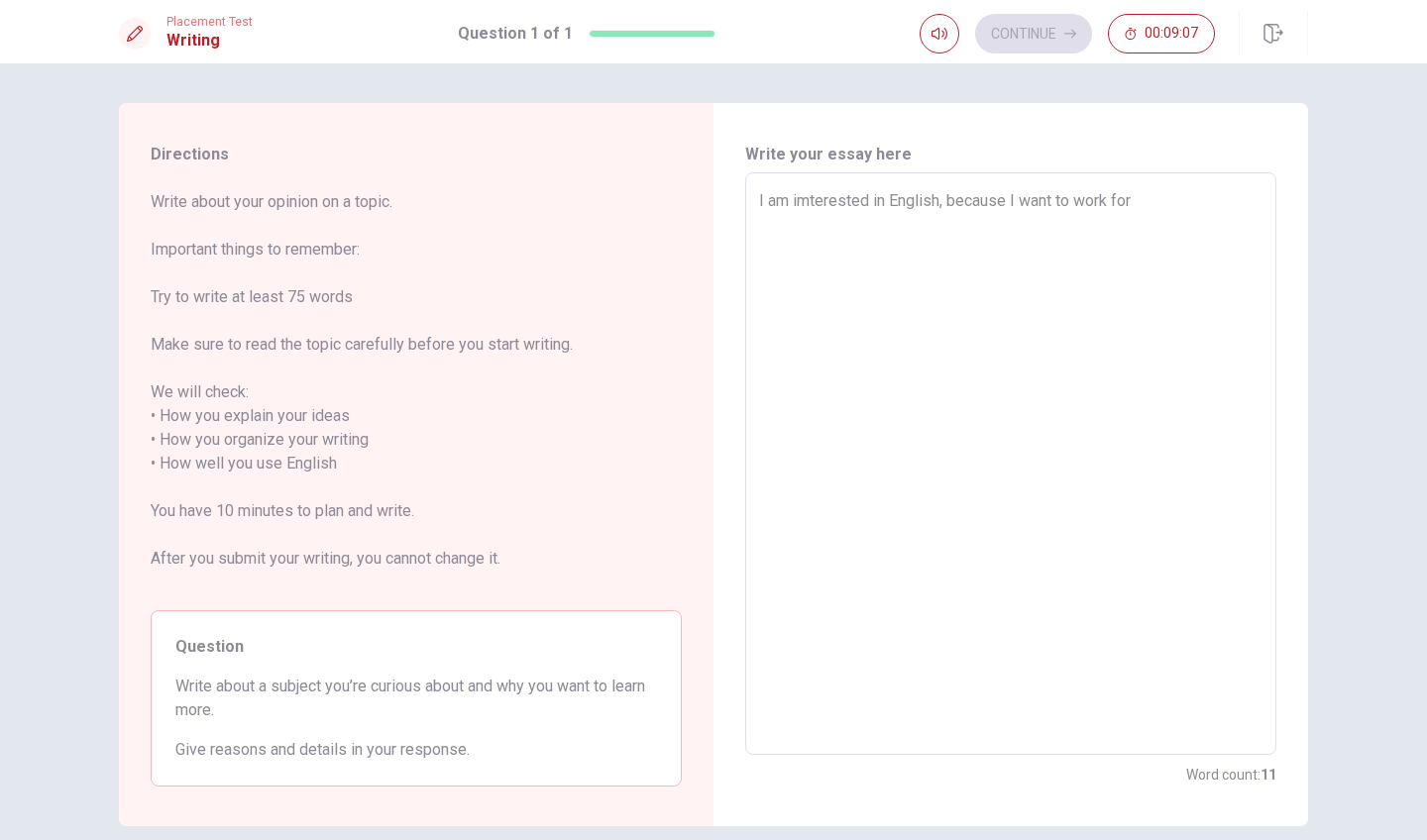 type on "x" 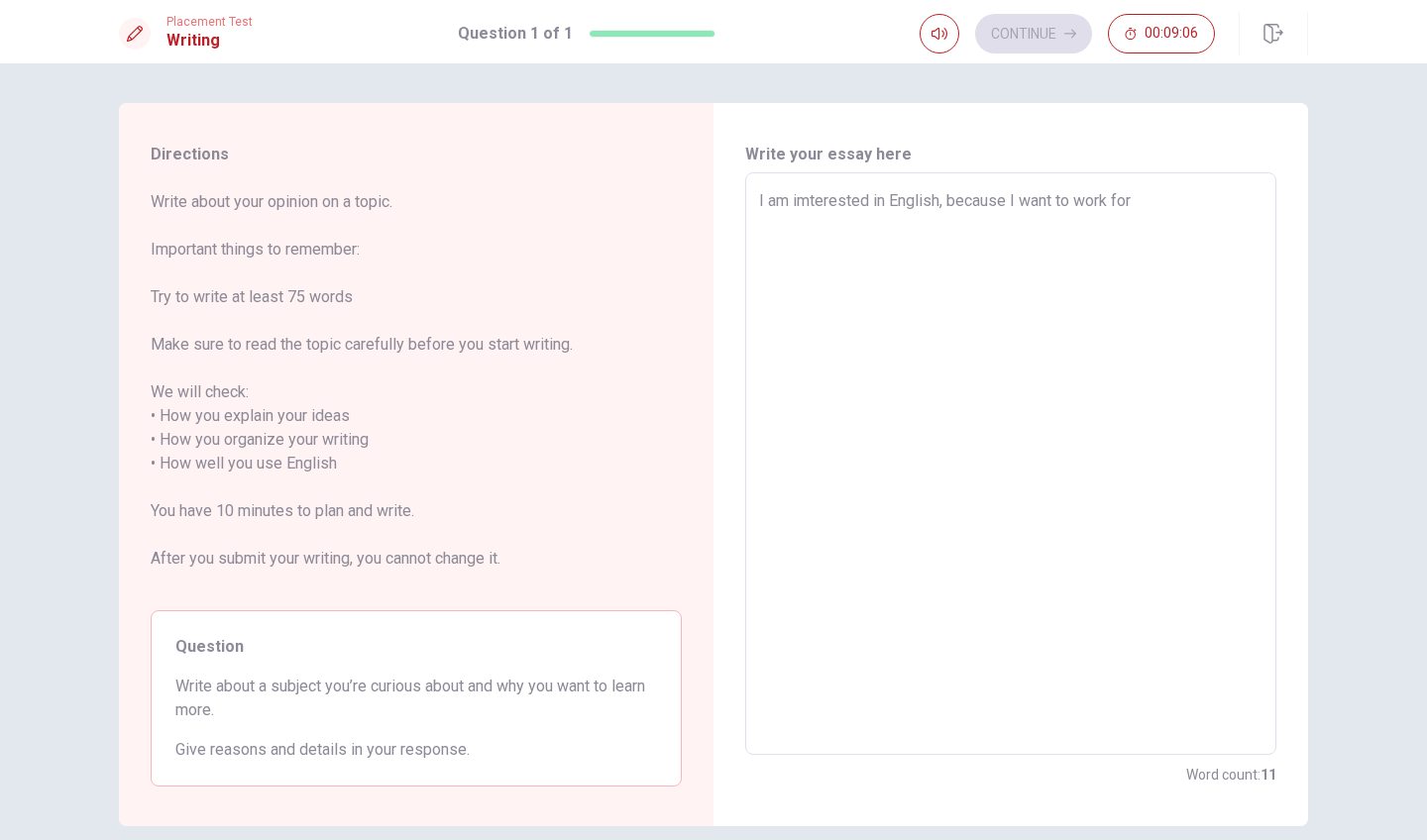 type on "x" 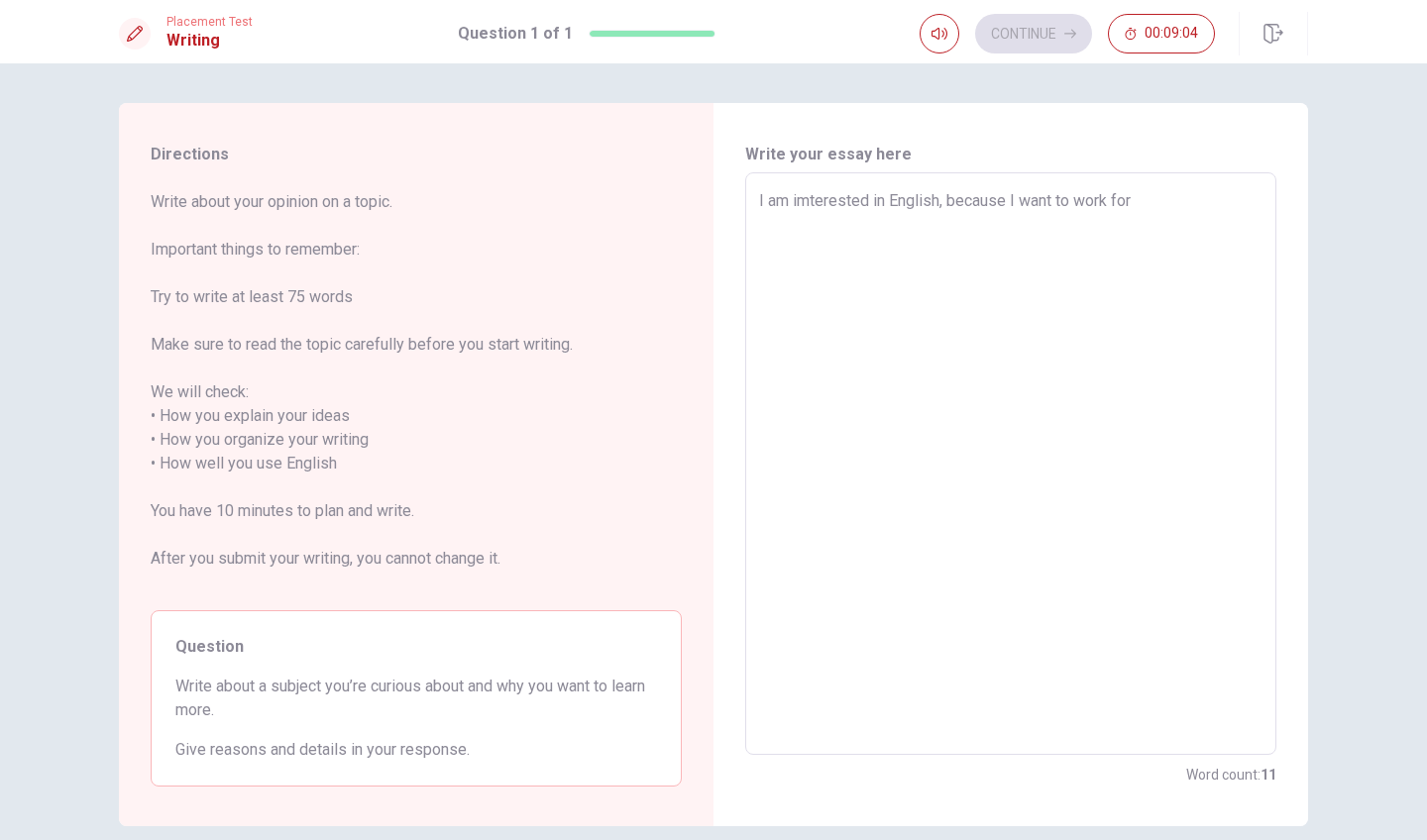 type on "I am imterested in English, because I want to work for" 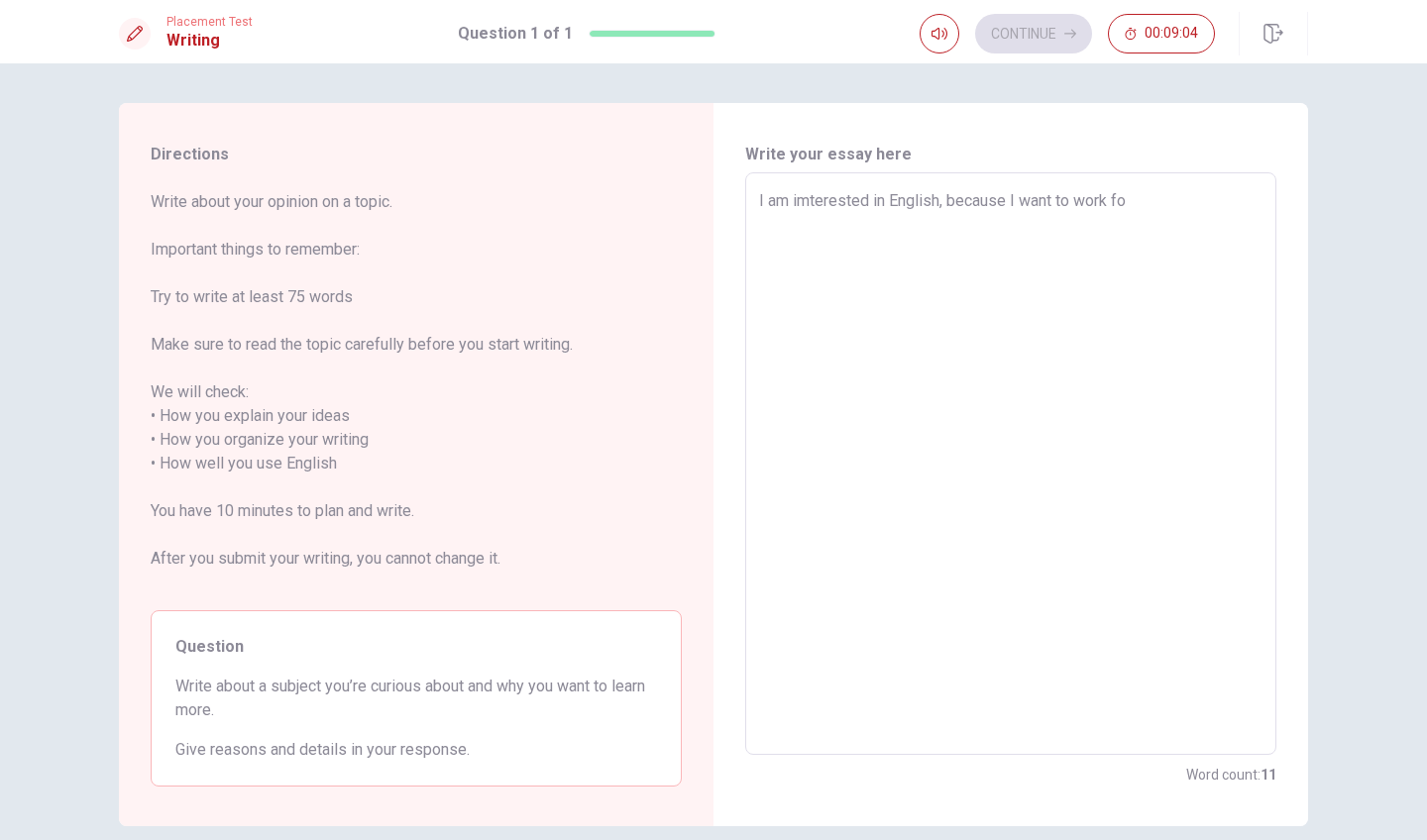 type on "x" 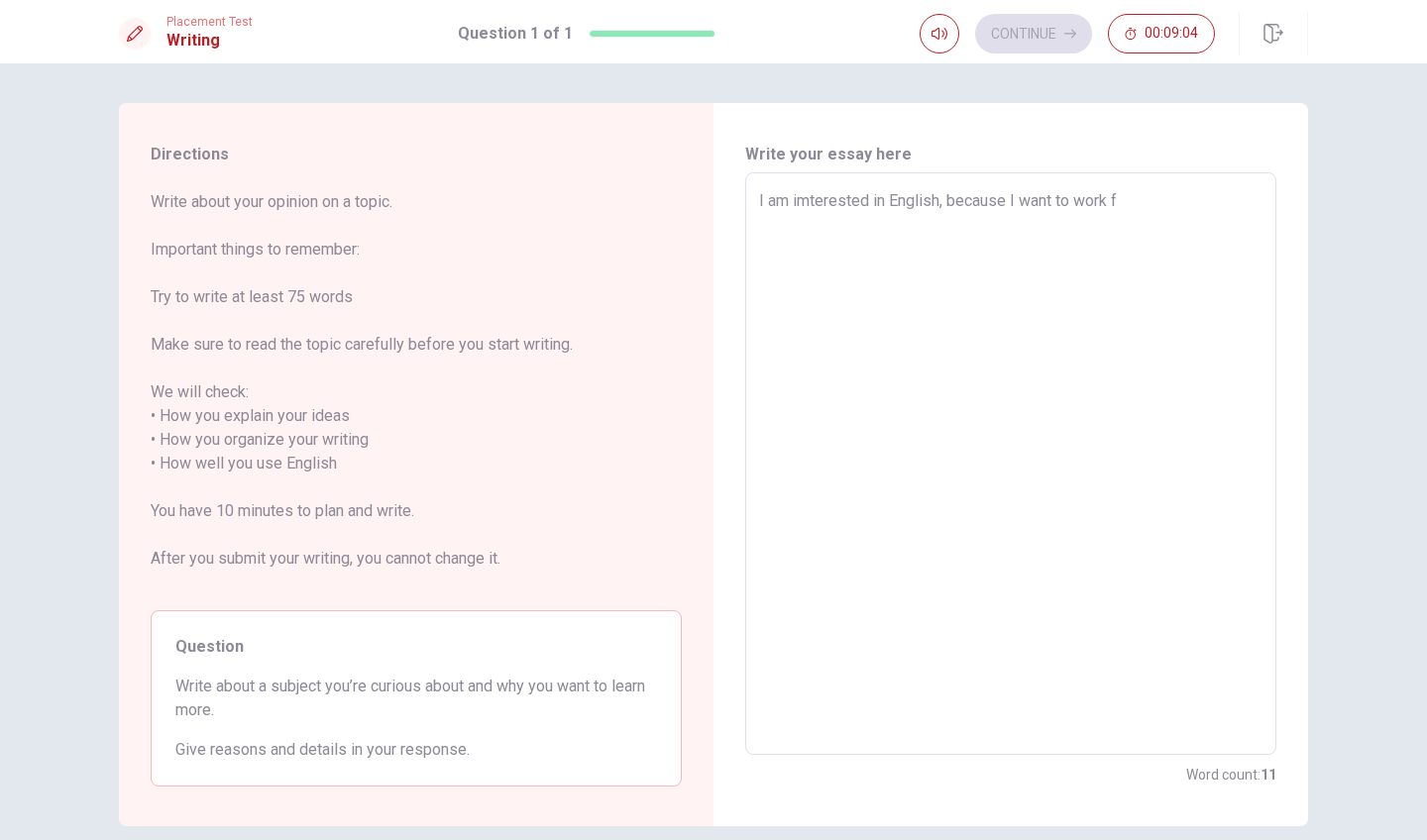 type on "x" 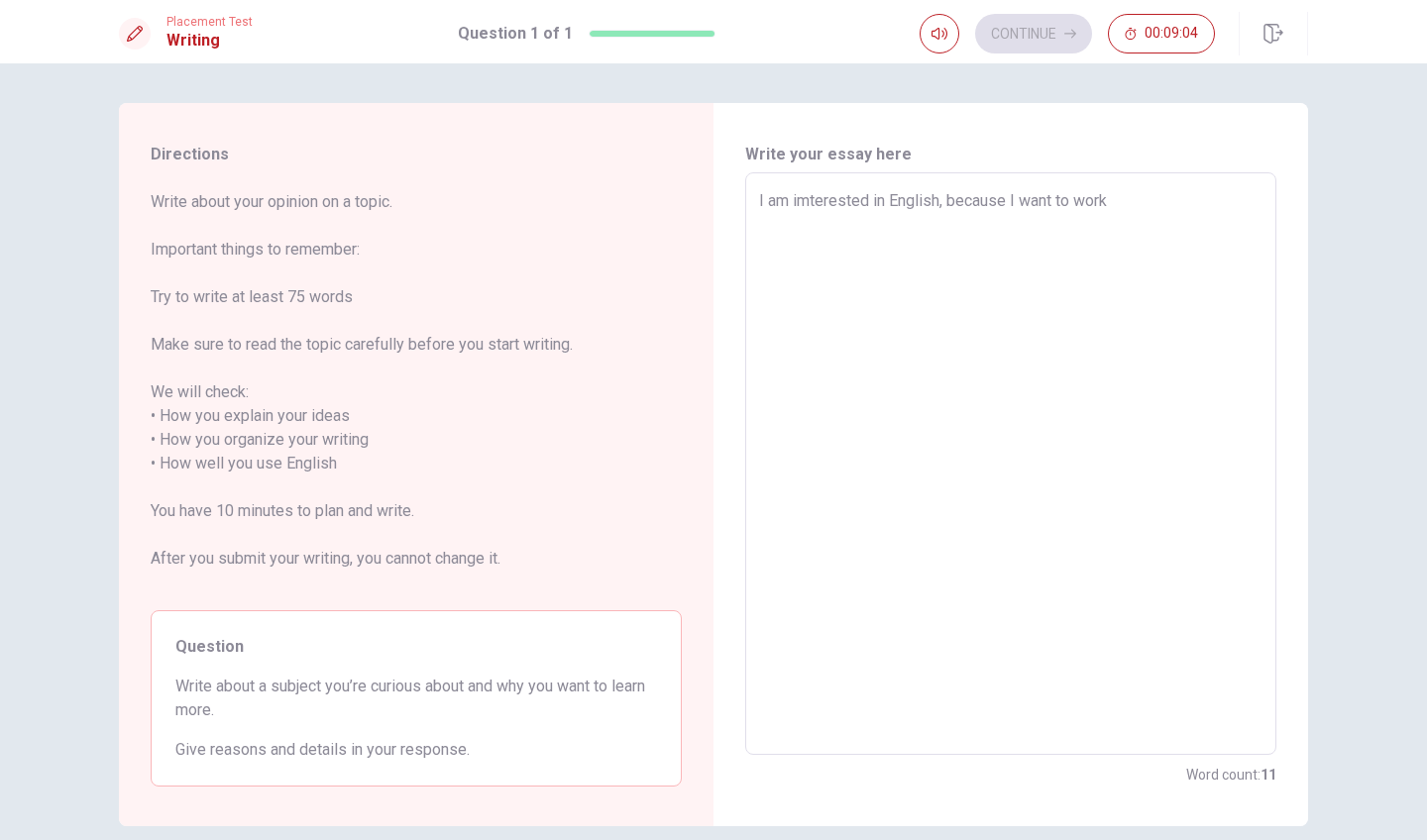 type on "x" 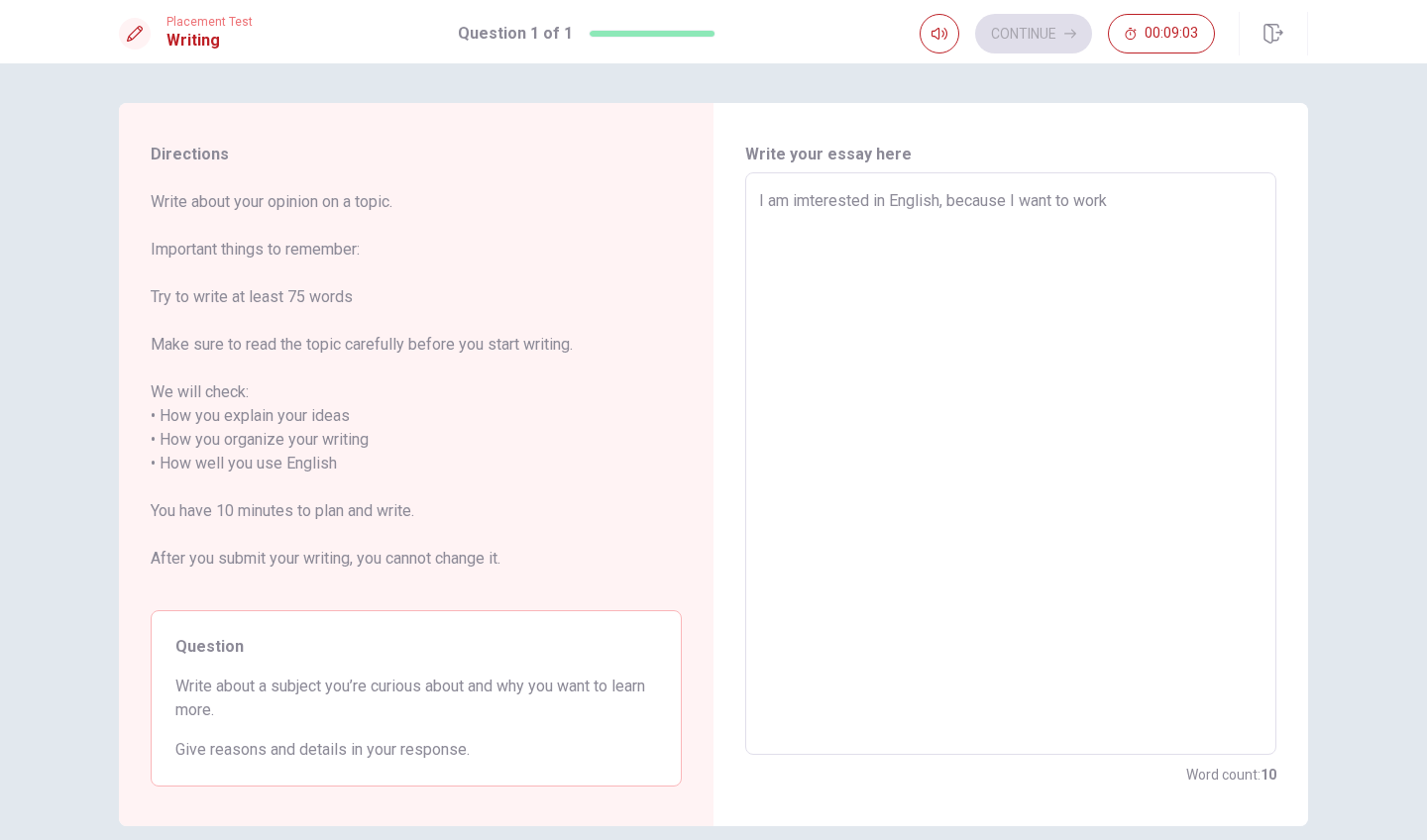 type on "I am imterested in English, because I want to work in airport.In the international airport, there are many people who go to a lot of place.
To speak them, I should bacome speaking English .Especially,I want to ba a pilot.I have to  pass a lot of test.Of course, English is included in th" 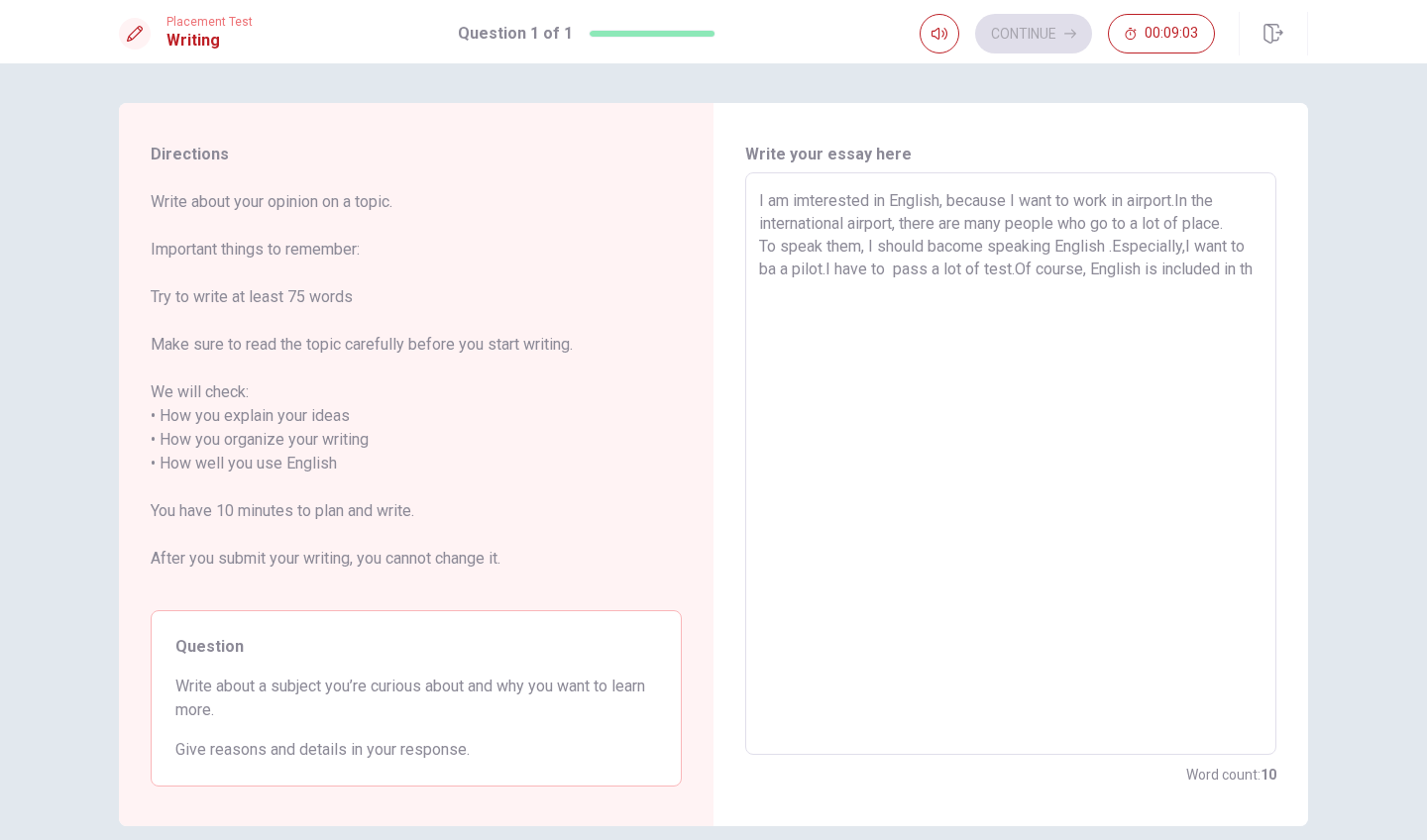 type on "x" 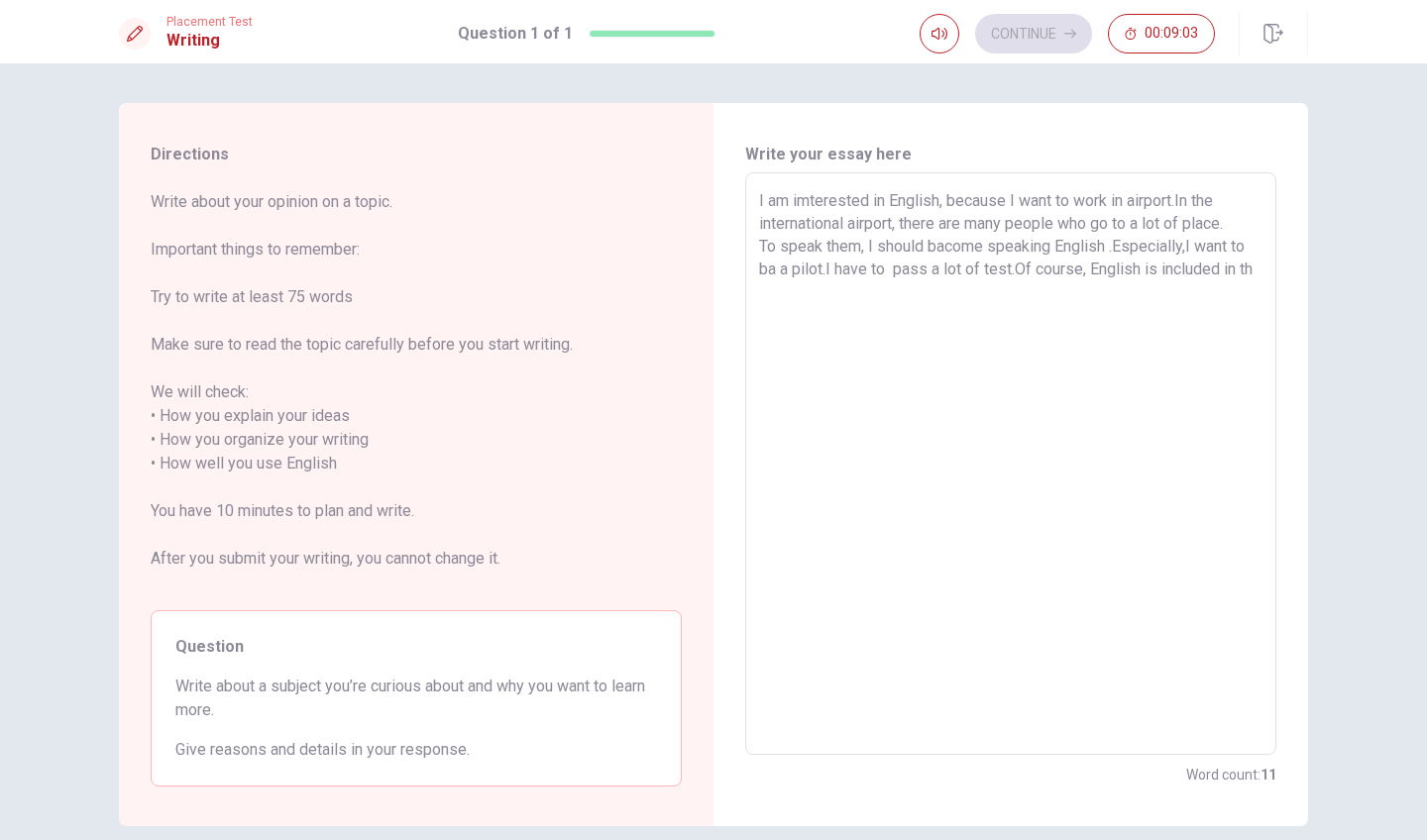 type on "I am imterested in English, because I want to work in" 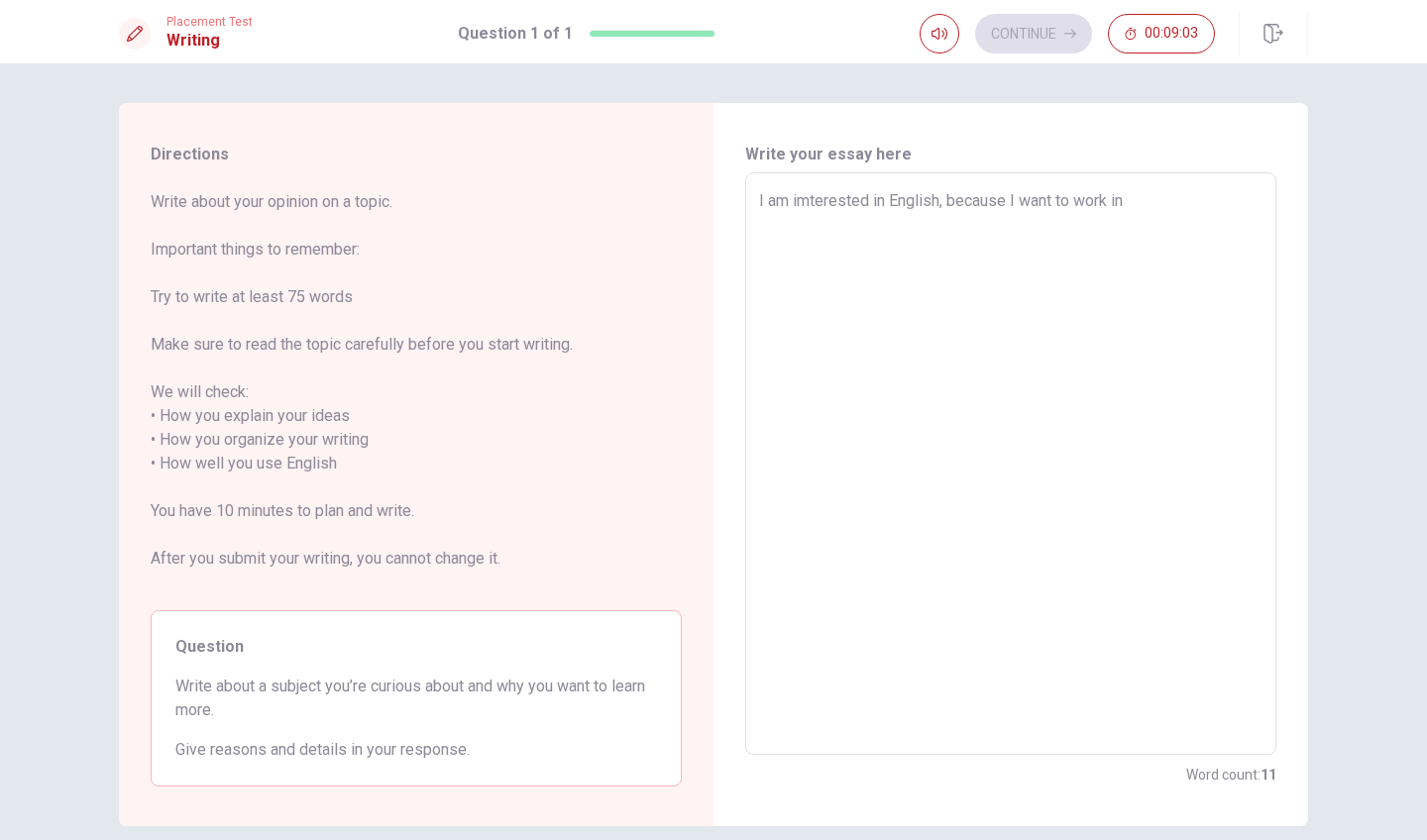 type on "x" 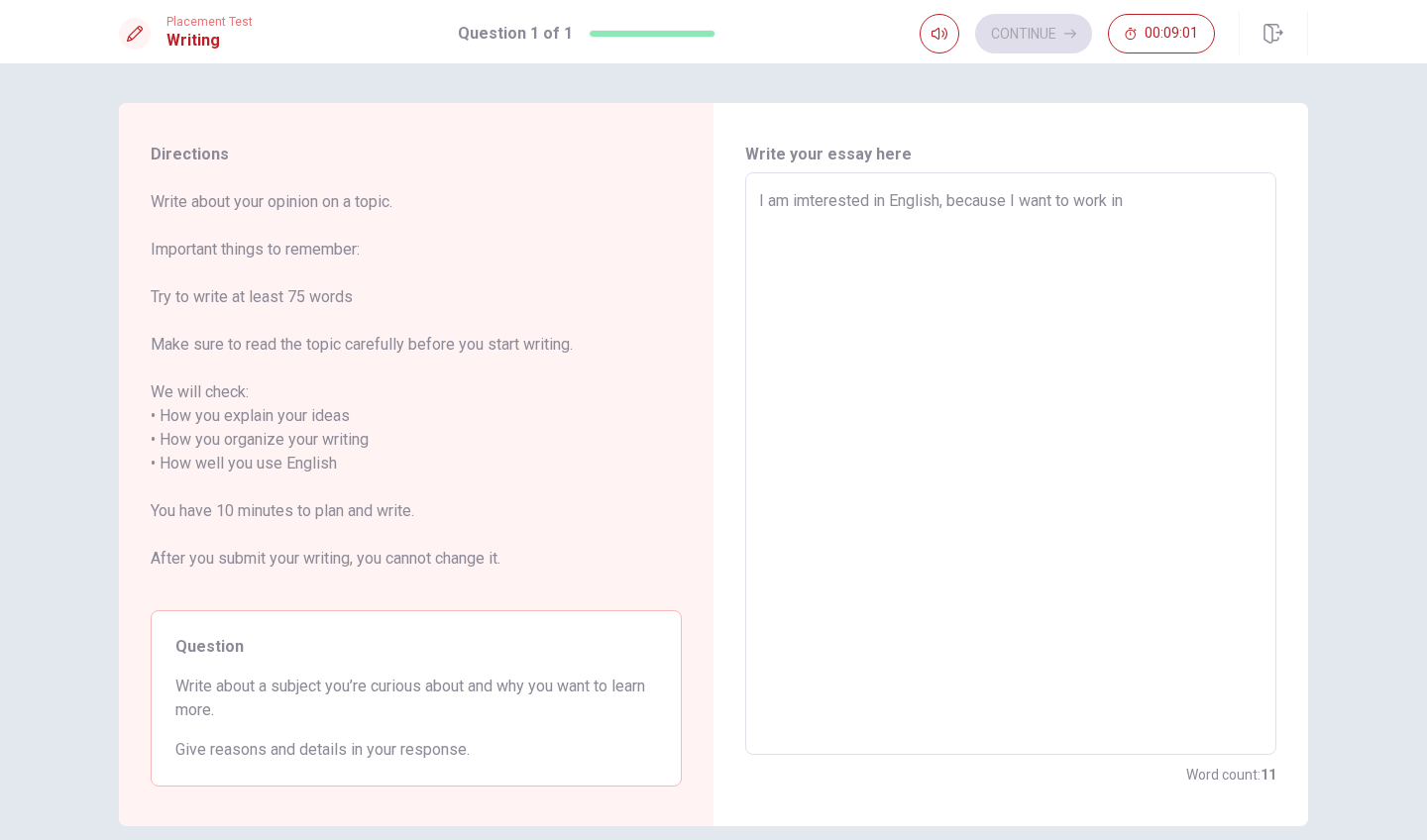 type on "x" 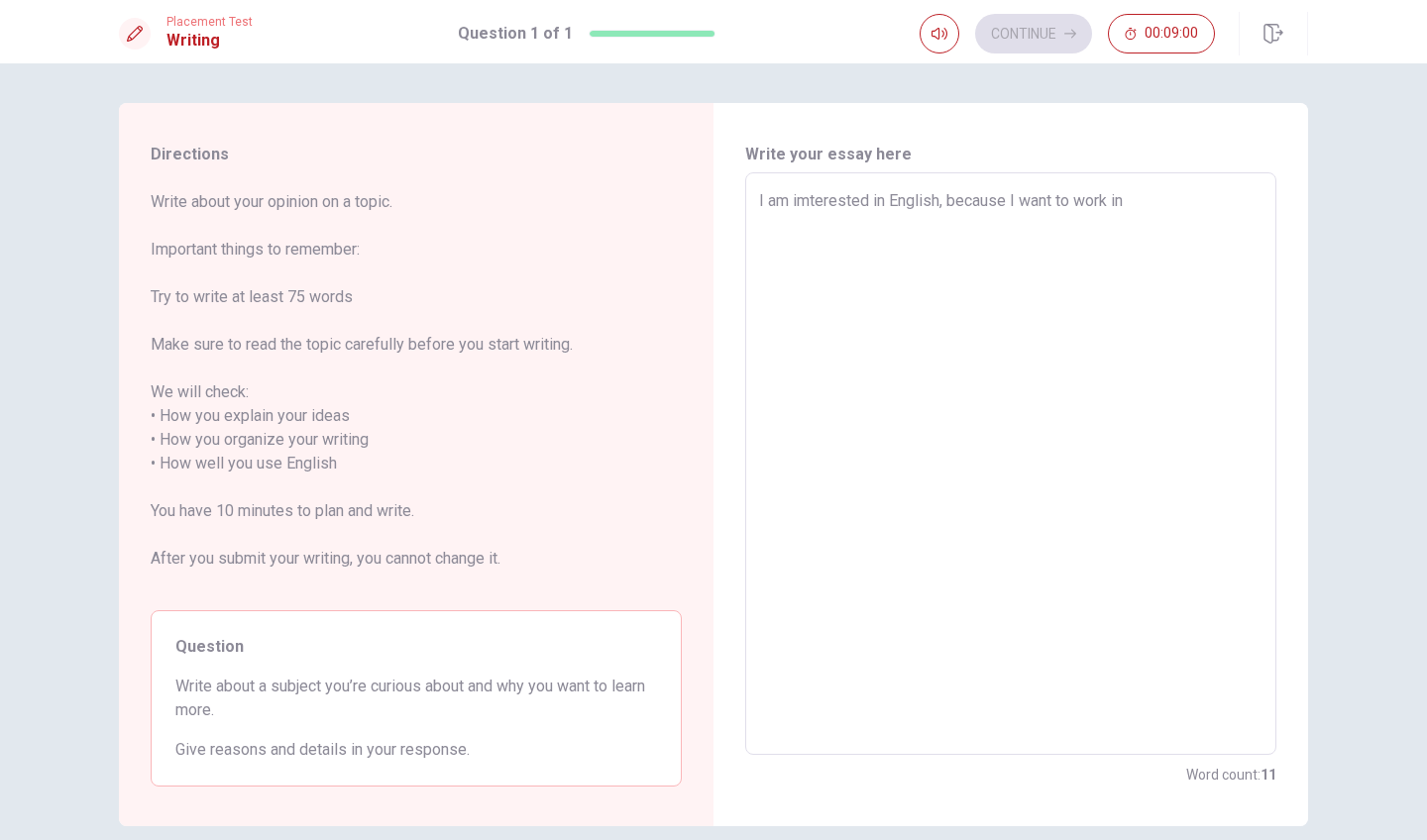 type on "I am imterested in English, because I want to work in a" 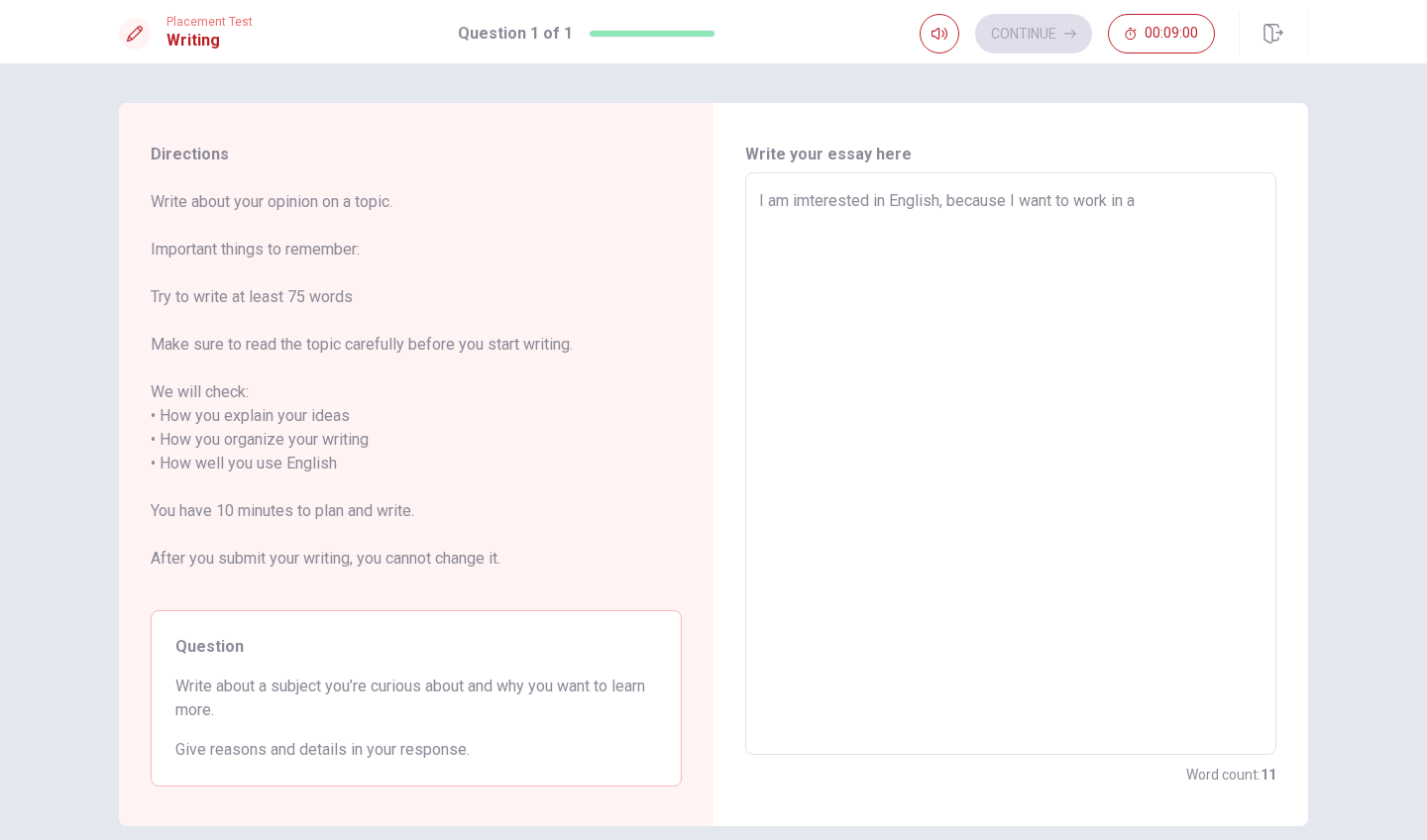 type on "x" 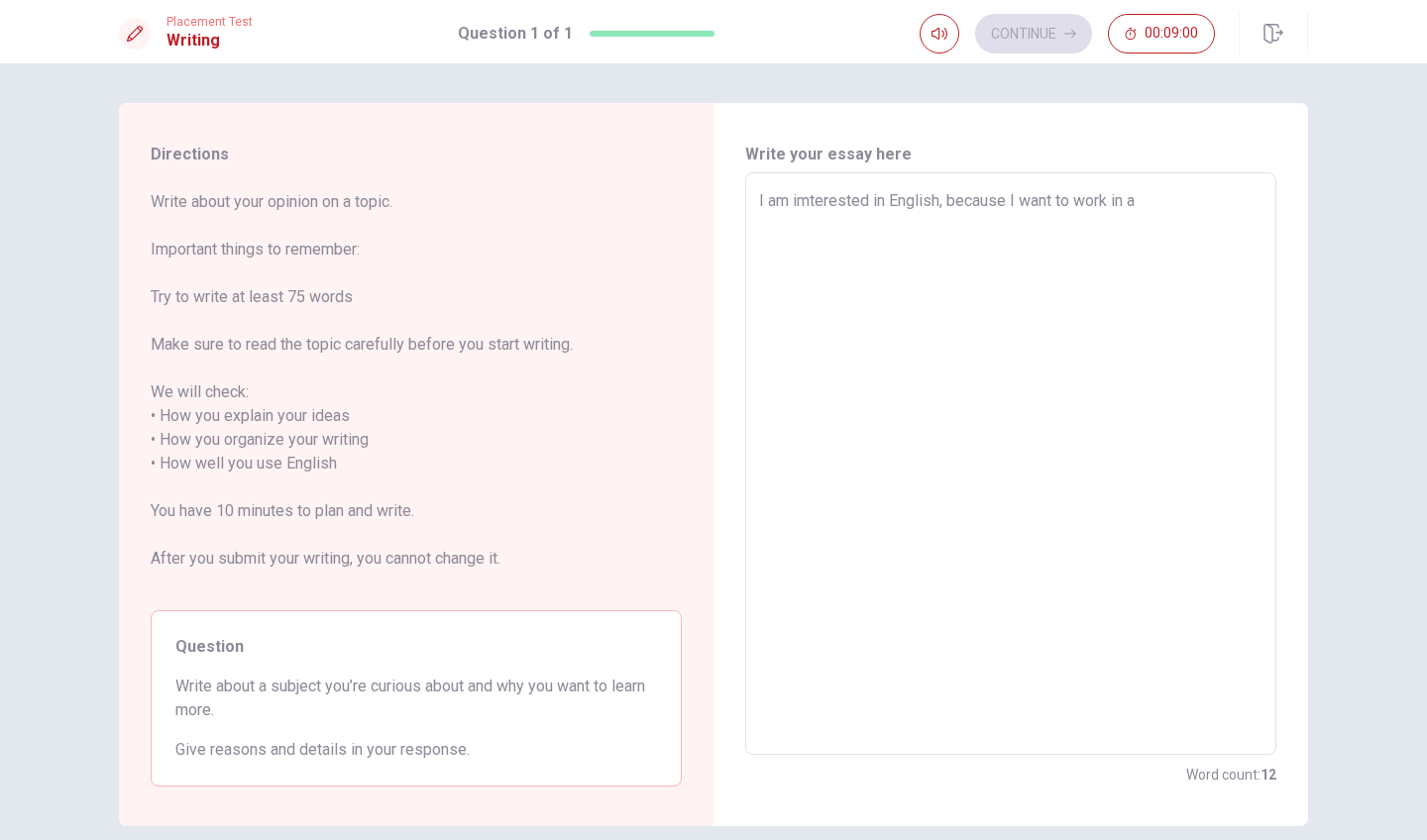 type on "I am imterested in English, because I want to work in ai" 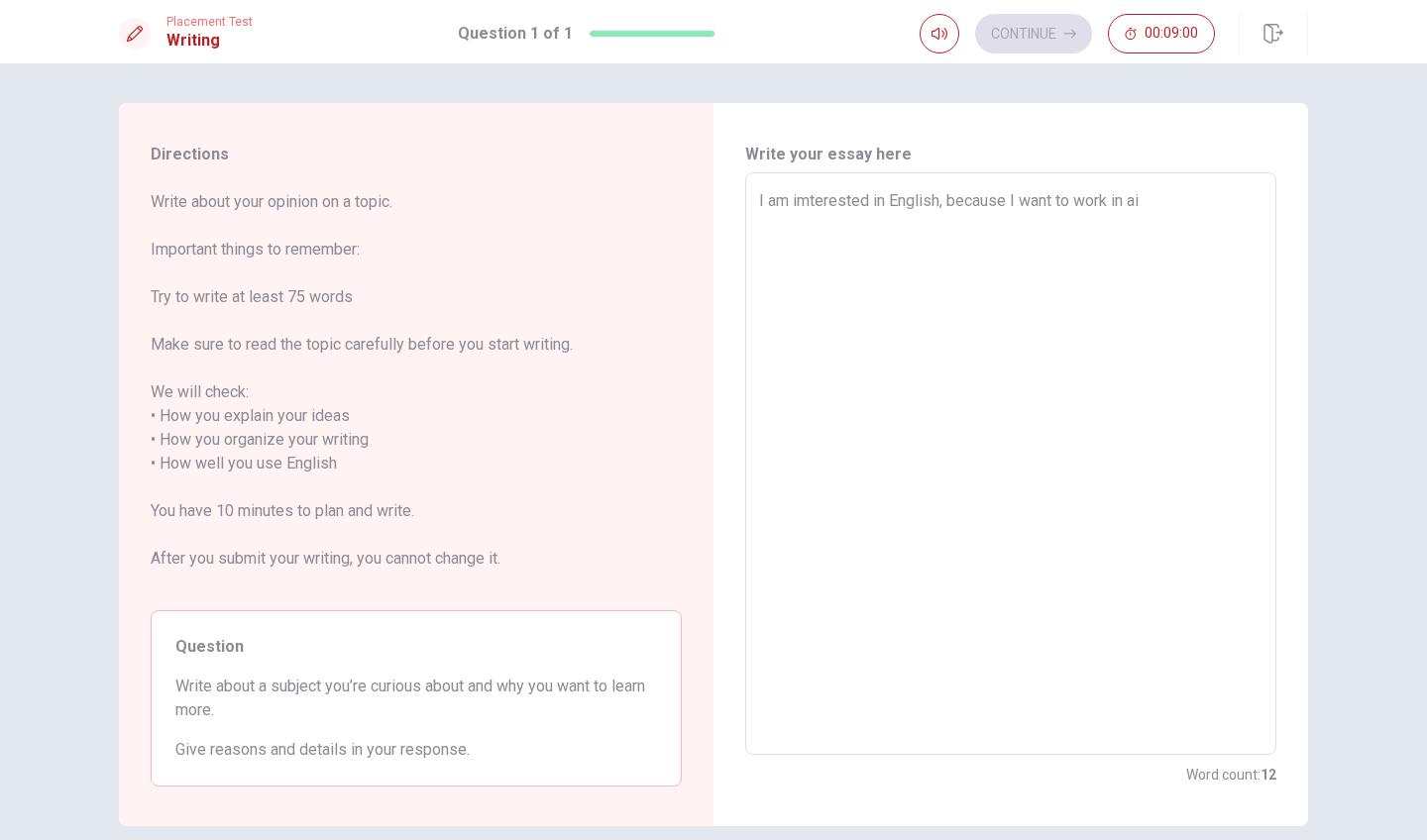 type on "x" 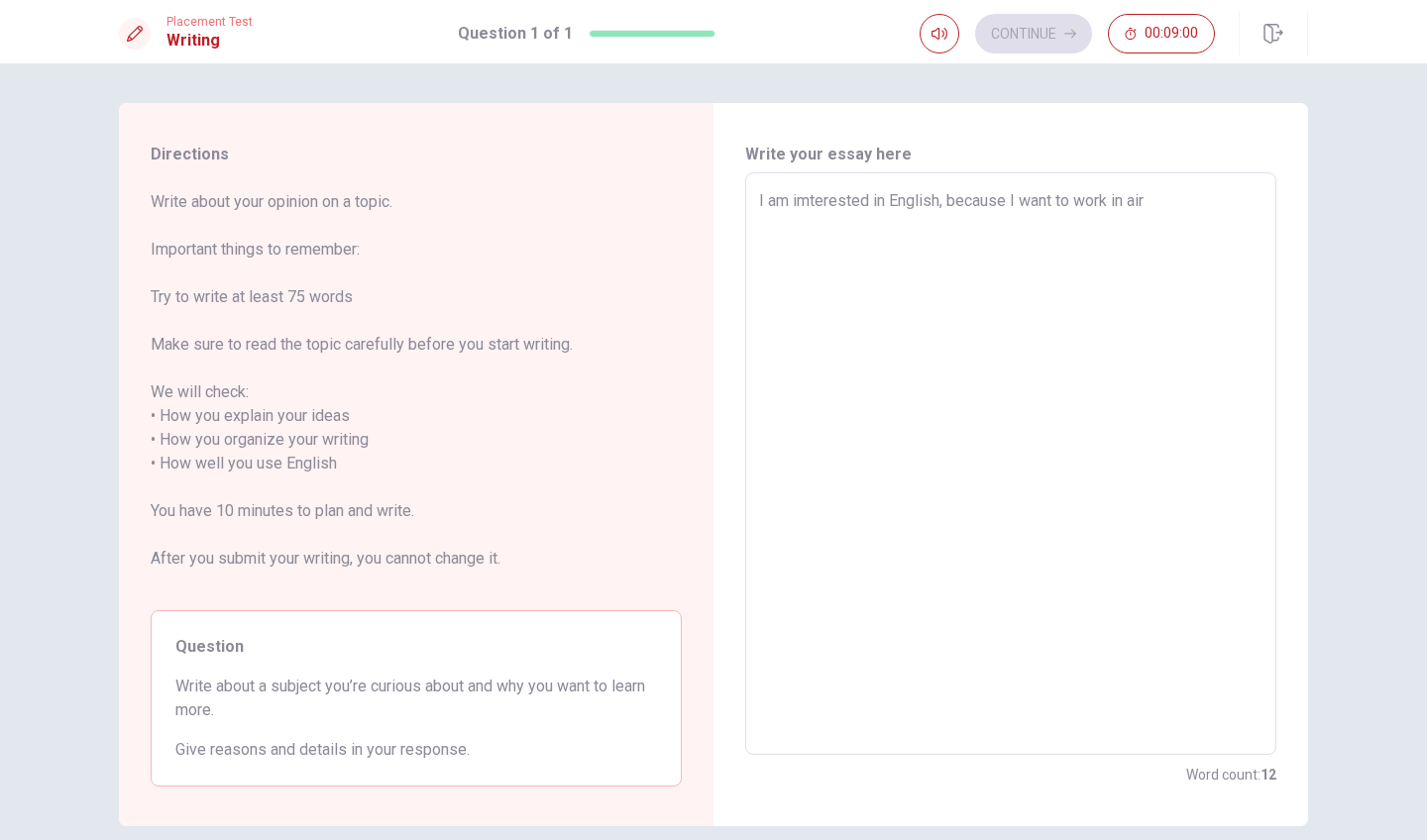 type on "x" 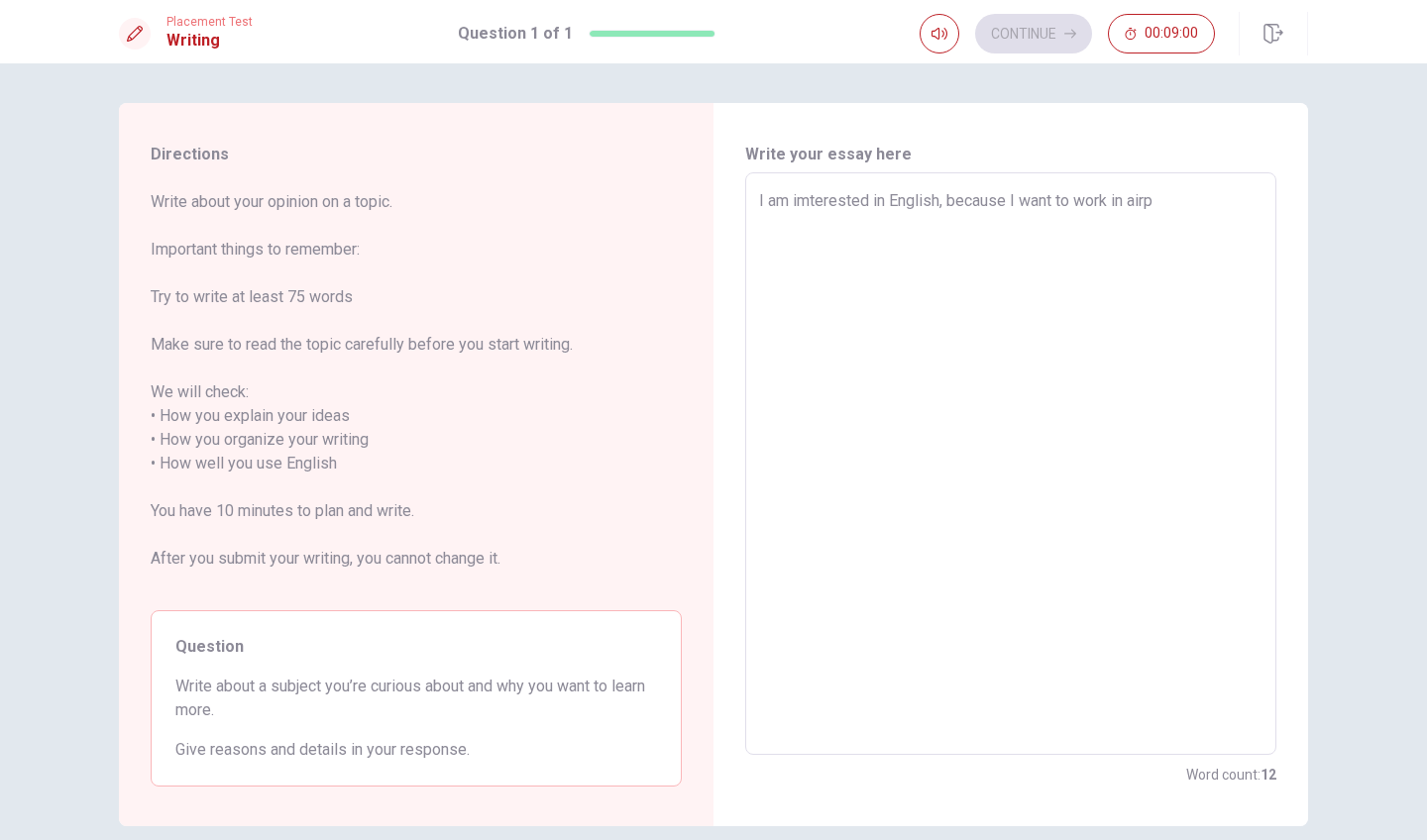 type on "x" 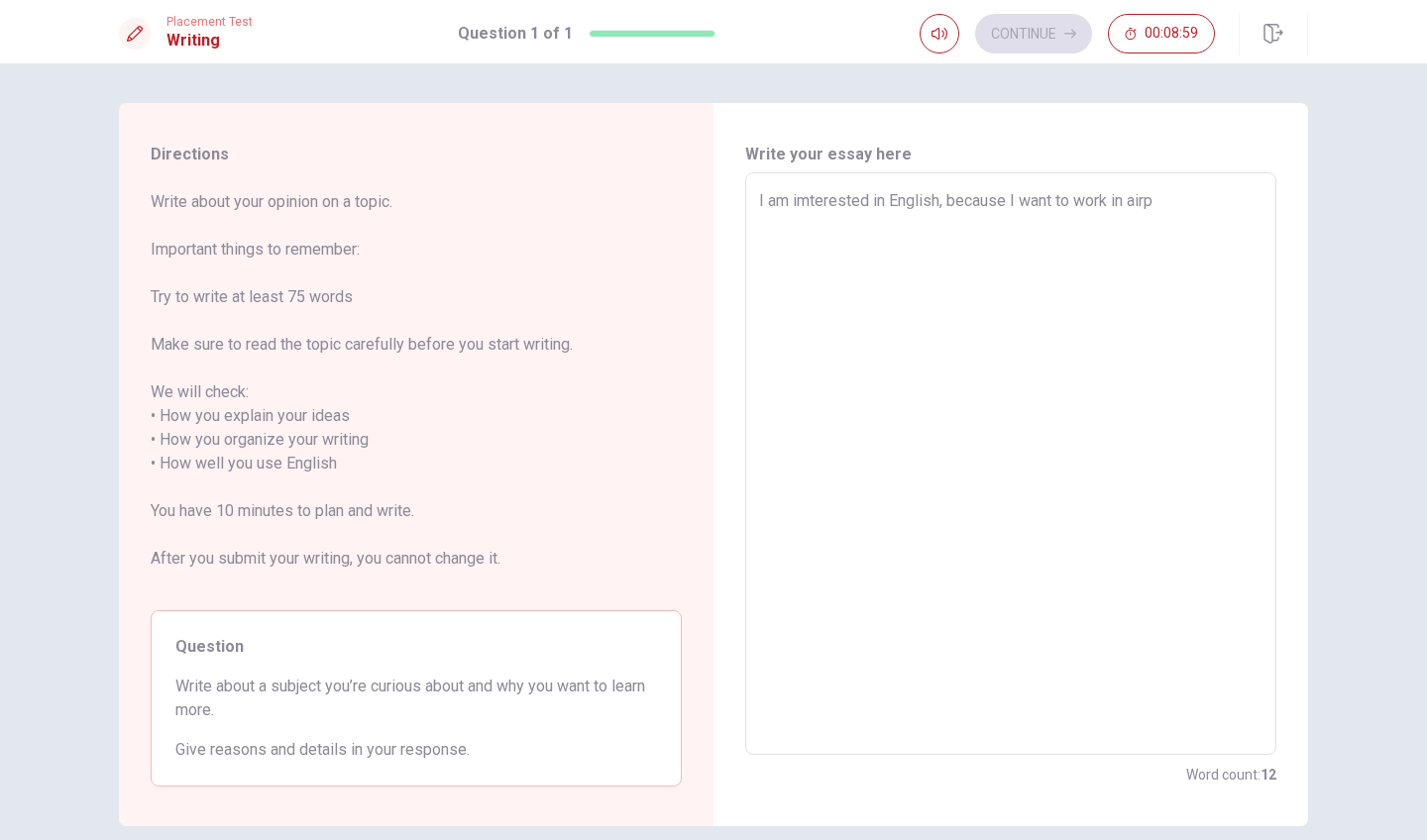type on "I am imterested in English, because I want to work in airpo" 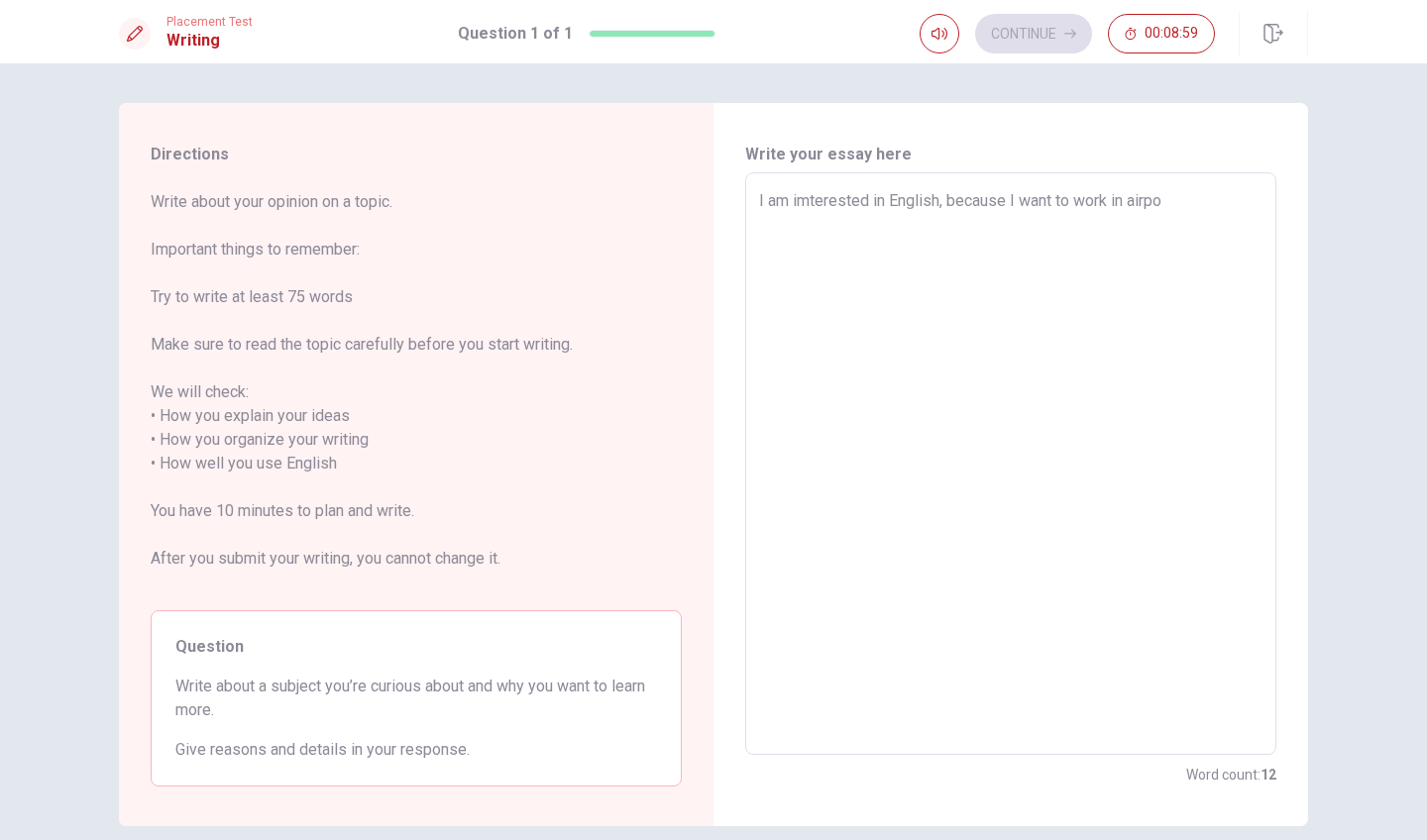 type on "x" 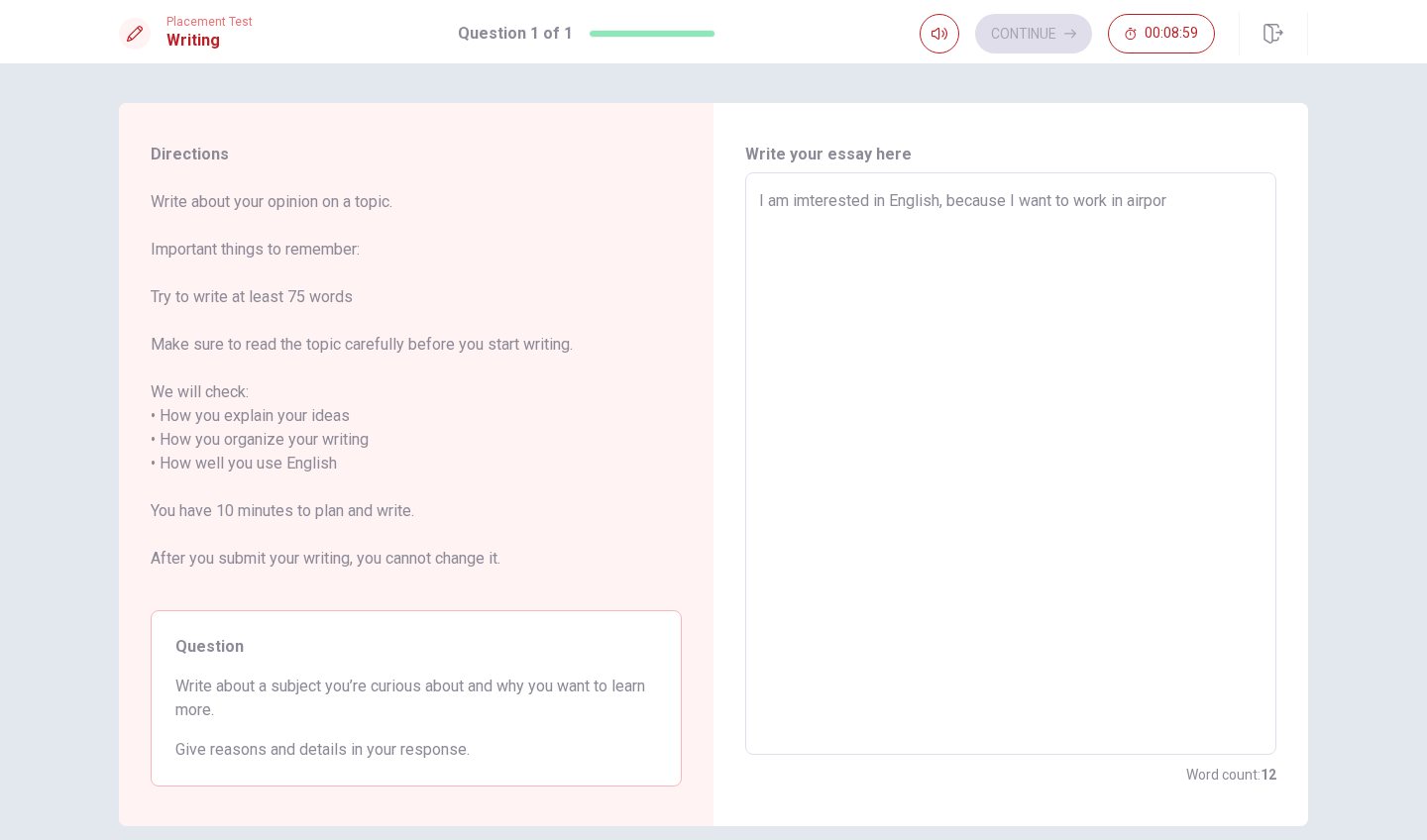 type on "x" 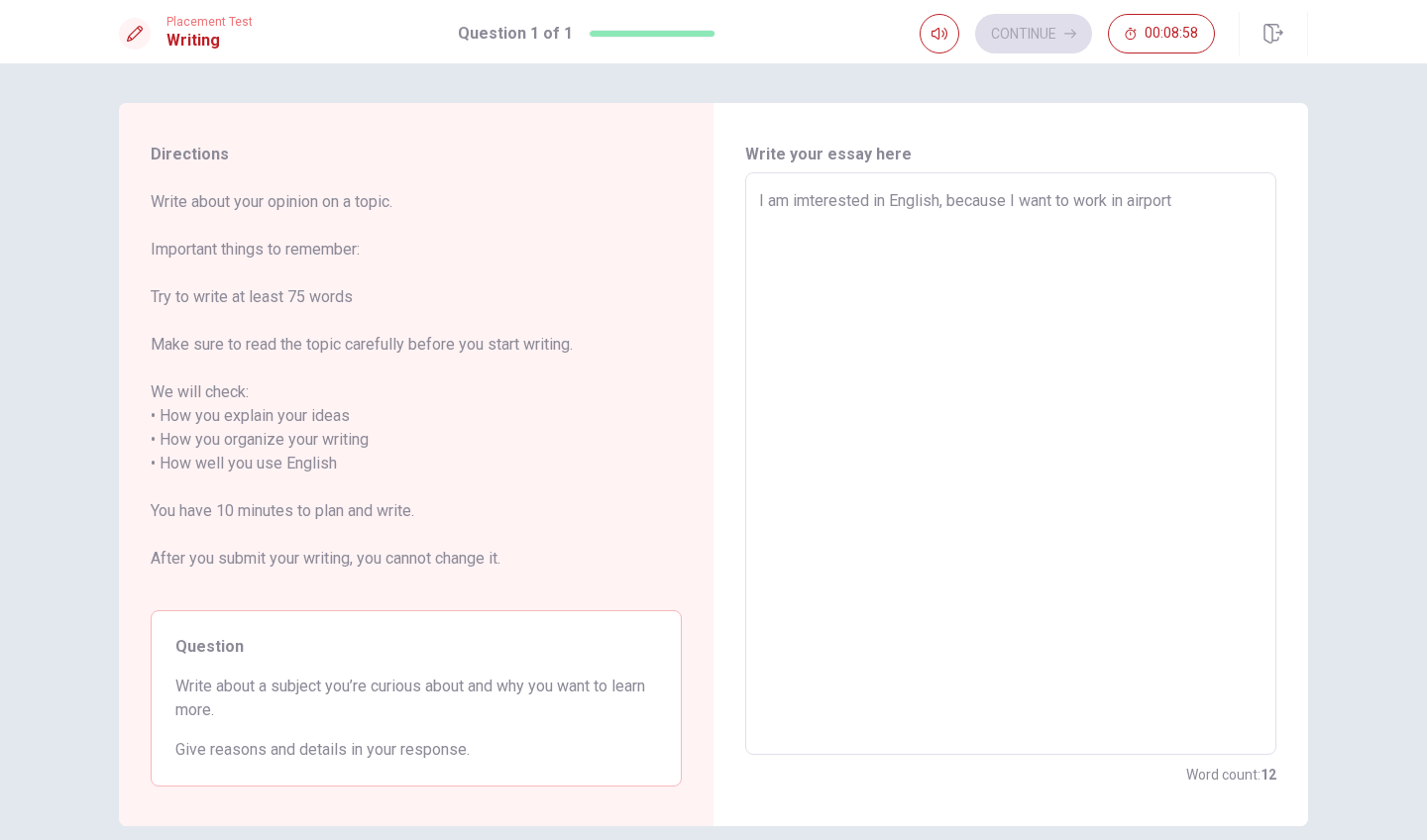 type on "x" 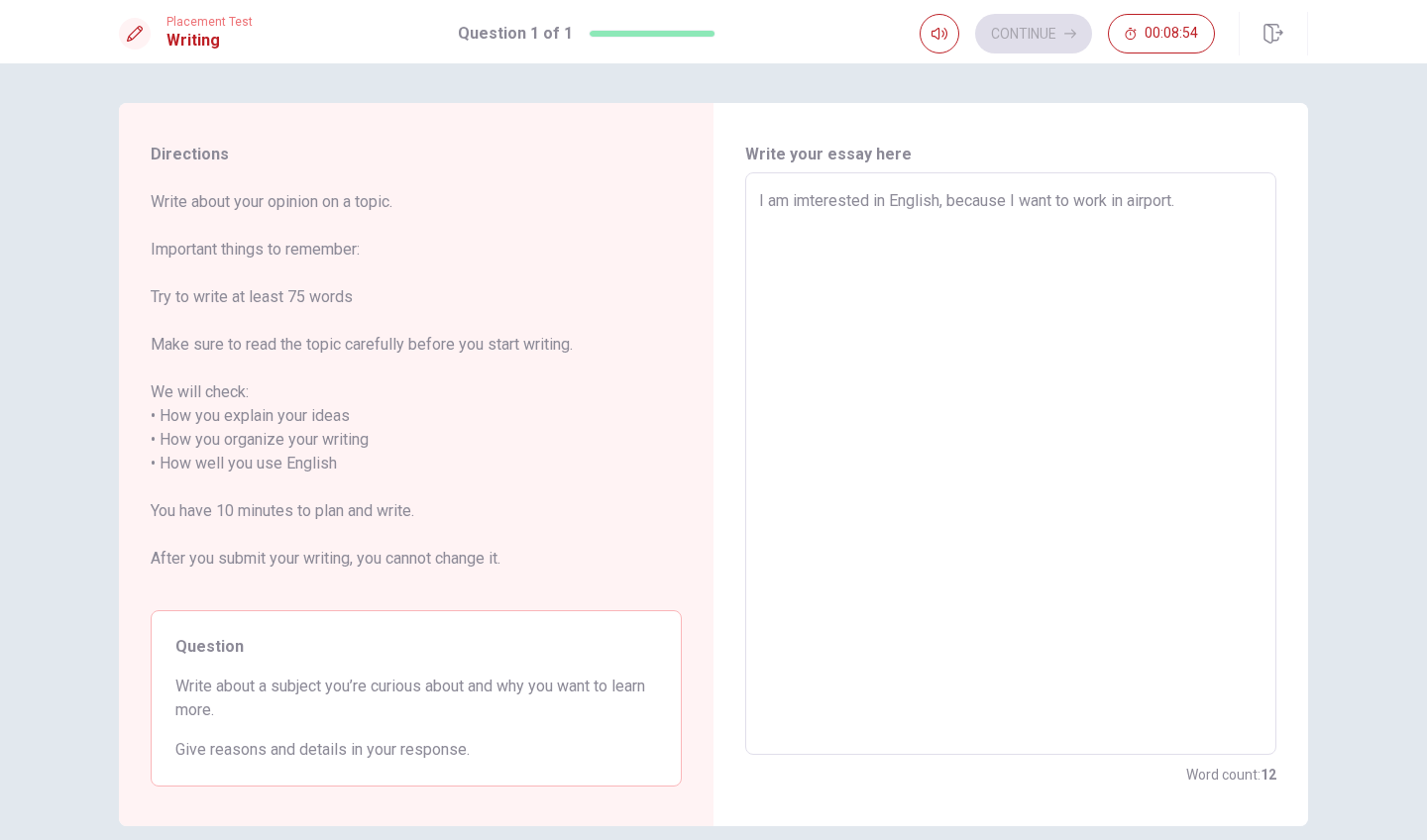 type on "x" 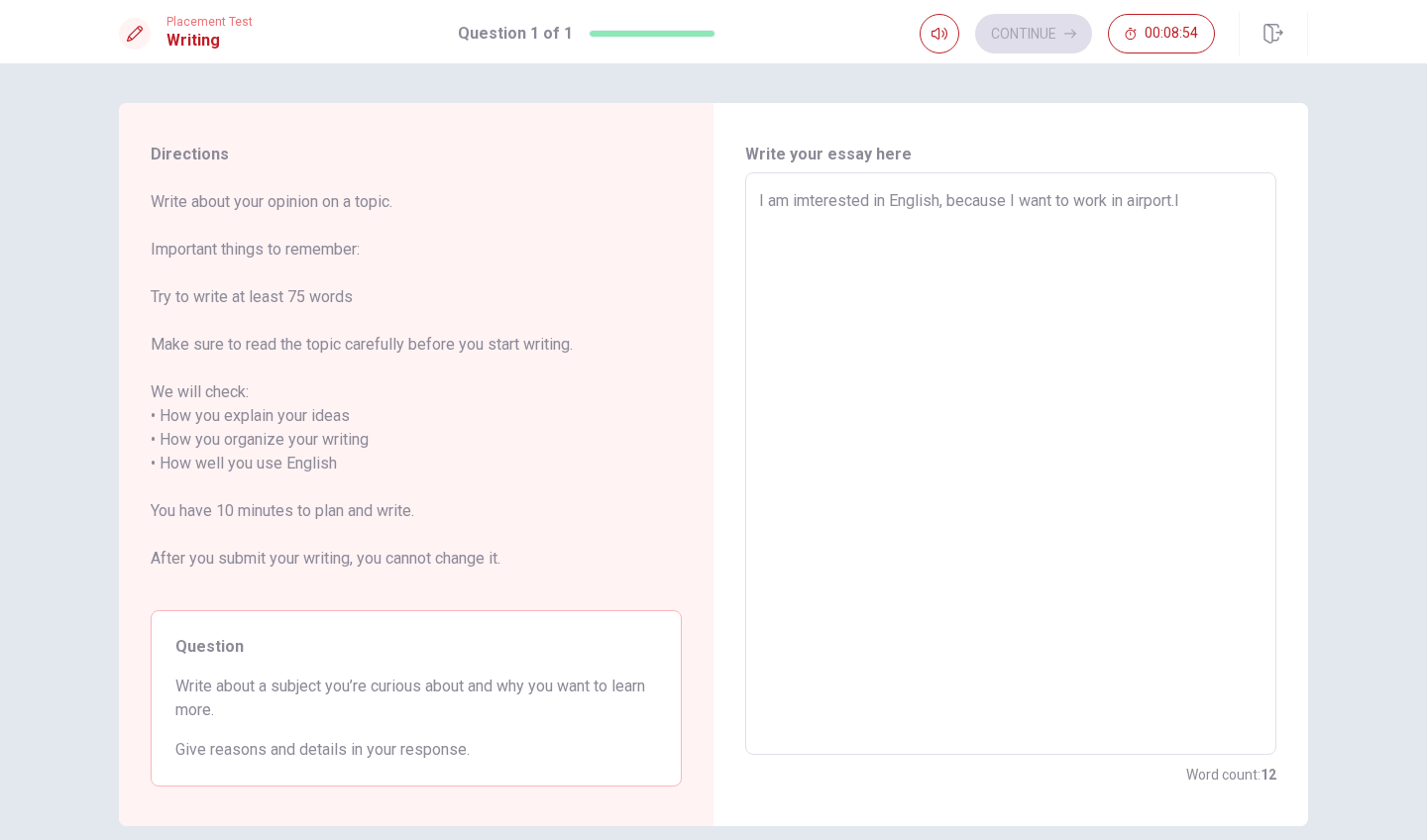 type on "x" 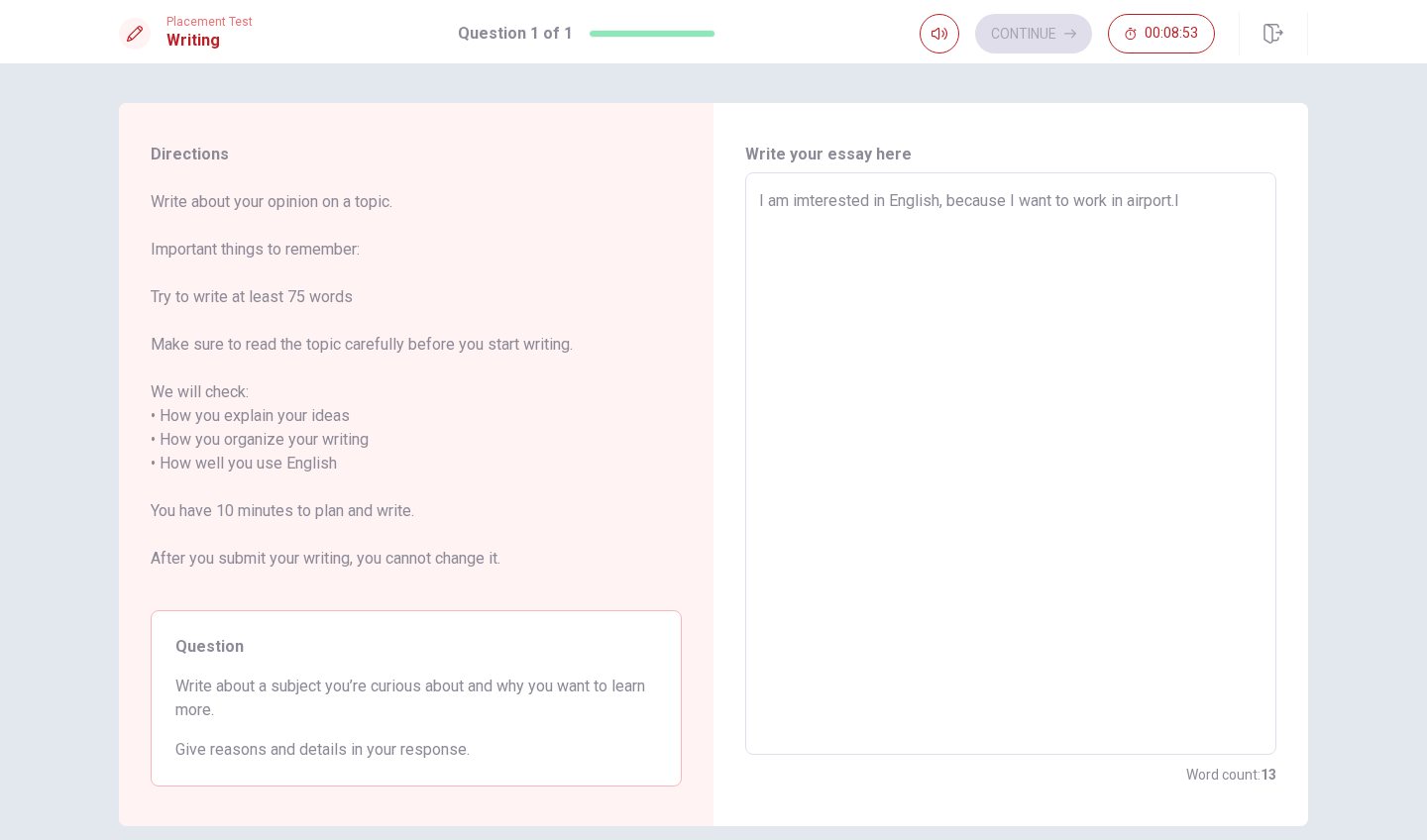 type on "I am imterested in English, because I want to work in airport.In" 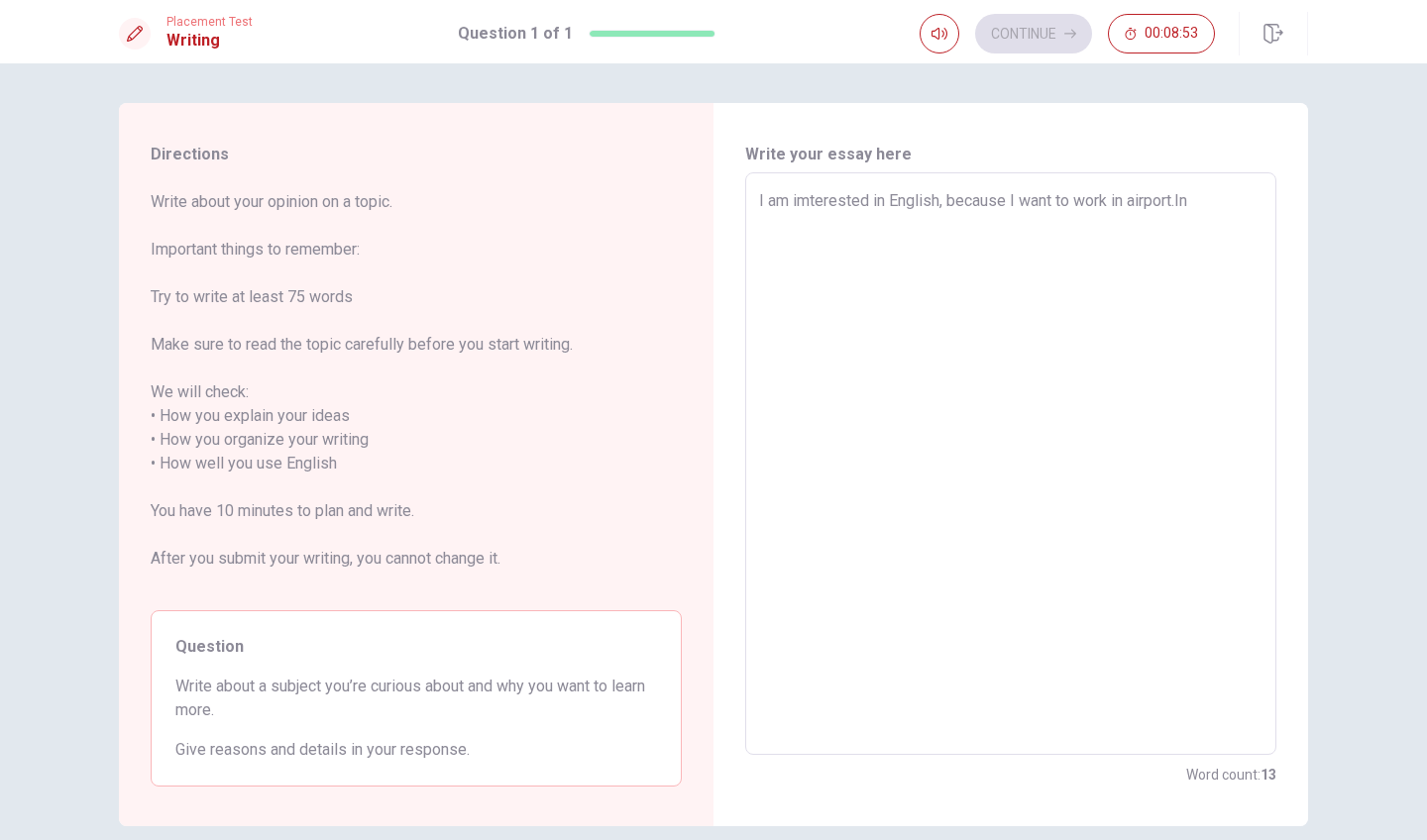 type on "x" 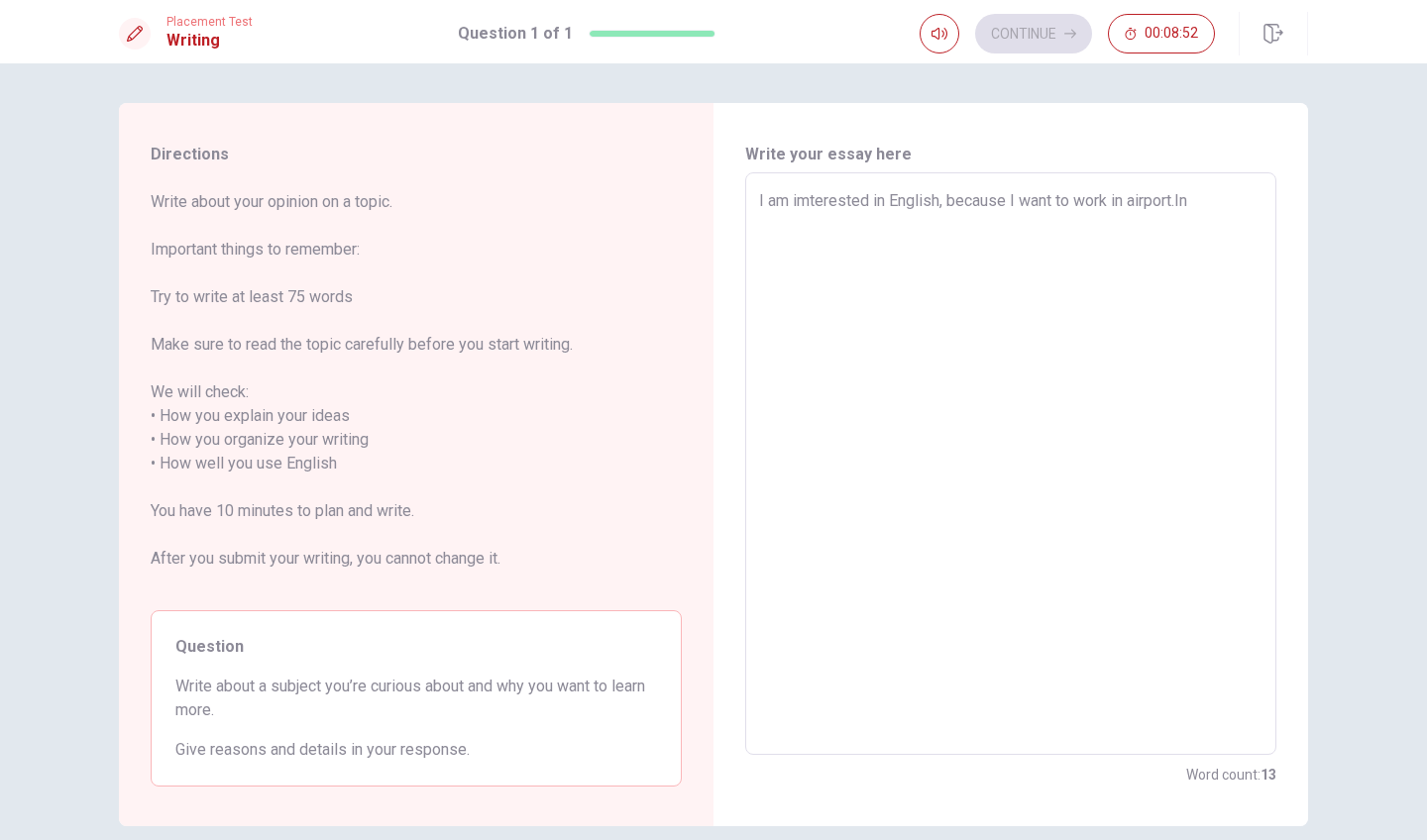 type on "I am imterested in English, because I want to work in airport.In" 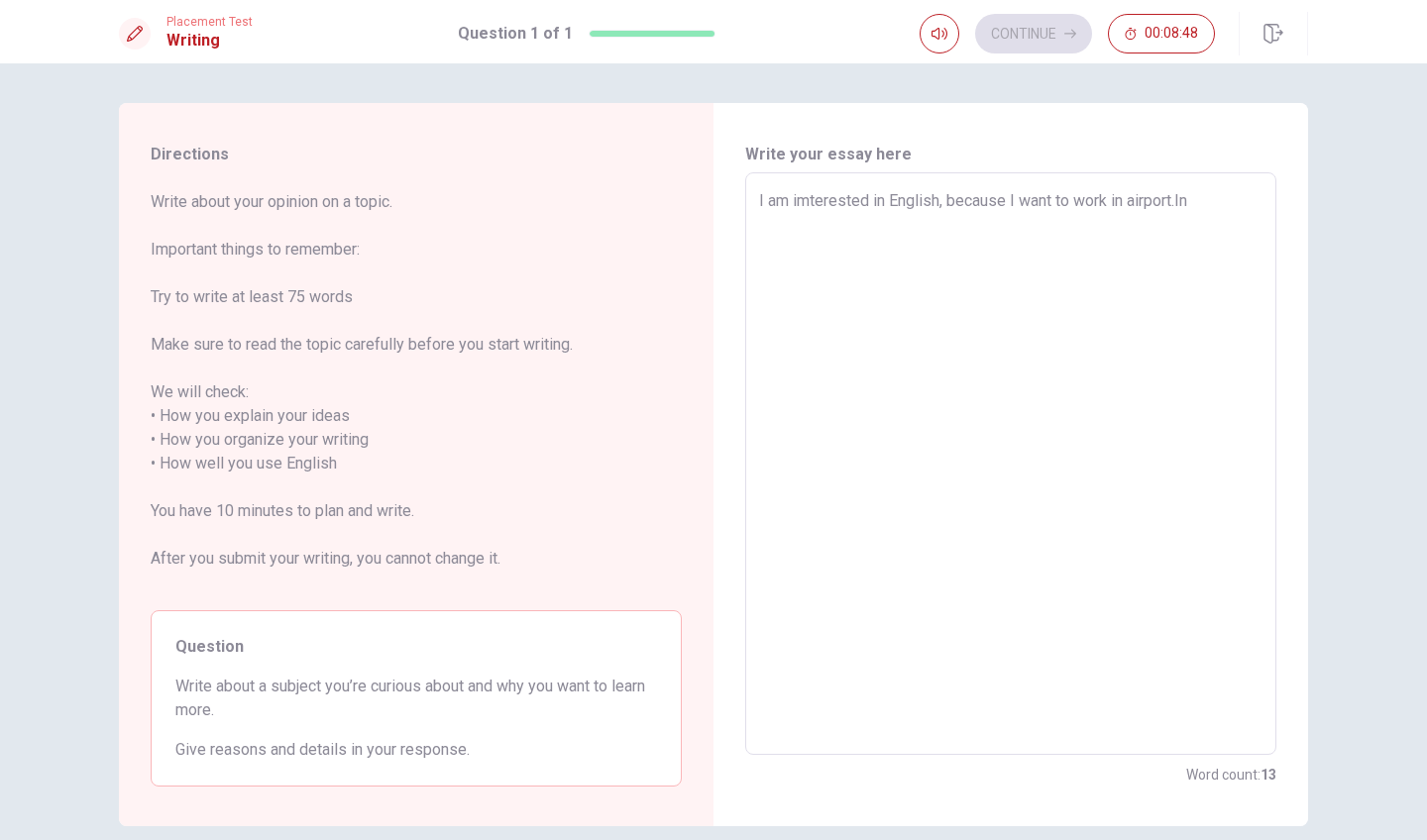 type on "x" 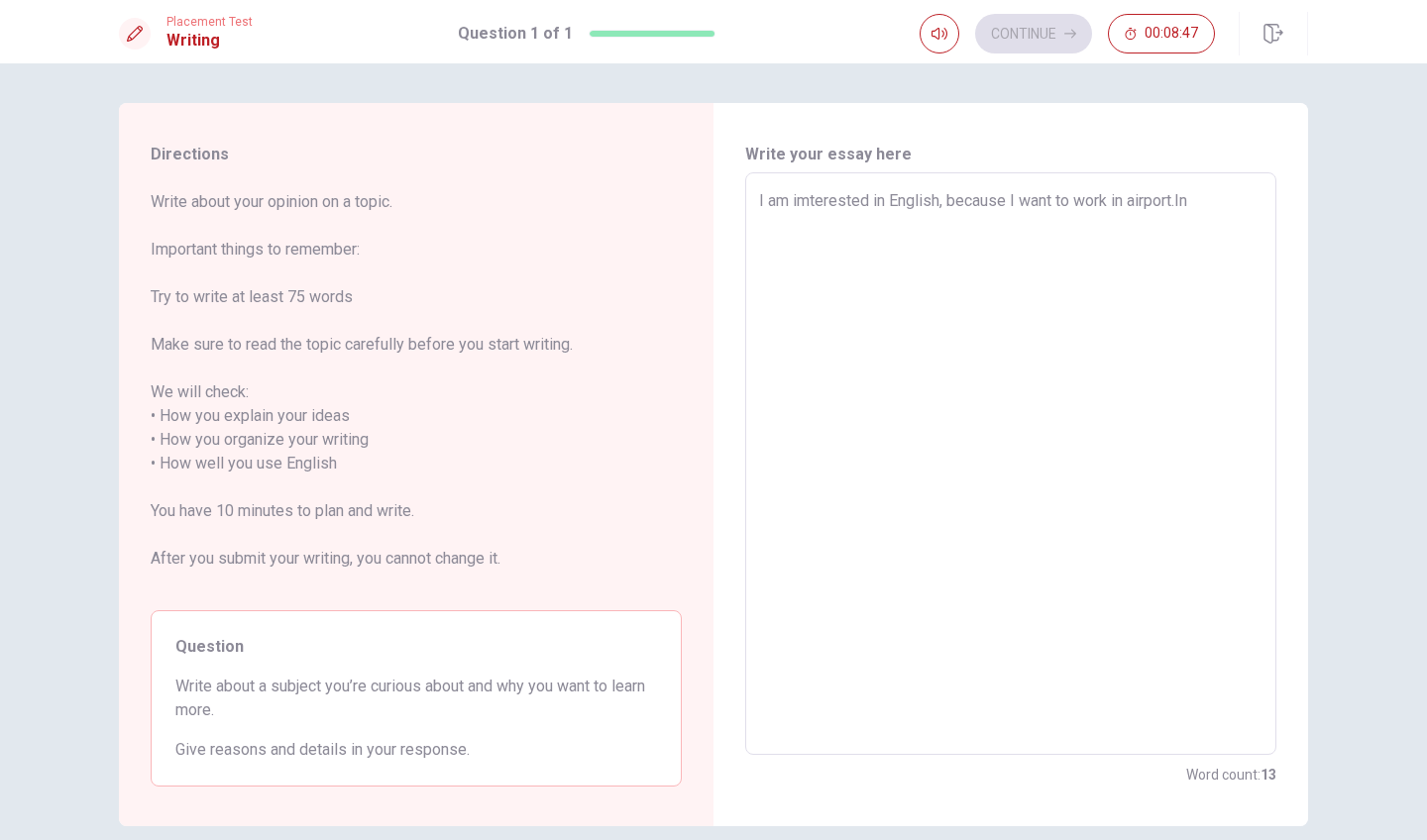 type on "I am imterested in English, because I want to work in airport.In t" 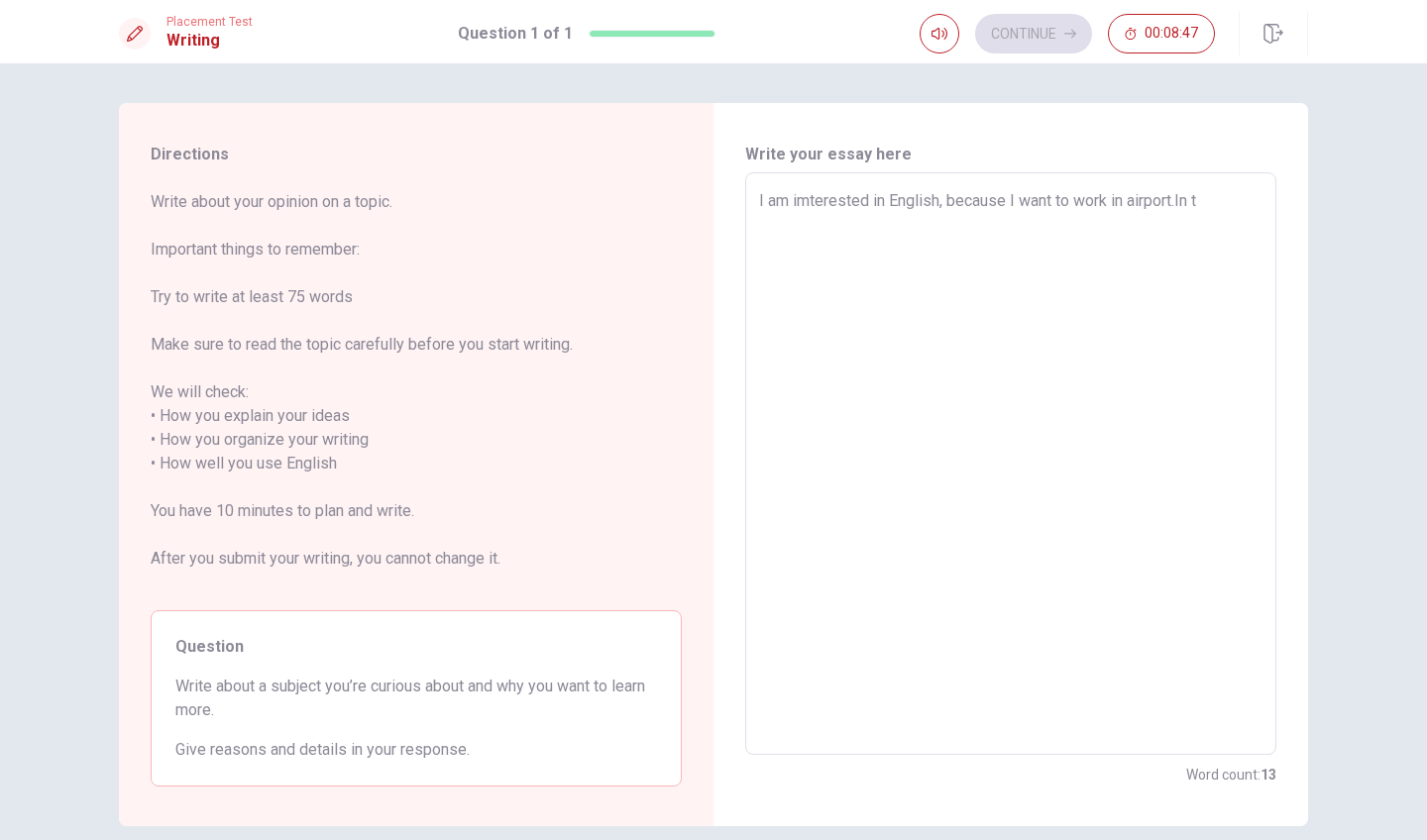 type on "x" 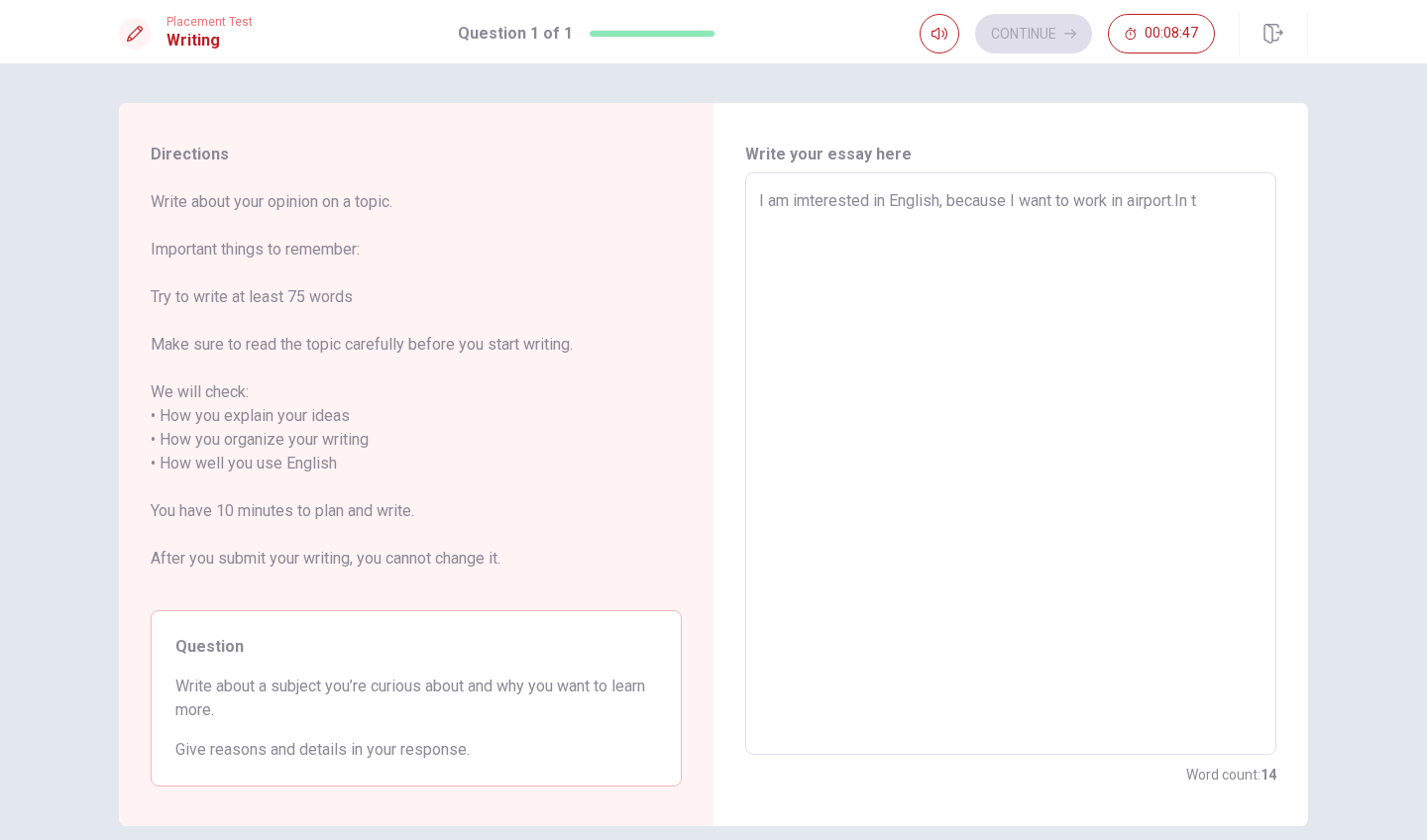 type on "I am imterested in English, because I want to work in airport.In th" 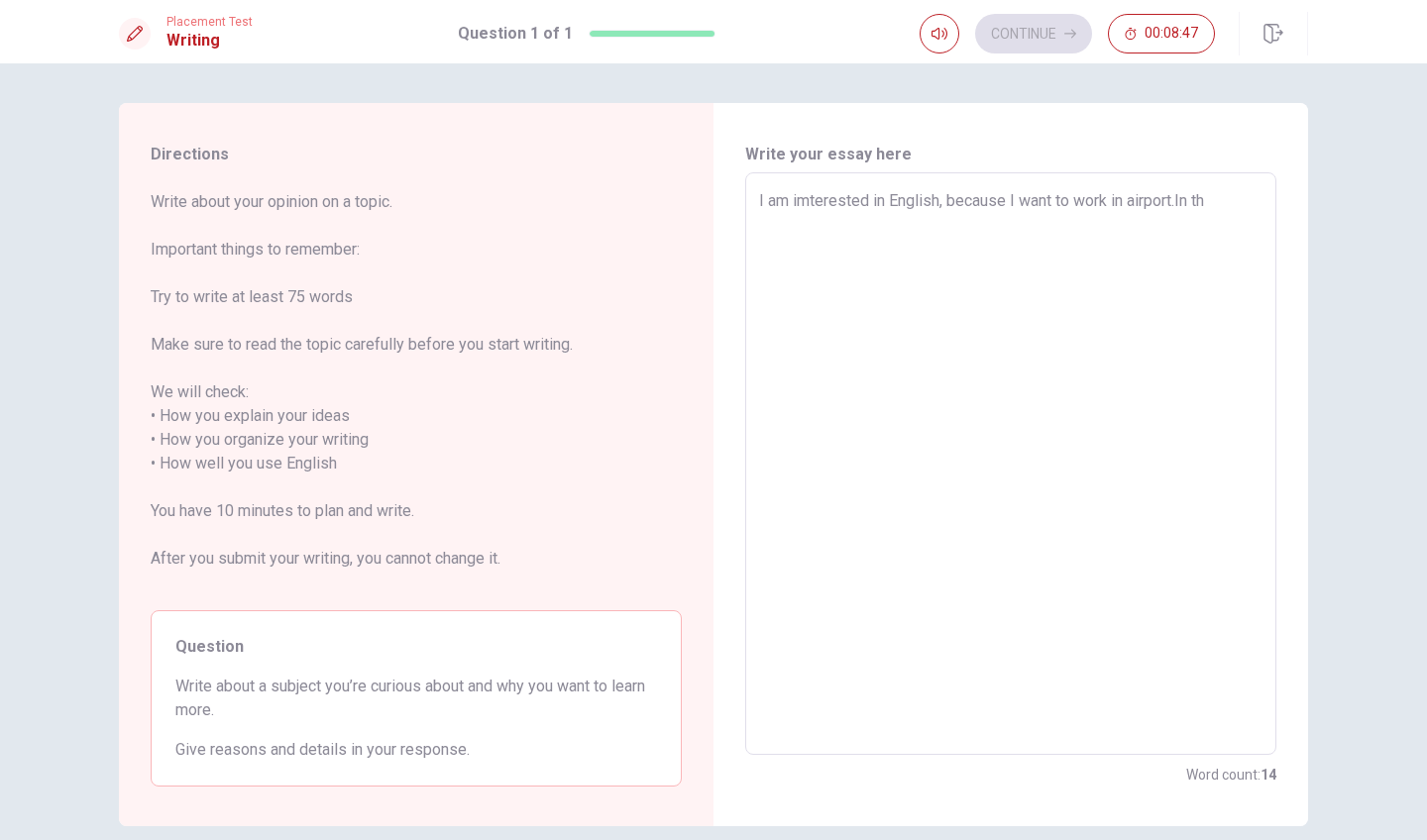 type on "x" 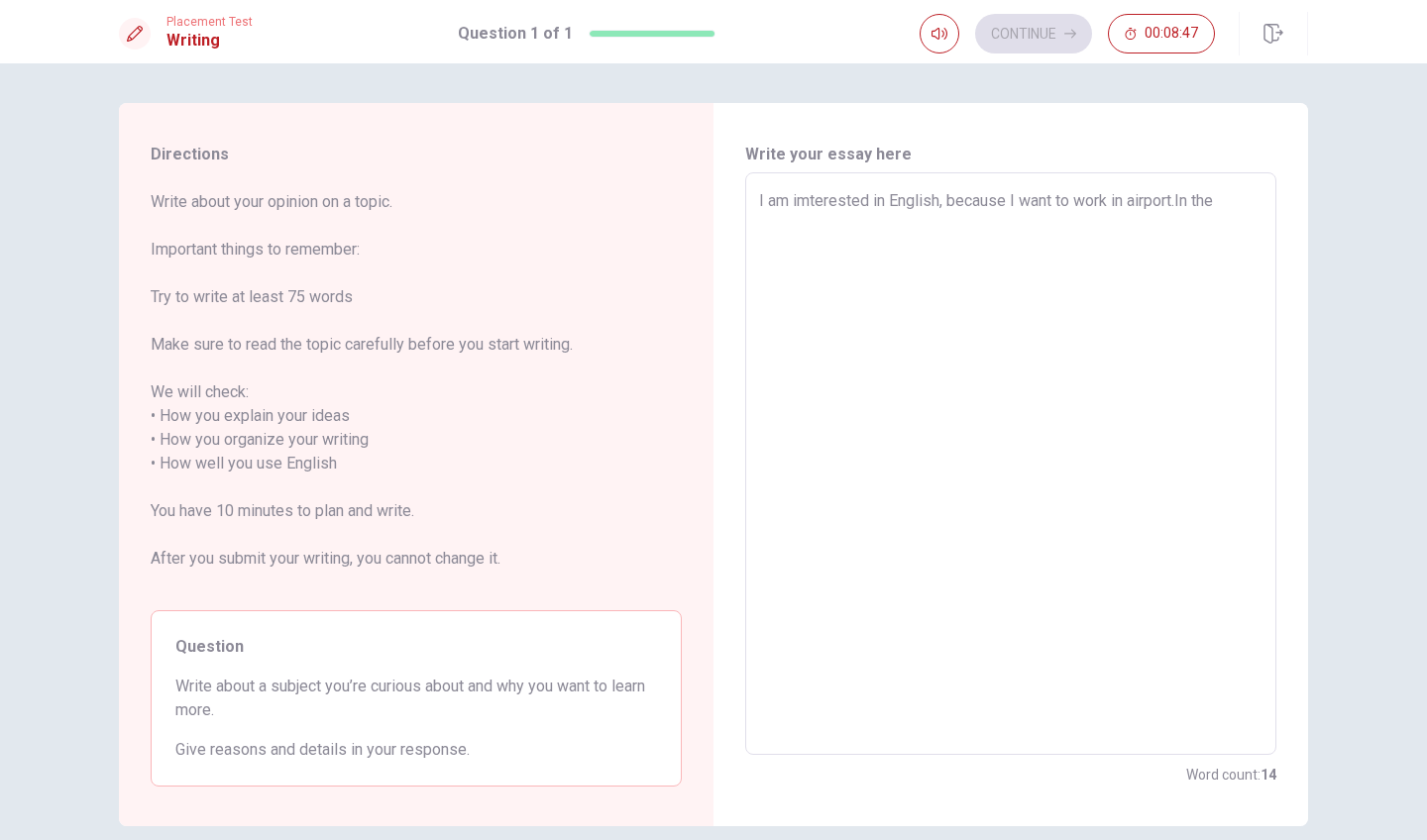 type on "x" 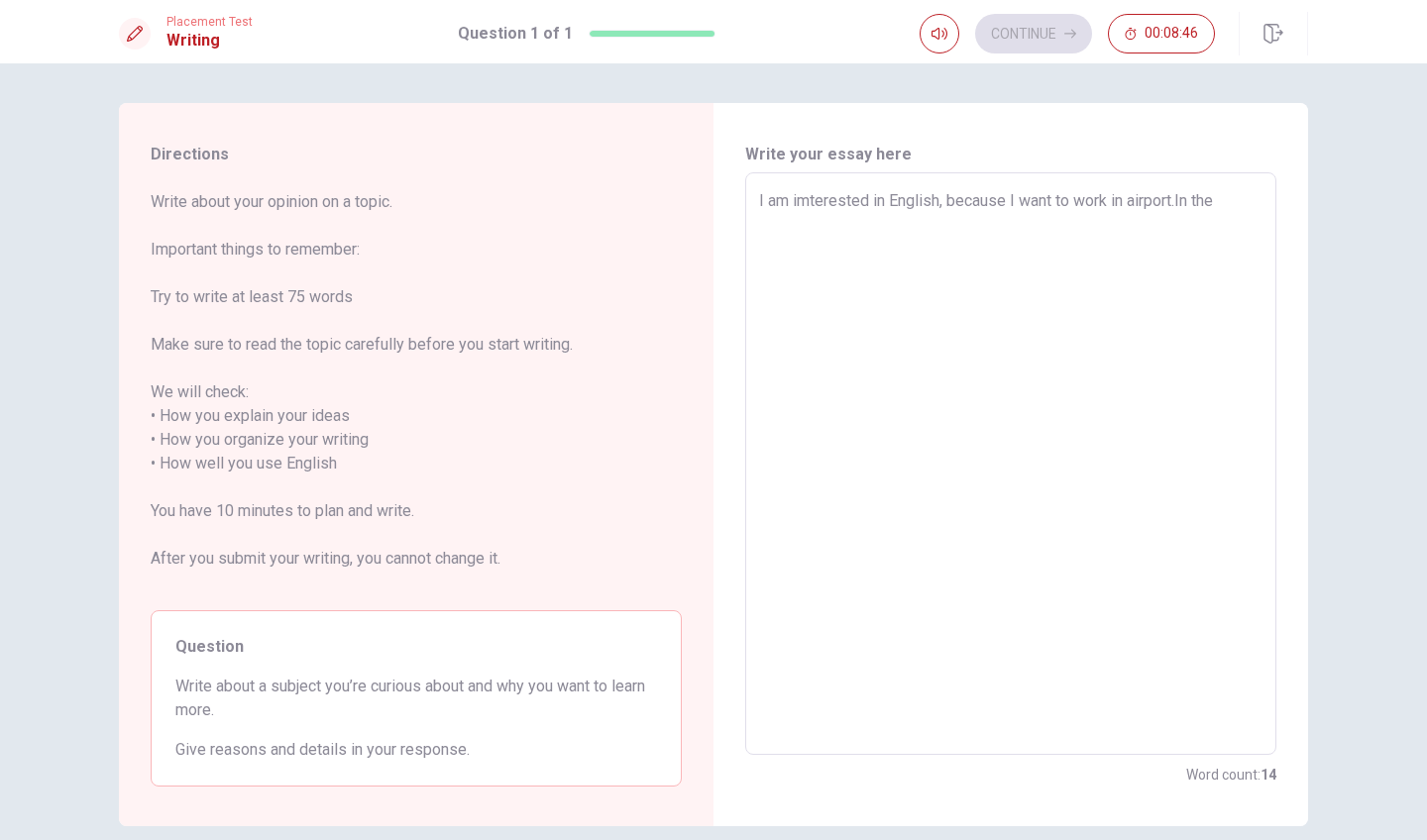 type on "I am imterested in English, because I want to work in airport.In then" 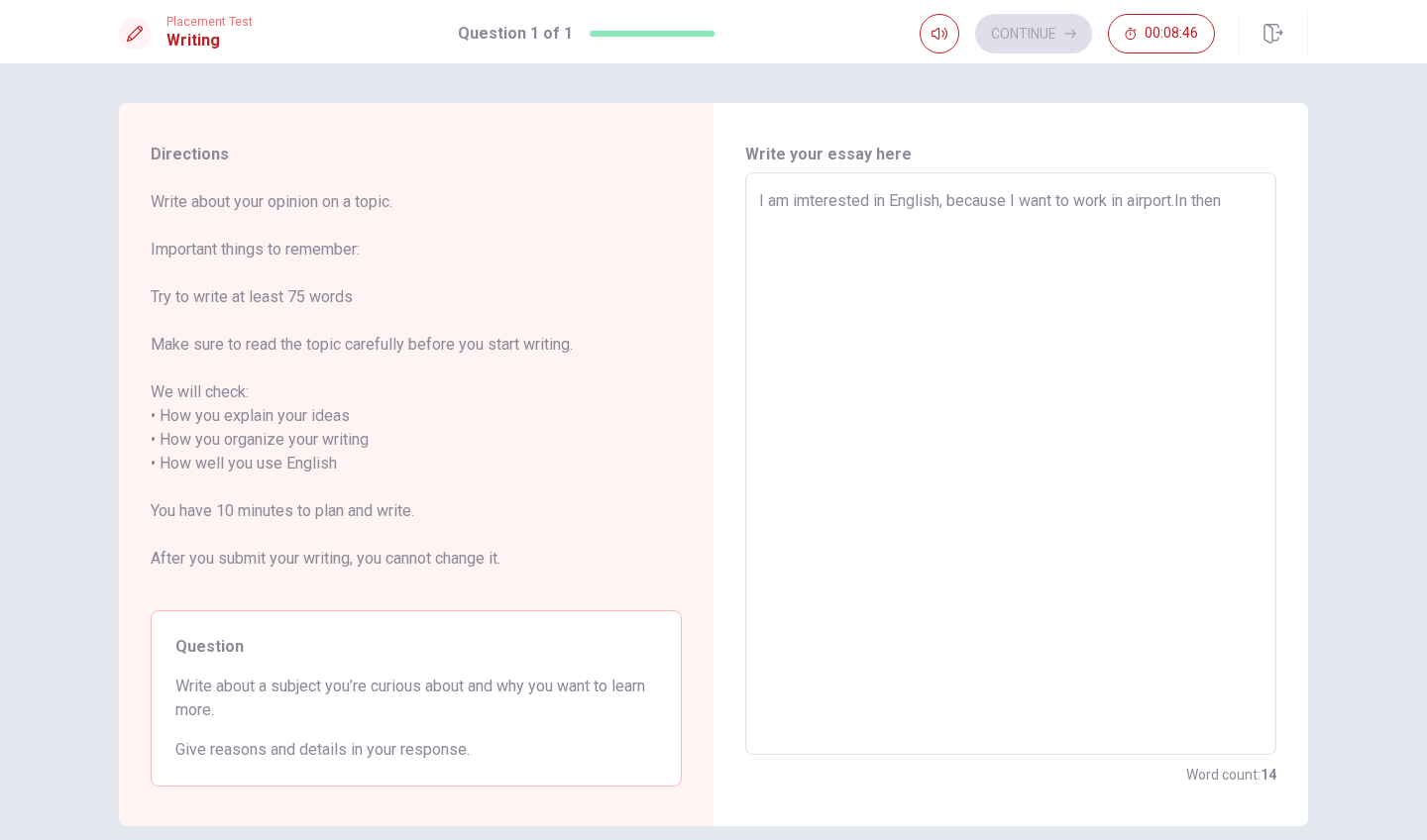 type on "x" 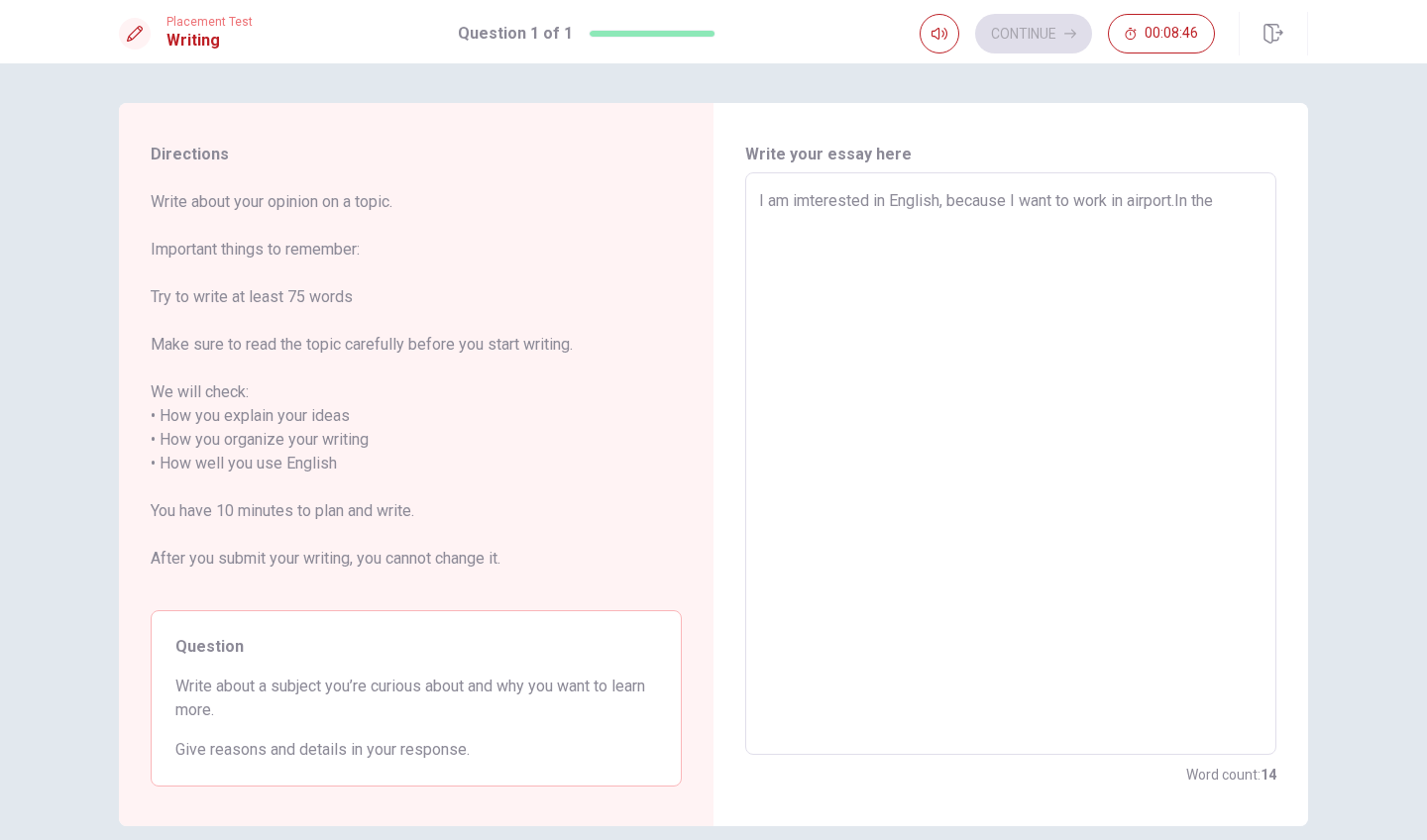 type on "x" 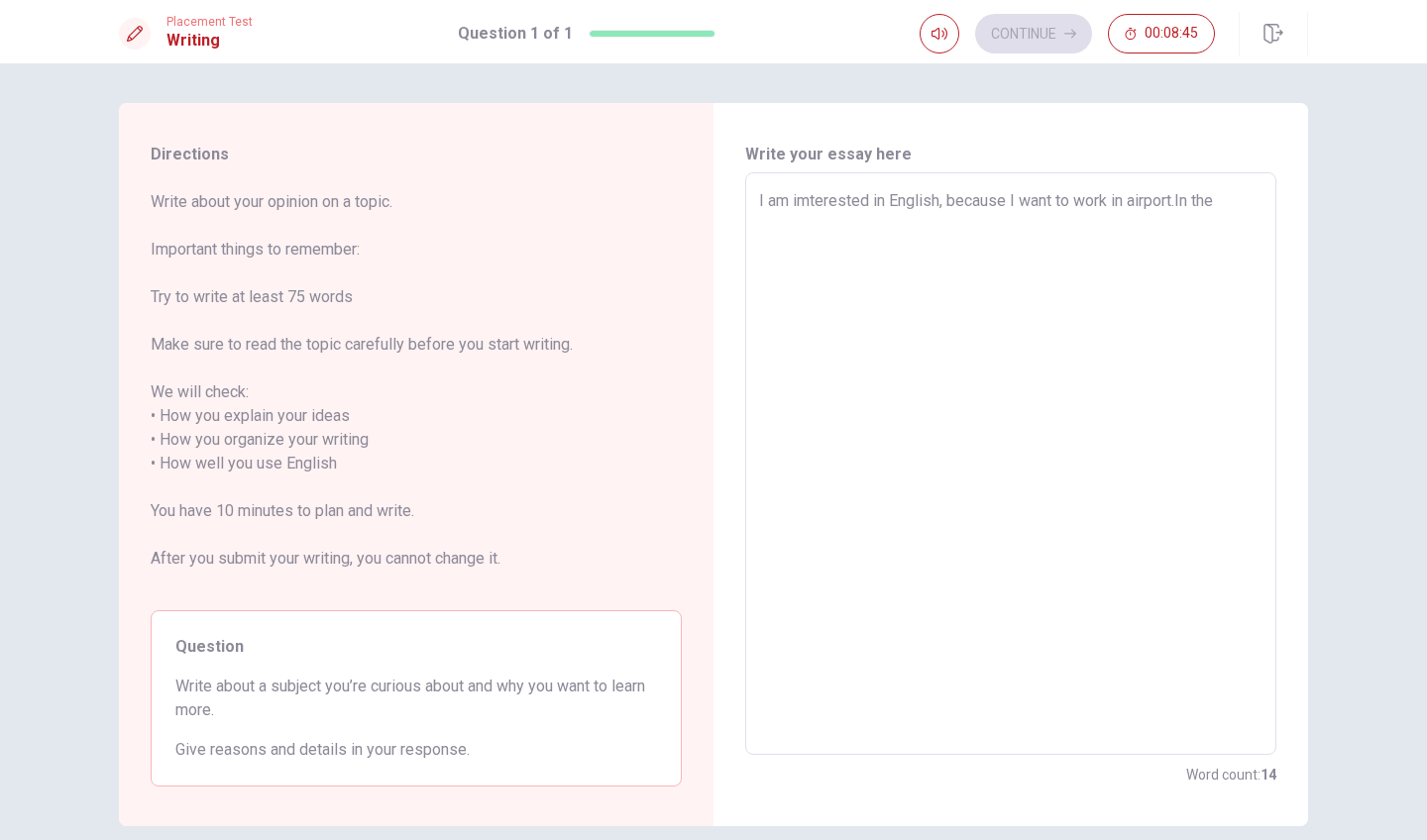 type on "I am imterested in English, because I want to work in airport.In the" 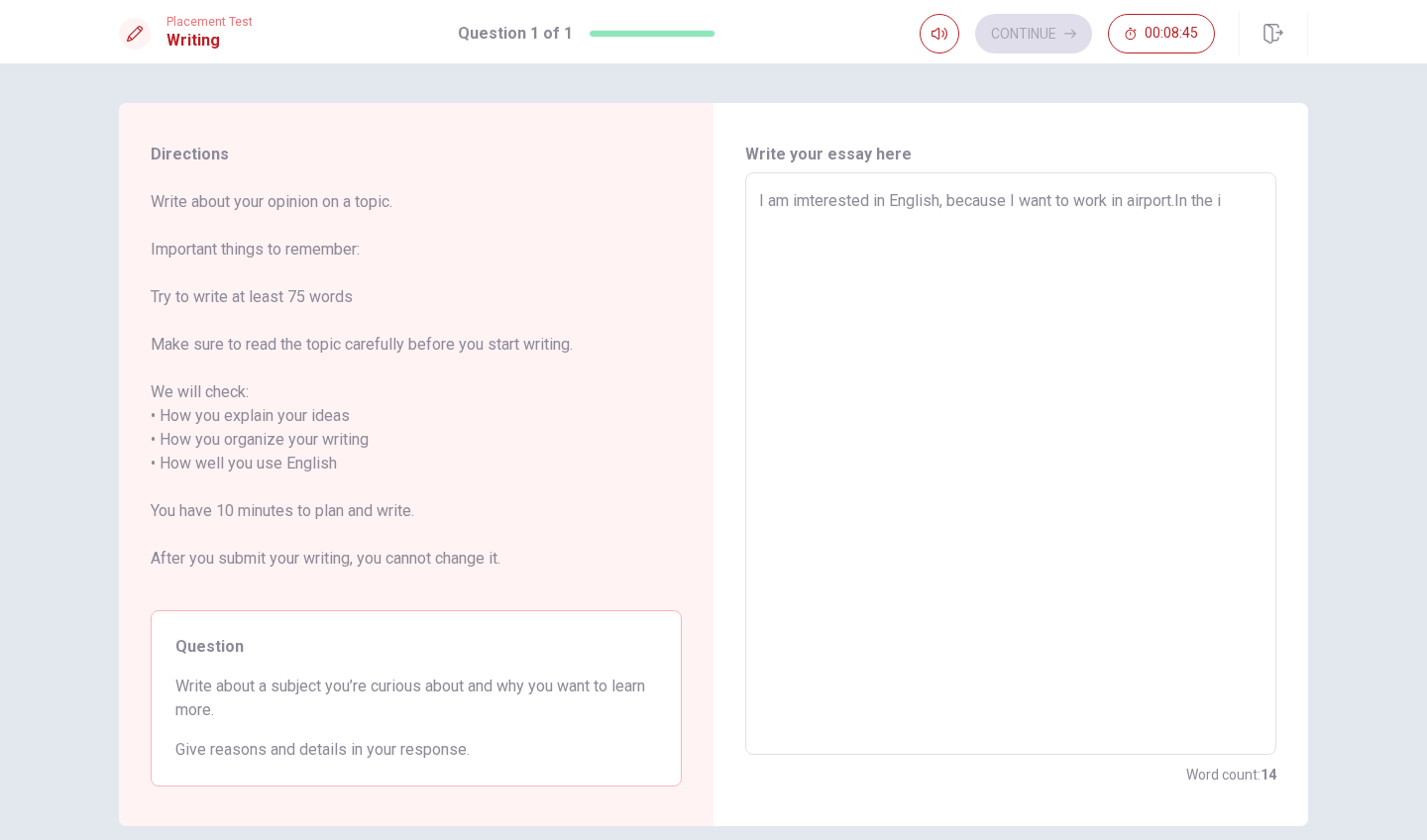 type on "x" 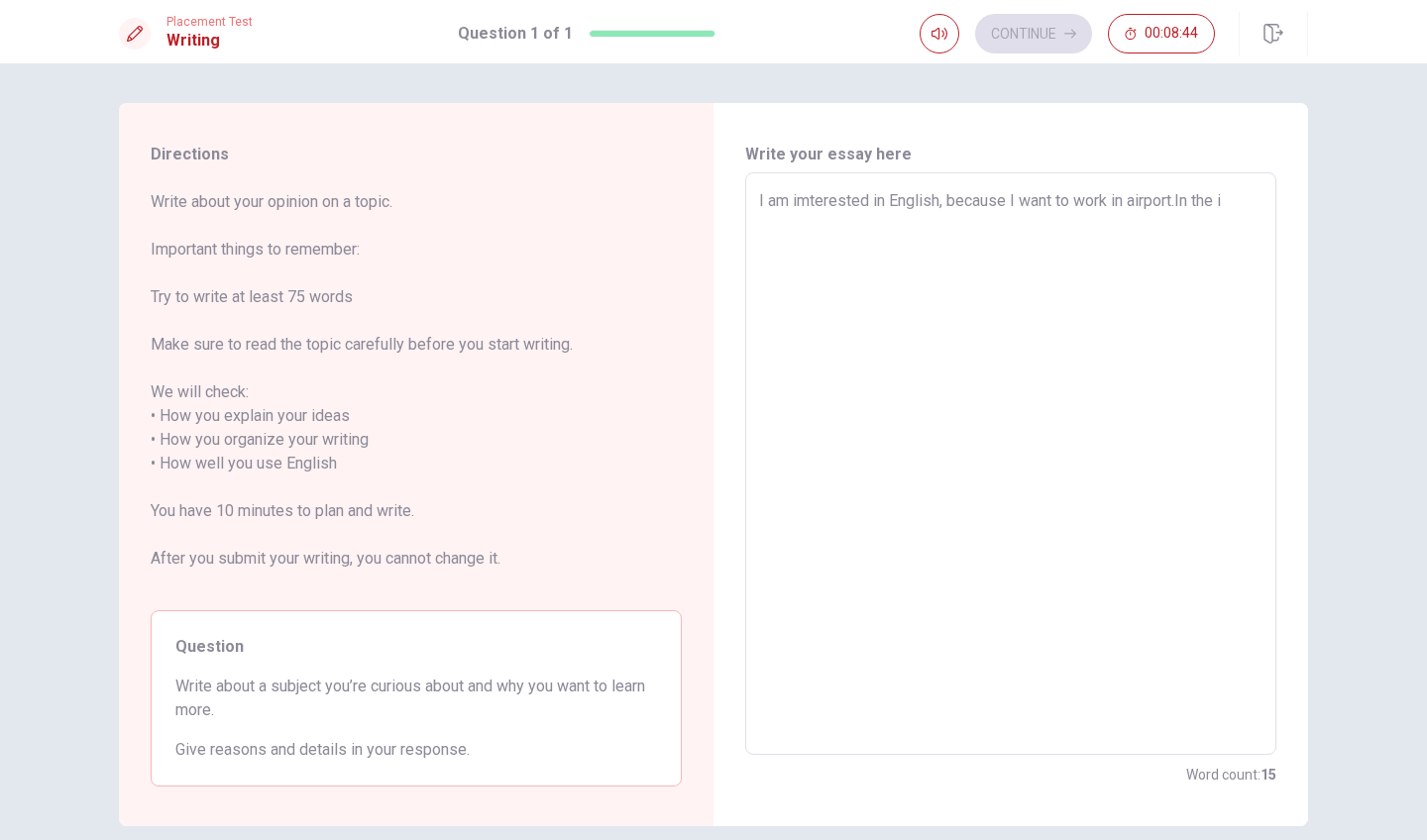 type on "I am imterested in English, because I want to work in airport.In the in" 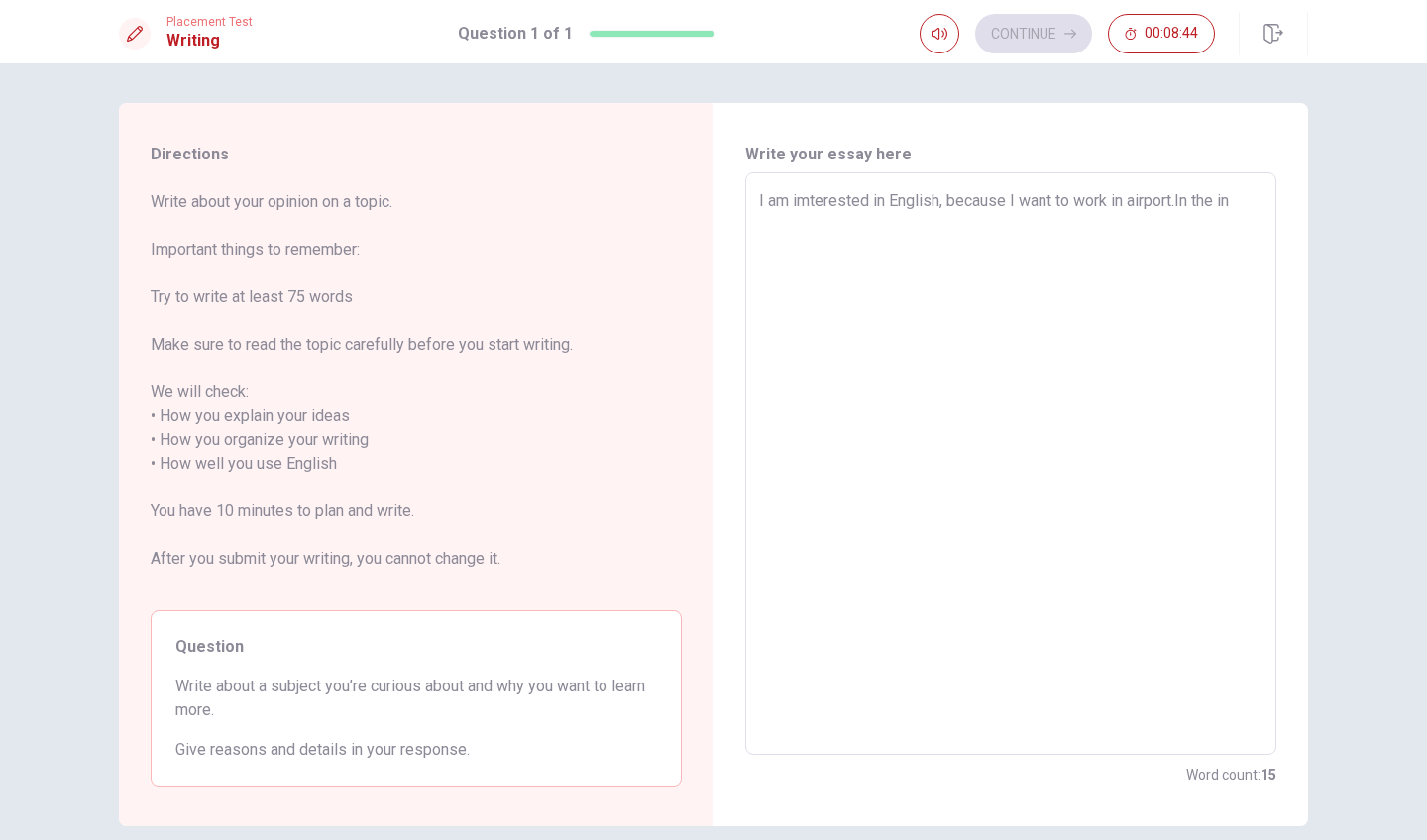 type on "I am imterested in English, because I want to work in airport.In the int" 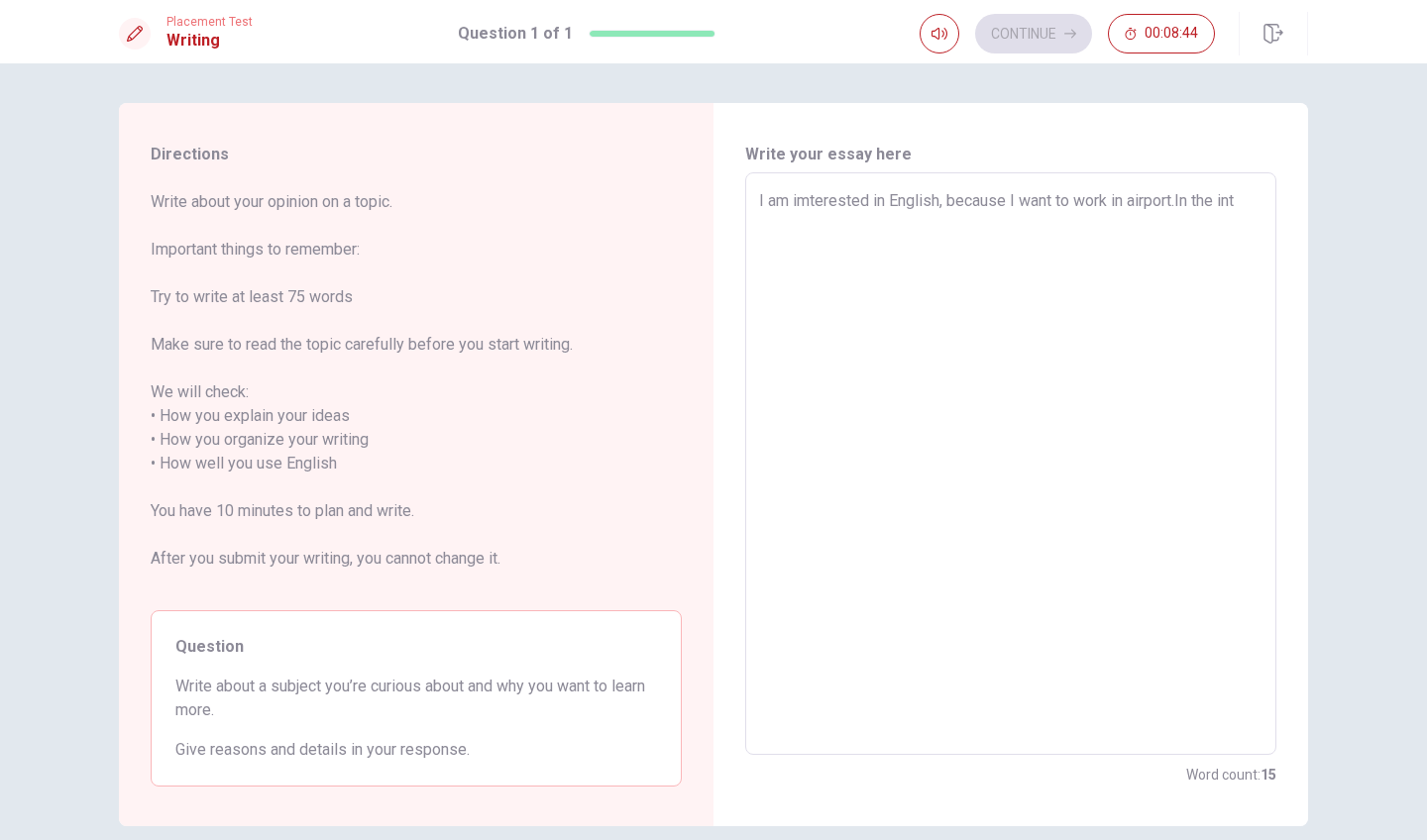 type on "x" 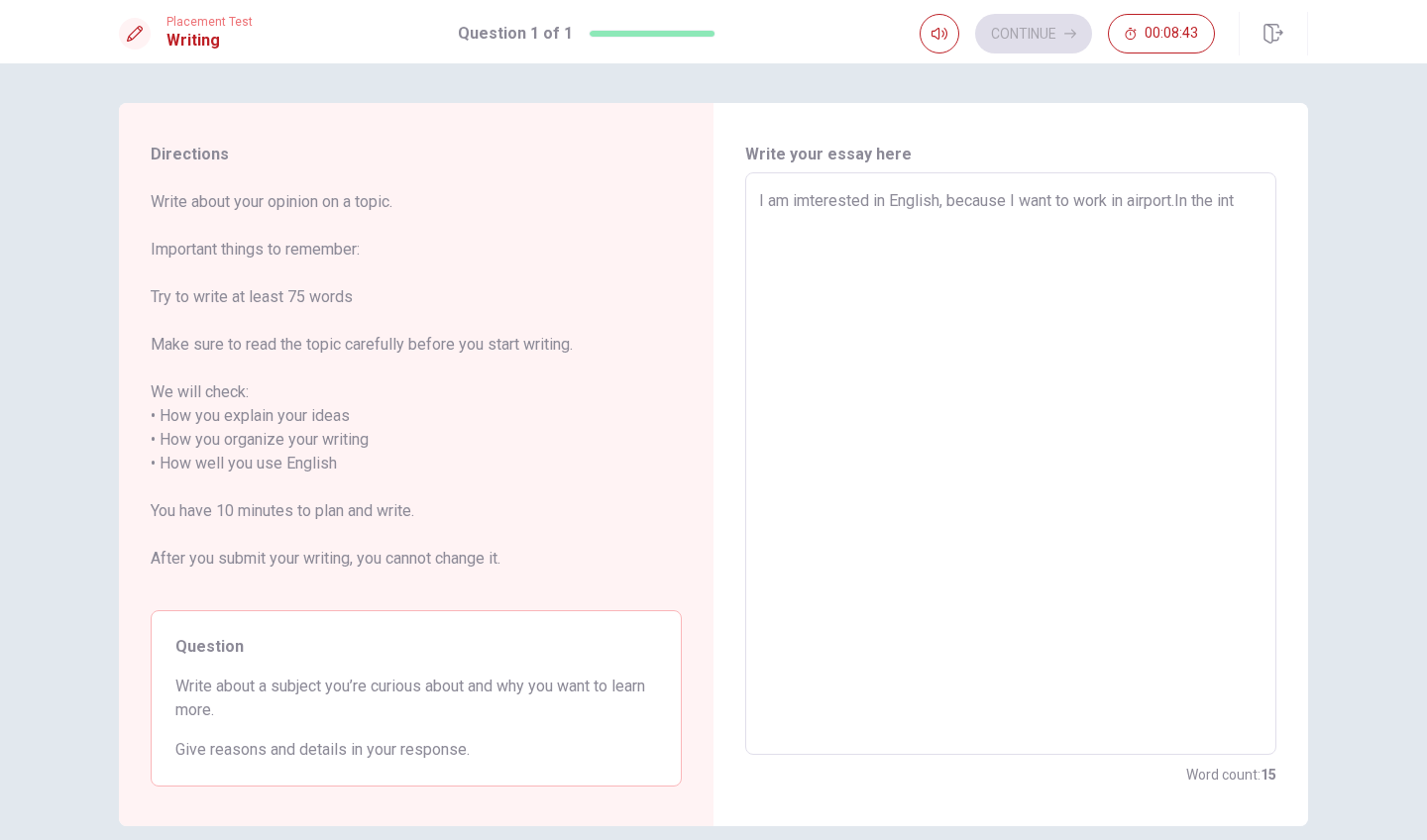 type on "I am imterested in English, because I want to work in airport.In the inte" 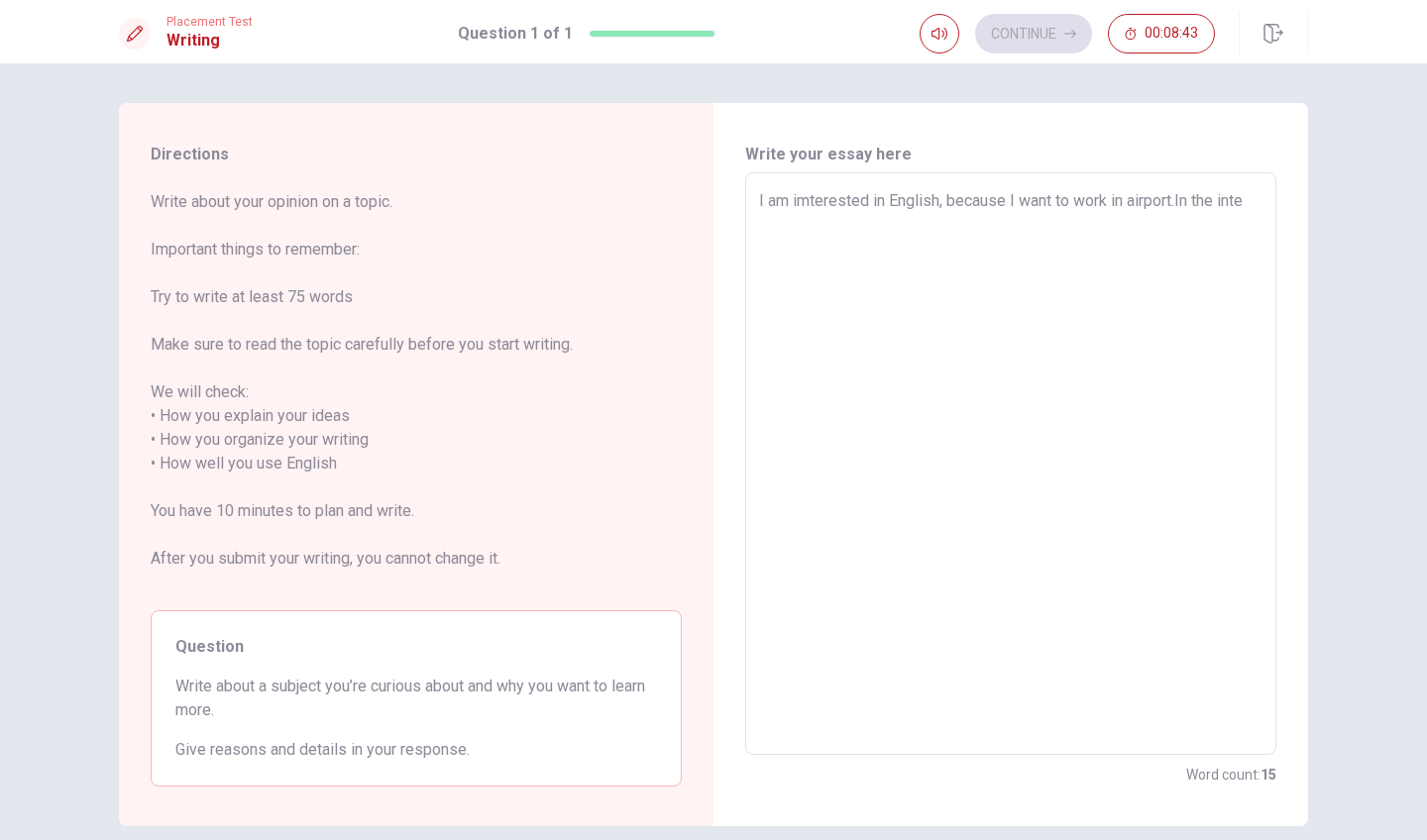 type on "x" 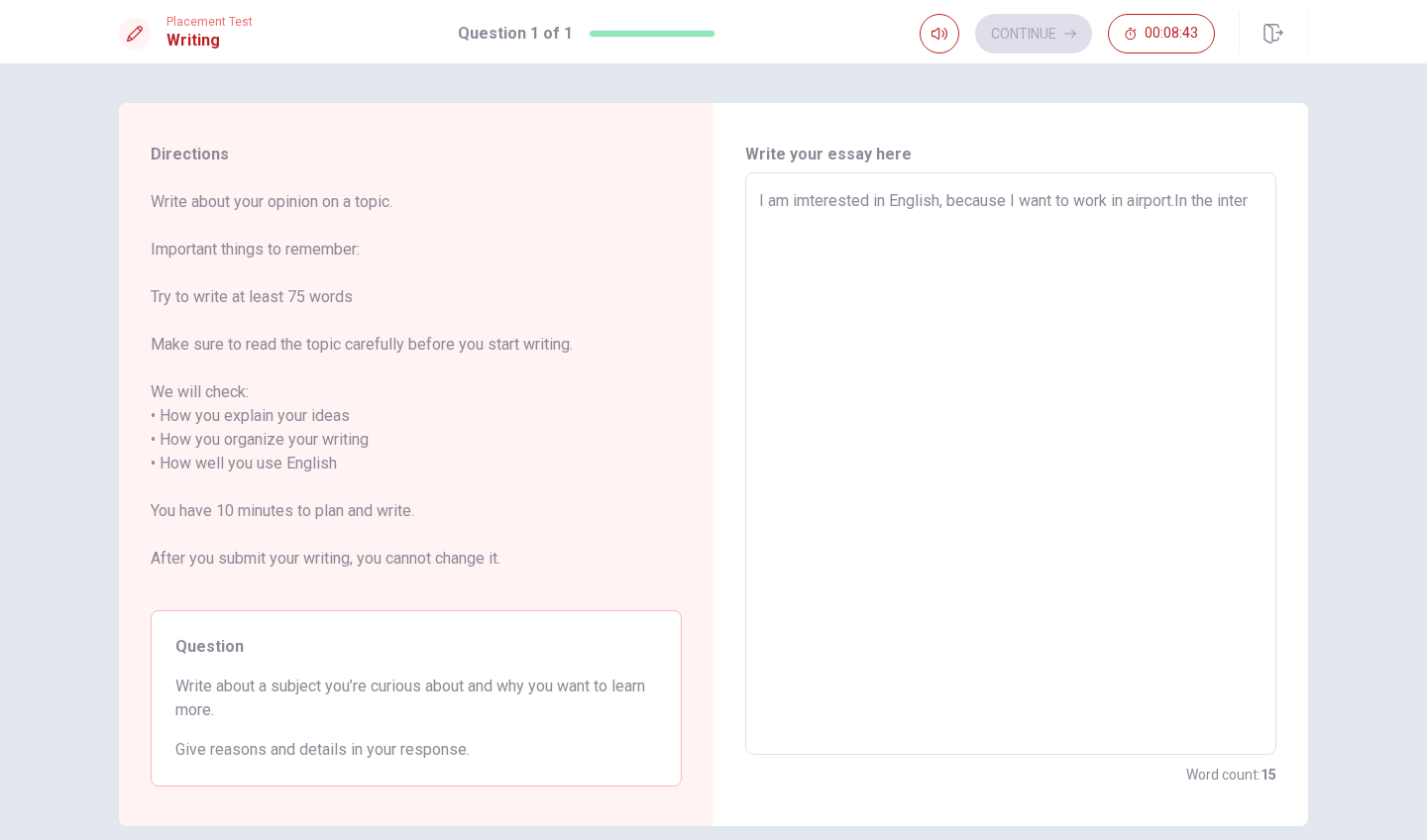 type on "x" 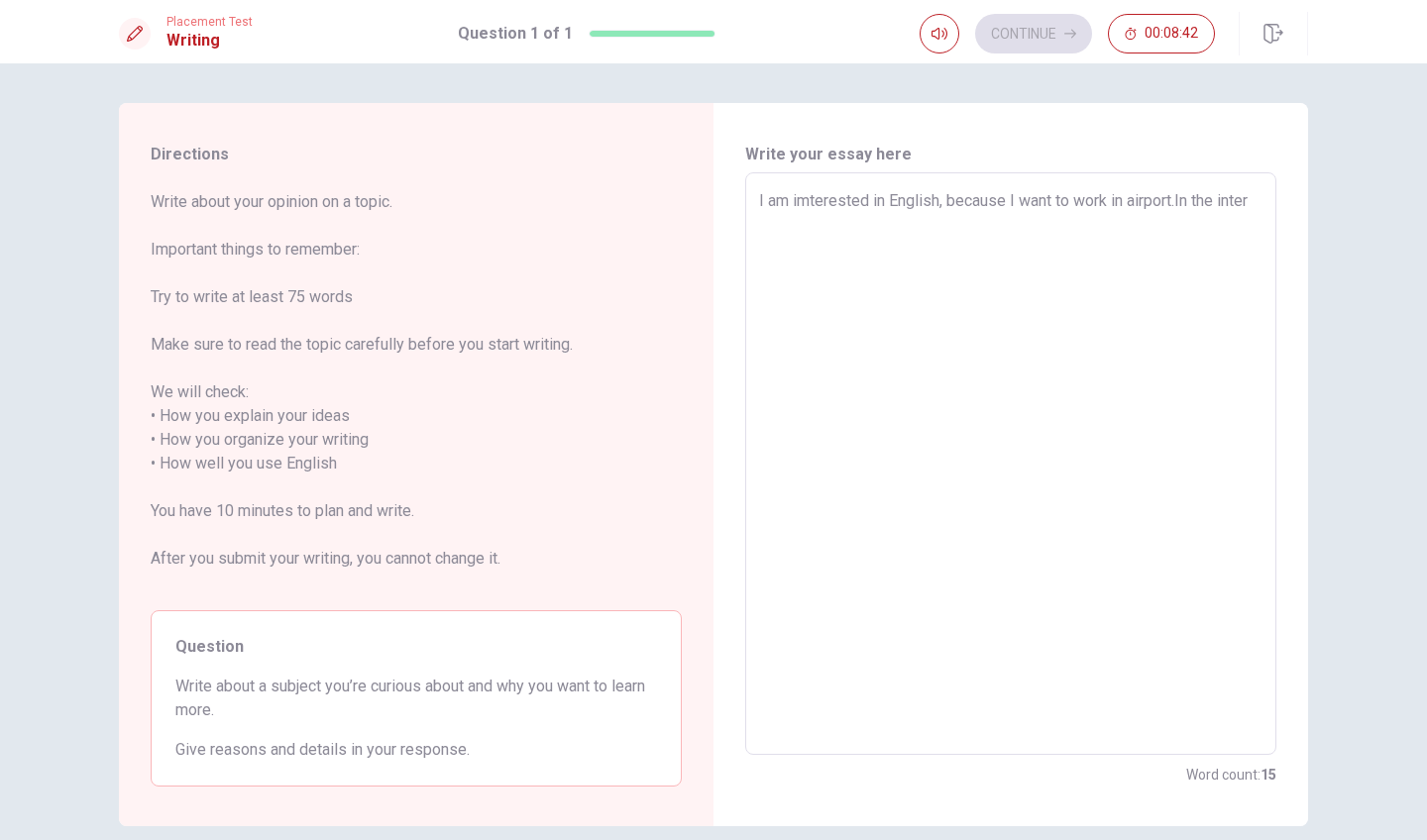 type on "I am imterested in English, because I want to work in airport.In the intern" 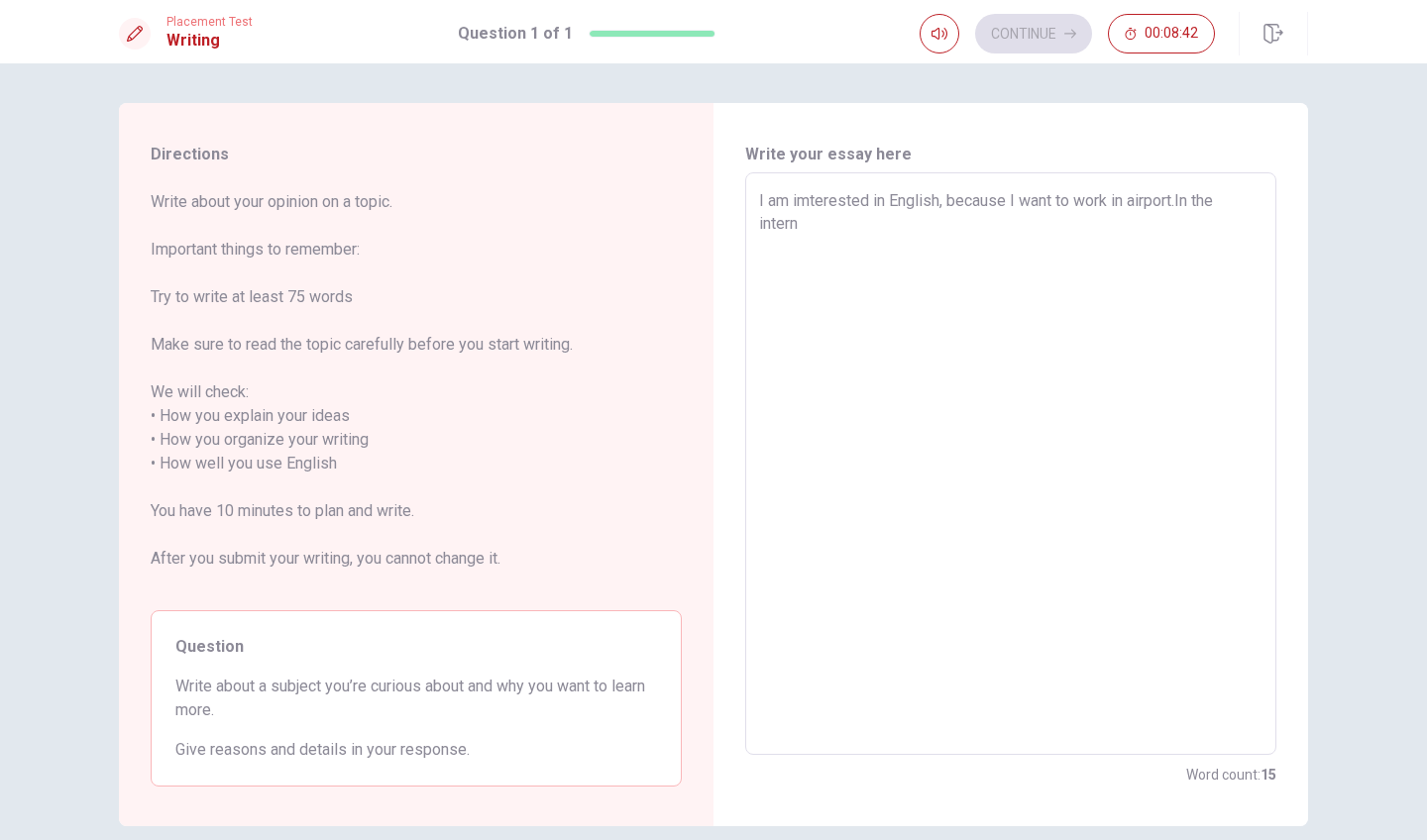type on "x" 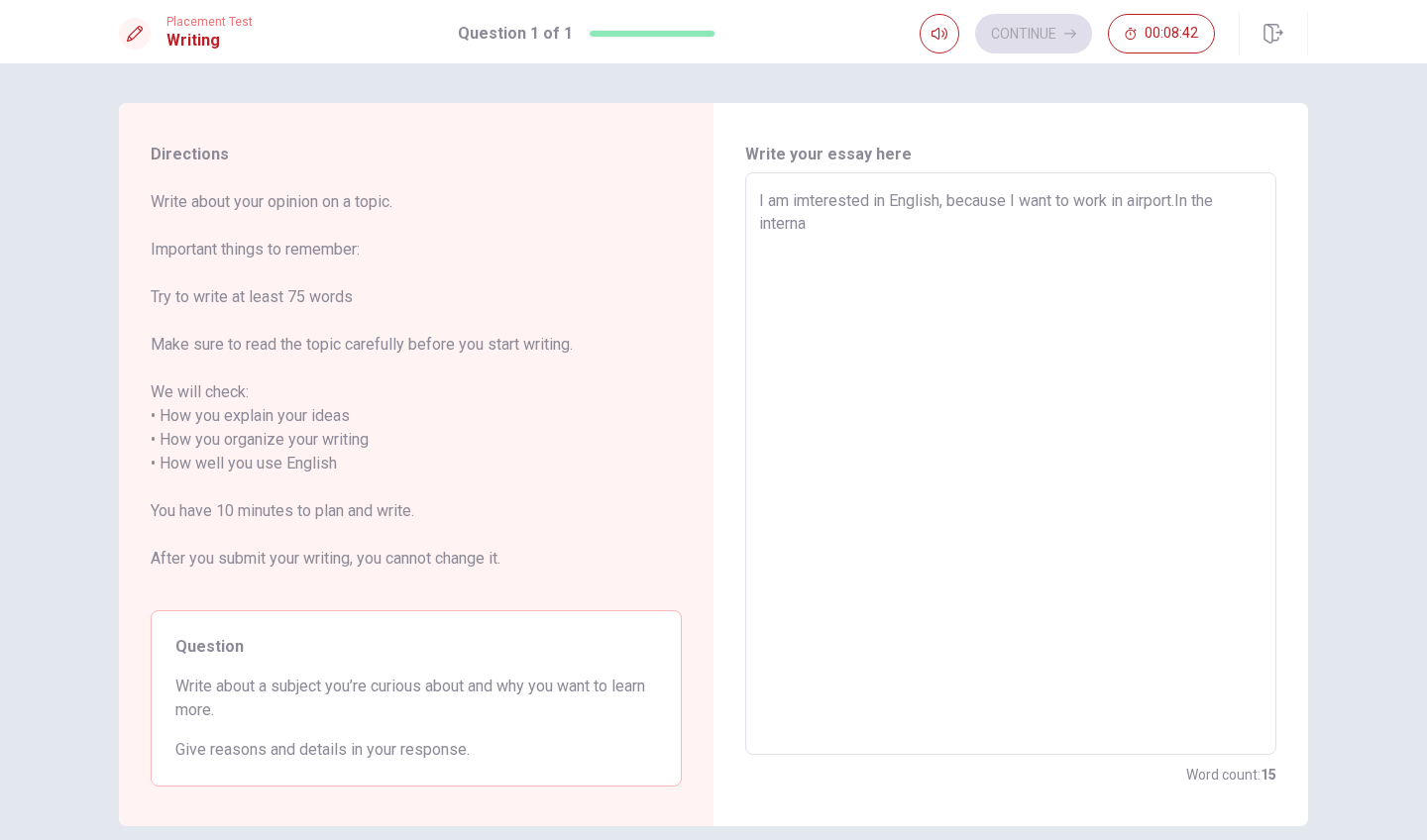 type on "x" 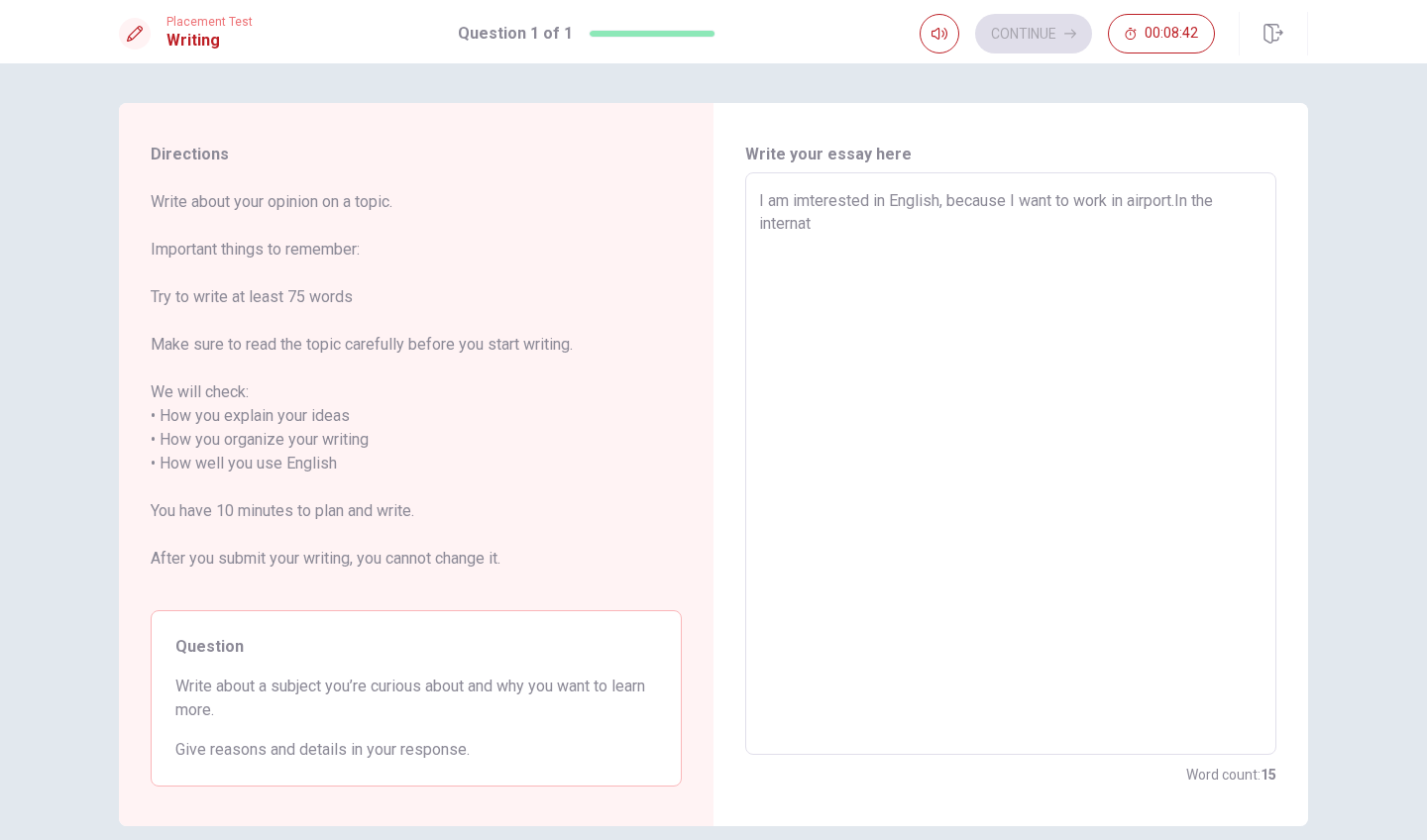 type on "x" 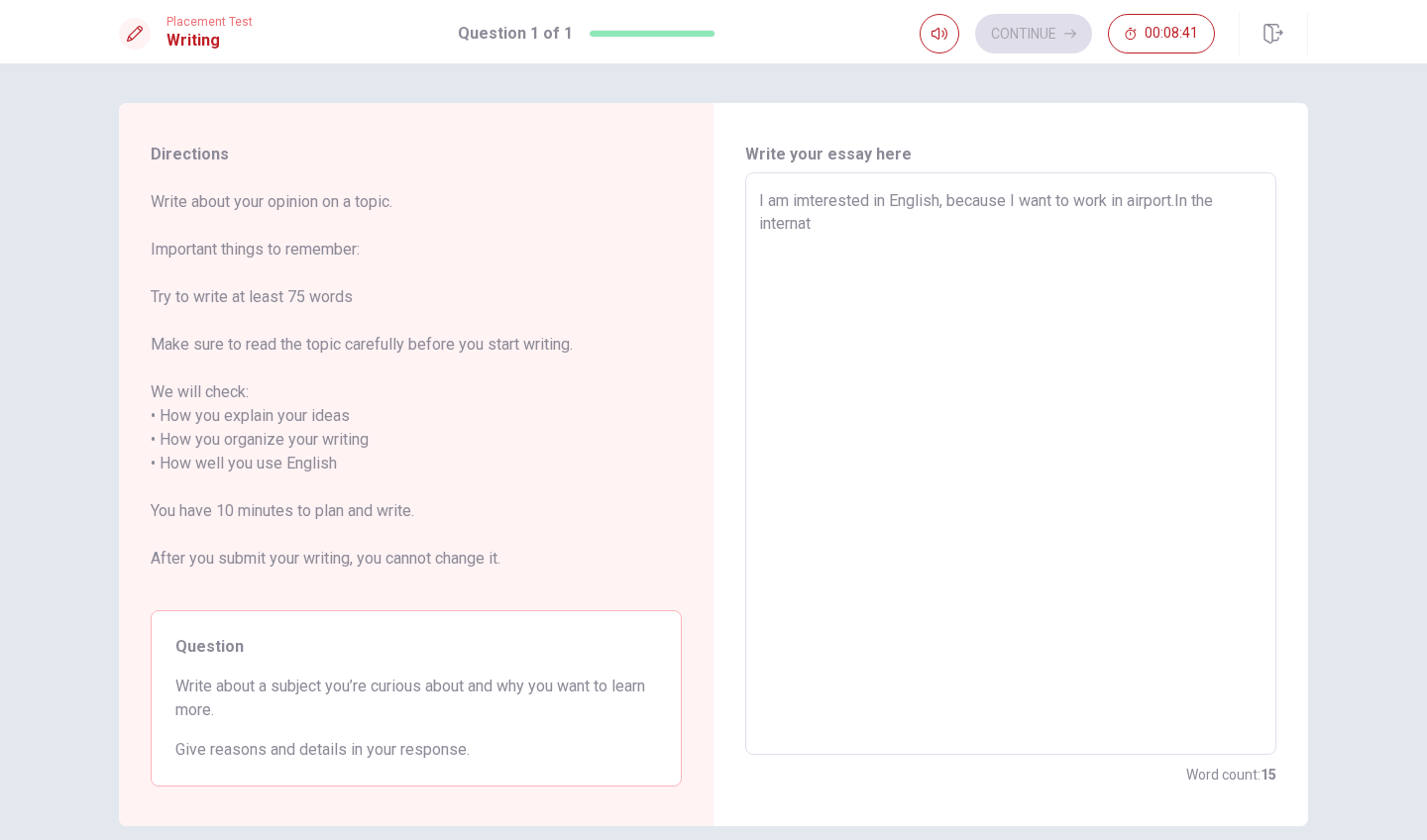 type on "I am imterested in English, because I want to work in airport.In the internati" 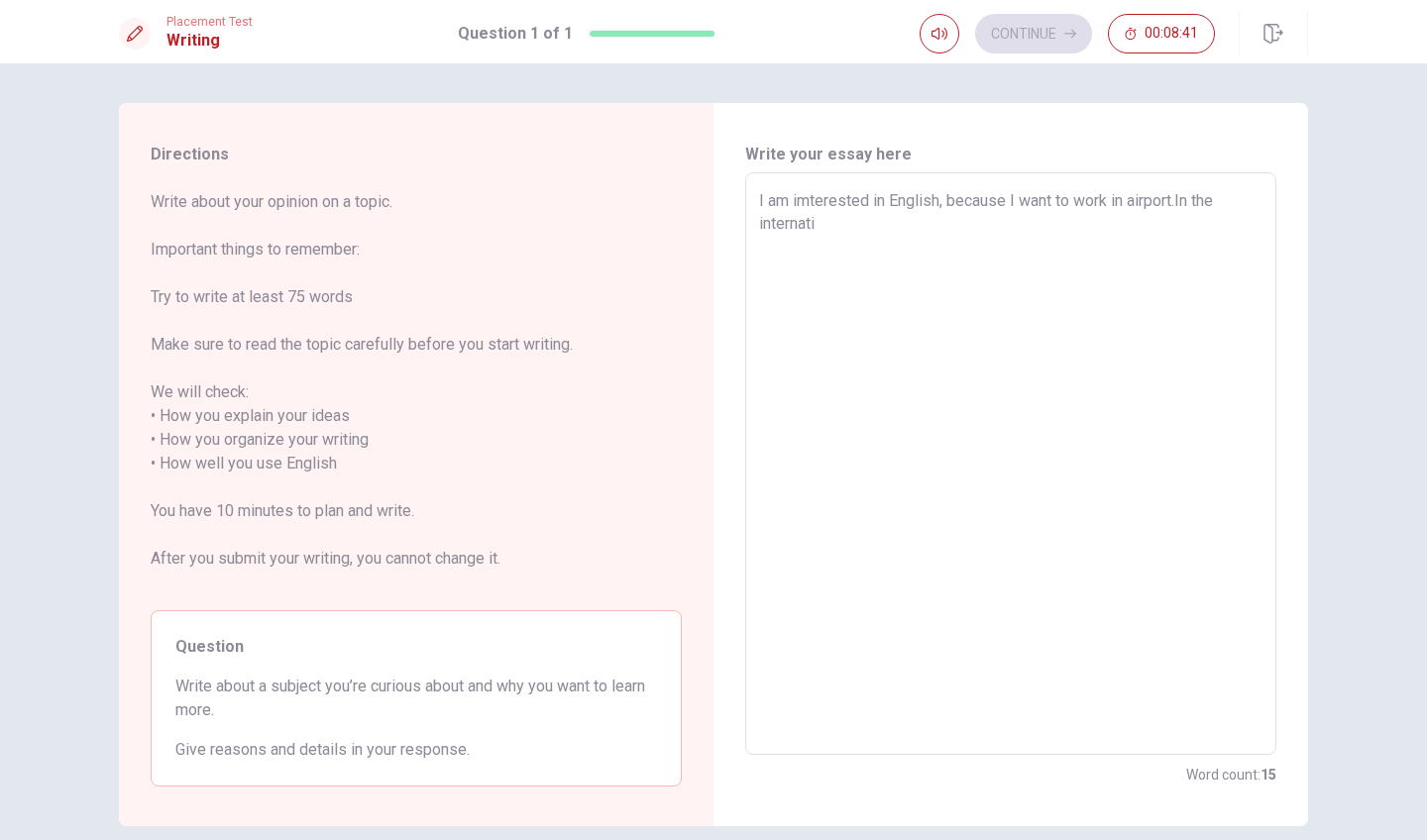 type on "x" 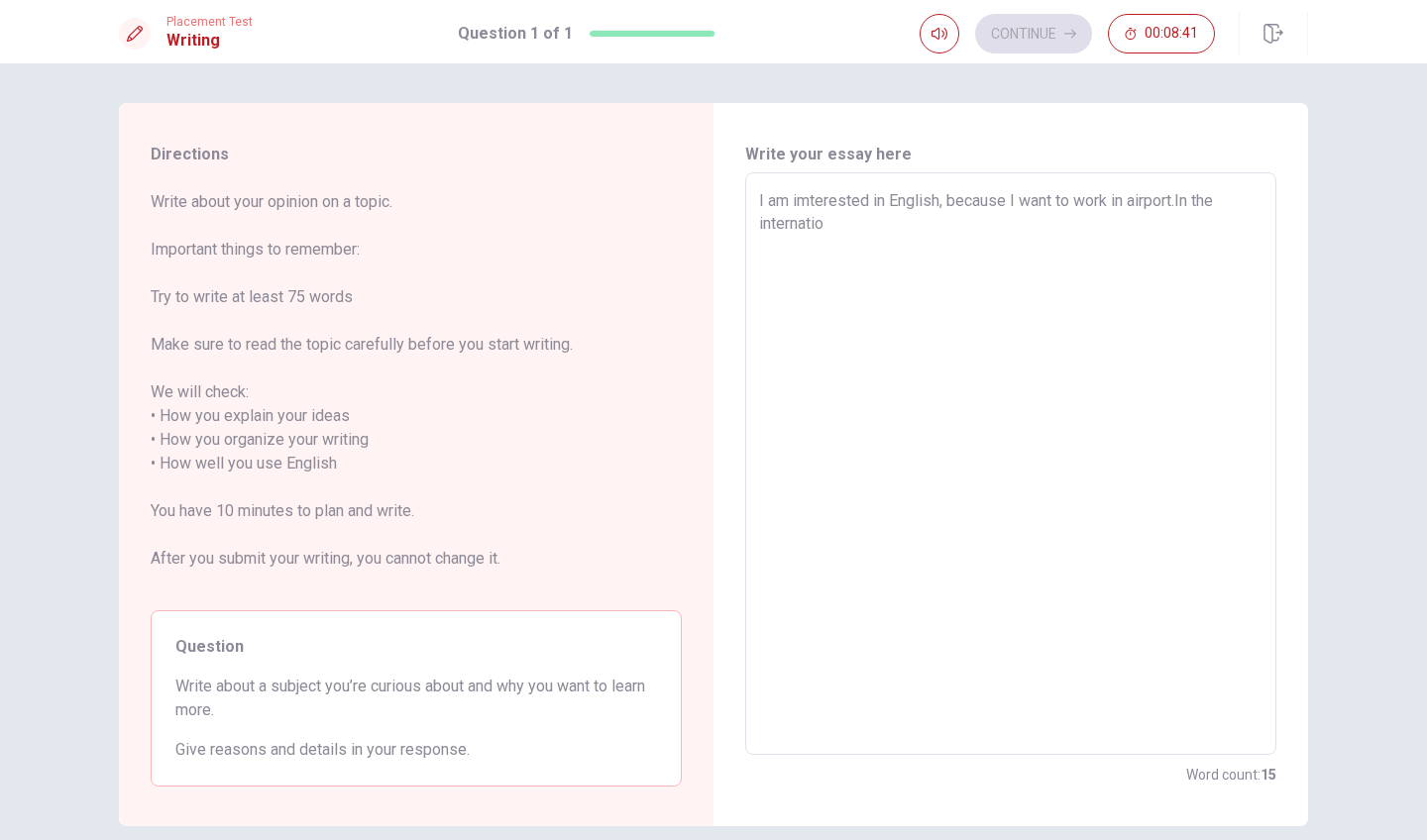 type on "x" 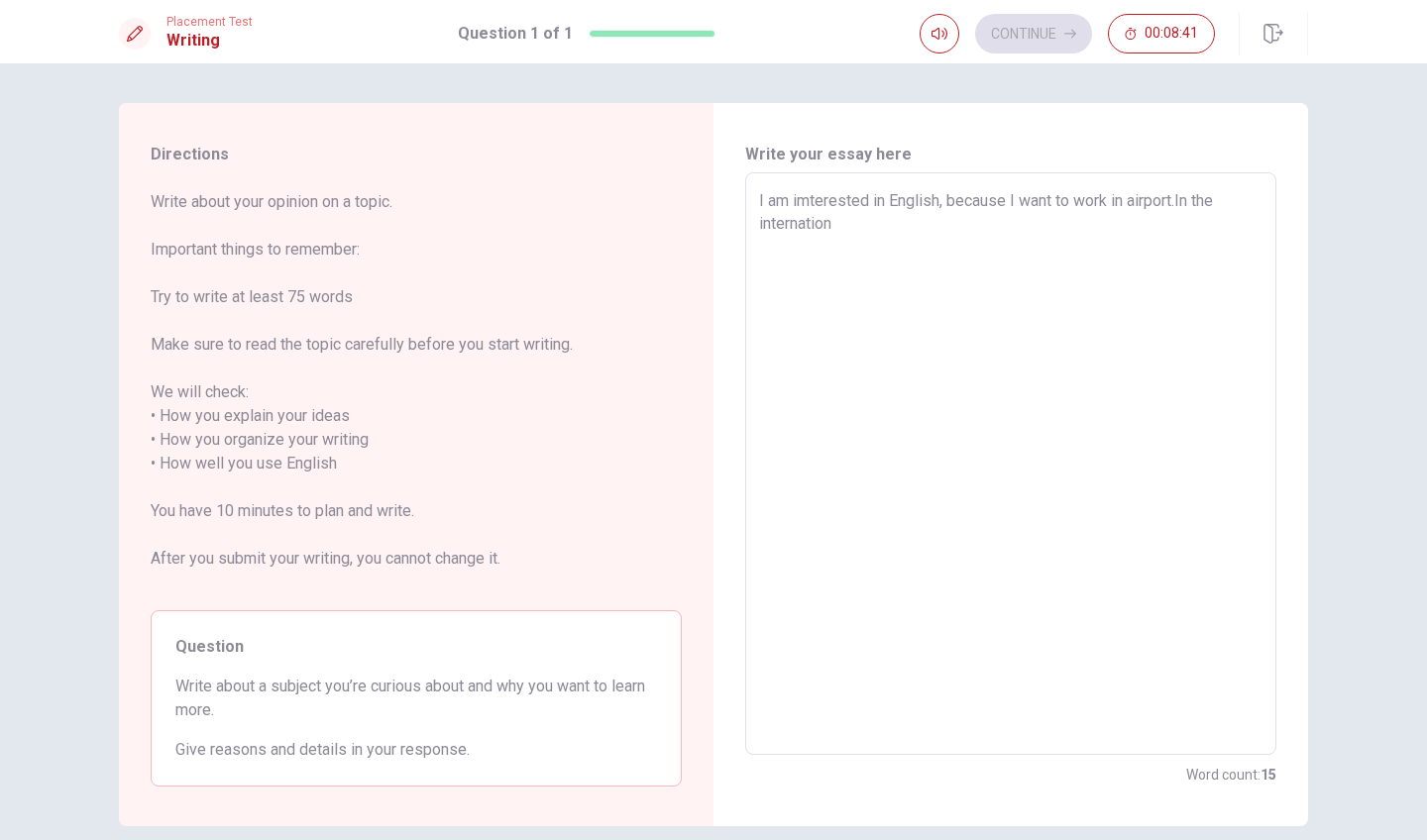 type on "x" 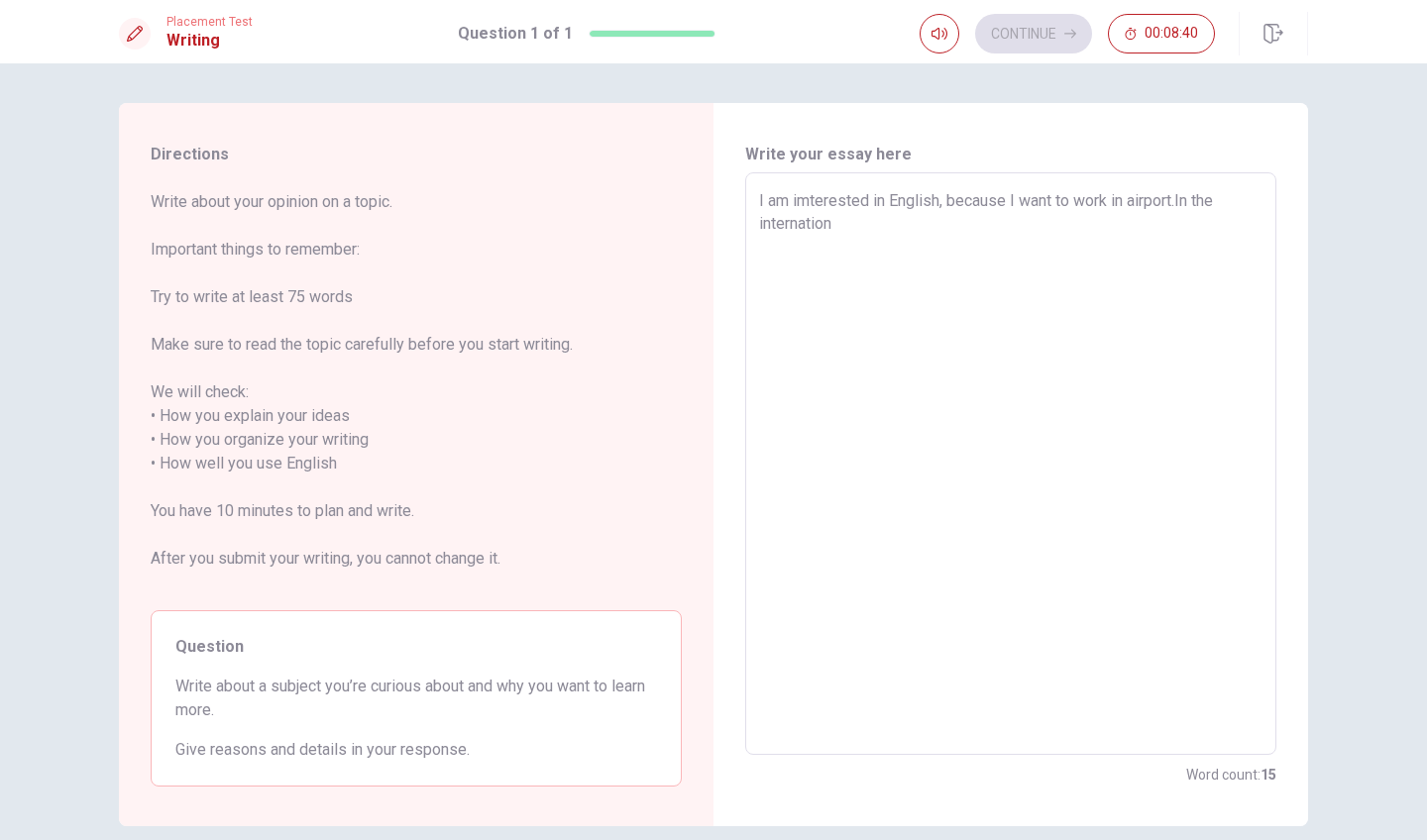 type on "I am imterested in English, because I want to work in airport.In the internationa" 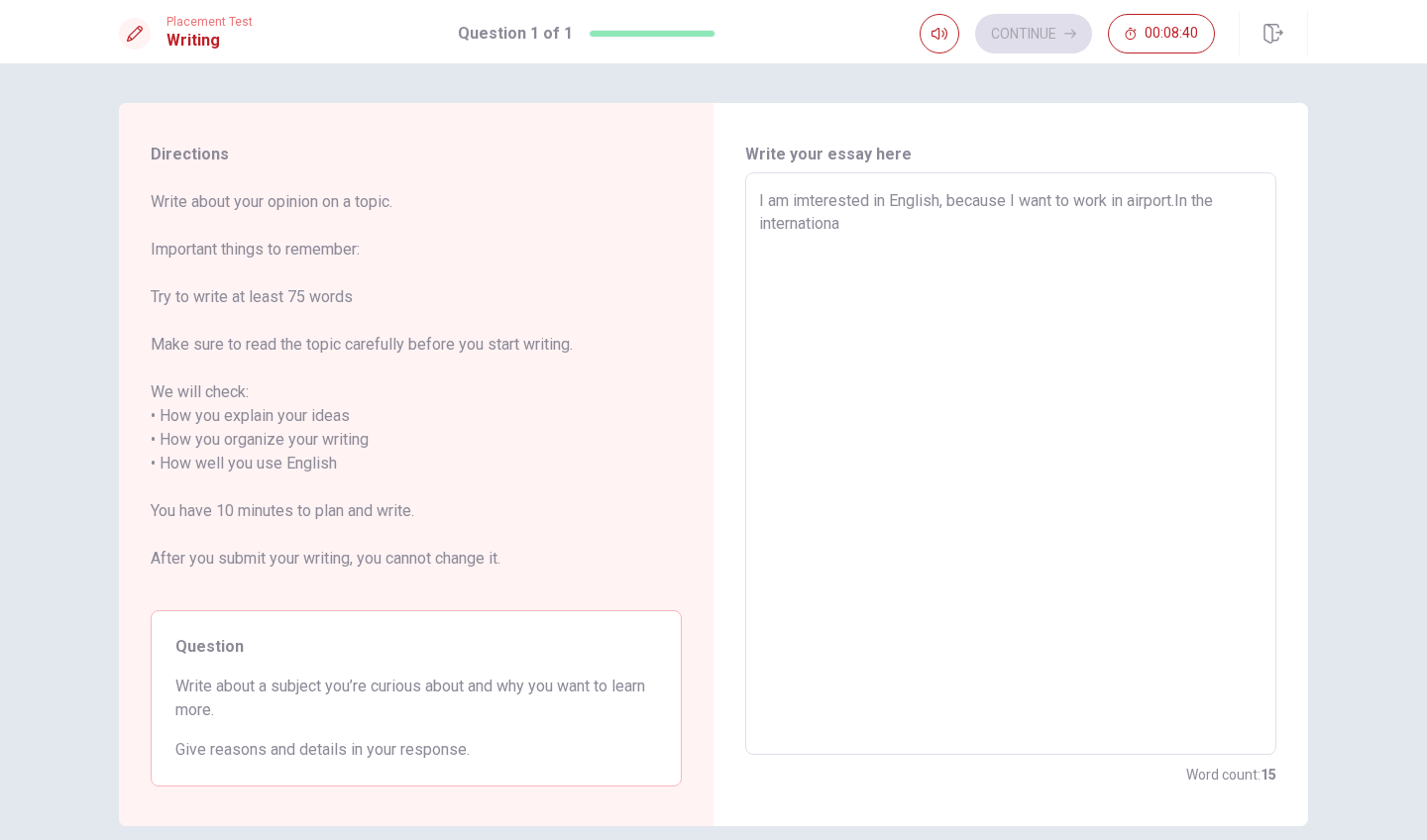 type on "x" 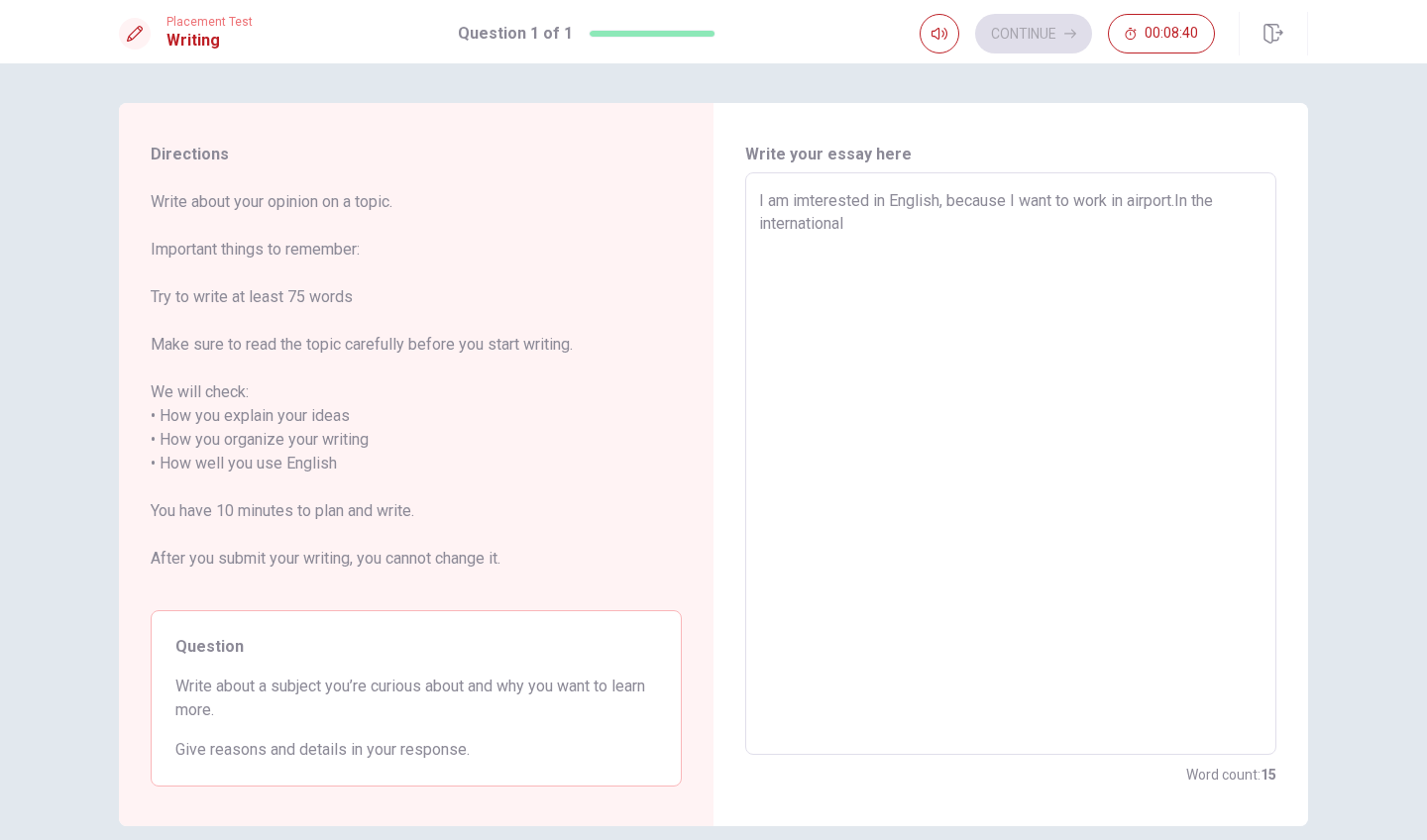 type on "x" 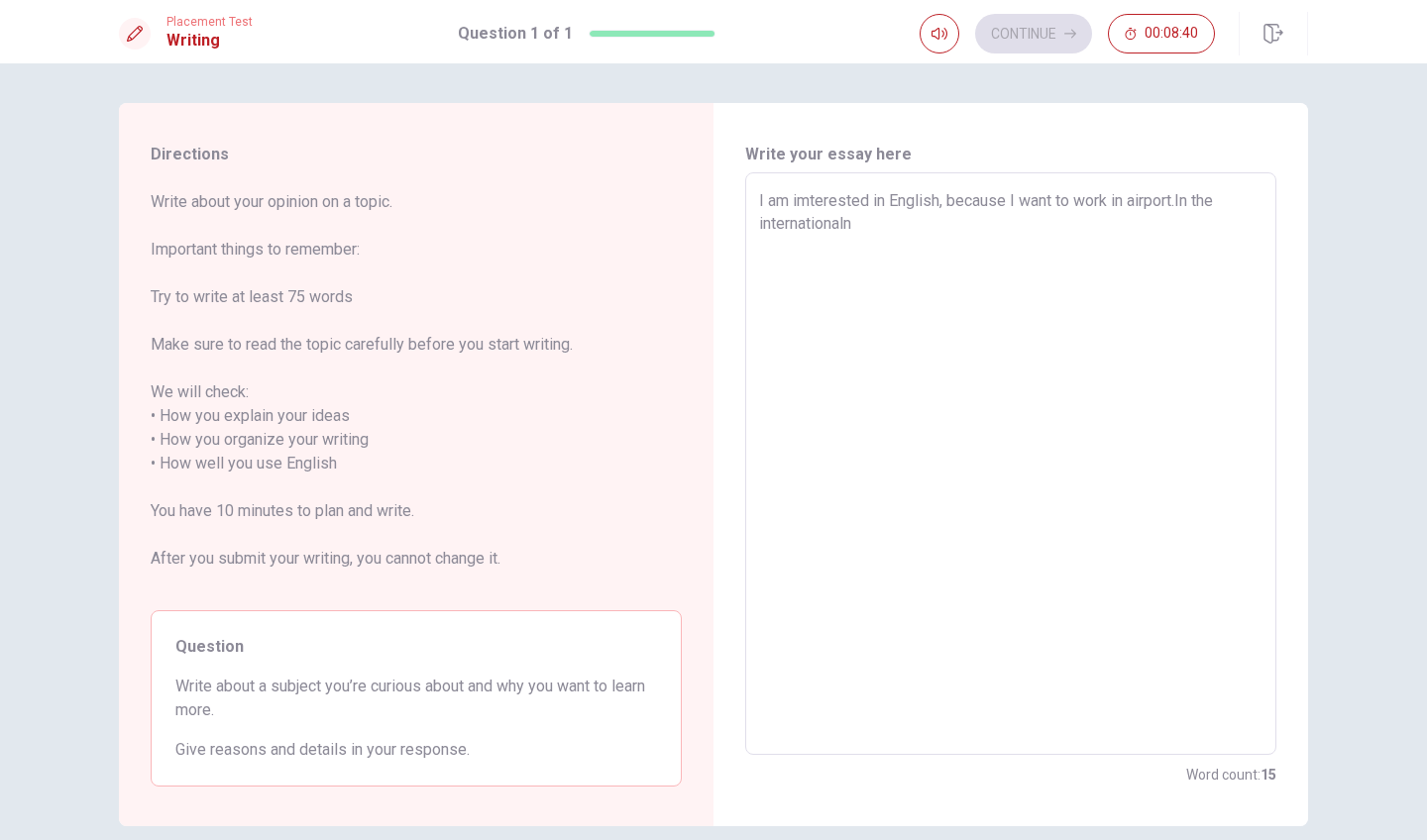 type on "x" 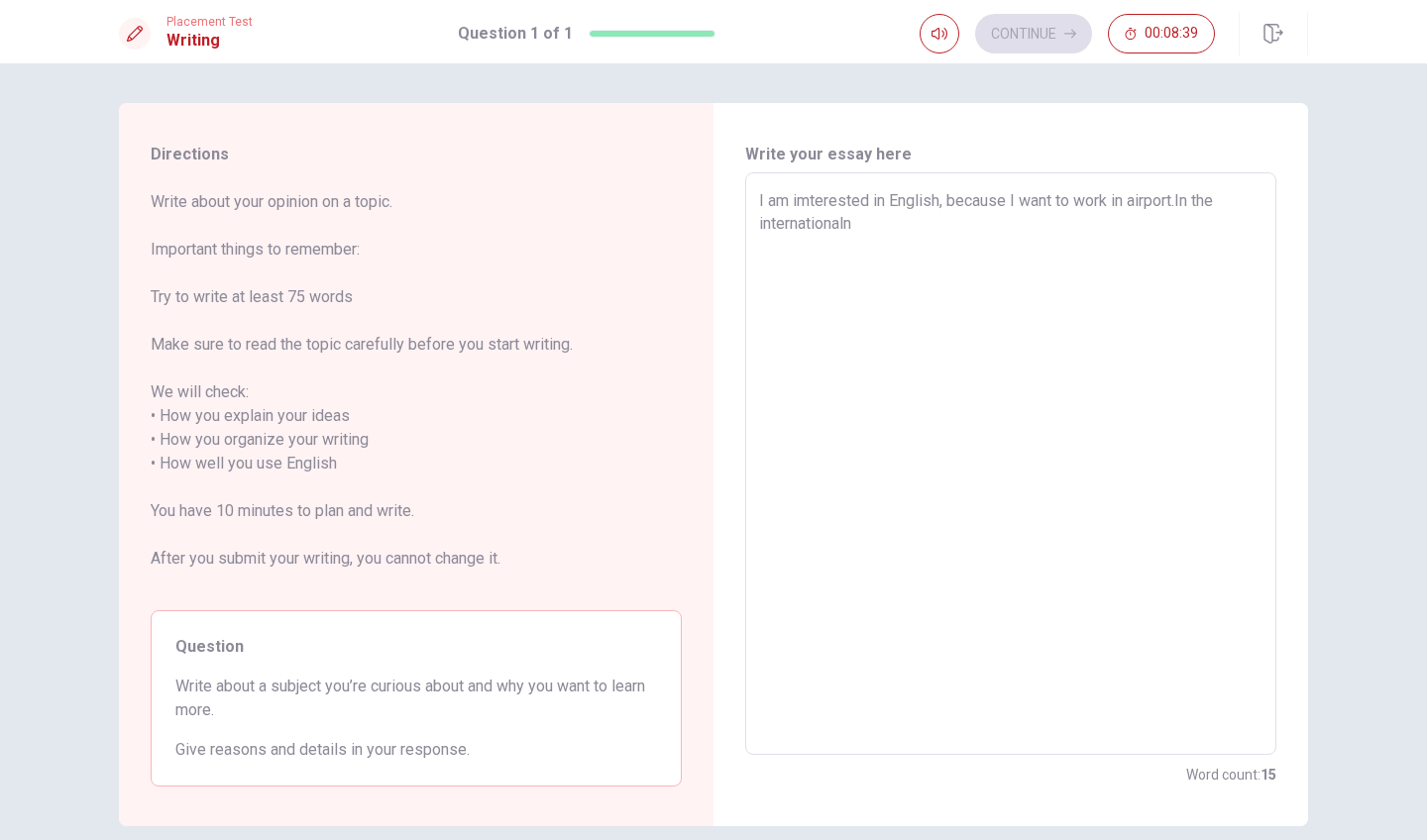 type on "I am imterested in English, because I want to work in airport.In the international" 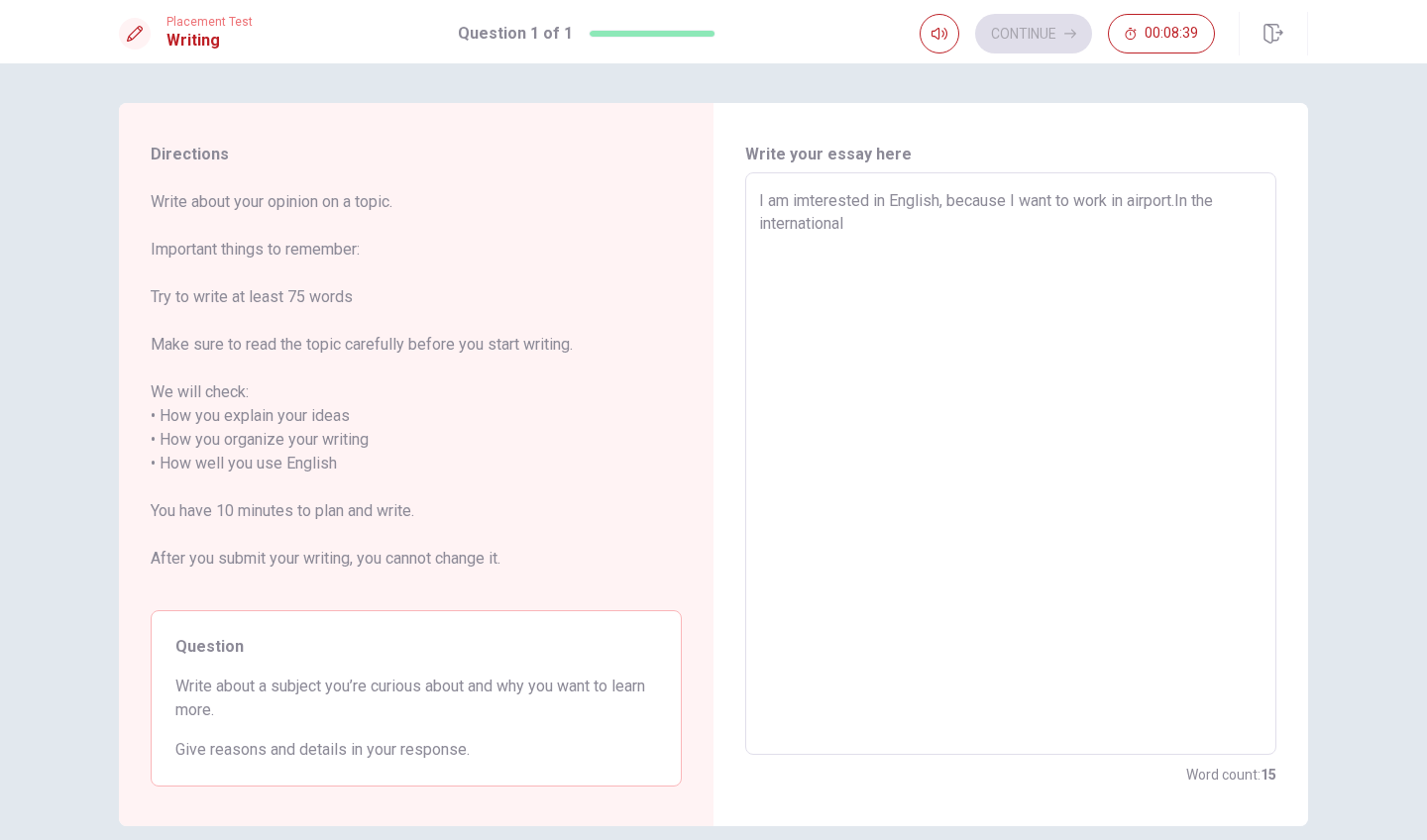 type on "x" 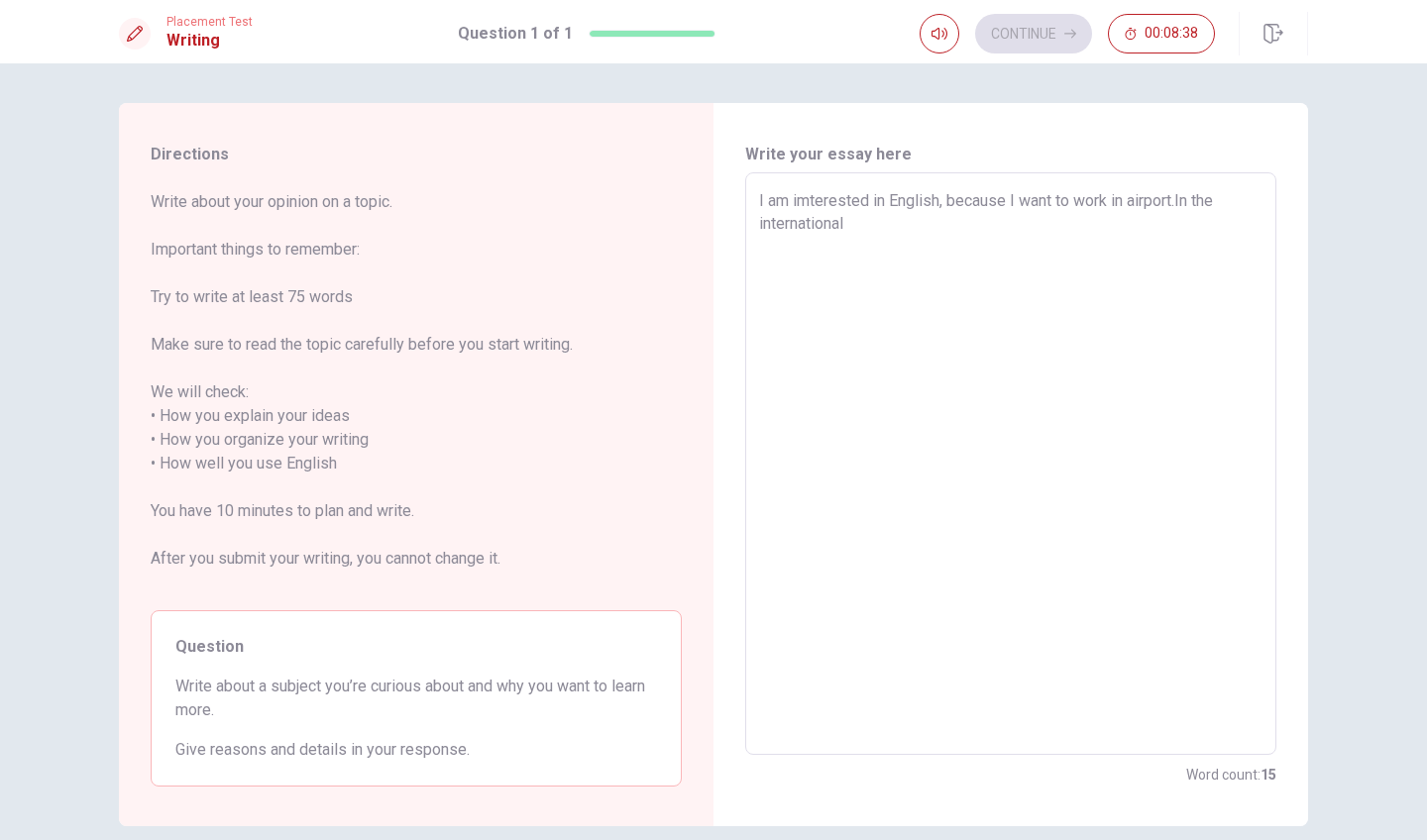 type on "I am imterested in English, because I want to work in airport.In the international" 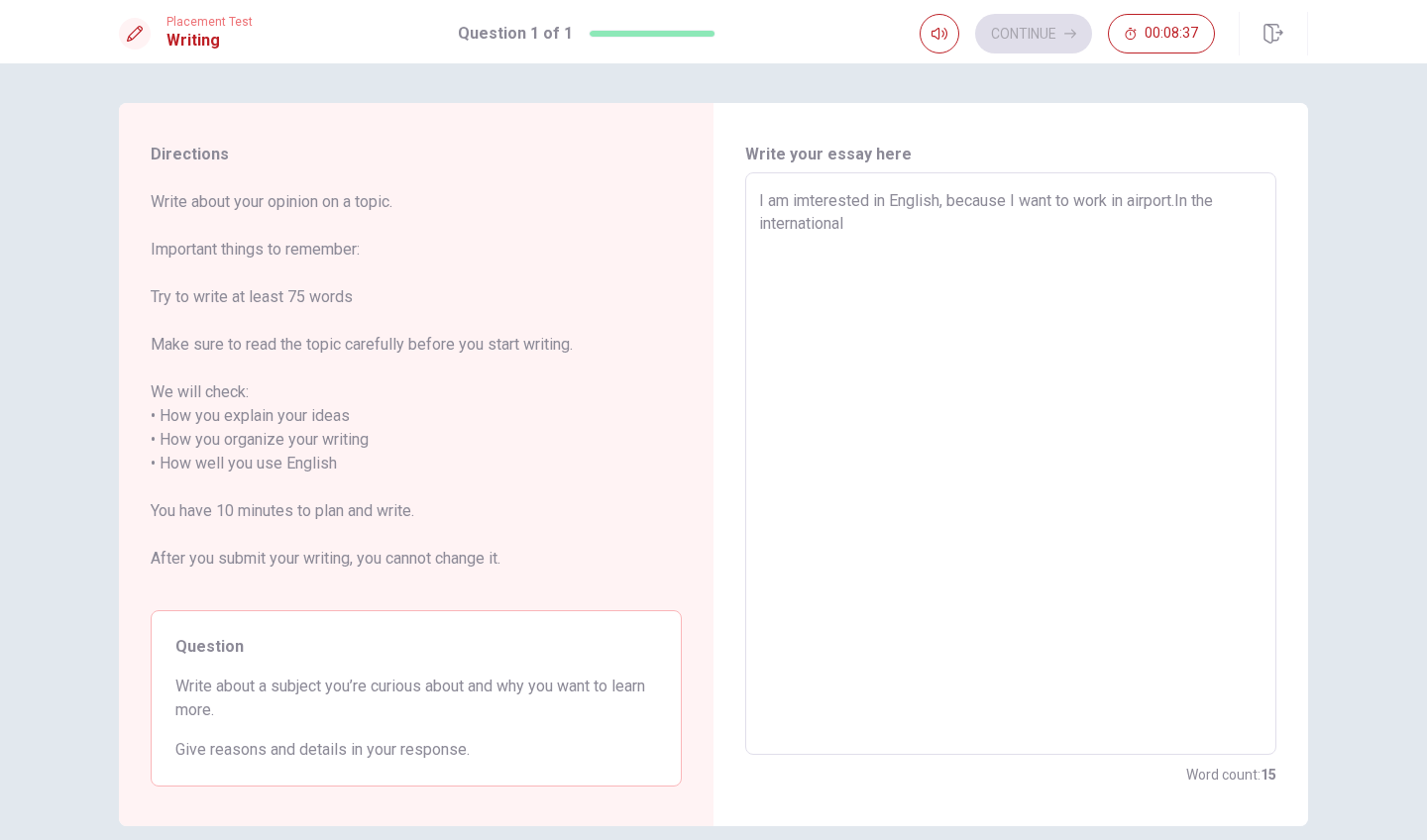 type on "I am imterested in English, because I want to work in airport.In the international a" 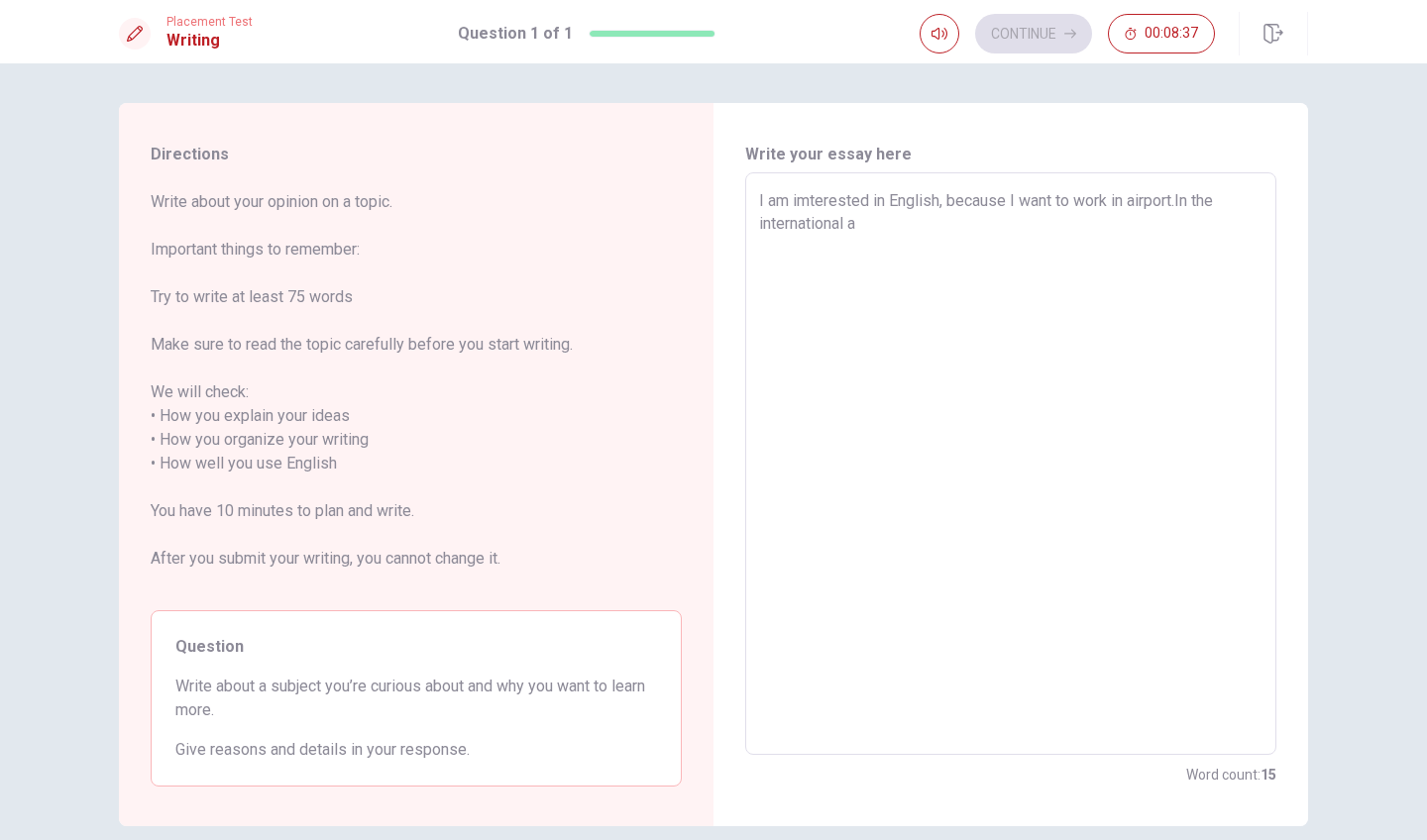 type on "x" 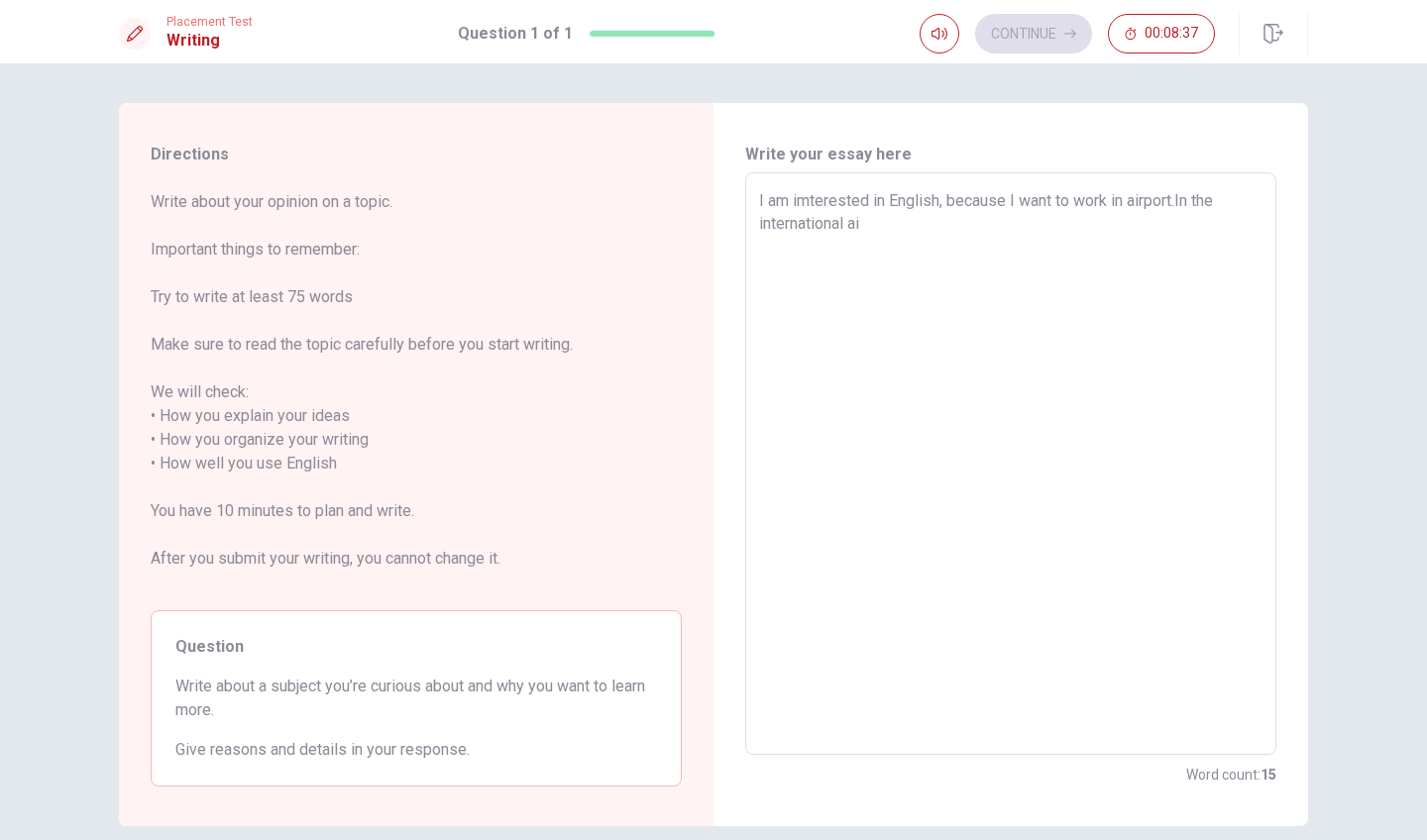 type on "x" 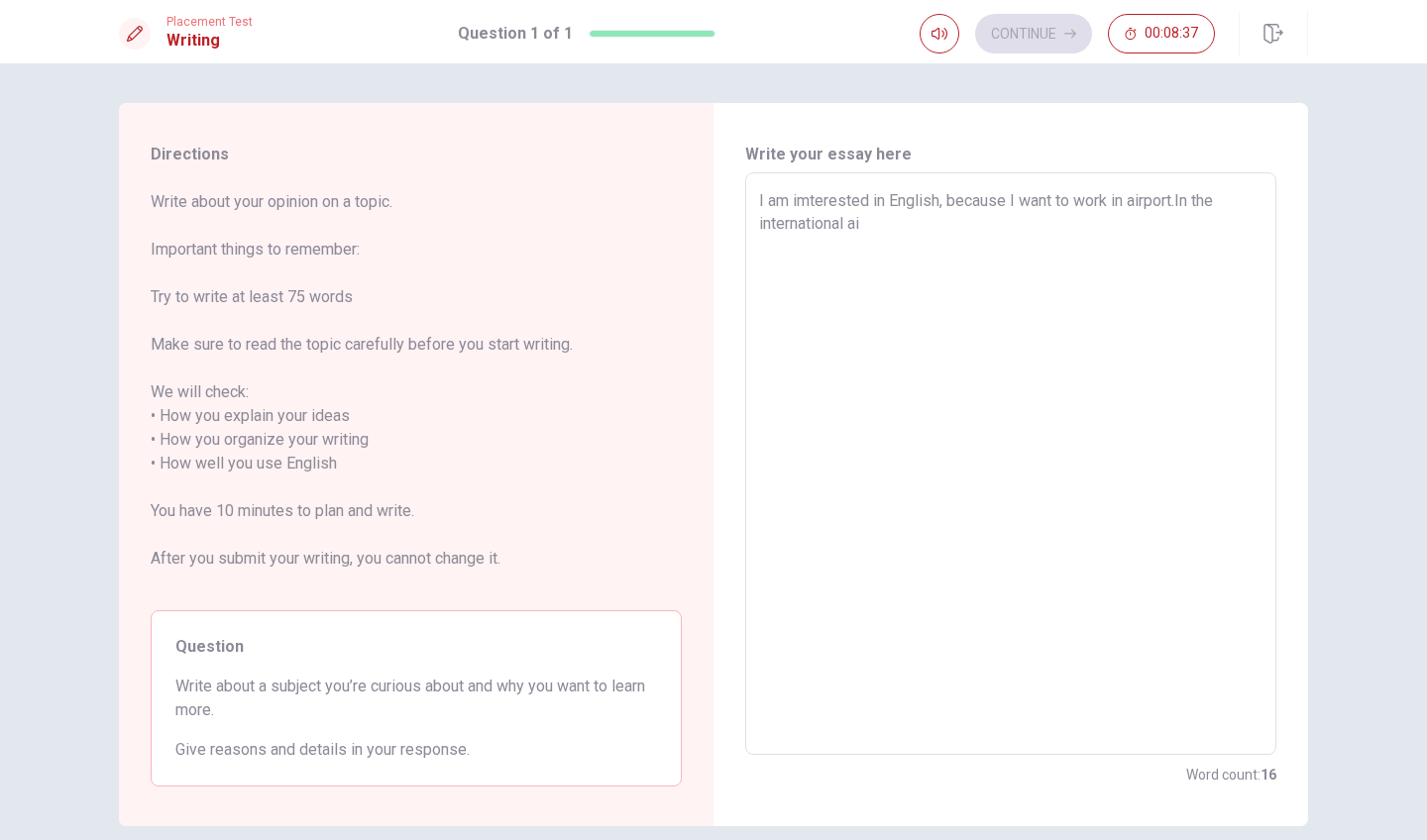 type on "I am imterested in English, because I want to work in airport.In the international air" 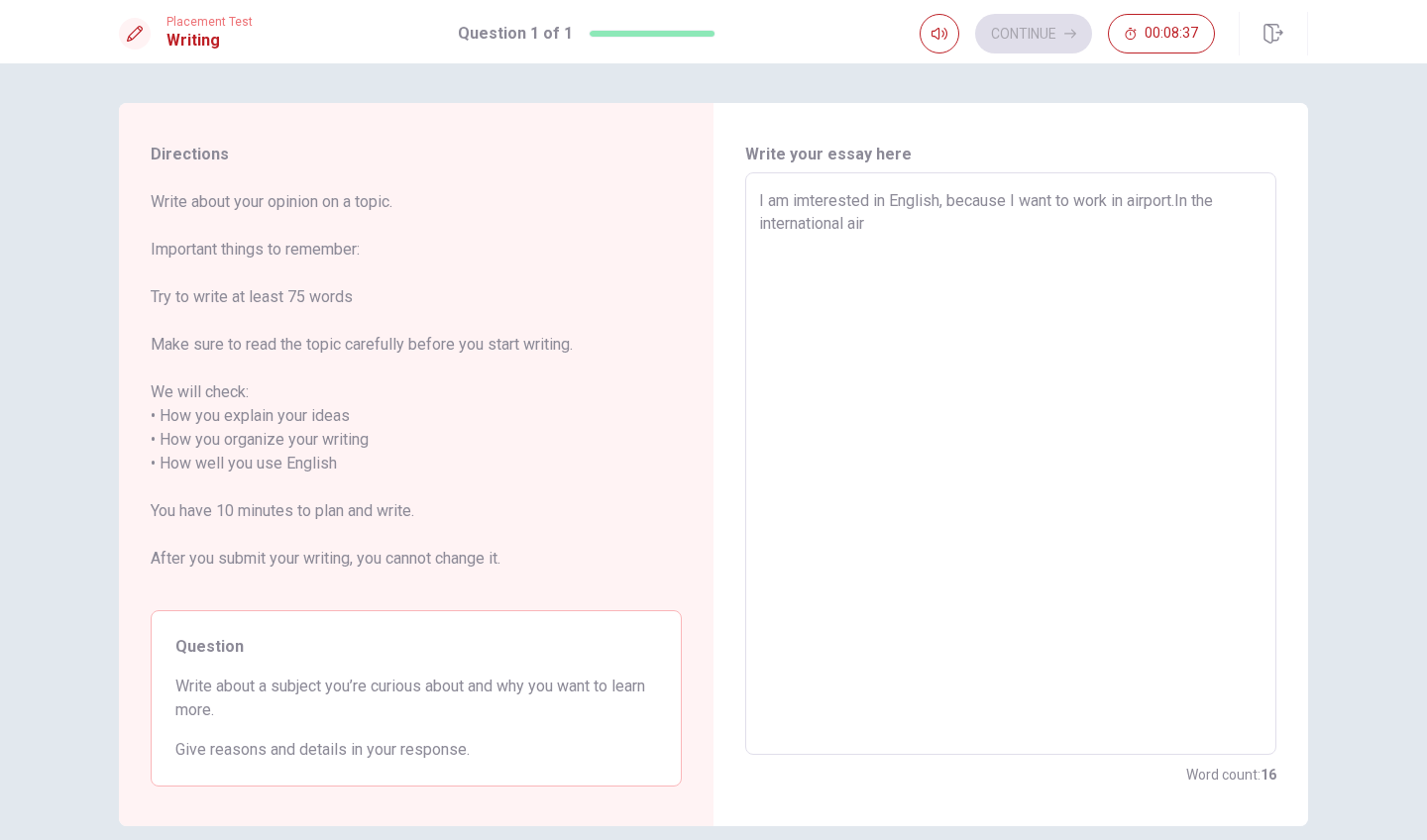 type on "x" 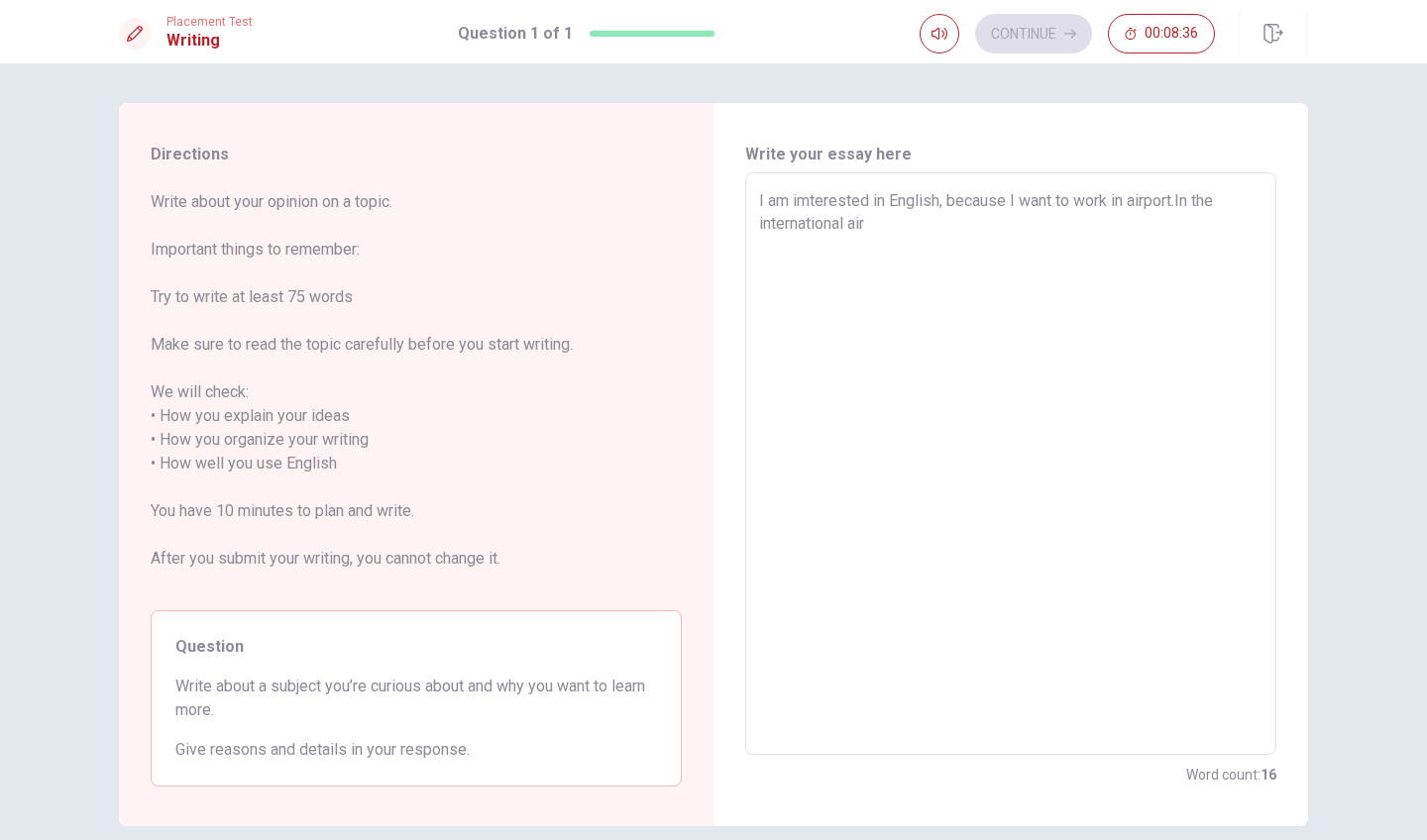 type on "I am imterested in English, because I want to work in airport.In the international airp" 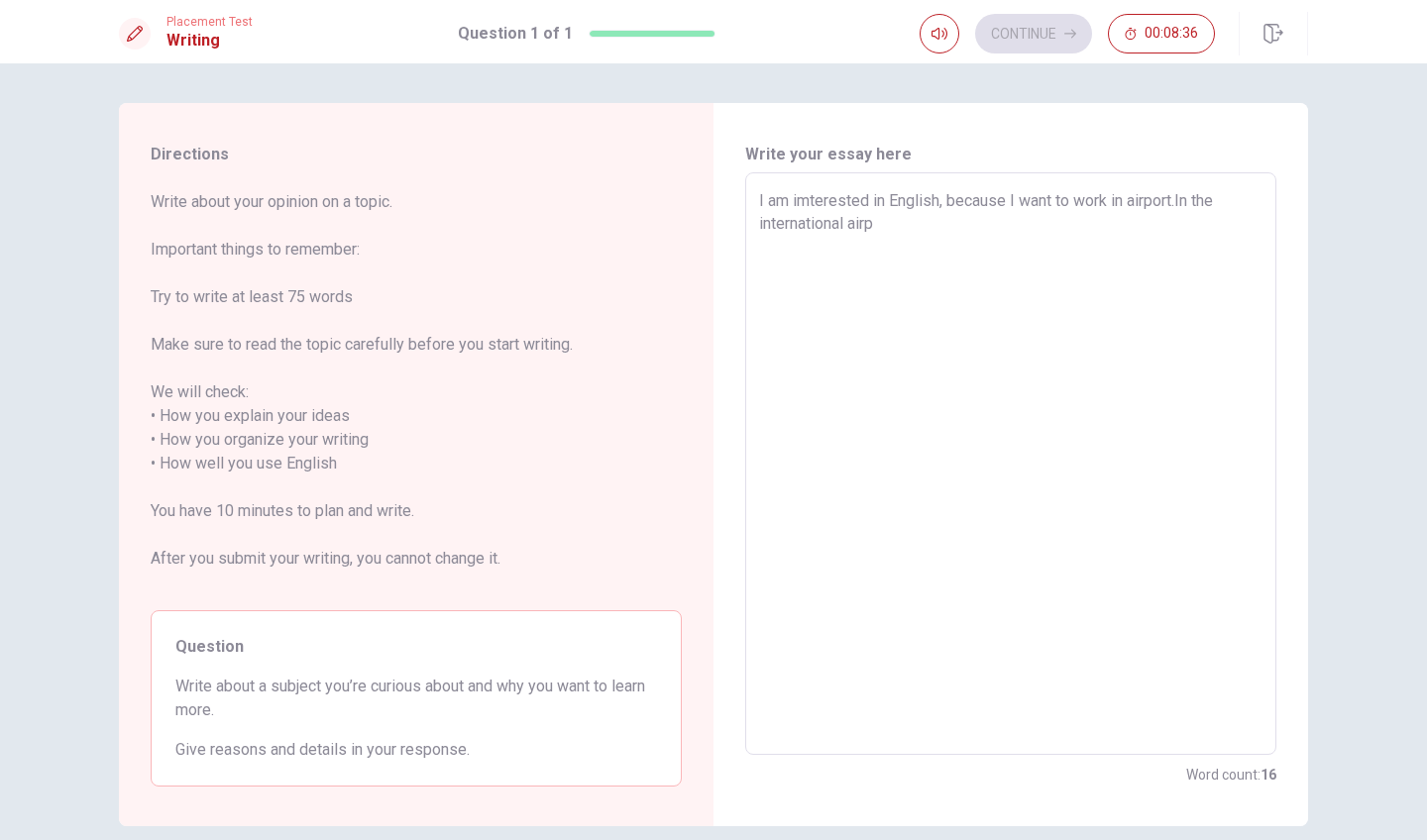 type 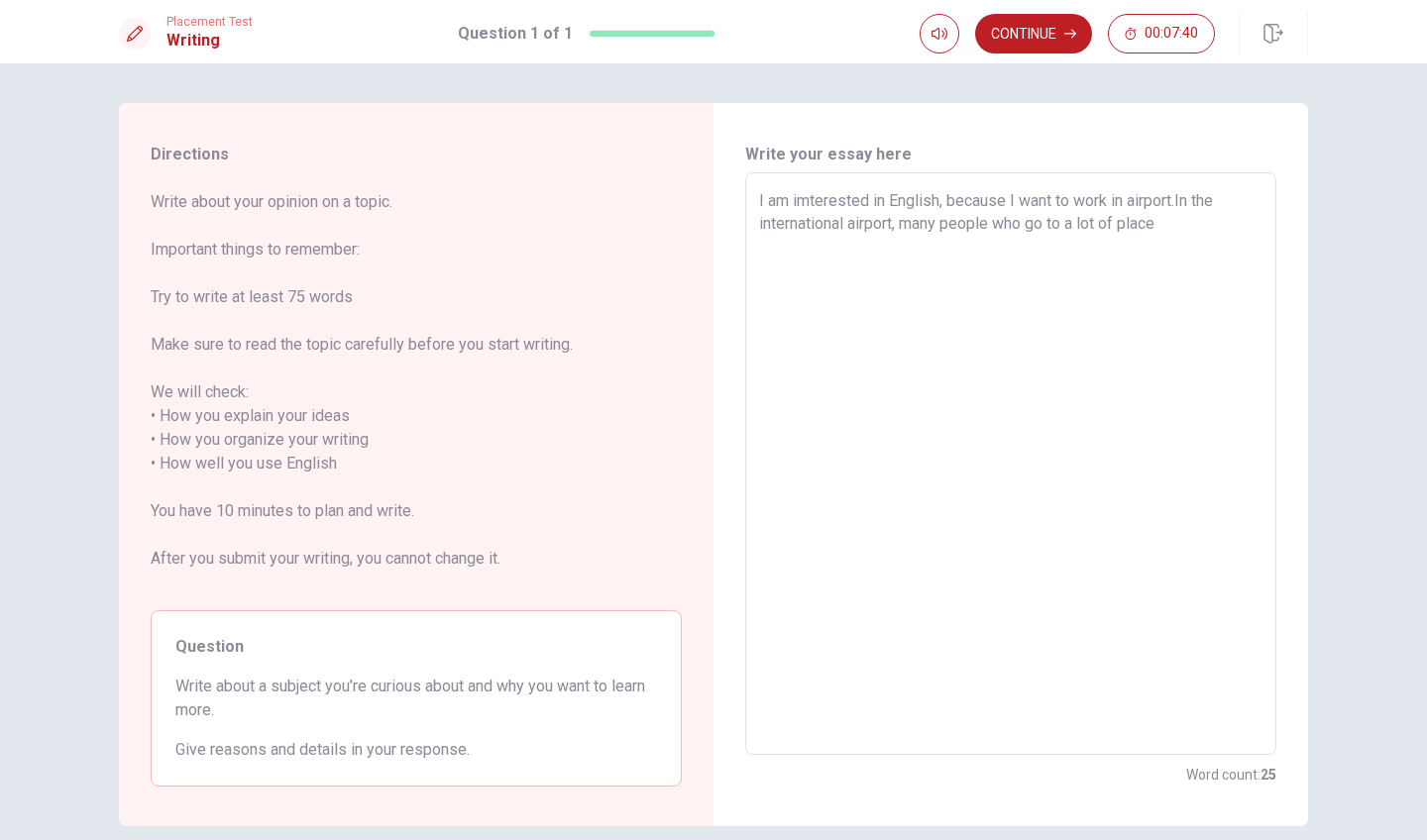click on "I am imterested in English, because I want to work in airport.In the international airport, many people who go to a lot of place" at bounding box center (1011, 464) 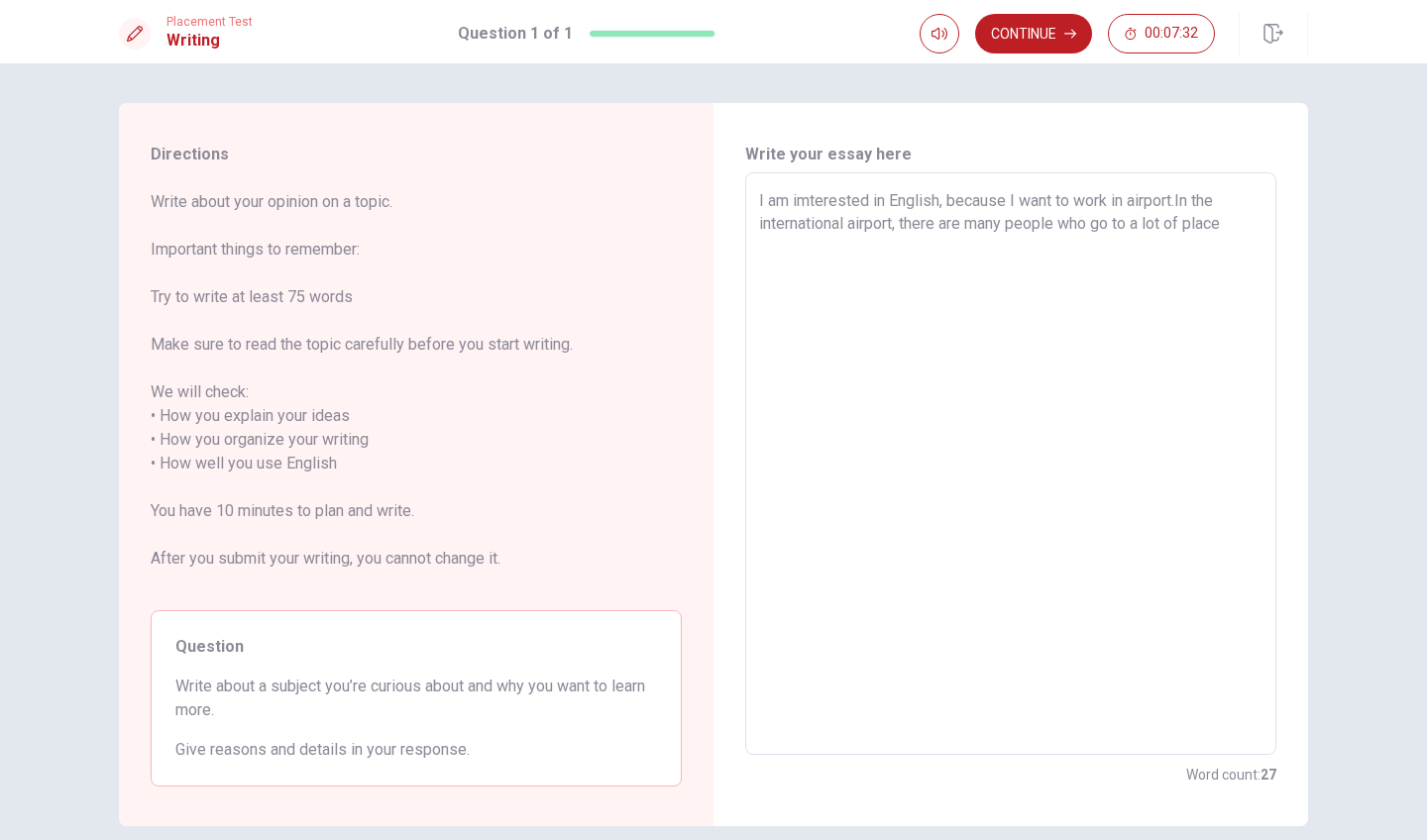 click on "I am imterested in English, because I want to work in airport.In the international airport, there are many people who go to a lot of place" at bounding box center [1011, 464] 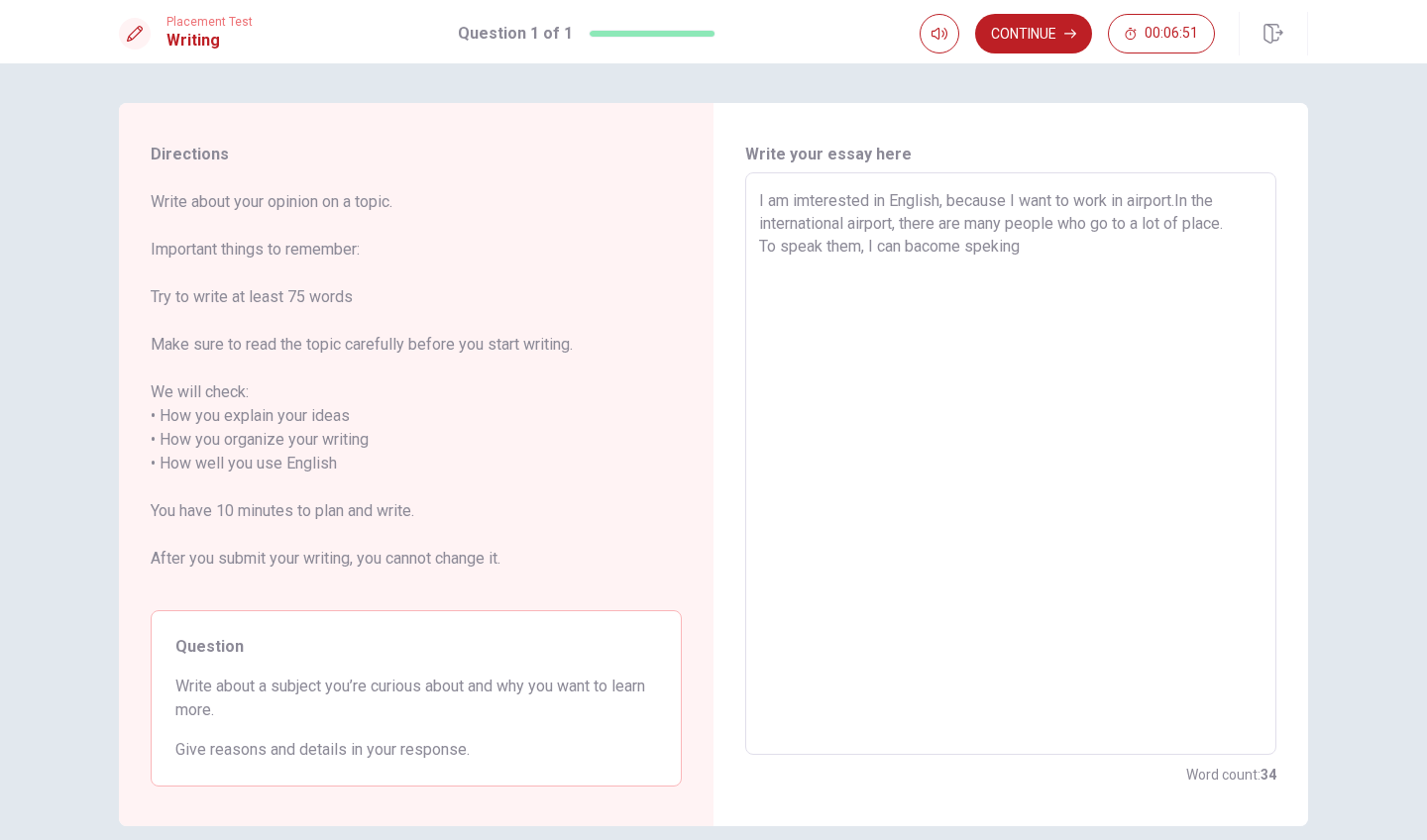 click on "I am imterested in English, because I want to work in airport.In the international airport, there are many people who go to a lot of place.
To speak them, I can bacome speking" at bounding box center (1011, 464) 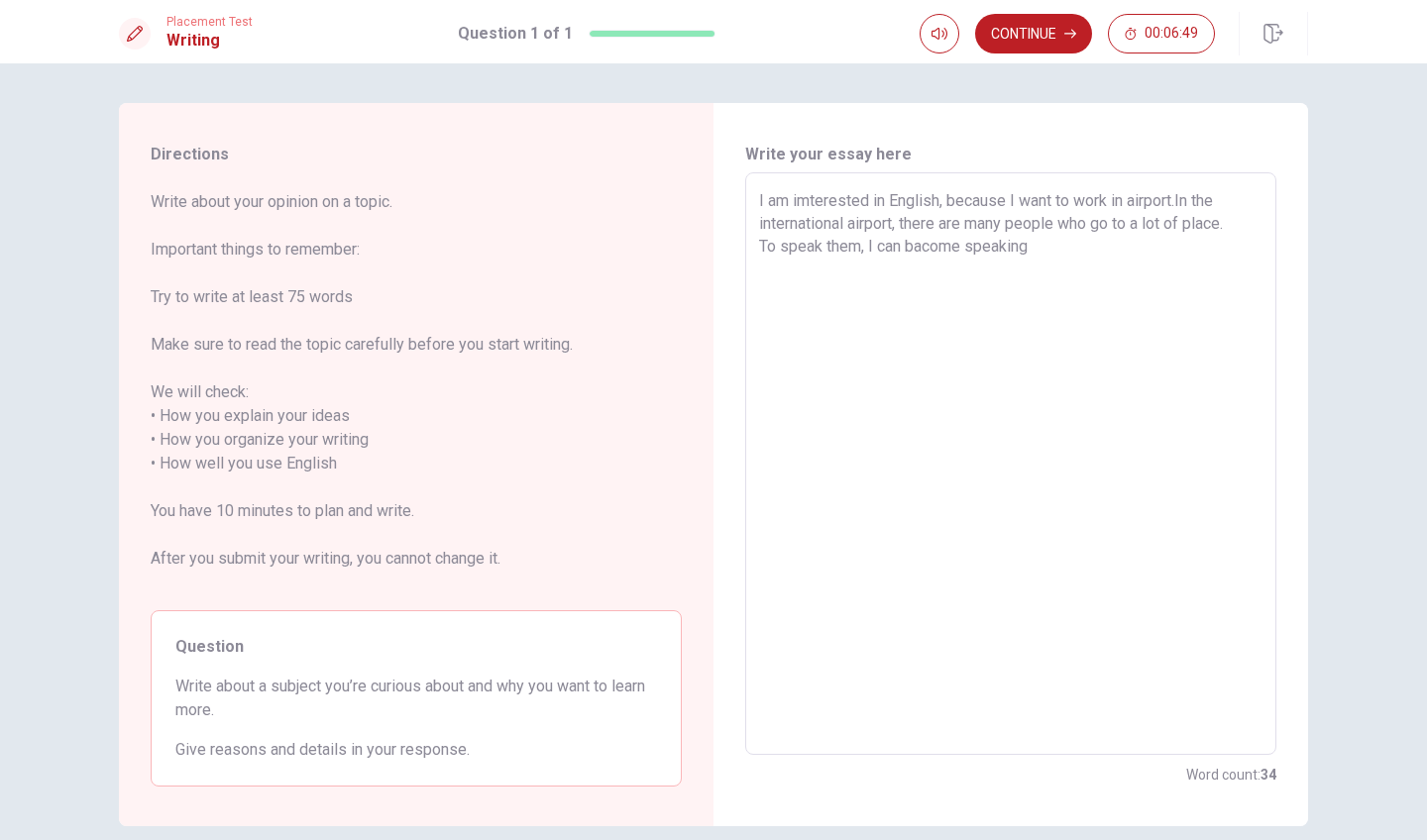 click on "I am imterested in English, because I want to work in airport.In the international airport, there are many people who go to a lot of place.
To speak them, I can bacome speaking" at bounding box center [1011, 464] 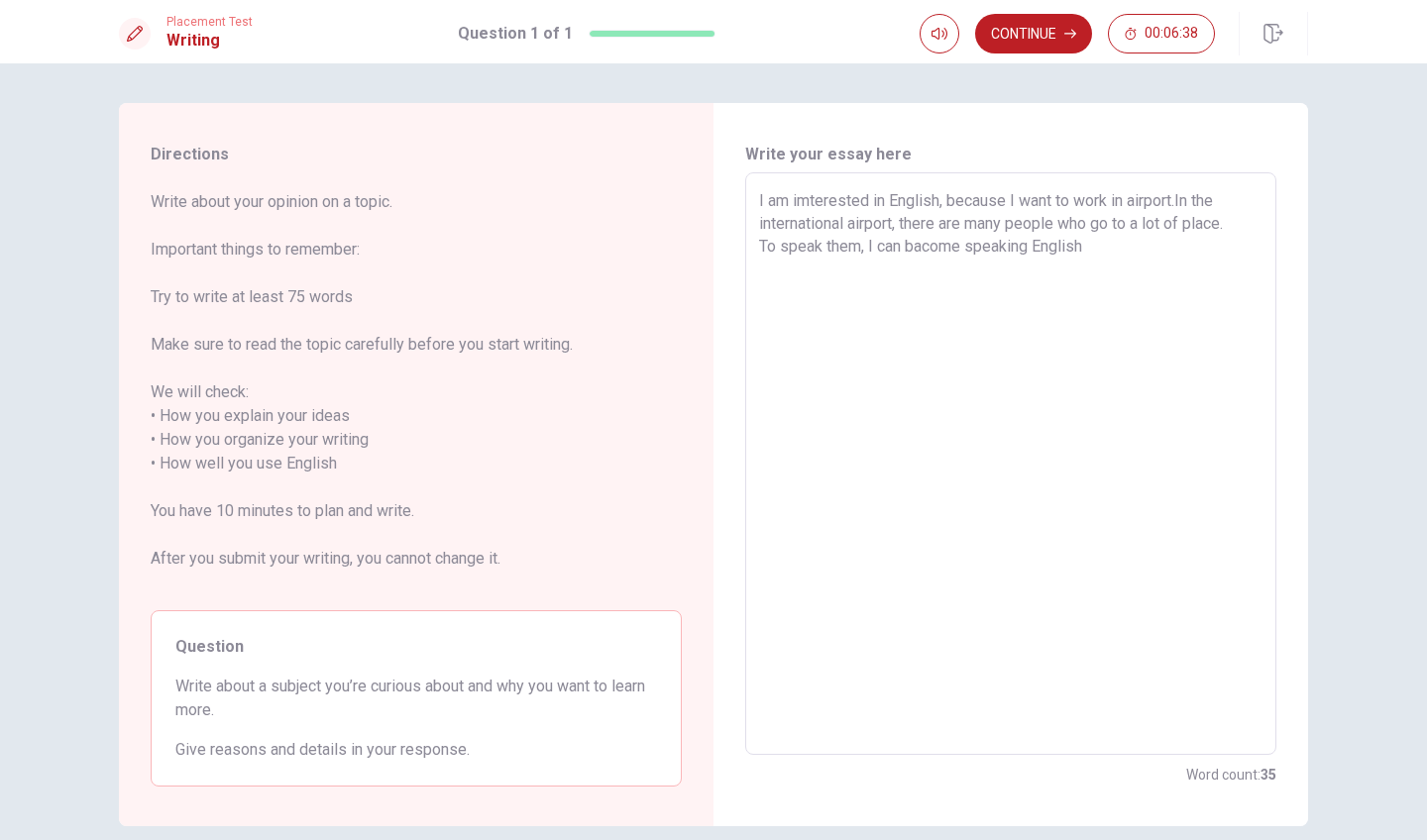 click on "I am imterested in English, because I want to work in airport.In the international airport, there are many people who go to a lot of place.
To speak them, I can bacome speaking English" at bounding box center [1011, 464] 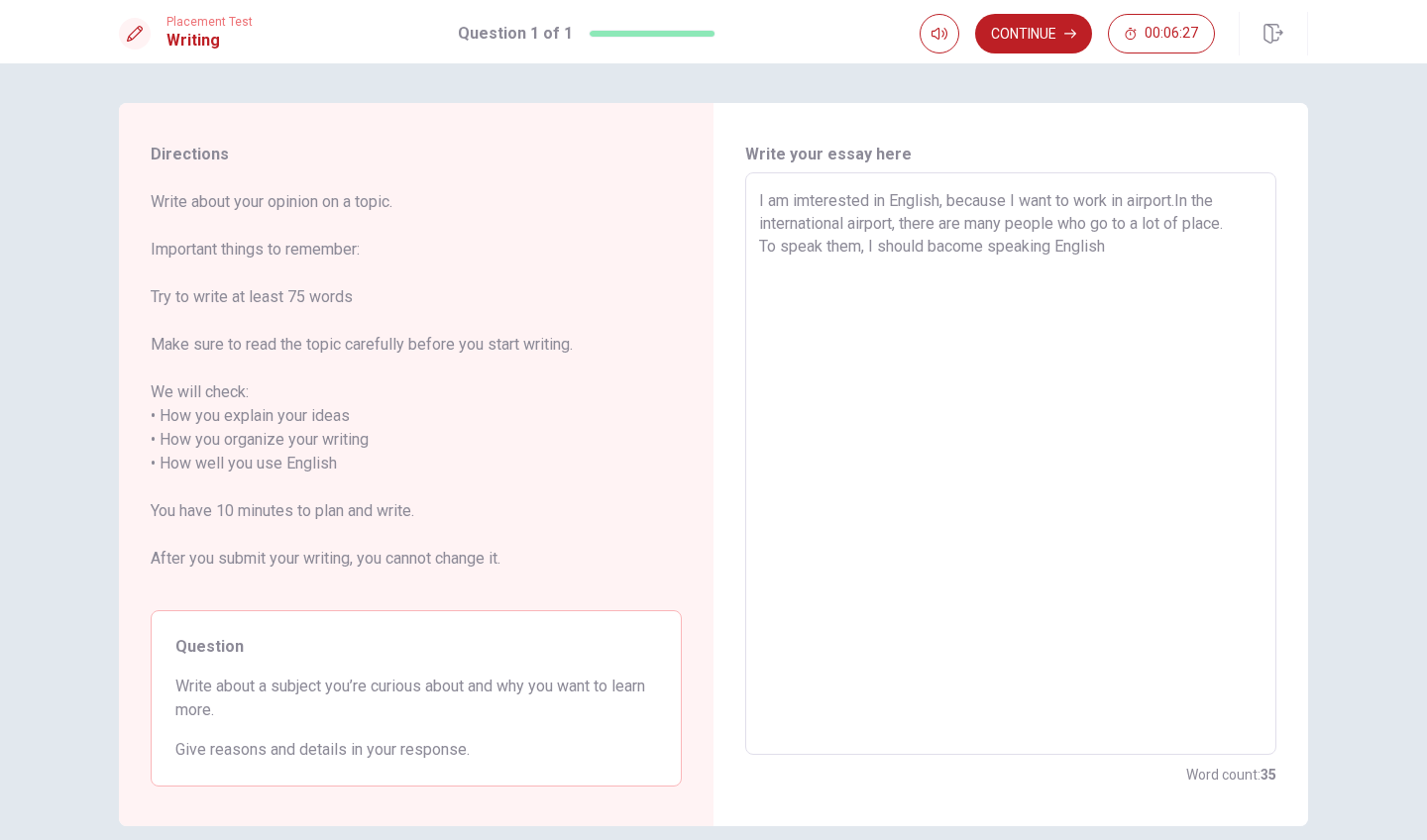 click on "I am imterested in English, because I want to work in airport.In the international airport, there are many people who go to a lot of place.
To speak them, I should bacome speaking English" at bounding box center (1011, 464) 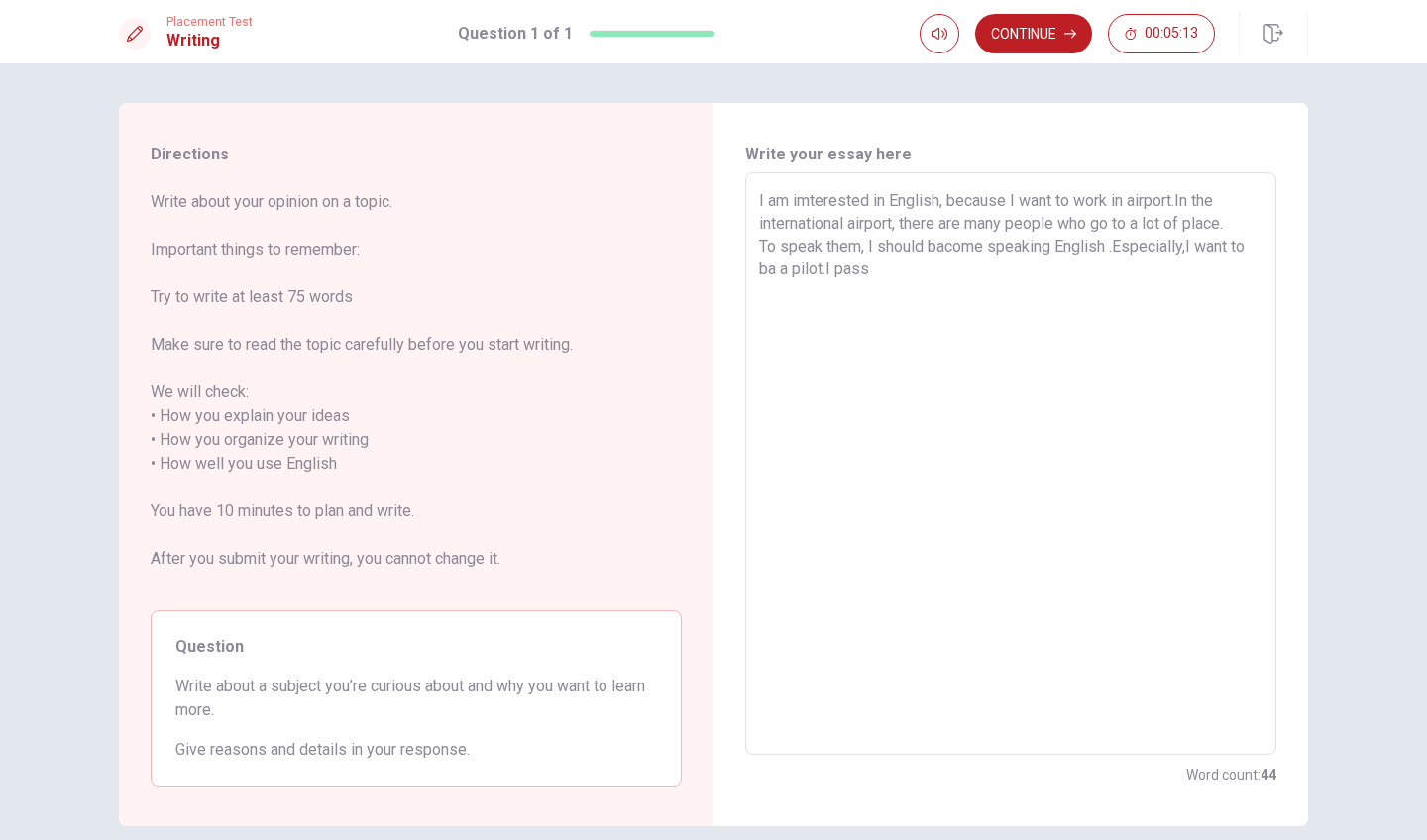 click on "I am imterested in English, because I want to work in airport.In the international airport, there are many people who go to a lot of place.
To speak them, I should bacome speaking English .Especially,I want to ba a pilot.I pass" at bounding box center [1011, 464] 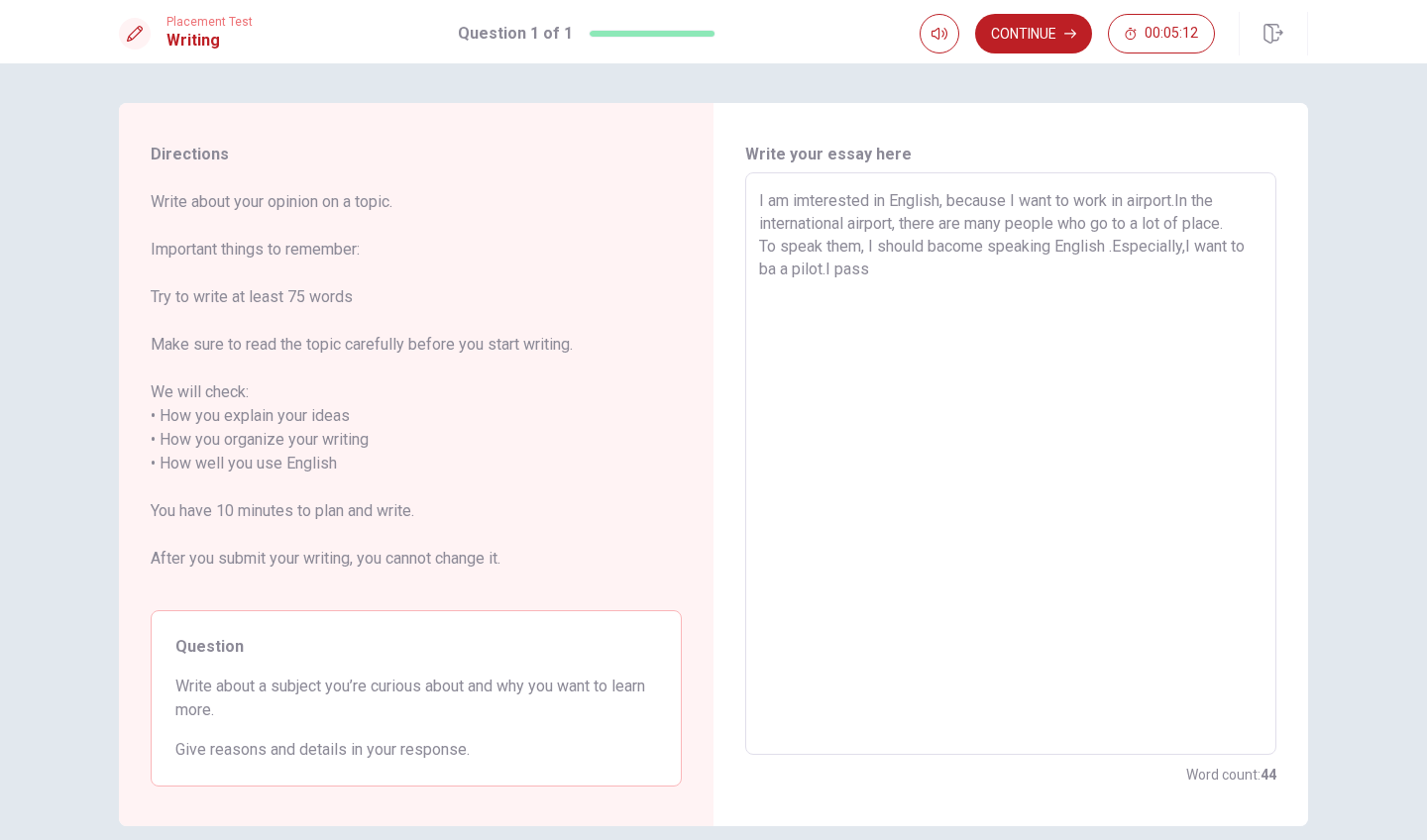 click on "I am imterested in English, because I want to work in airport.In the international airport, there are many people who go to a lot of place.
To speak them, I should bacome speaking English .Especially,I want to ba a pilot.I pass" at bounding box center [1011, 464] 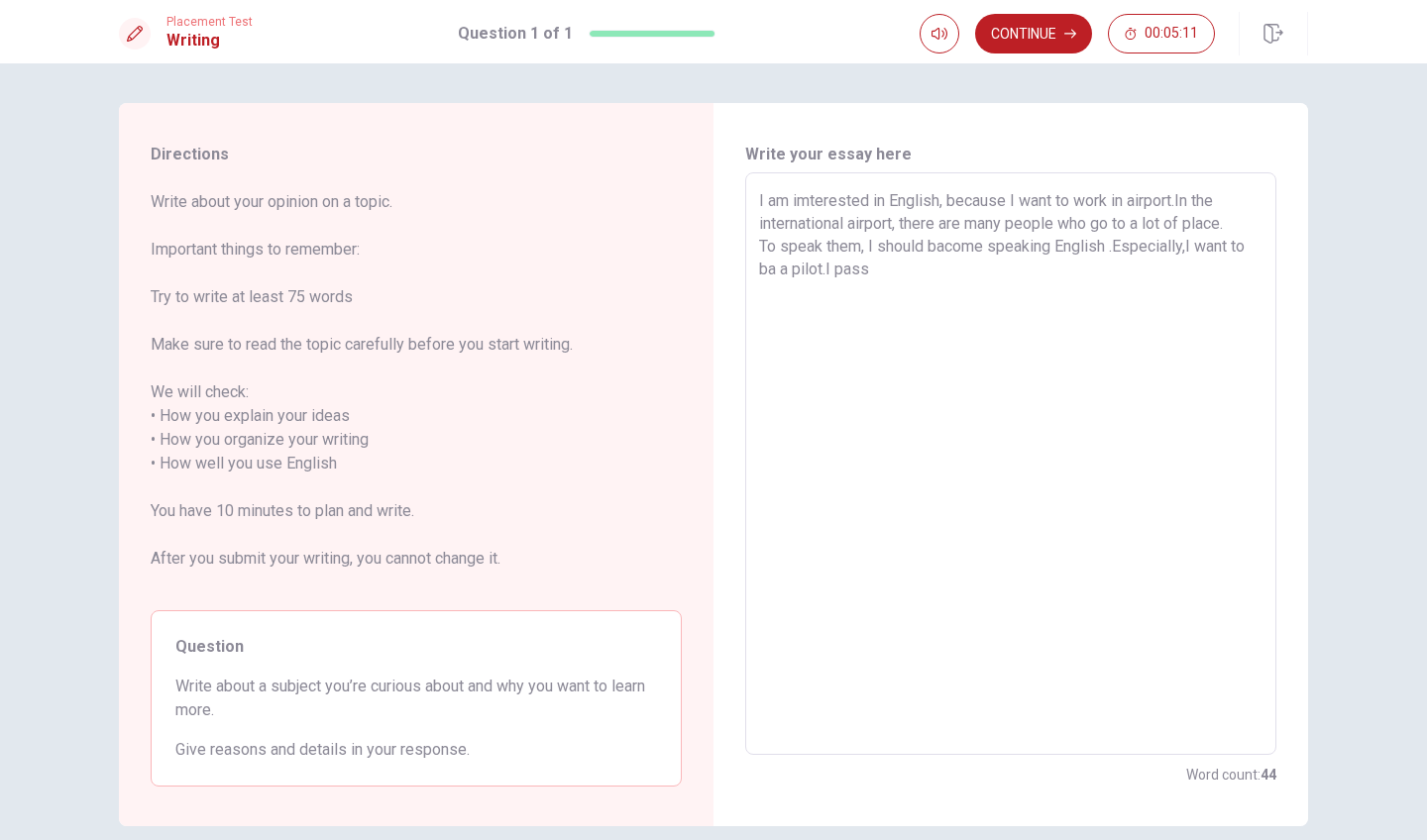 click on "I am imterested in English, because I want to work in airport.In the international airport, there are many people who go to a lot of place.
To speak them, I should bacome speaking English .Especially,I want to ba a pilot.I pass" at bounding box center [1011, 464] 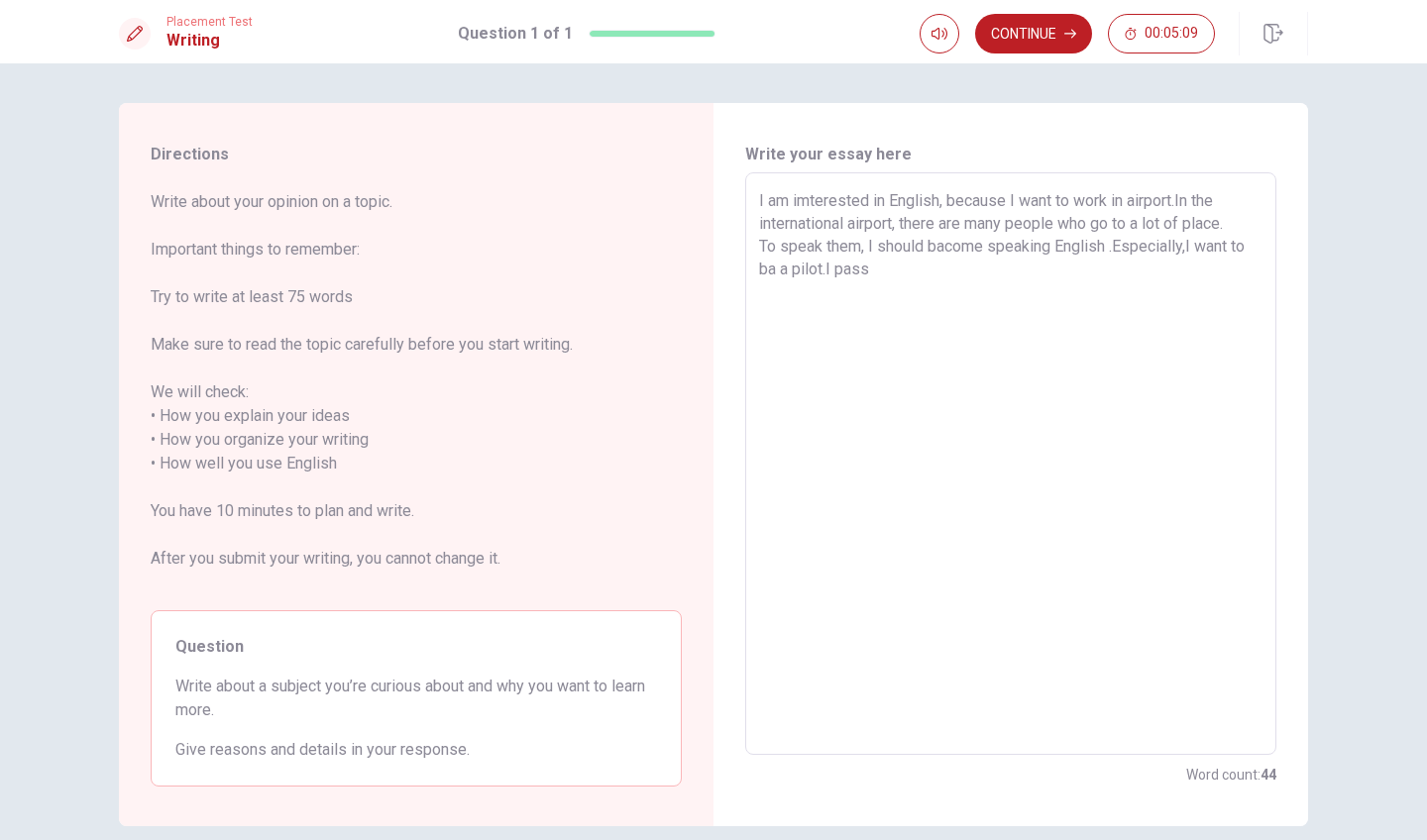 click on "I am imterested in English, because I want to work in airport.In the international airport, there are many people who go to a lot of place.
To speak them, I should bacome speaking English .Especially,I want to ba a pilot.I pass" at bounding box center [1011, 464] 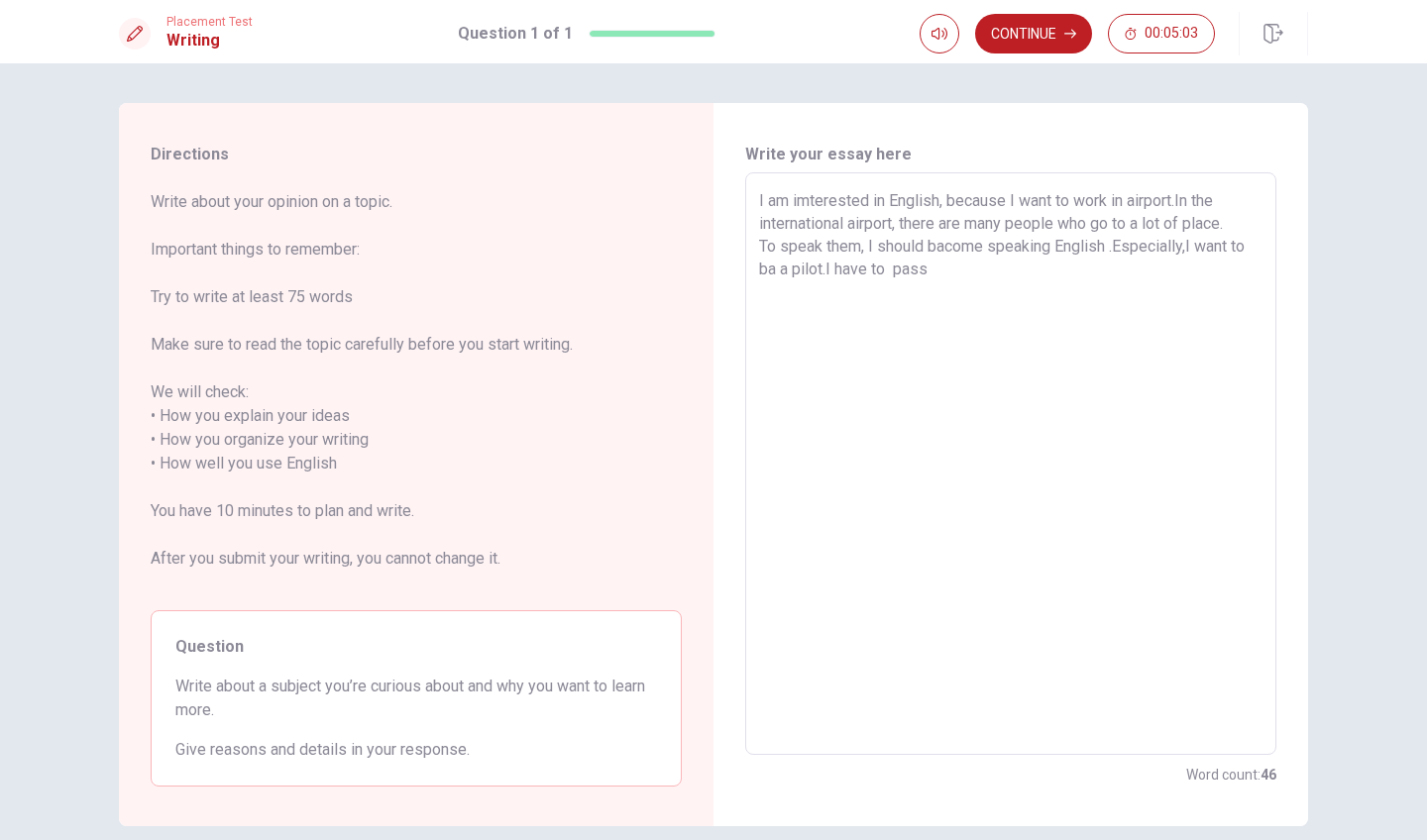 click on "I am imterested in English, because I want to work in airport.In the international airport, there are many people who go to a lot of place.
To speak them, I should bacome speaking English .Especially,I want to ba a pilot.I have to  pass" at bounding box center (1011, 464) 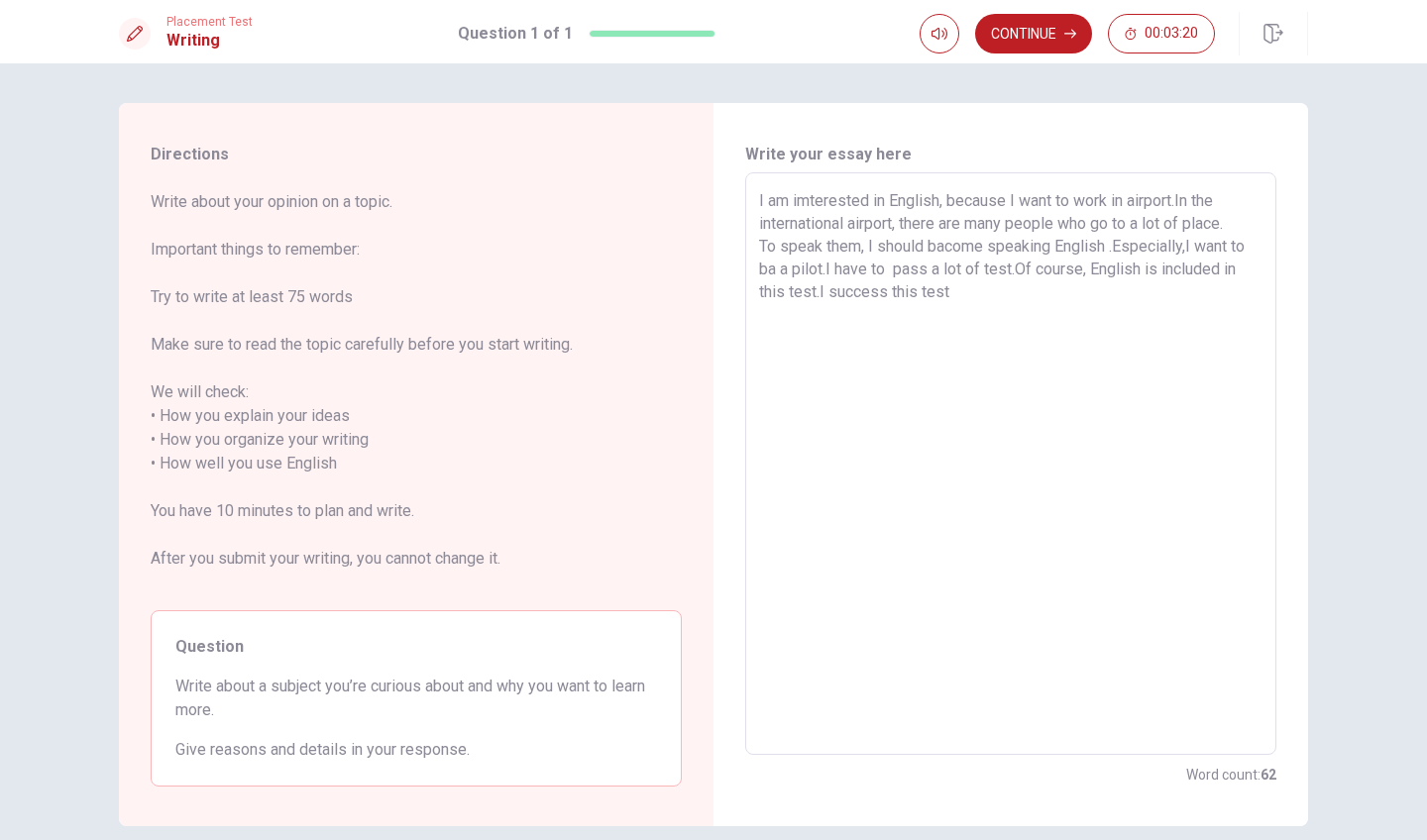 click on "I am imterested in English, because I want to work in airport.In the international airport, there are many people who go to a lot of place.
To speak them, I should bacome speaking English .Especially,I want to ba a pilot.I have to  pass a lot of test.Of course, English is included in this test.I success this test" at bounding box center [1011, 464] 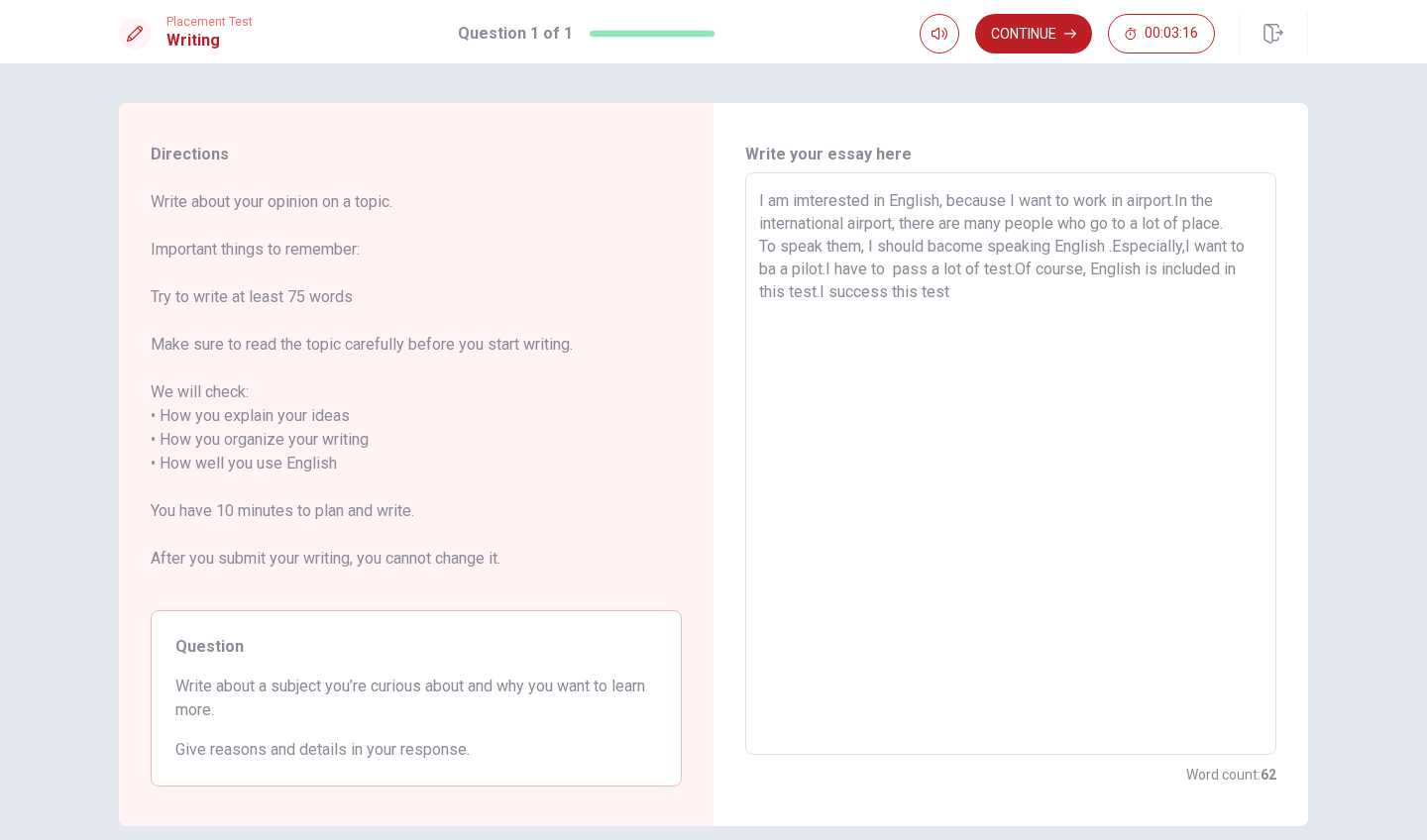 click on "I am imterested in English, because I want to work in airport.In the international airport, there are many people who go to a lot of place.
To speak them, I should bacome speaking English .Especially,I want to ba a pilot.I have to  pass a lot of test.Of course, English is included in this test.I success this test" at bounding box center [1011, 464] 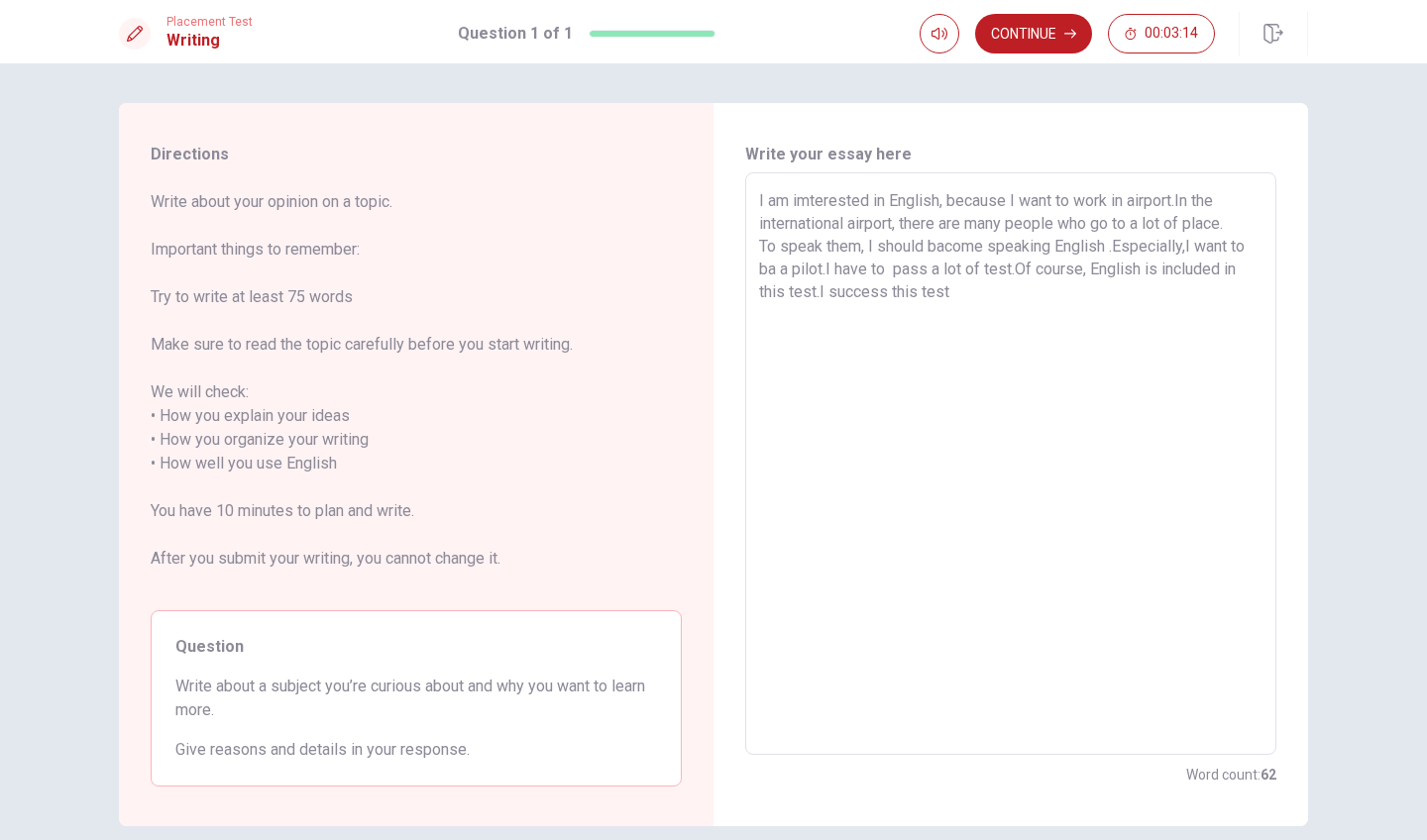 click on "I am imterested in English, because I want to work in airport.In the international airport, there are many people who go to a lot of place.
To speak them, I should bacome speaking English .Especially,I want to ba a pilot.I have to  pass a lot of test.Of course, English is included in this test.I success this test" at bounding box center (1011, 464) 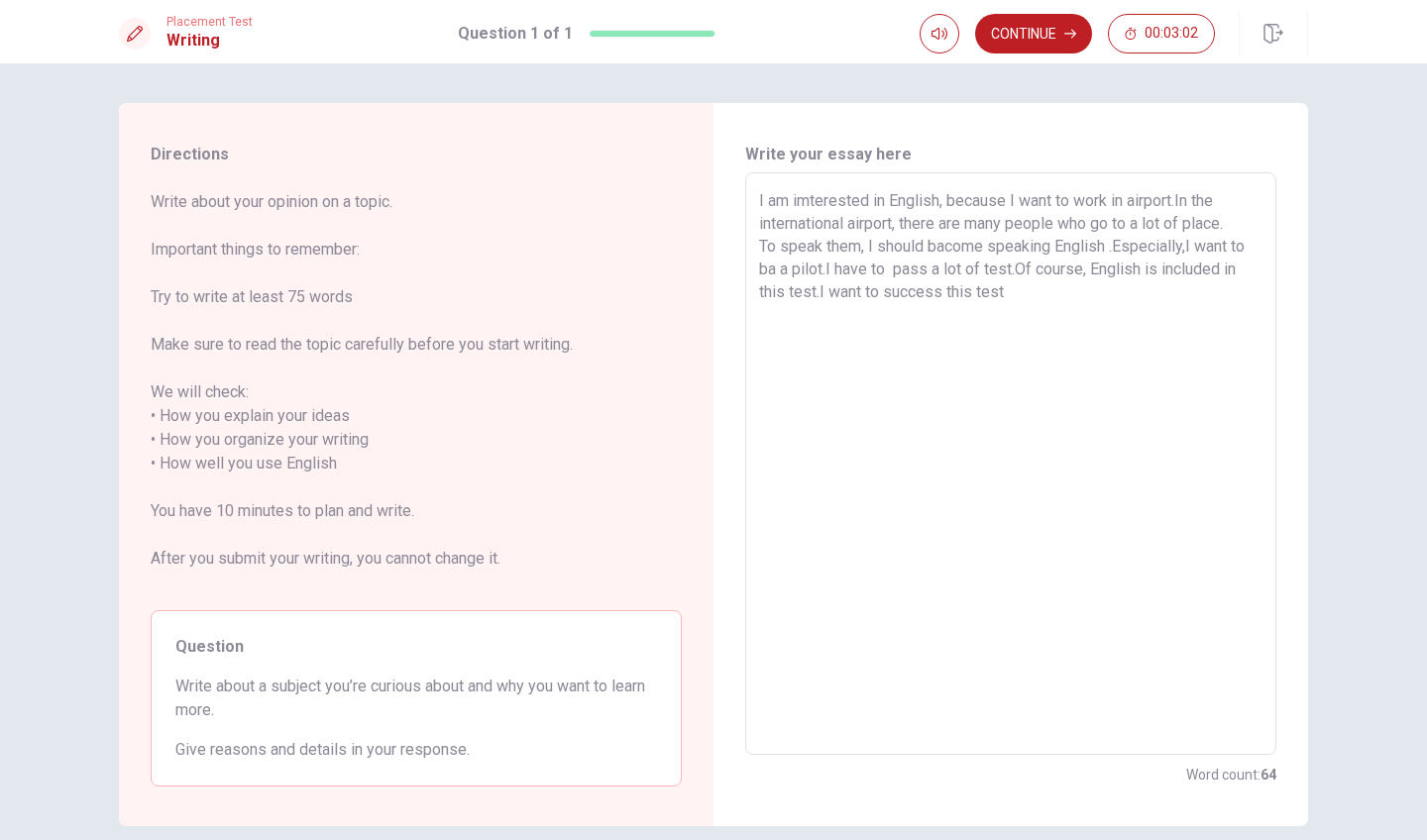 click on "I am imterested in English, because I want to work in airport.In the international airport, there are many people who go to a lot of place.
To speak them, I should bacome speaking English .Especially,I want to ba a pilot.I have to  pass a lot of test.Of course, English is included in this test.I want to success this test" at bounding box center [1011, 464] 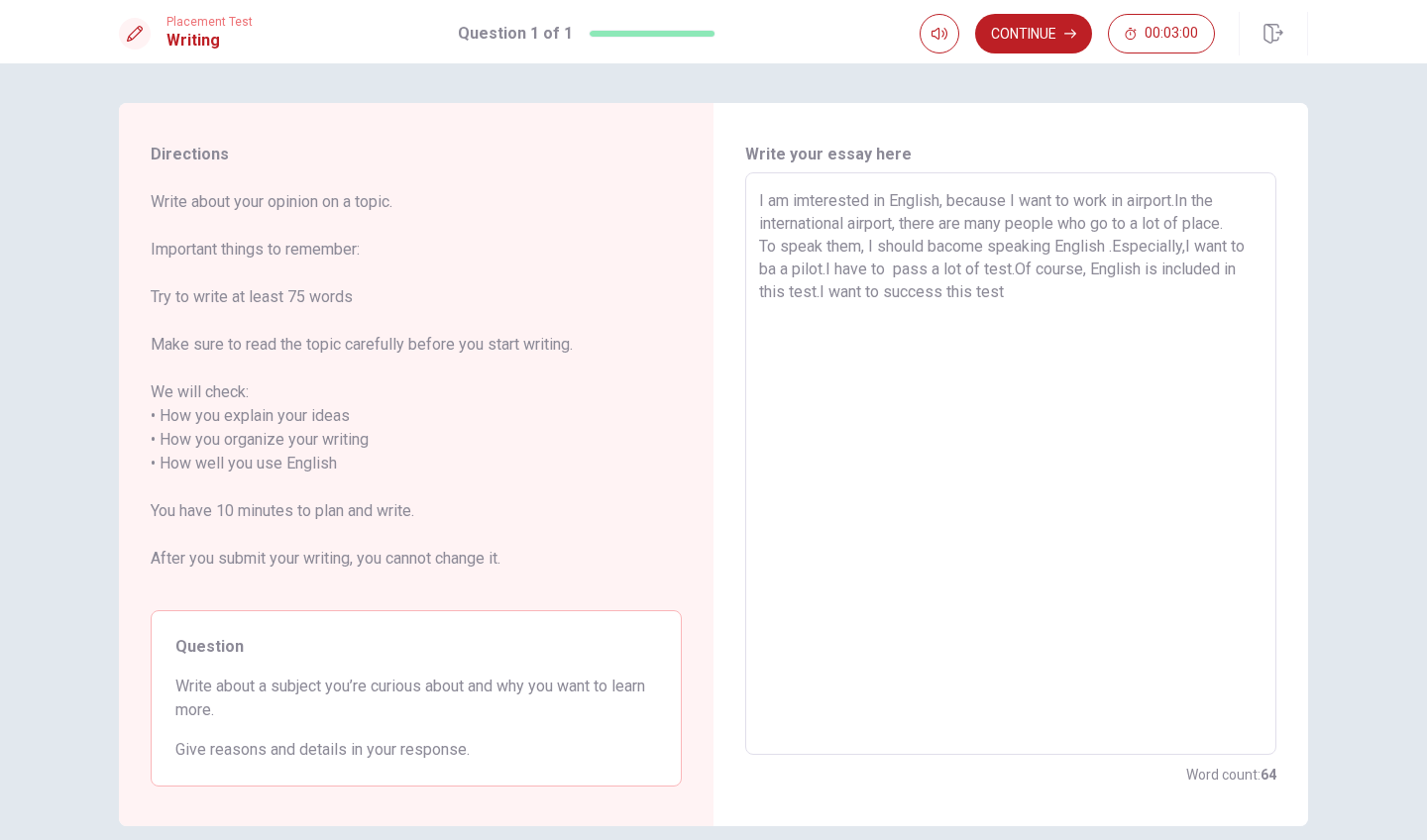 click on "I am imterested in English, because I want to work in airport.In the international airport, there are many people who go to a lot of place.
To speak them, I should bacome speaking English .Especially,I want to ba a pilot.I have to  pass a lot of test.Of course, English is included in this test.I want to success this test" at bounding box center [1011, 464] 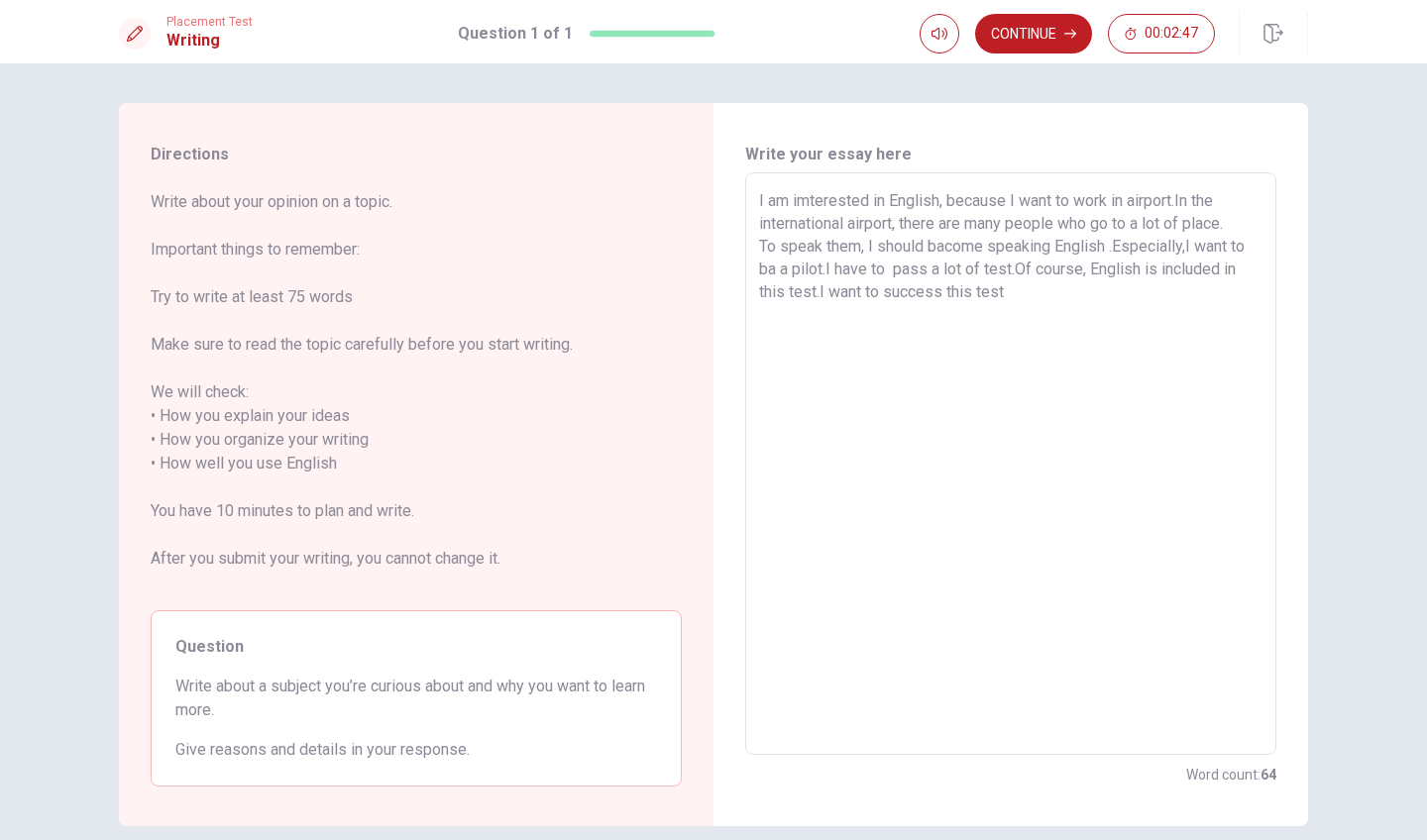 click on "I am imterested in English, because I want to work in airport.In the international airport, there are many people who go to a lot of place.
To speak them, I should bacome speaking English .Especially,I want to ba a pilot.I have to  pass a lot of test.Of course, English is included in this test.I want to success this test" at bounding box center [1011, 464] 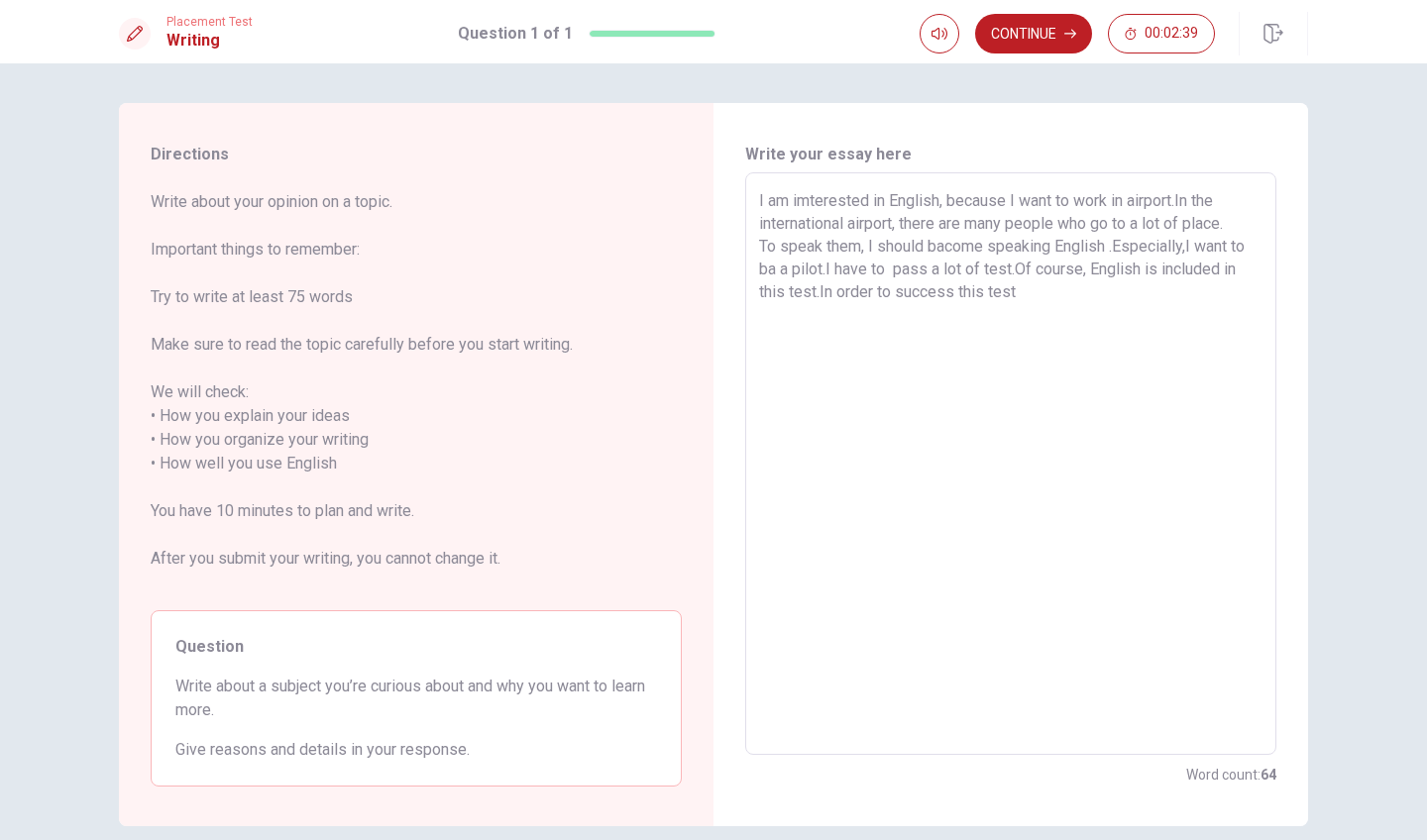 click on "I am imterested in English, because I want to work in airport.In the international airport, there are many people who go to a lot of place.
To speak them, I should bacome speaking English .Especially,I want to ba a pilot.I have to  pass a lot of test.Of course, English is included in this test.In order to success this test" at bounding box center [1011, 464] 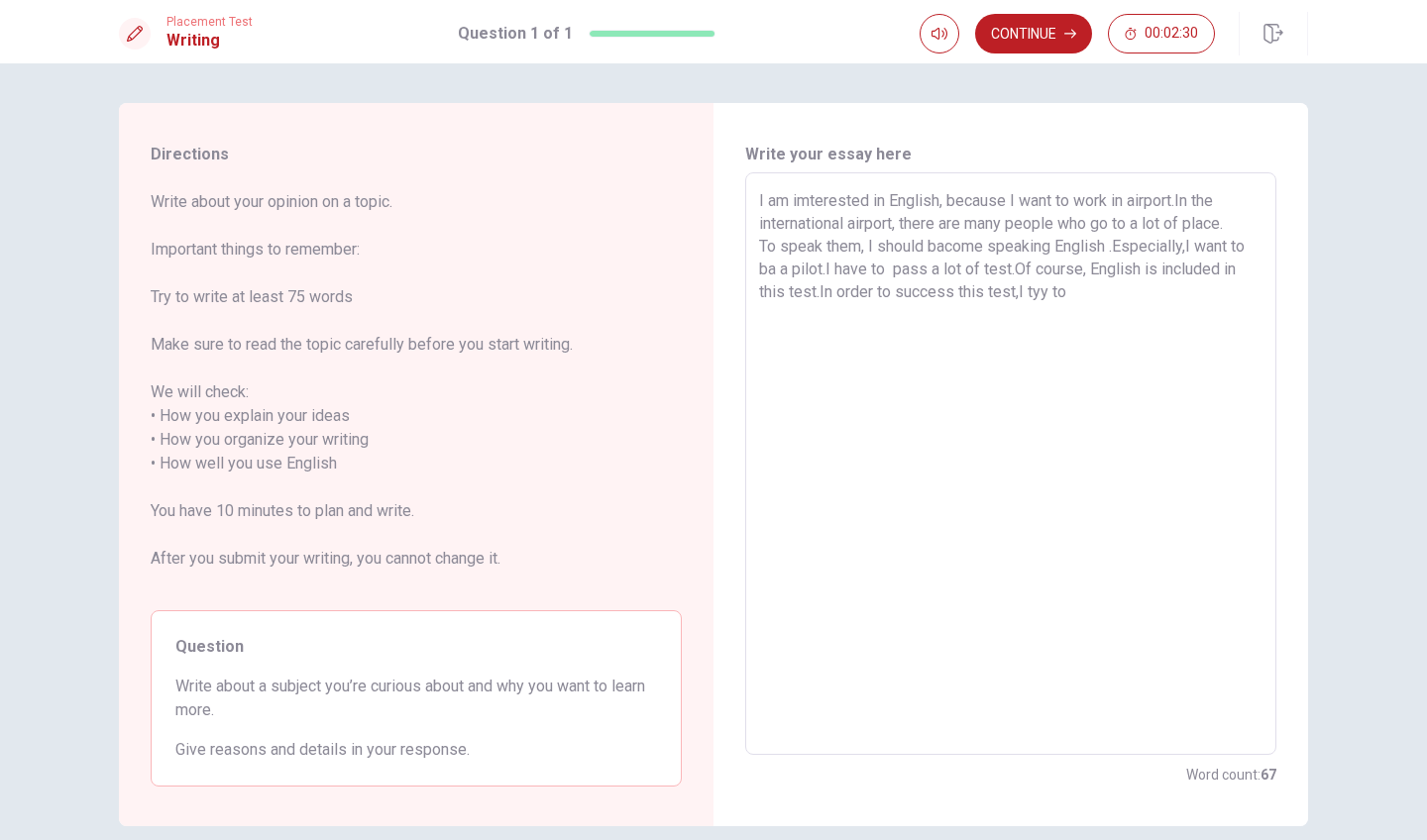 click on "I am imterested in English, because I want to work in airport.In the international airport, there are many people who go to a lot of place.
To speak them, I should bacome speaking English .Especially,I want to ba a pilot.I have to  pass a lot of test.Of course, English is included in this test.In order to success this test,I tyy to" at bounding box center [1011, 464] 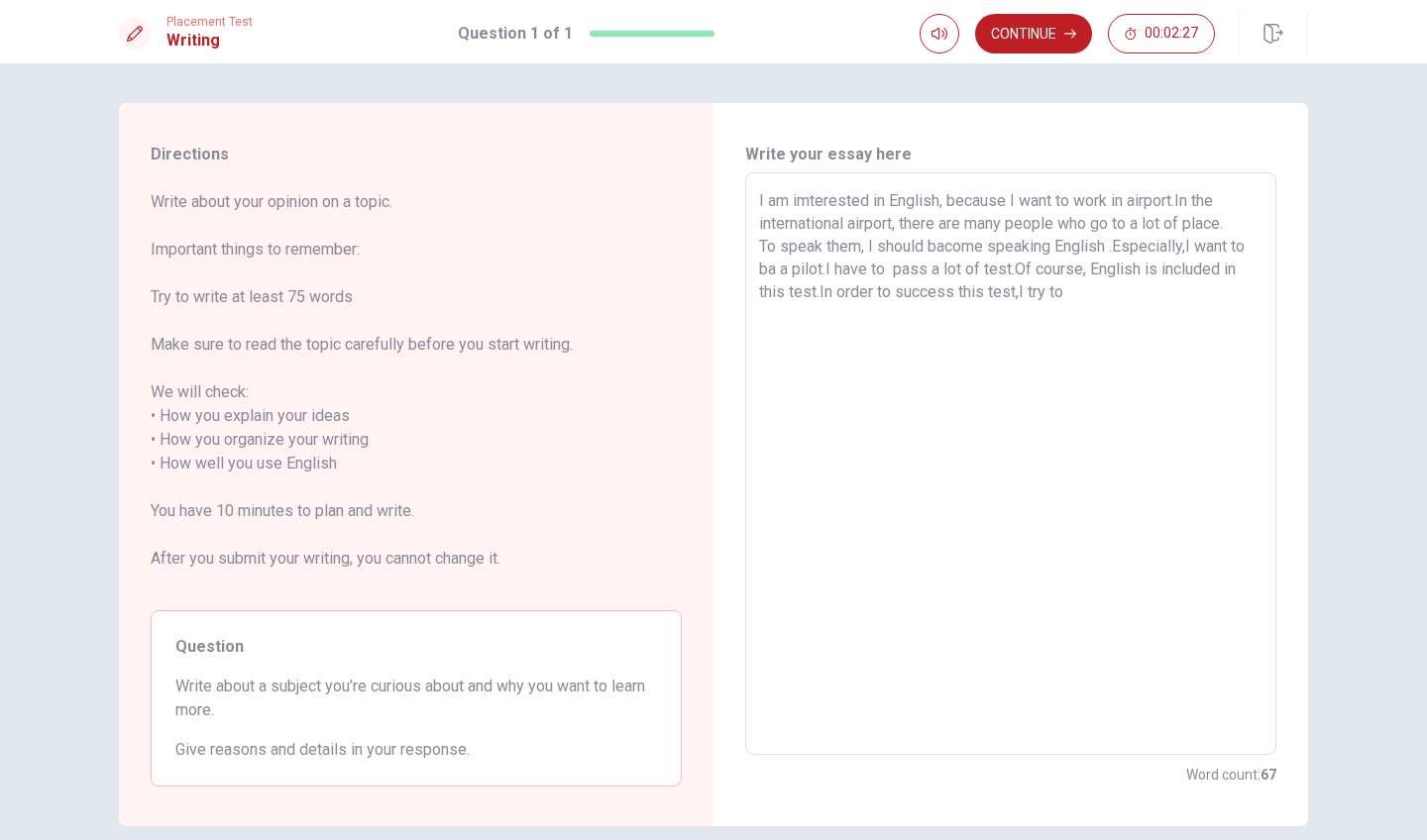 click on "I am imterested in English, because I want to work in airport.In the international airport, there are many people who go to a lot of place.
To speak them, I should bacome speaking English .Especially,I want to ba a pilot.I have to  pass a lot of test.Of course, English is included in this test.In order to success this test,I try to" at bounding box center (1011, 464) 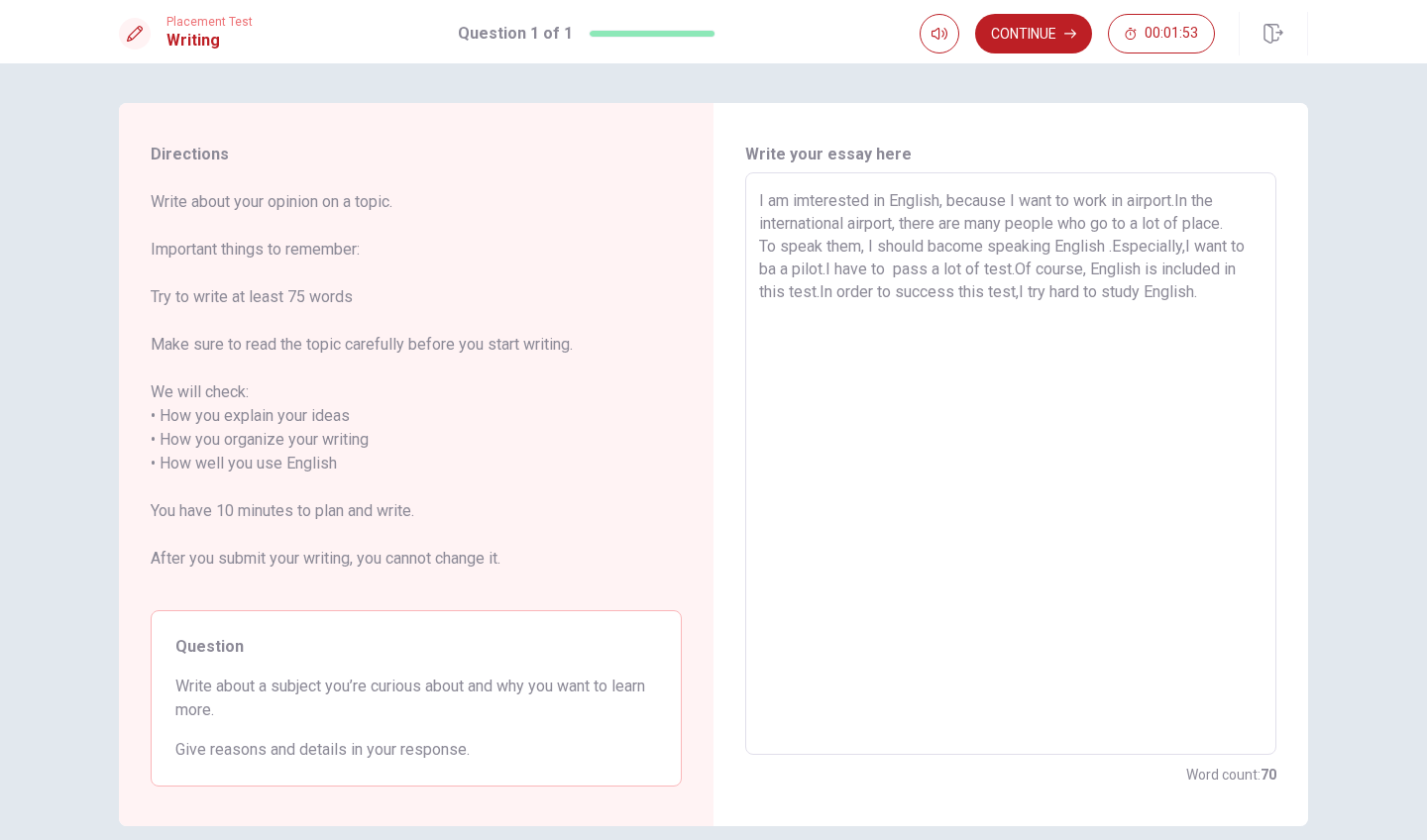 click on "I am imterested in English, because I want to work in airport.In the international airport, there are many people who go to a lot of place.
To speak them, I should bacome speaking English .Especially,I want to ba a pilot.I have to  pass a lot of test.Of course, English is included in this test.In order to success this test,I try hard to study English." at bounding box center (1011, 464) 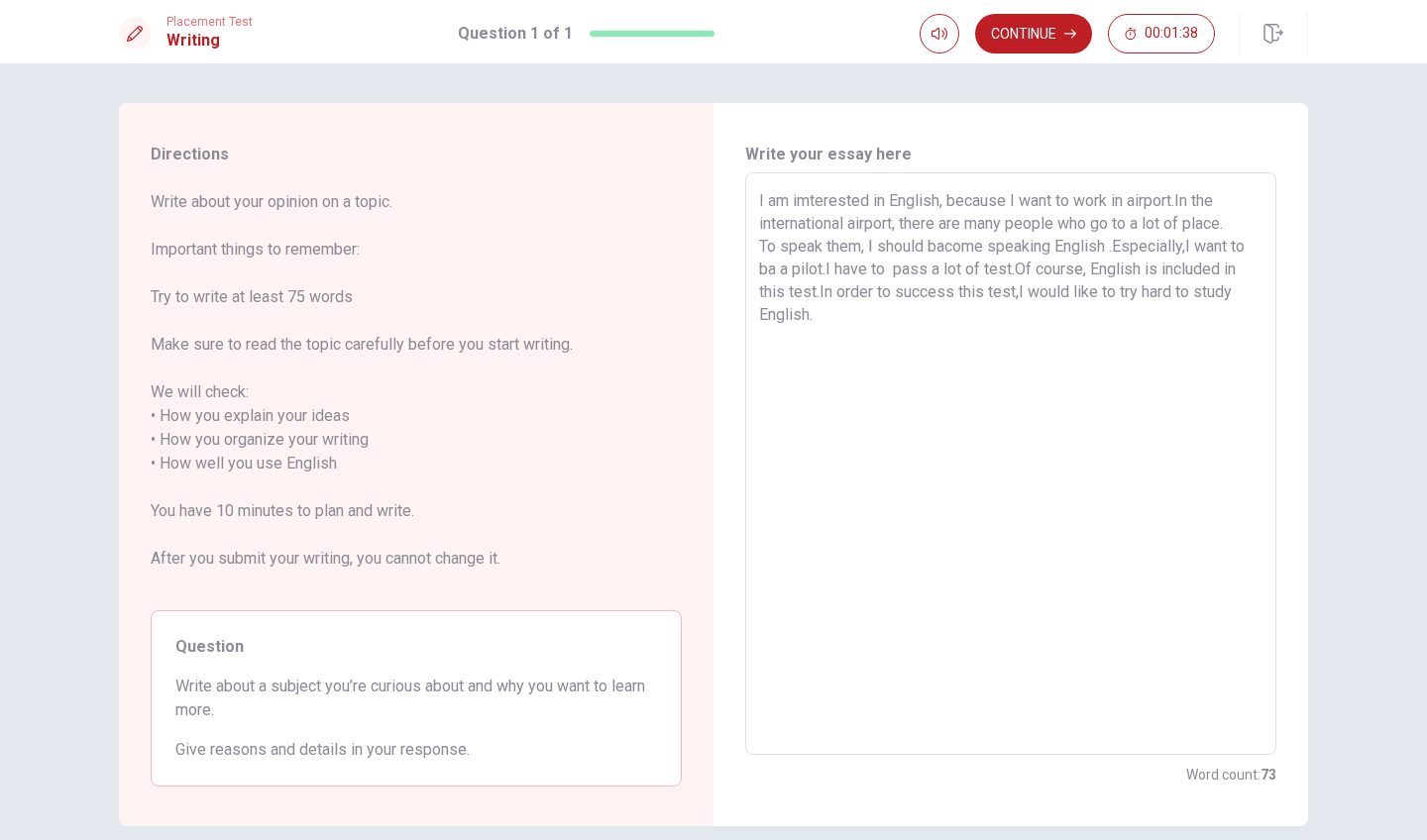 click on "I am imterested in English, because I want to work in airport.In the international airport, there are many people who go to a lot of place.
To speak them, I should bacome speaking English .Especially,I want to ba a pilot.I have to  pass a lot of test.Of course, English is included in this test.In order to success this test,I would like to try hard to study English." at bounding box center [1011, 464] 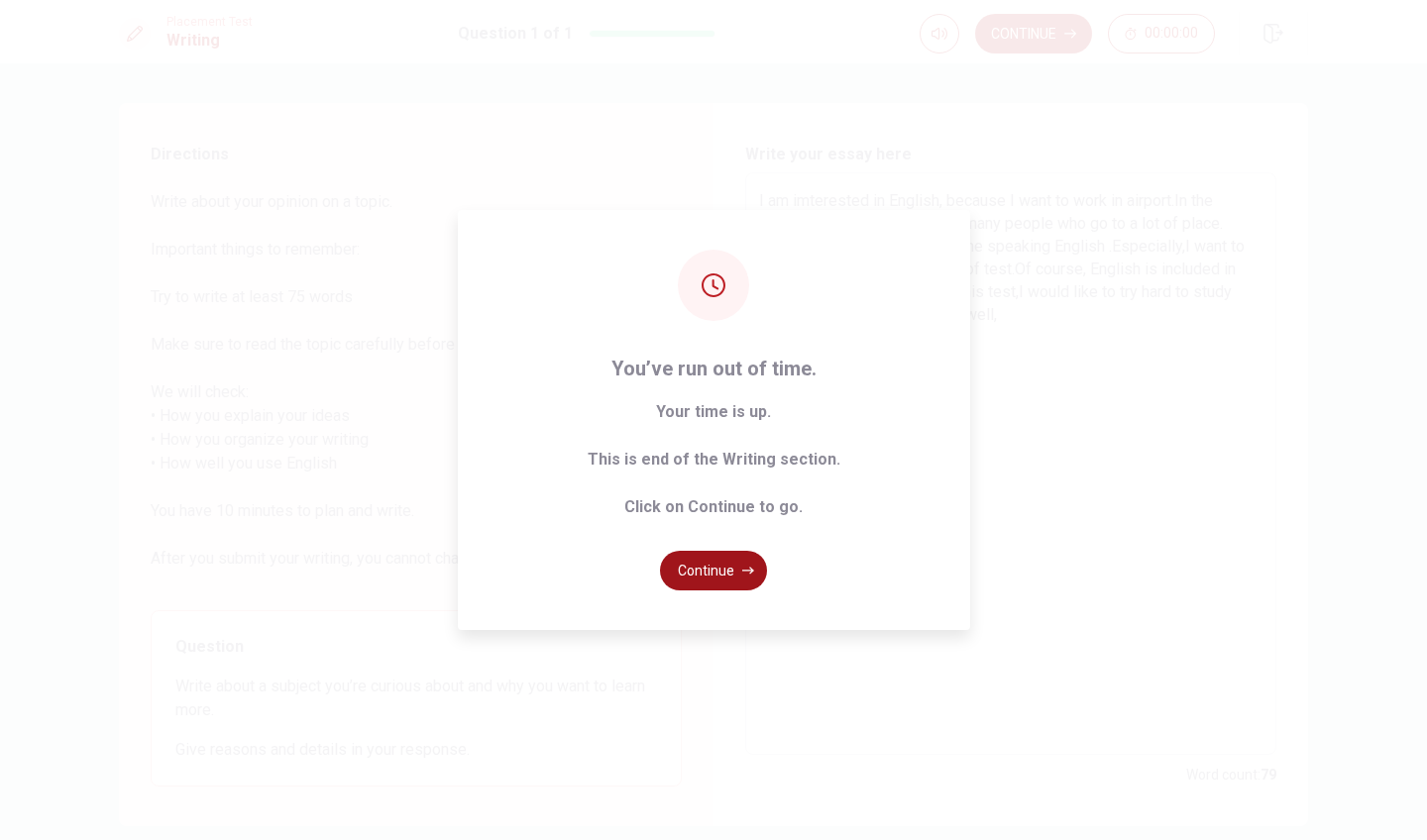 click on "Continue" at bounding box center (714, 571) 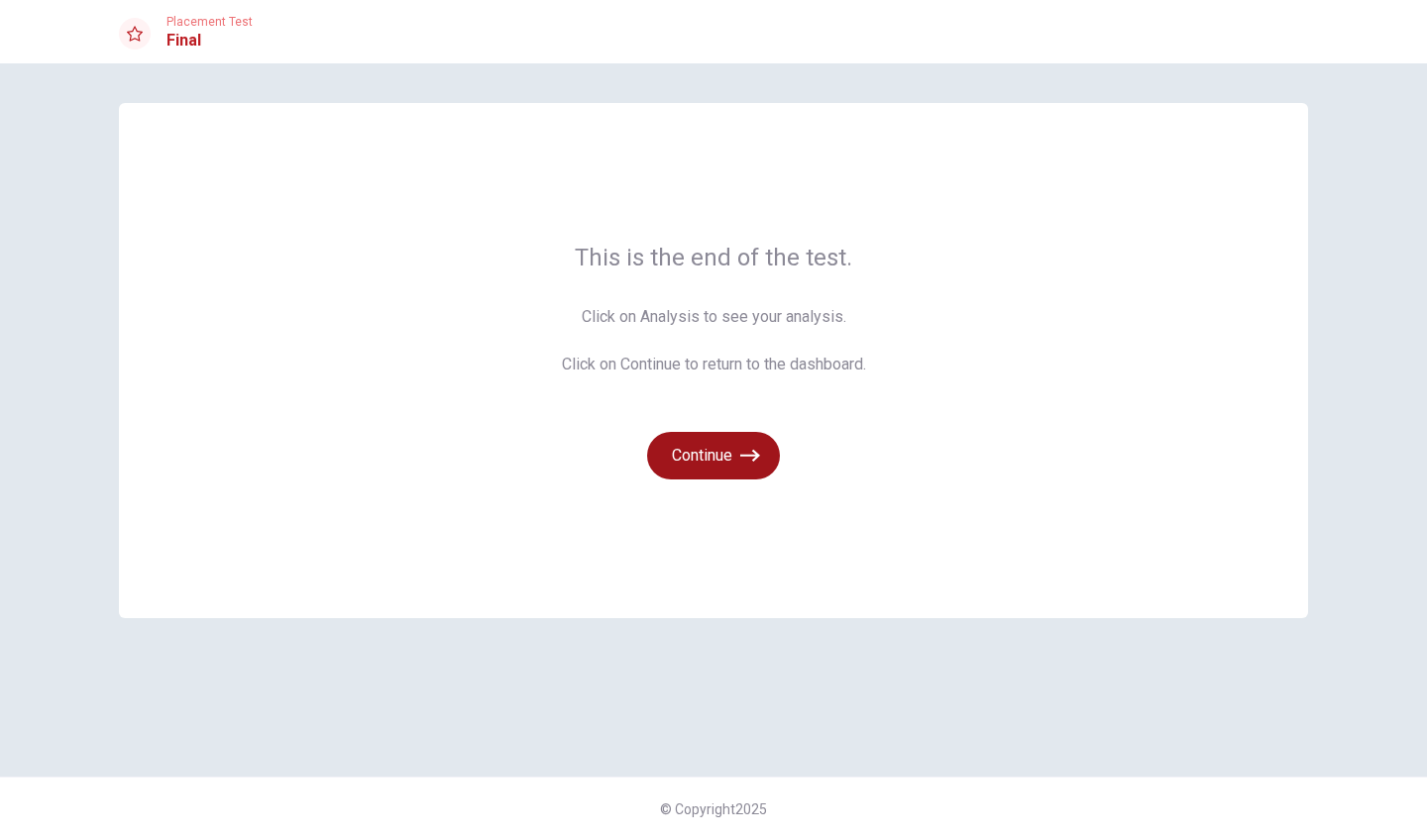 click on "Continue" at bounding box center [714, 456] 